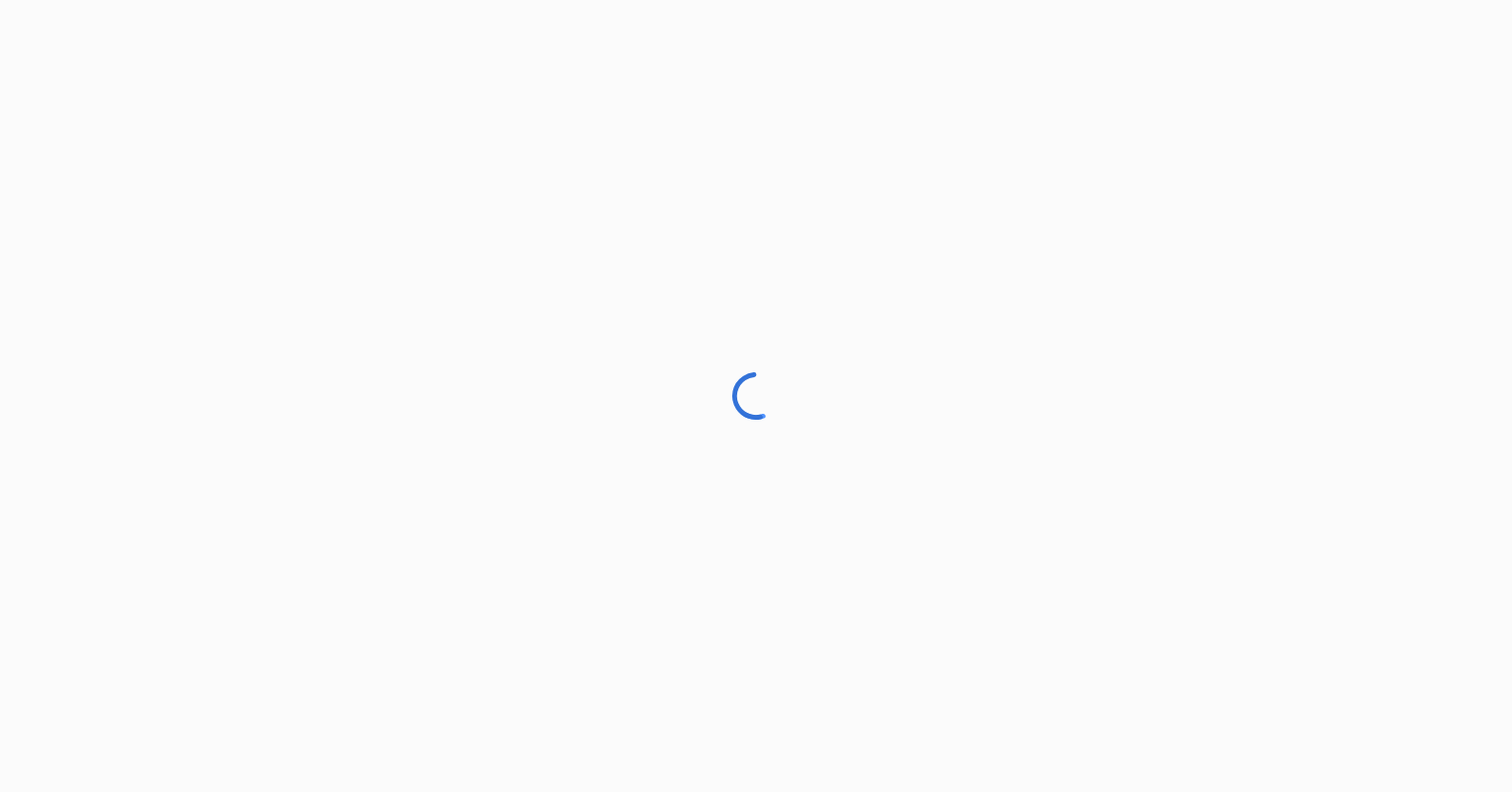 scroll, scrollTop: 0, scrollLeft: 0, axis: both 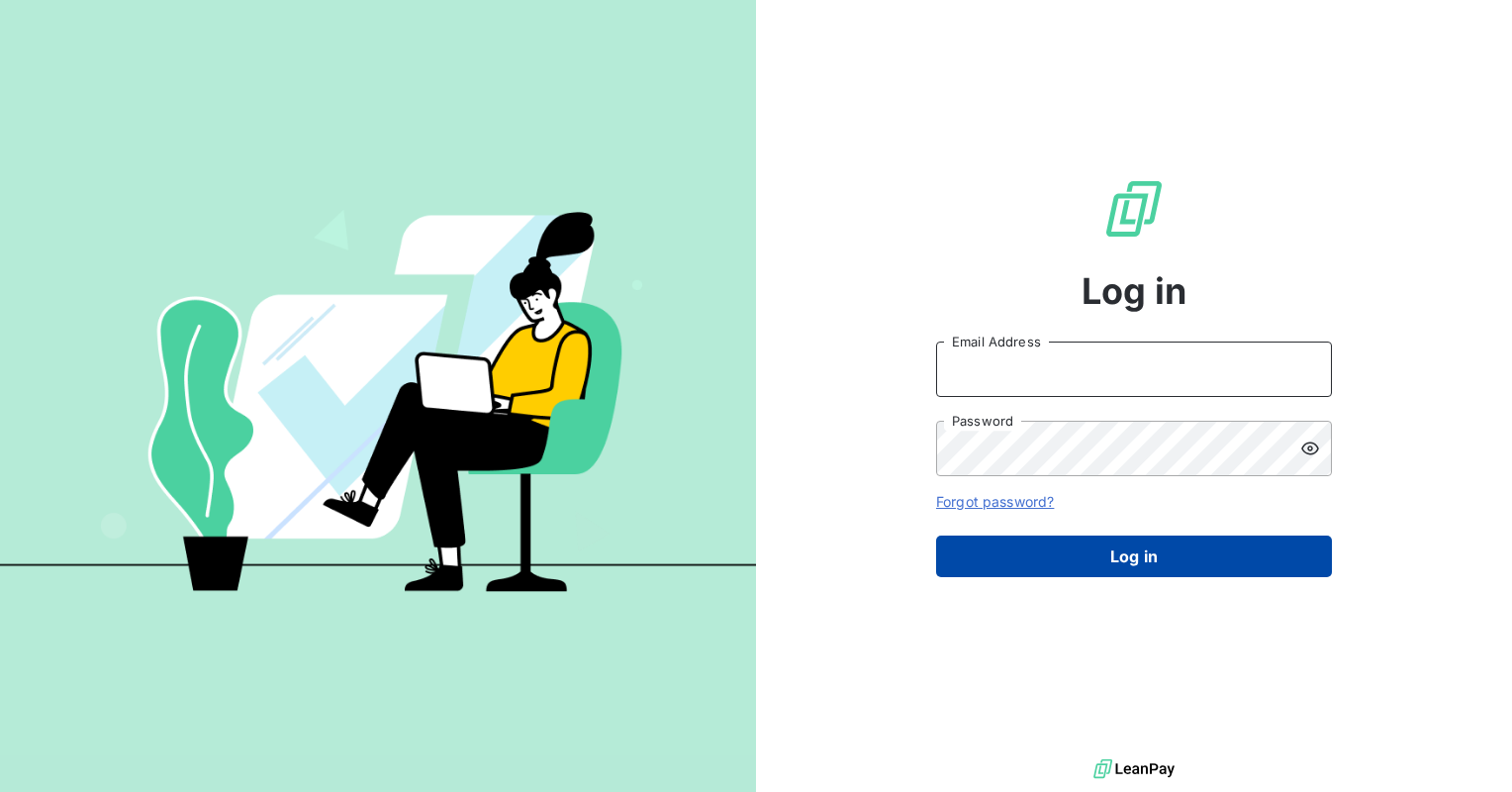 type on "[PERSON_NAME][EMAIL_ADDRESS][PERSON_NAME][DOMAIN_NAME]" 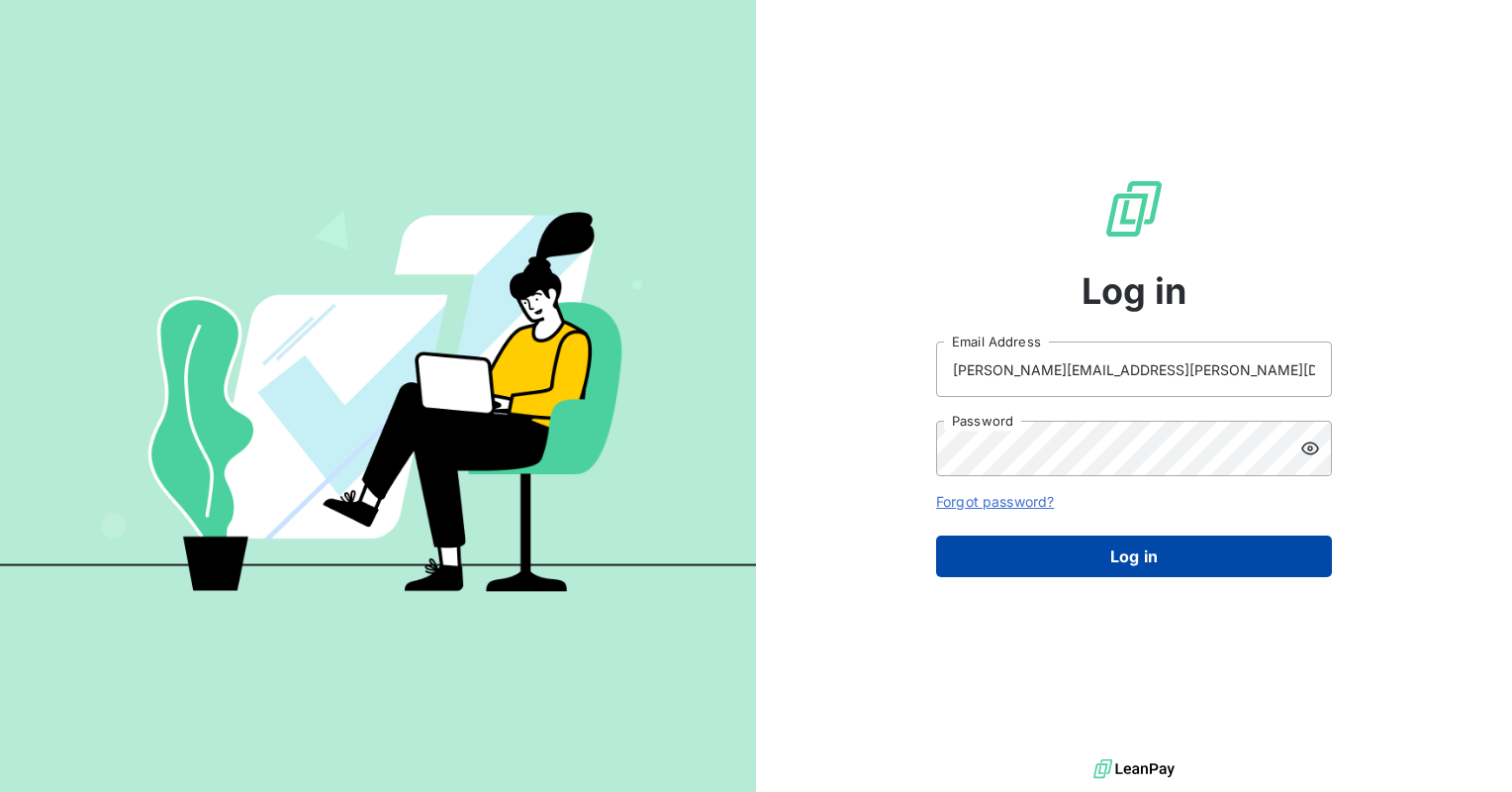 click on "Log in" at bounding box center (1134, 556) 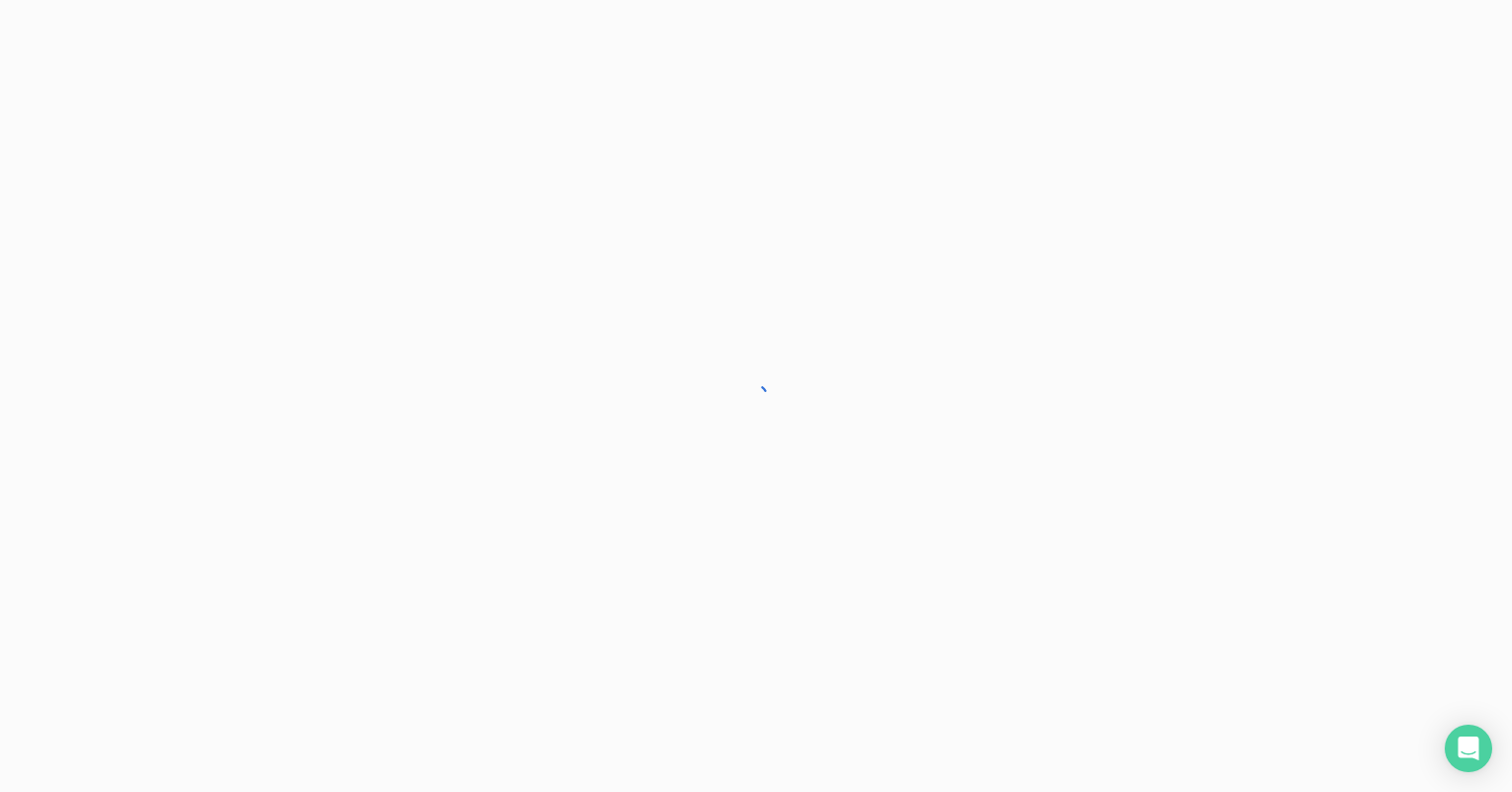scroll, scrollTop: 0, scrollLeft: 0, axis: both 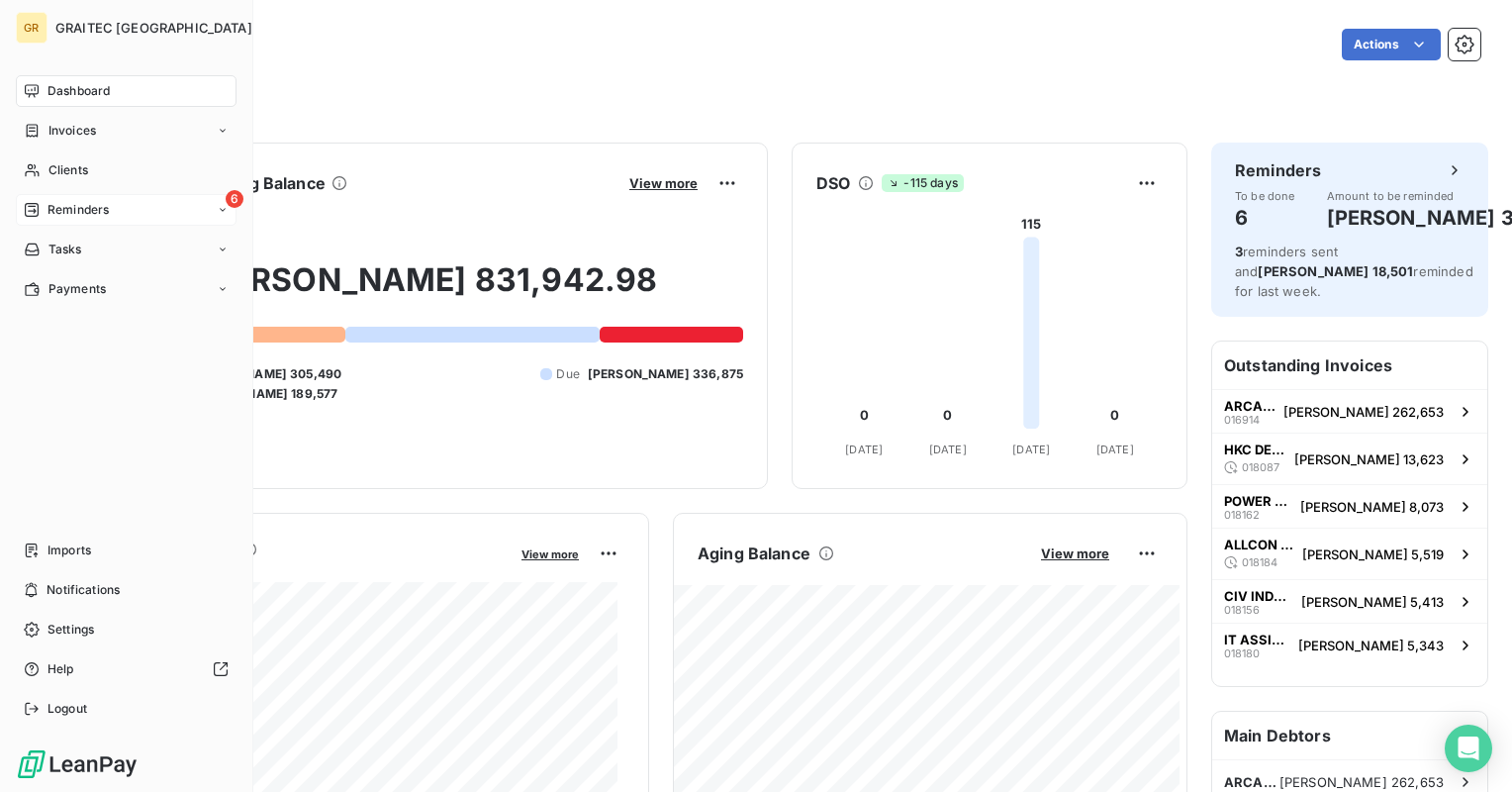 click on "Reminders" at bounding box center [78, 210] 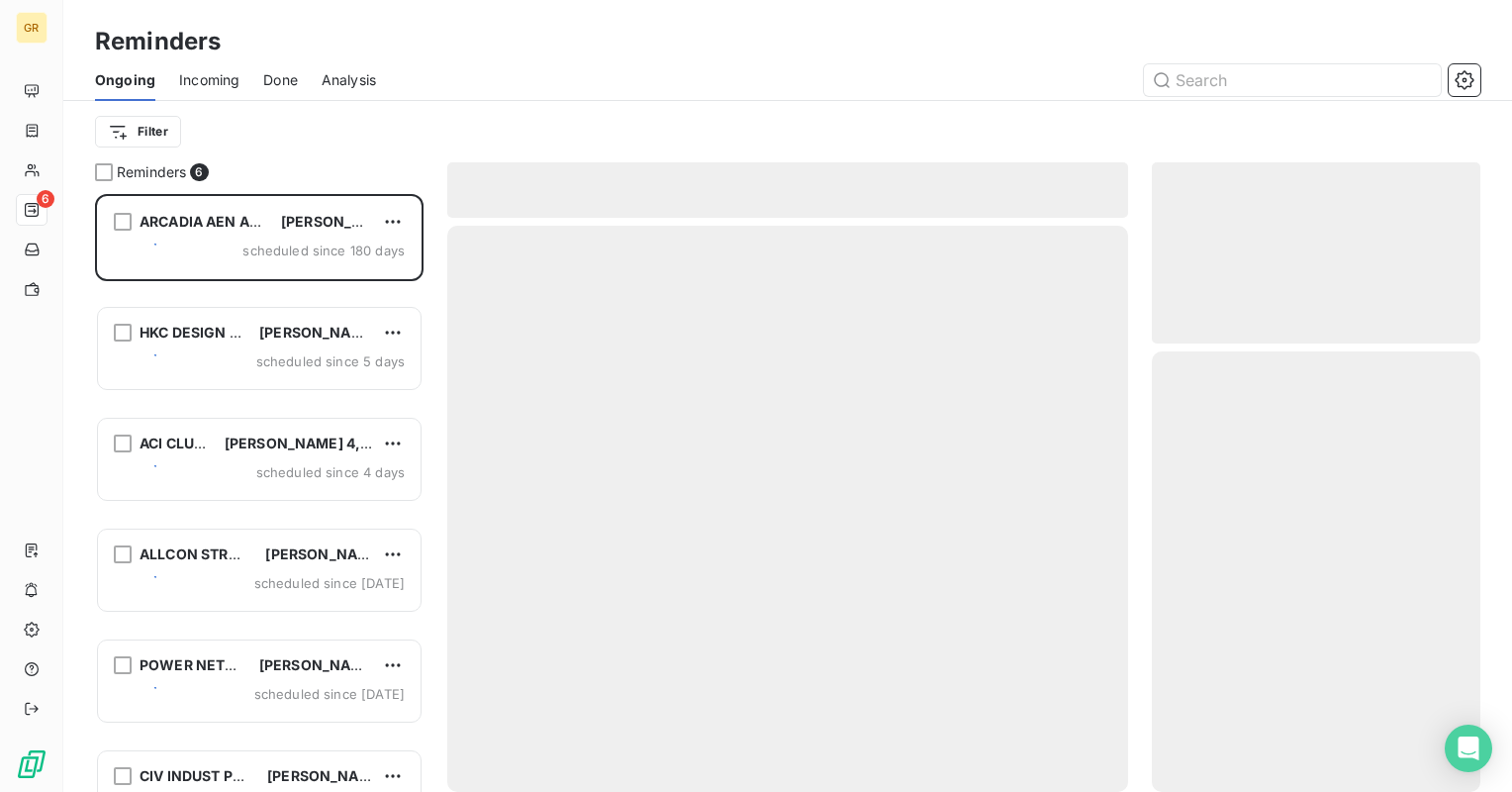 scroll, scrollTop: 16, scrollLeft: 16, axis: both 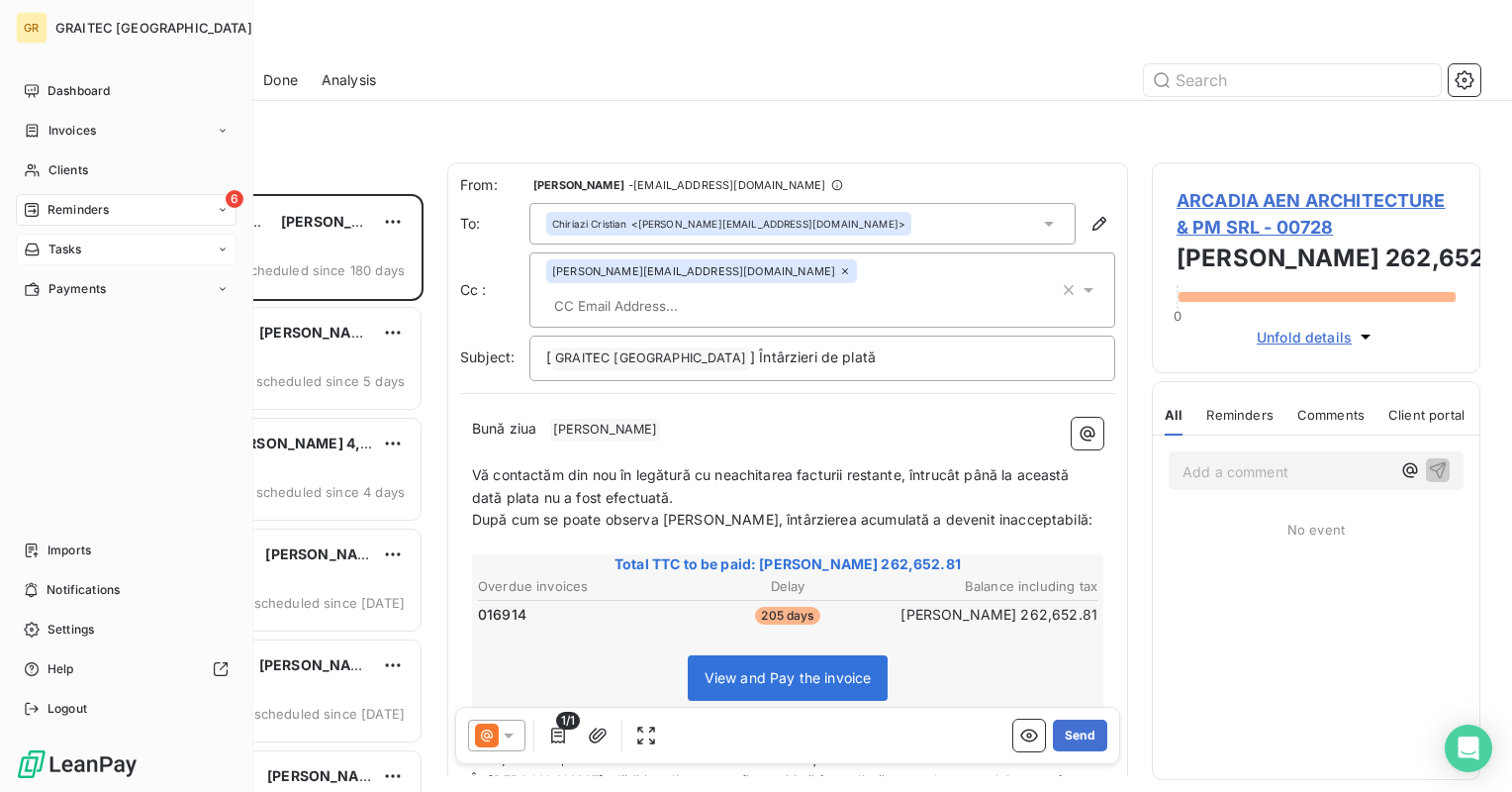 click 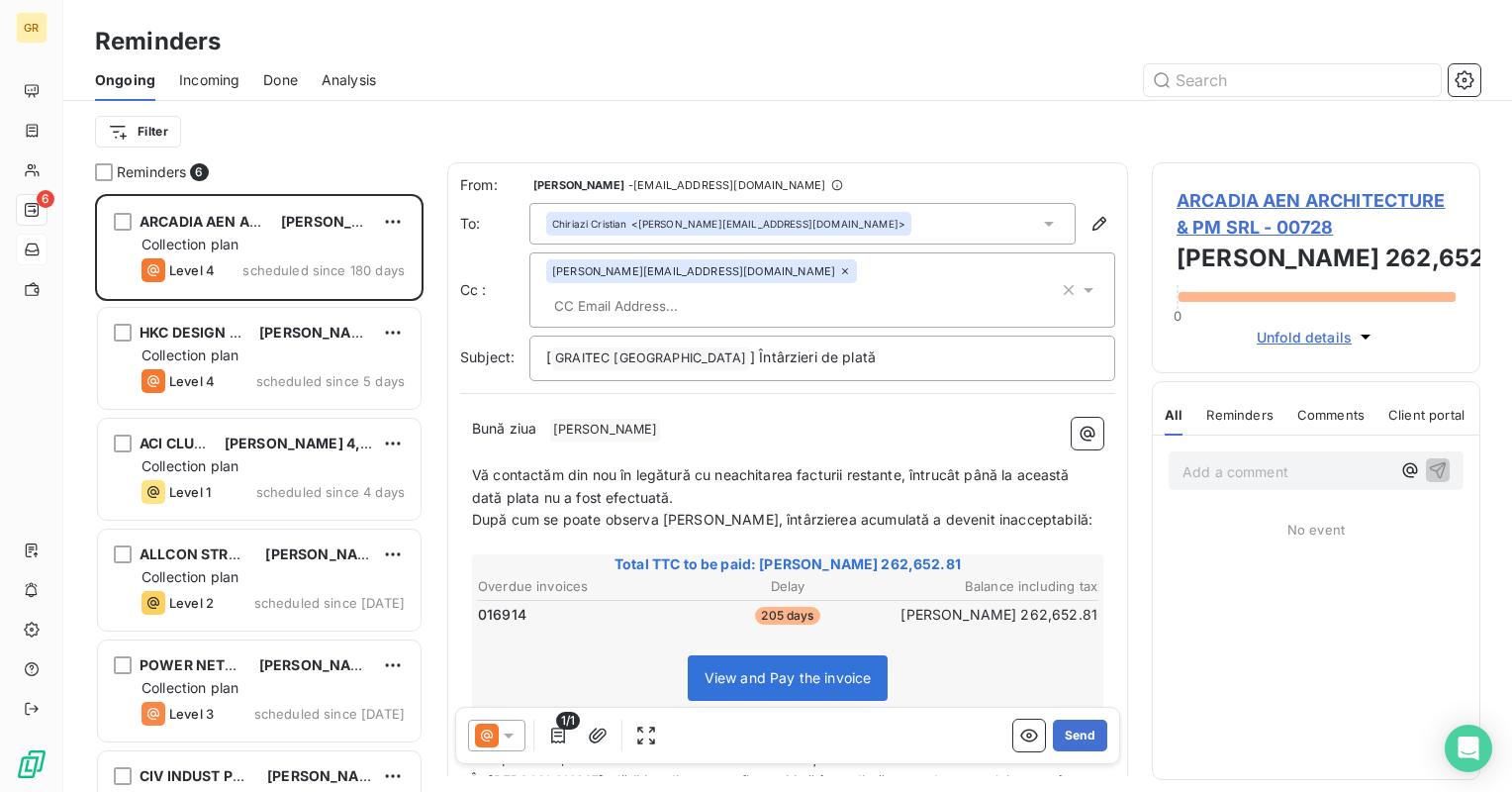 scroll, scrollTop: 16, scrollLeft: 16, axis: both 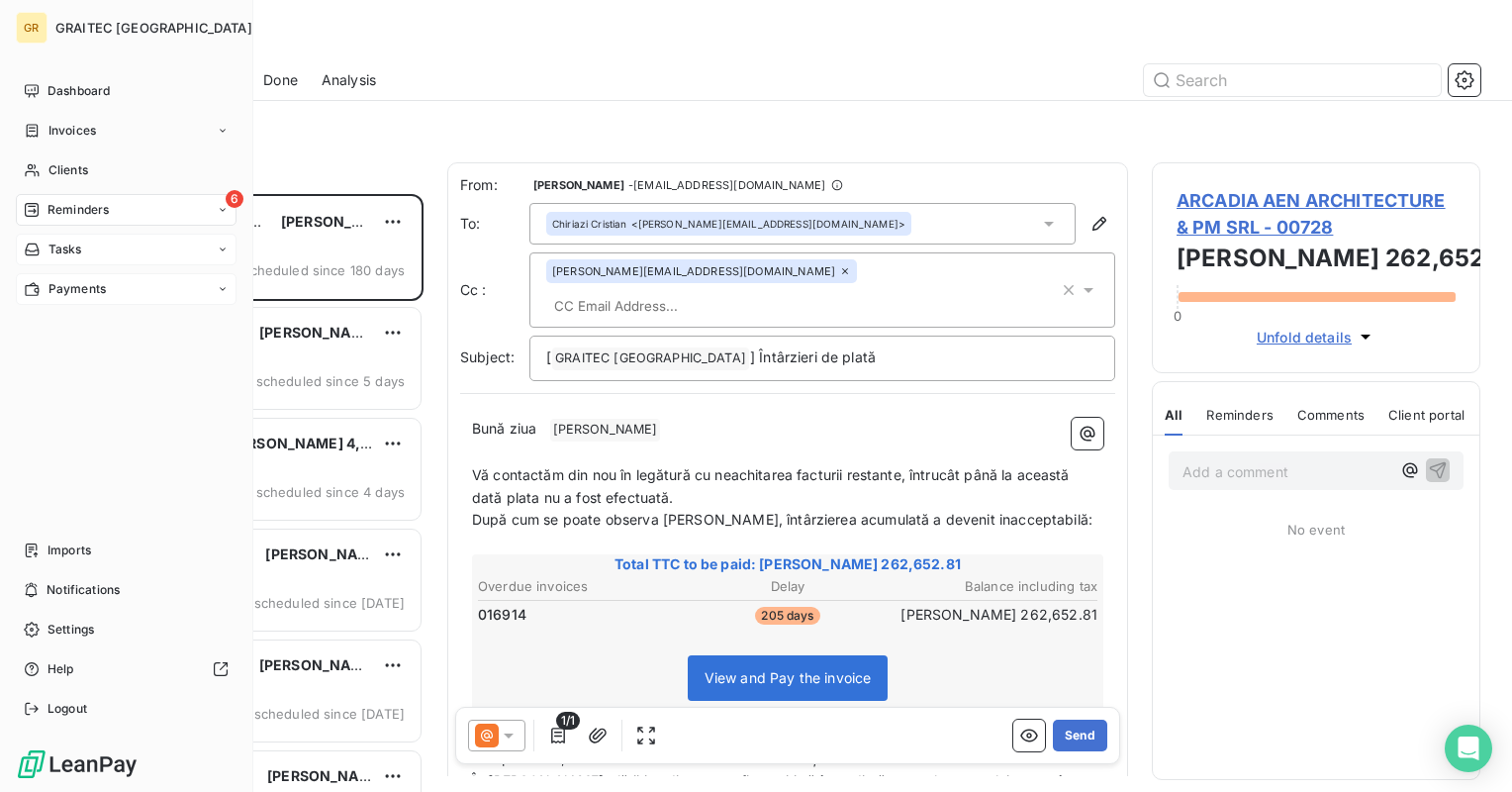 click on "Payments" at bounding box center (126, 289) 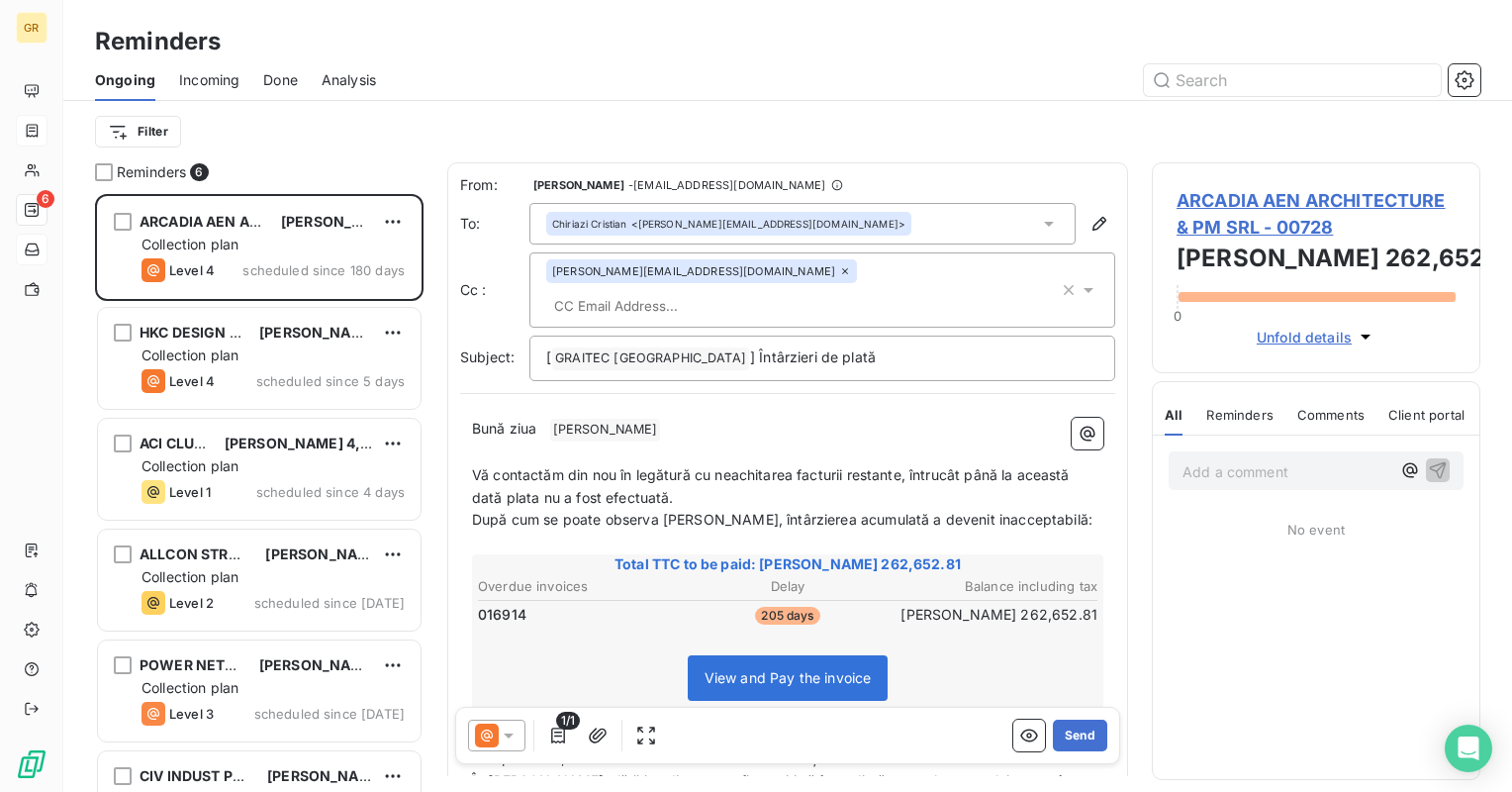 scroll, scrollTop: 16, scrollLeft: 16, axis: both 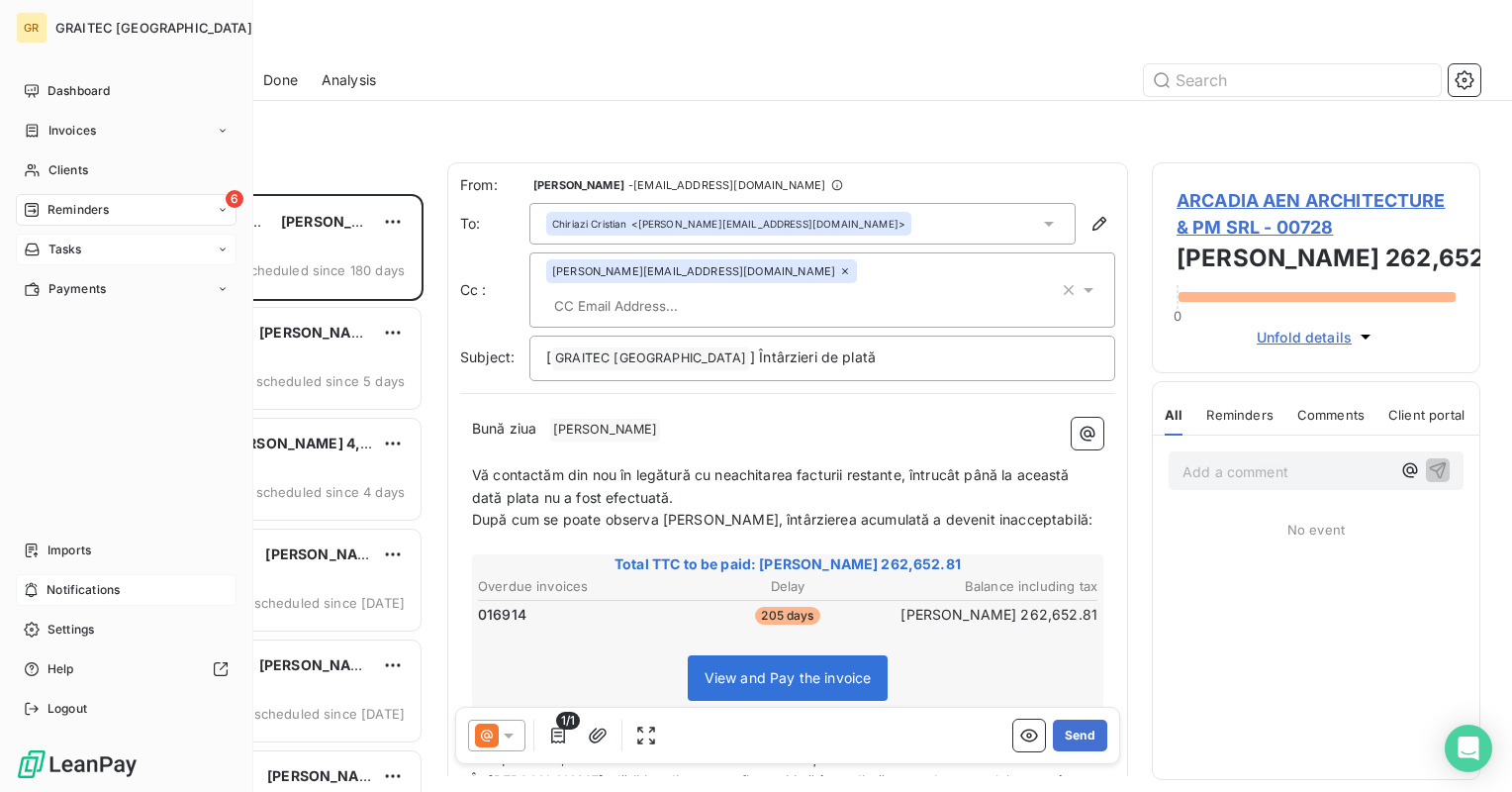 click on "Notifications" at bounding box center (83, 590) 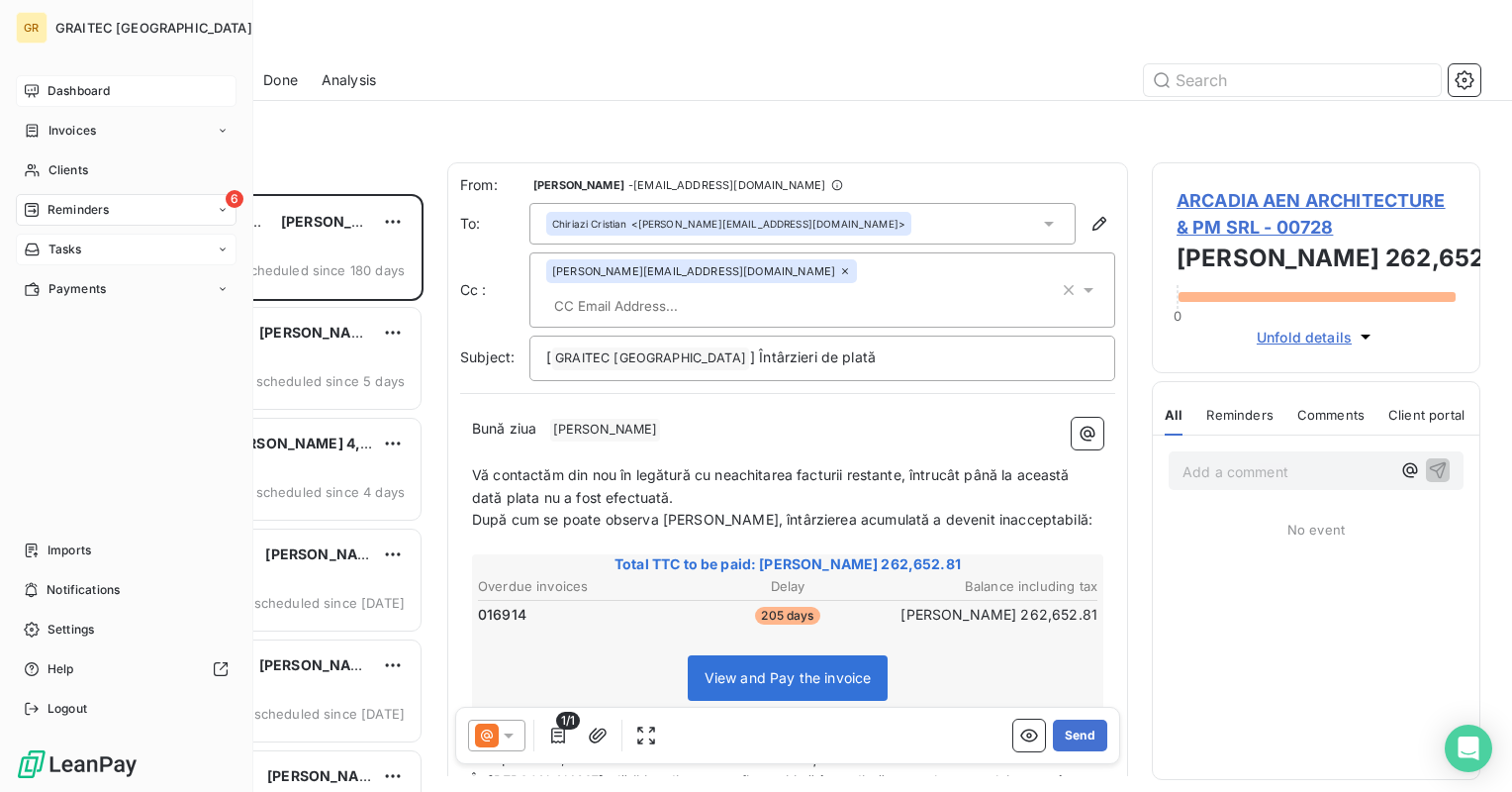 click on "Dashboard" at bounding box center [78, 91] 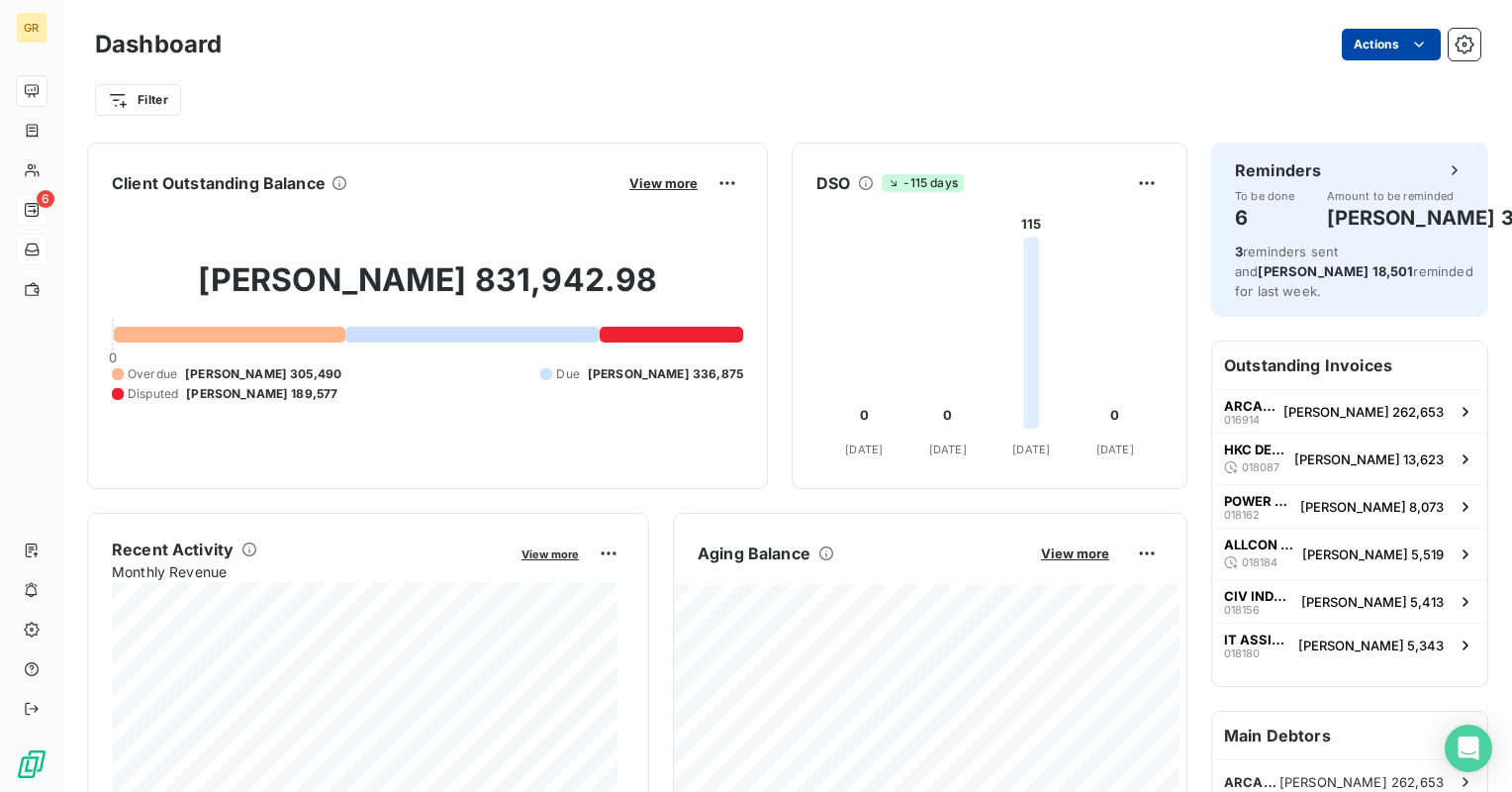 click on "GR 6 Dashboard Actions Filter Client Outstanding Balance   View more [PERSON_NAME] 831,942.98 0 Overdue [PERSON_NAME] 305,490 Due [PERSON_NAME] 336,875   Disputed [PERSON_NAME] 189,577 DSO -115 days 0 0 115 0 [DATE] Apr [DATE] May [DATE] Jun [DATE] [DATE] 25 Recent Activity Monthly Revenue View more Aging Balance View more Reminders by amount Collections Forecast Forecast based on average payment period of the last 3 months Reminders To be done 6 Amount to be reminded [PERSON_NAME] 300.1K 3  reminders sent and  [PERSON_NAME] 18,501  reminded for last week. Outstanding Invoices ARCADIA AEN ARCHITECTURE & PM SRL 016914 [PERSON_NAME] 262,653 HKC DESIGN STUDIO SRL 018087 [PERSON_NAME] 13,623 POWER NETWORKS SRL 018162 [PERSON_NAME] 8,073 ALLCON STRUCTURAL SRL 018184 [PERSON_NAME] 5,519 CIV INDUST PROIECT S.R.L. 018156 [PERSON_NAME] 5,413 IT ASSIST SERVICES S.R.L. 018180 [PERSON_NAME] 5,343 Main Debtors ARCADIA AEN ARCHITECTURE & PM SRL [PERSON_NAME] 262,653 FOCALITY SRL [PERSON_NAME] 192,817 BIT SOLUTIONS S.R.L. [PERSON_NAME] 125,688 COMPANIA DE APA [PERSON_NAME] [PERSON_NAME] 62,995 EXPERT COMERCIAL PROD SRL [PERSON_NAME] 29,846 ET CONCEPTIM" at bounding box center (756, 396) 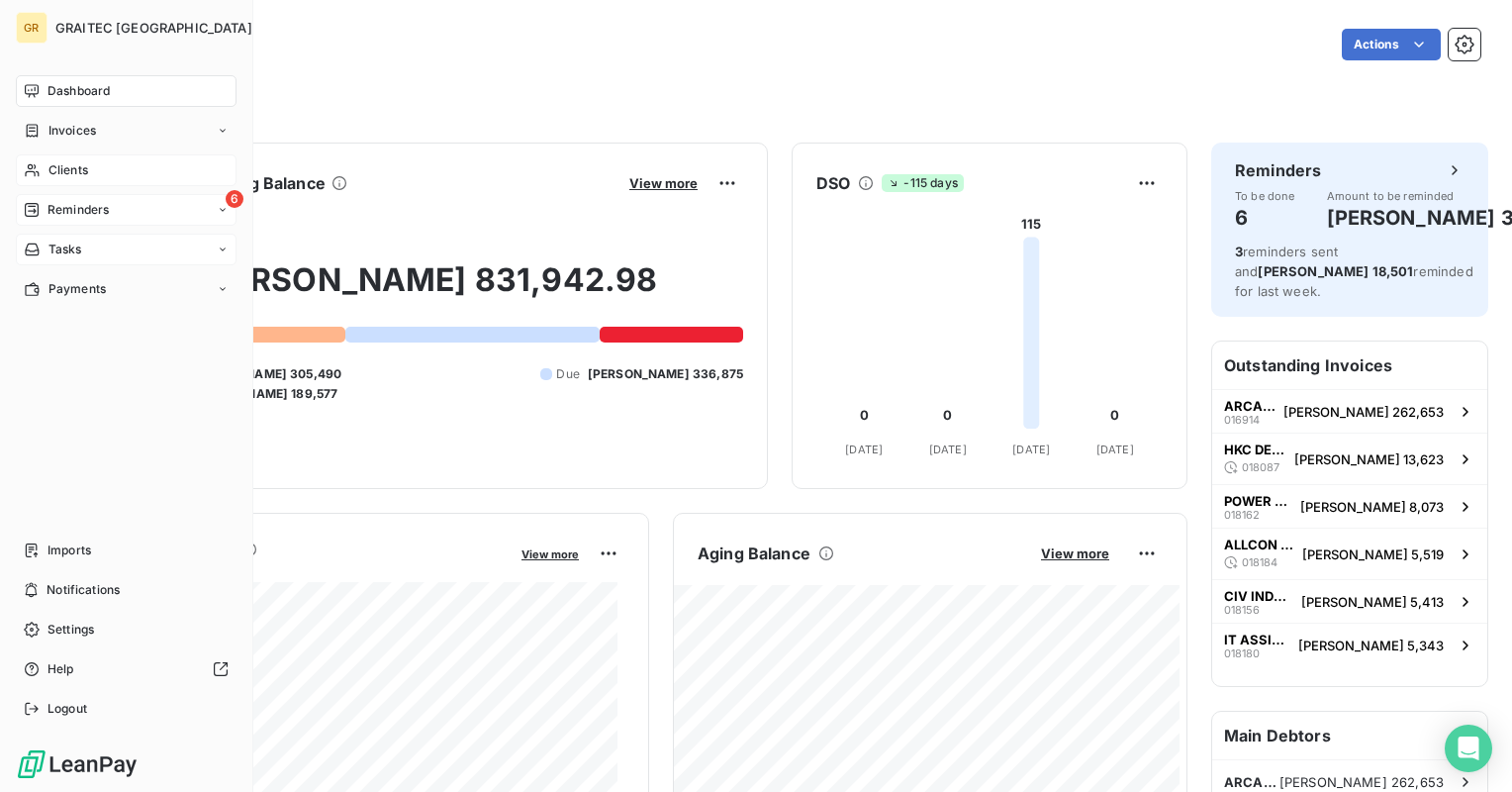 click on "GR GRAITEC [GEOGRAPHIC_DATA] Dashboard Invoices Clients 6 Reminders Tasks Payments Imports Notifications Settings Help Logout Dashboard Actions Filter Client Outstanding Balance   View more [PERSON_NAME] 831,942.98 0 Overdue [PERSON_NAME] 305,490 Due [PERSON_NAME] 336,875   Disputed [PERSON_NAME] 189,577 DSO -115 days 0 0 115 0 [DATE] Apr [DATE] May [DATE] Jun [DATE] [DATE] 25 Recent Activity Monthly Revenue View more Aging Balance View more Reminders by amount Collections Forecast Forecast based on average payment period of the last 3 months Reminders To be done 6 Amount to be reminded [PERSON_NAME] 300.1K 3  reminders sent and  [PERSON_NAME] 18,501  reminded for last week. Outstanding Invoices ARCADIA AEN ARCHITECTURE & PM SRL 016914 [PERSON_NAME] 262,653 HKC DESIGN STUDIO SRL 018087 [PERSON_NAME] 13,623 POWER NETWORKS SRL 018162 [PERSON_NAME] 8,073 ALLCON STRUCTURAL SRL 018184 [PERSON_NAME] 5,519 CIV INDUST PROIECT S.R.L. 018156 [PERSON_NAME] 5,413 IT ASSIST SERVICES S.R.L. 018180 [PERSON_NAME] 5,343 Main Debtors ARCADIA AEN ARCHITECTURE & PM SRL [PERSON_NAME] 262,653 FOCALITY SRL [PERSON_NAME] 192,817 [PERSON_NAME] 125,688" at bounding box center (756, 396) 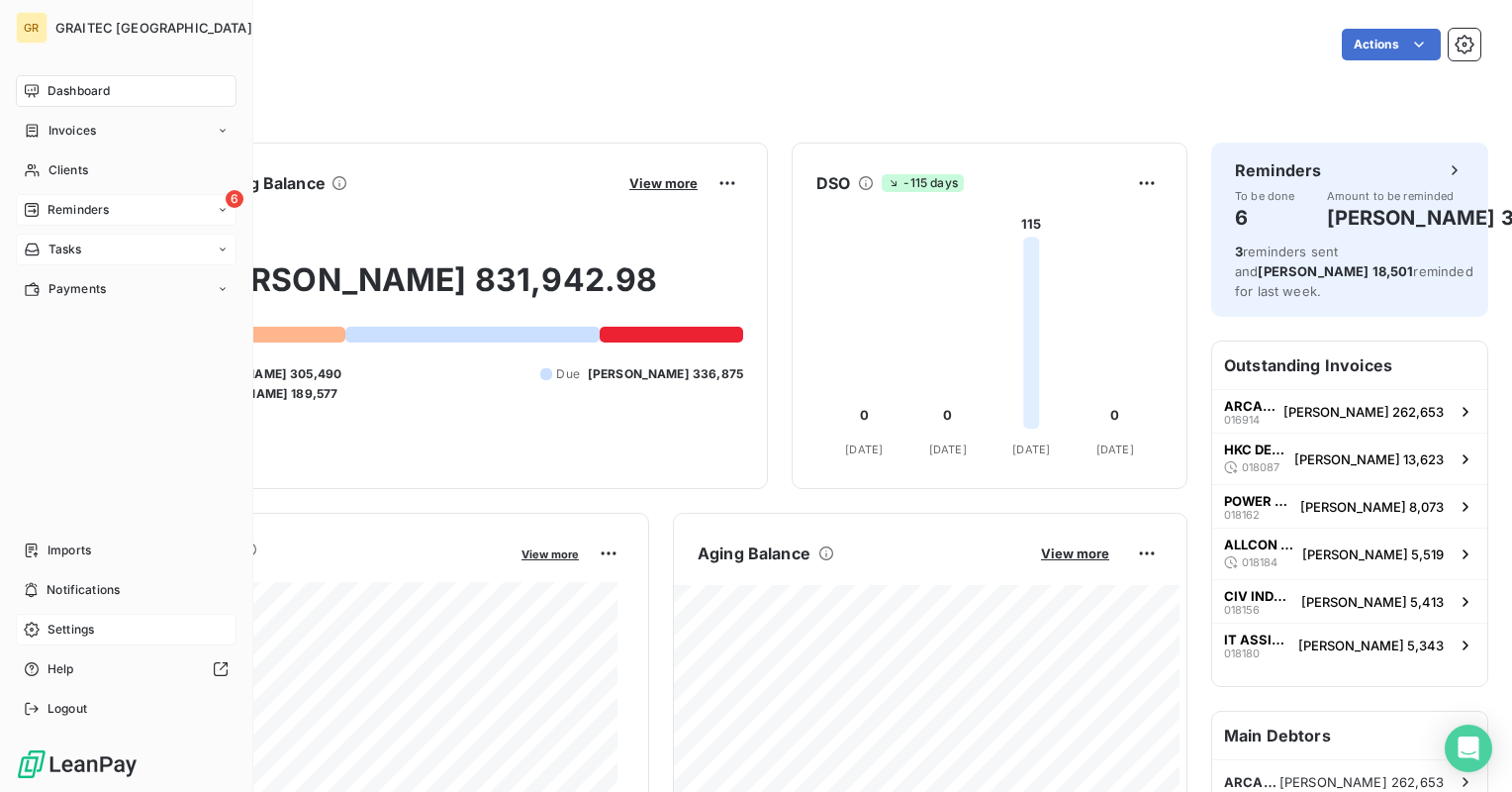 click on "Settings" at bounding box center (70, 630) 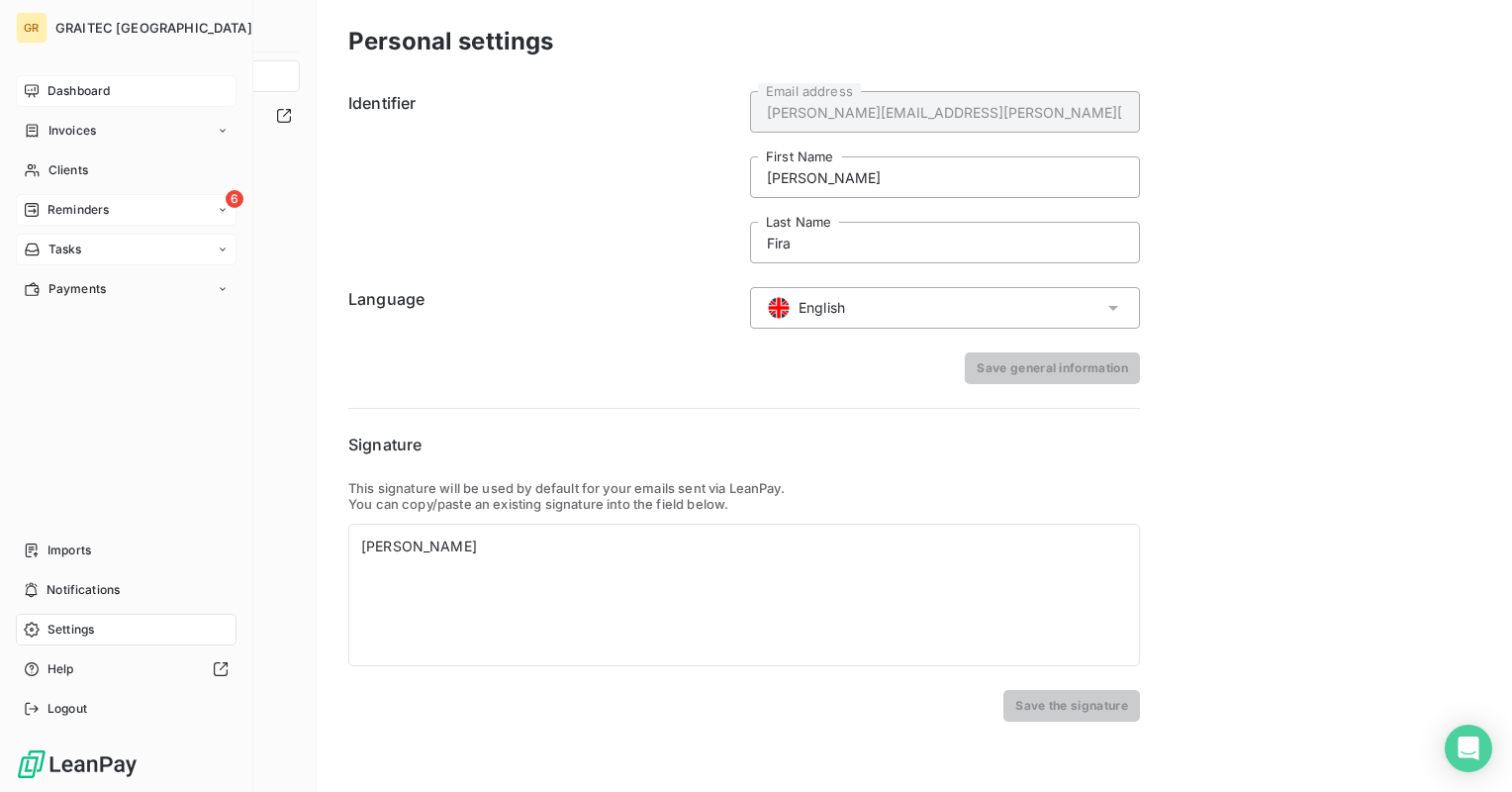 click on "6 Reminders" at bounding box center [126, 210] 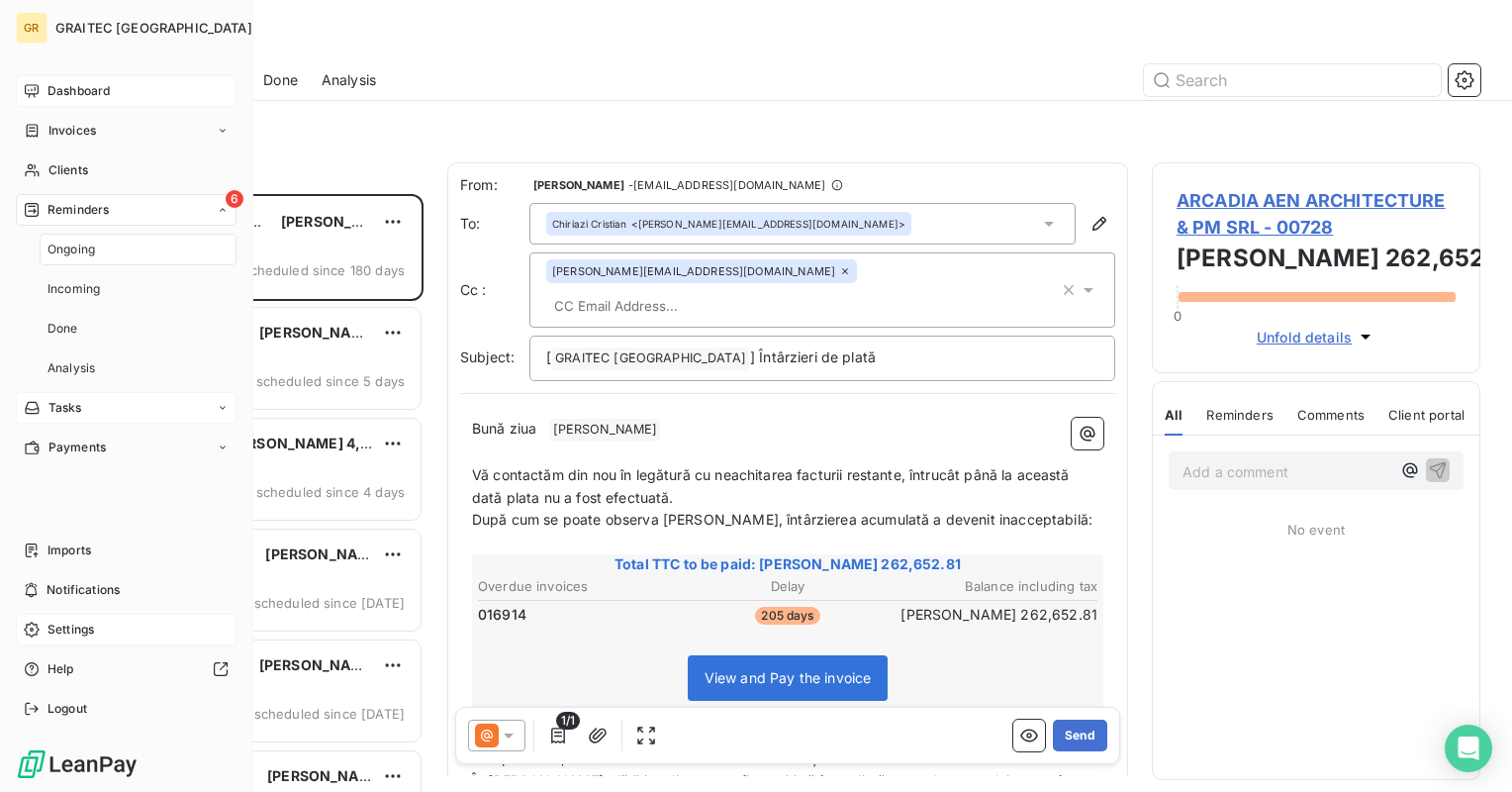 scroll, scrollTop: 16, scrollLeft: 16, axis: both 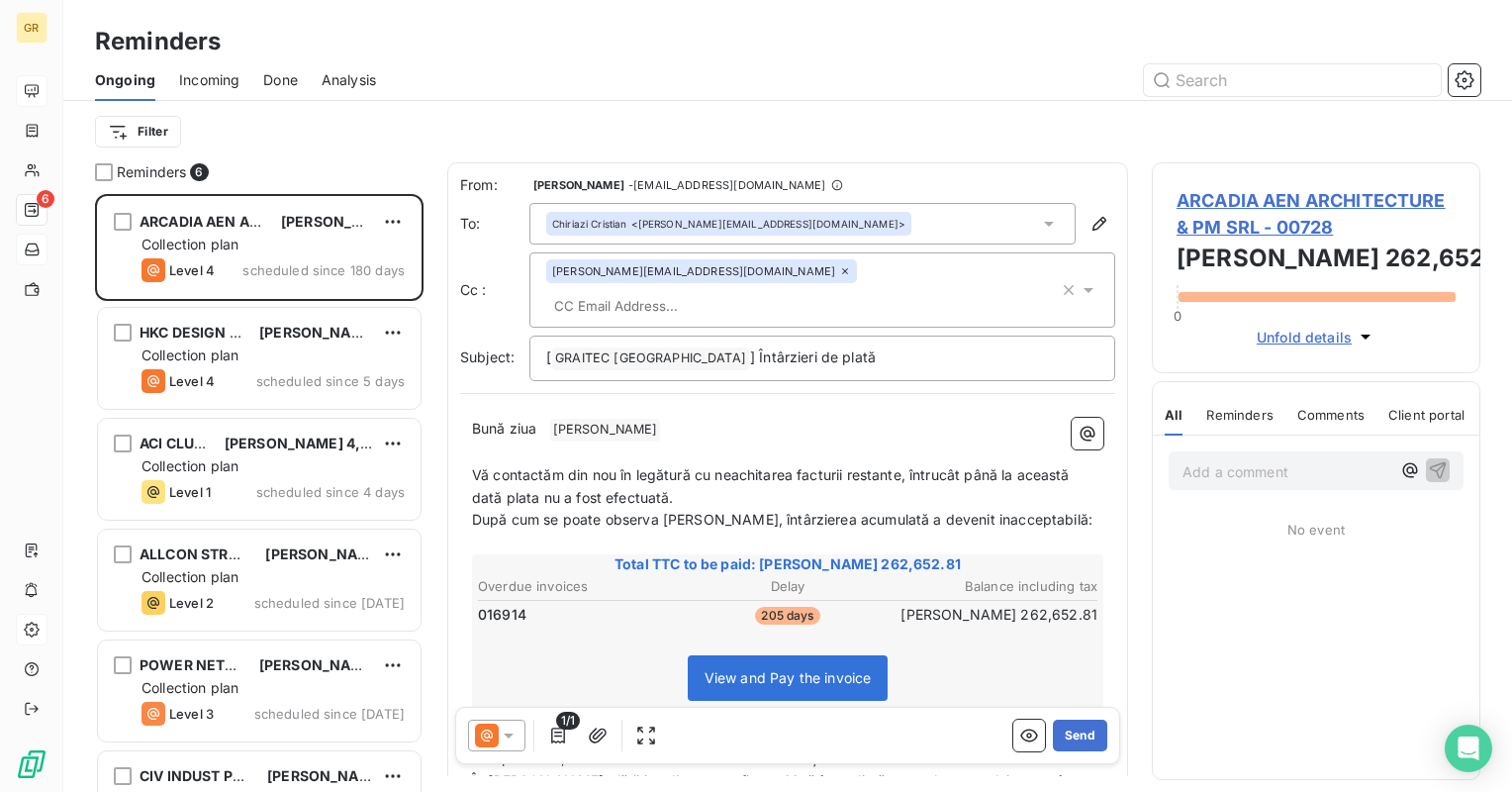 click on "Incoming" at bounding box center (209, 80) 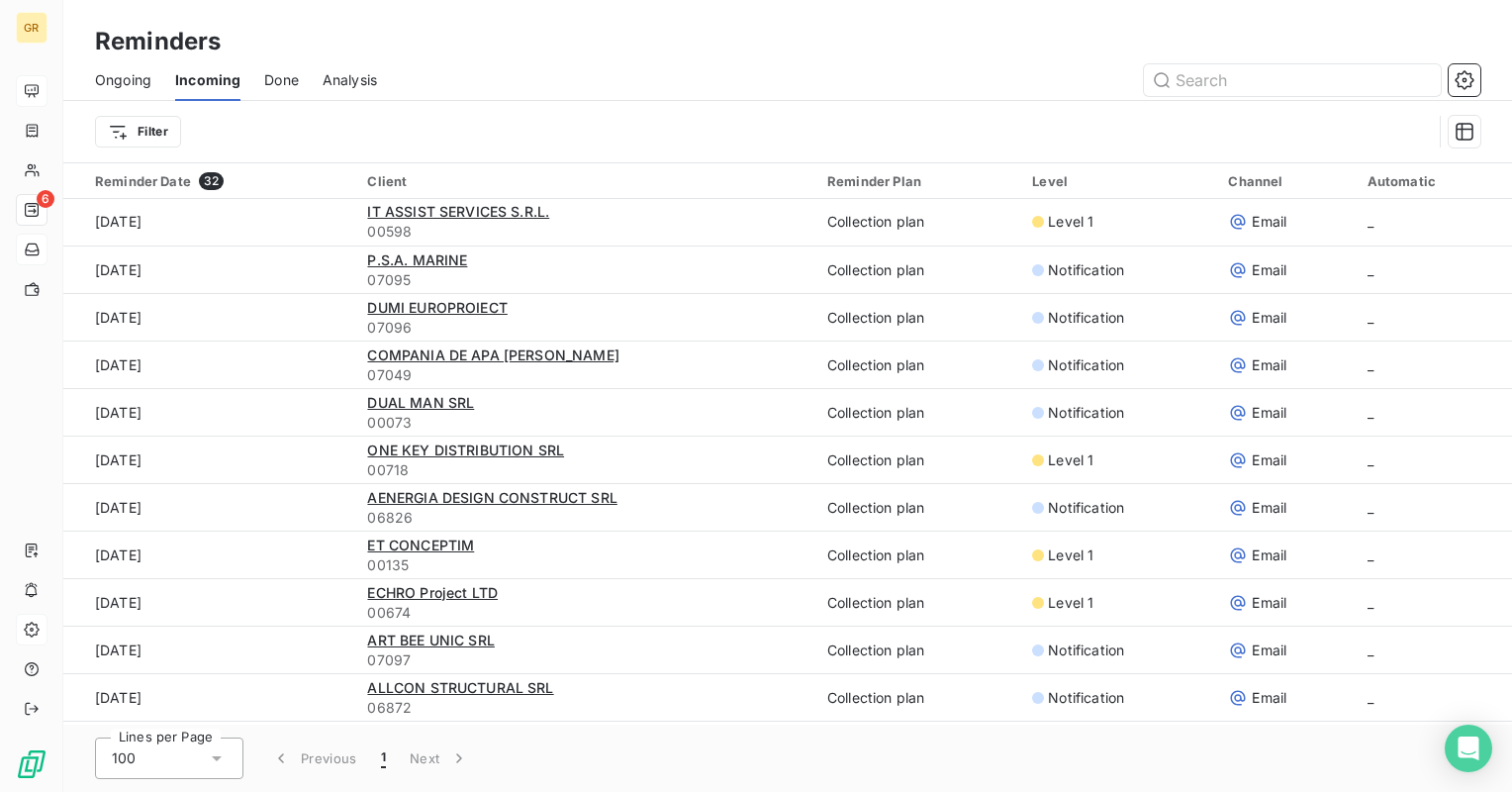 click on "Analysis" at bounding box center [349, 80] 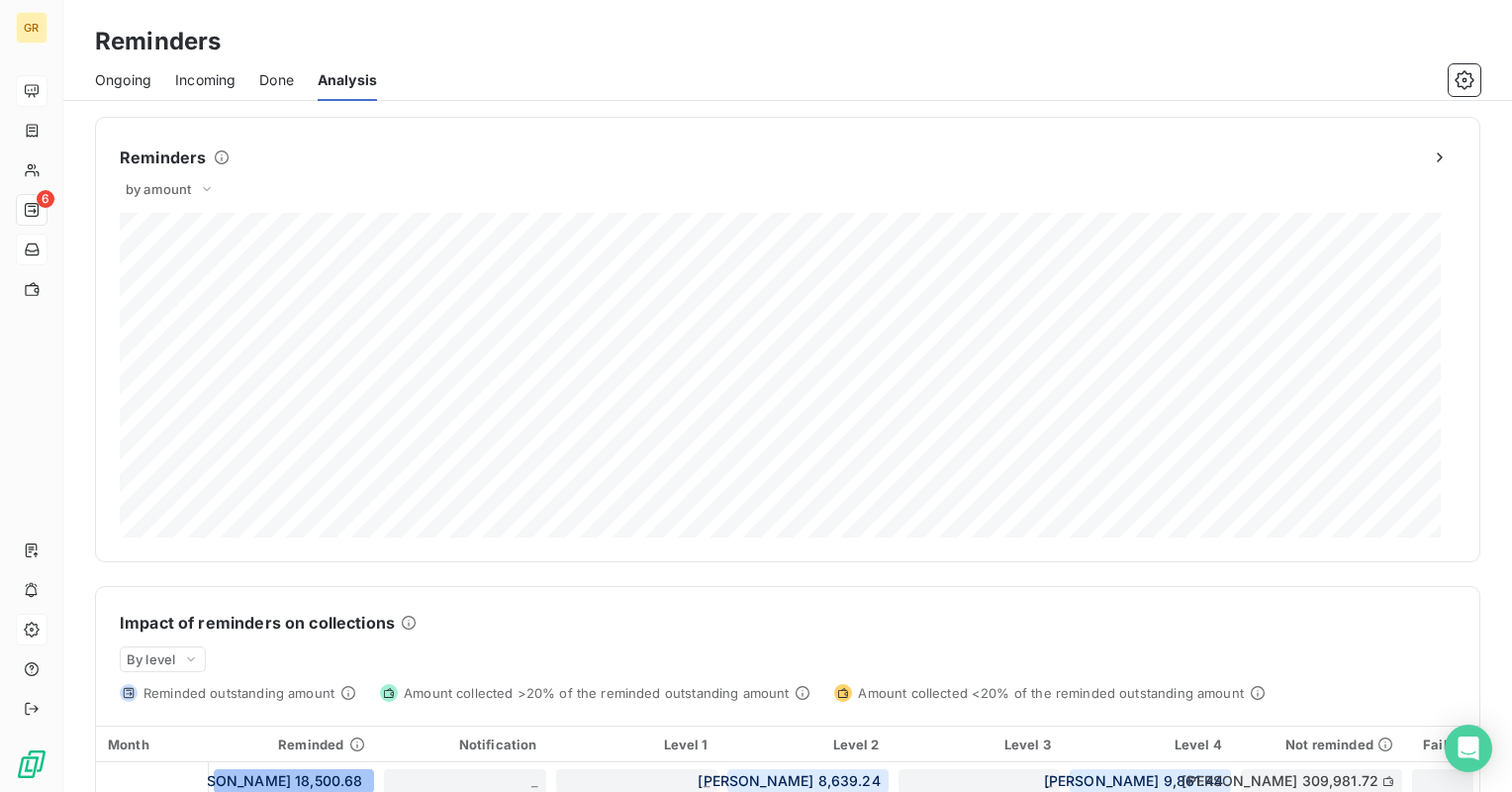 click on "Ongoing" at bounding box center [123, 80] 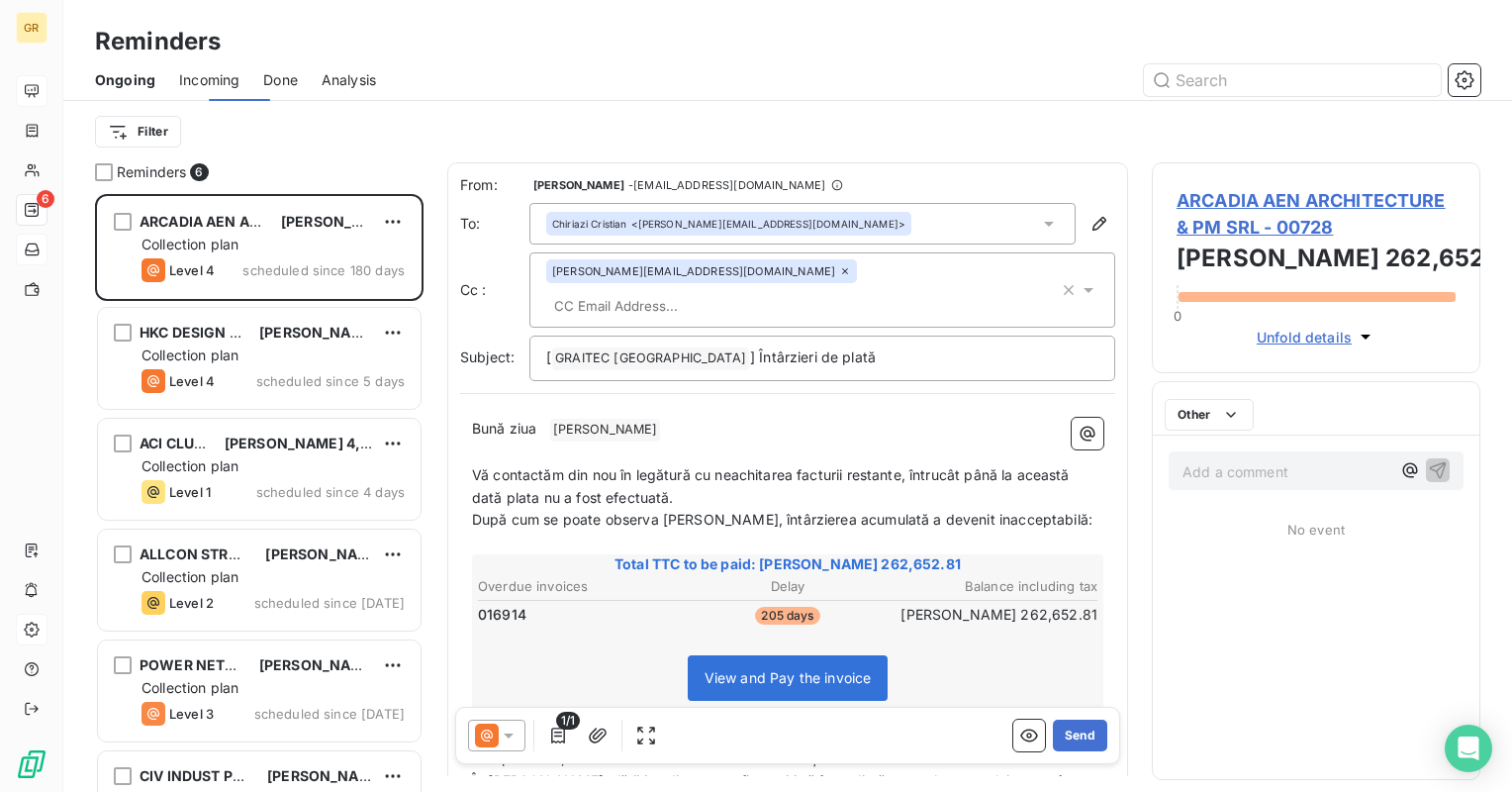scroll, scrollTop: 16, scrollLeft: 16, axis: both 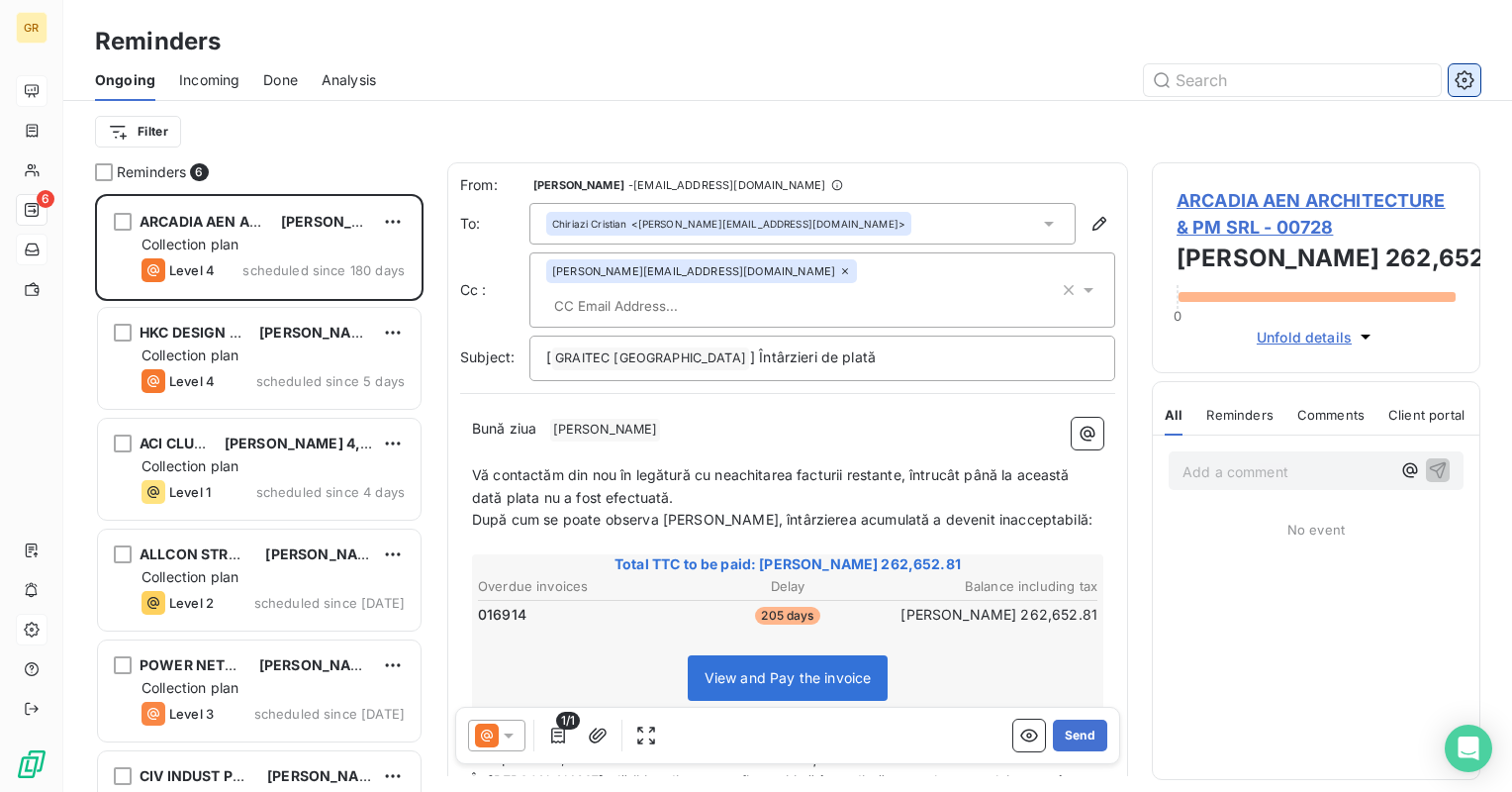 click at bounding box center (1465, 80) 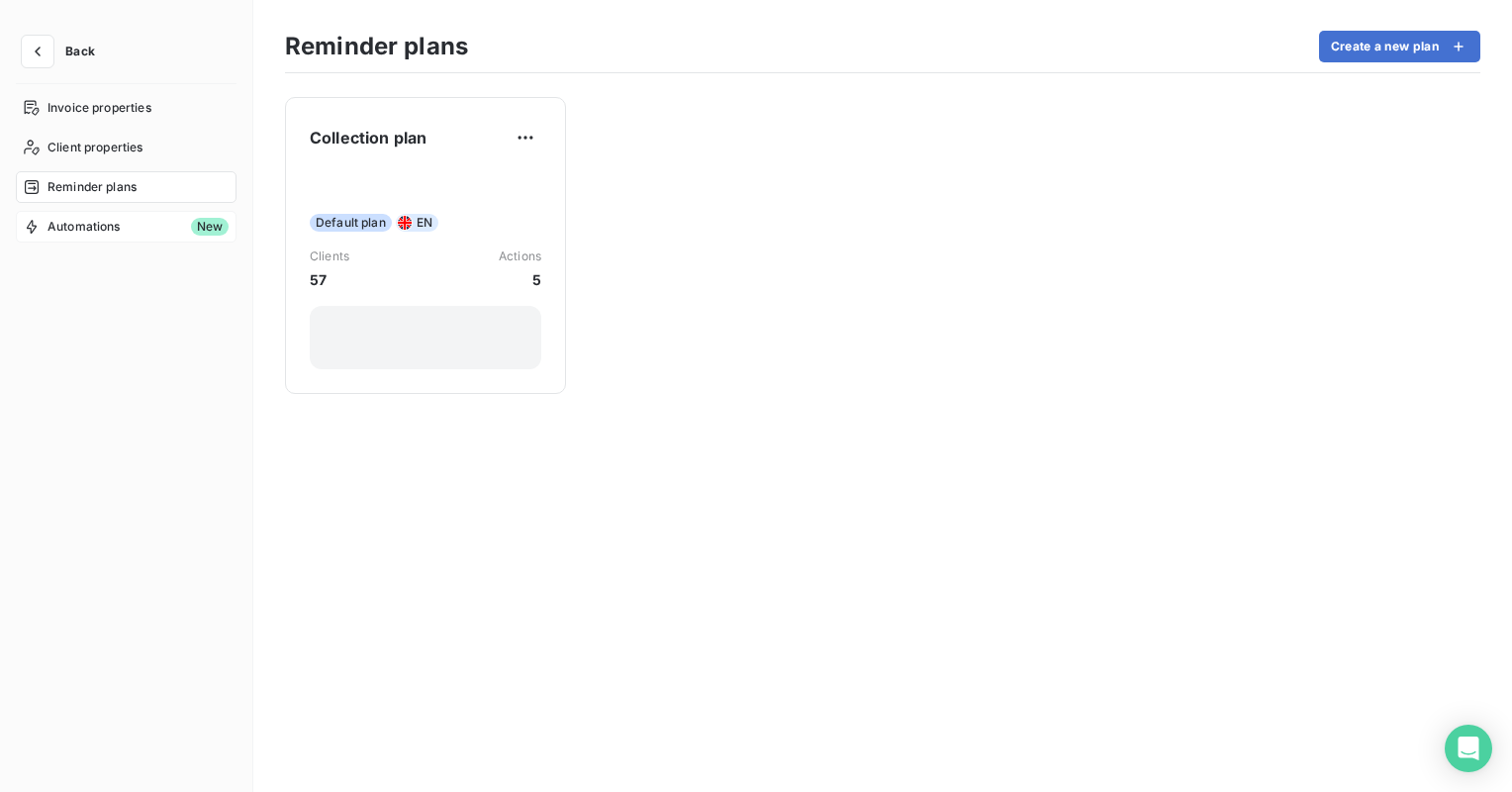 click on "Automations" at bounding box center [84, 227] 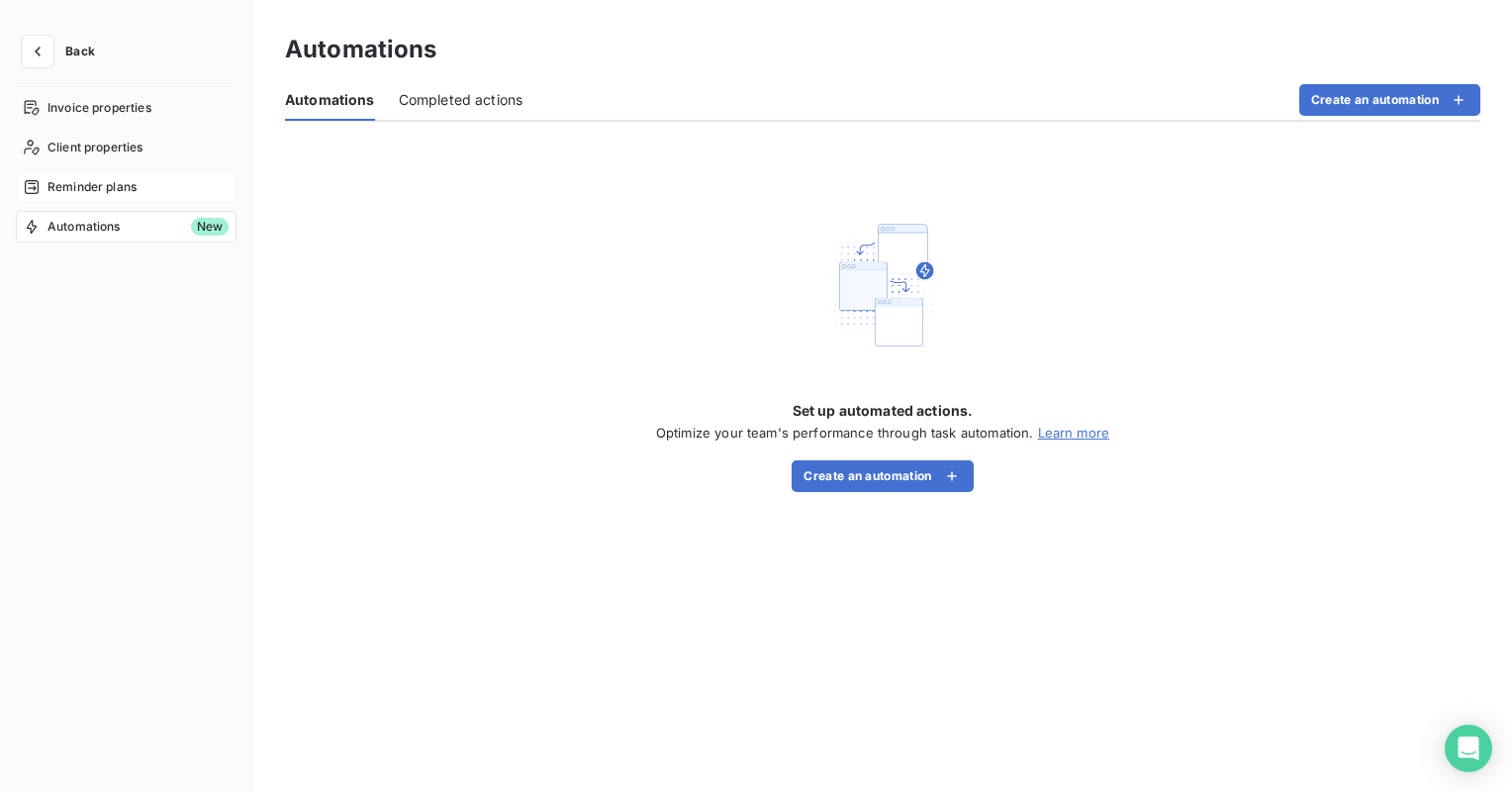 click on "Reminder plans" at bounding box center [92, 187] 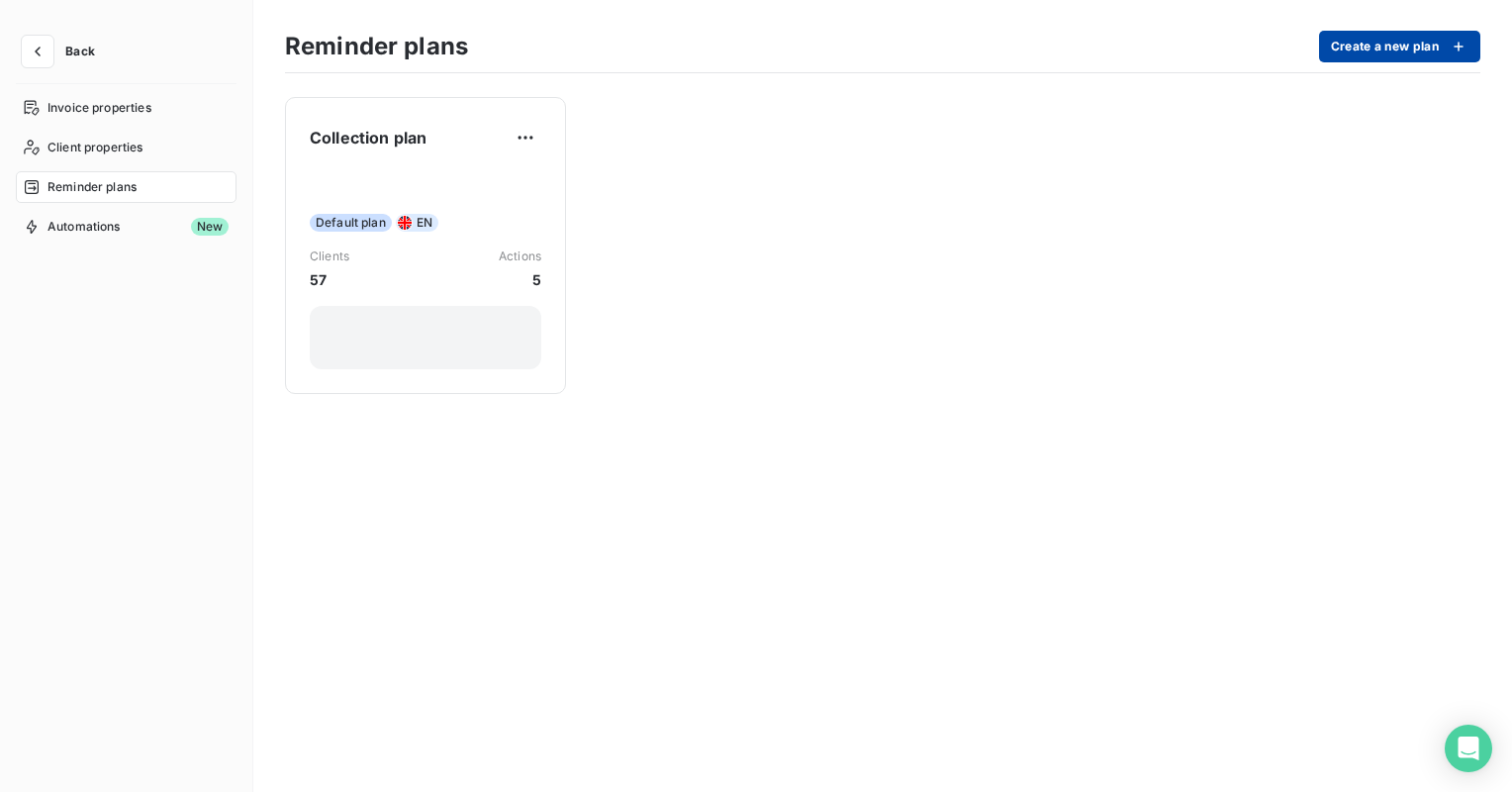 click on "Create a new plan" at bounding box center [1399, 47] 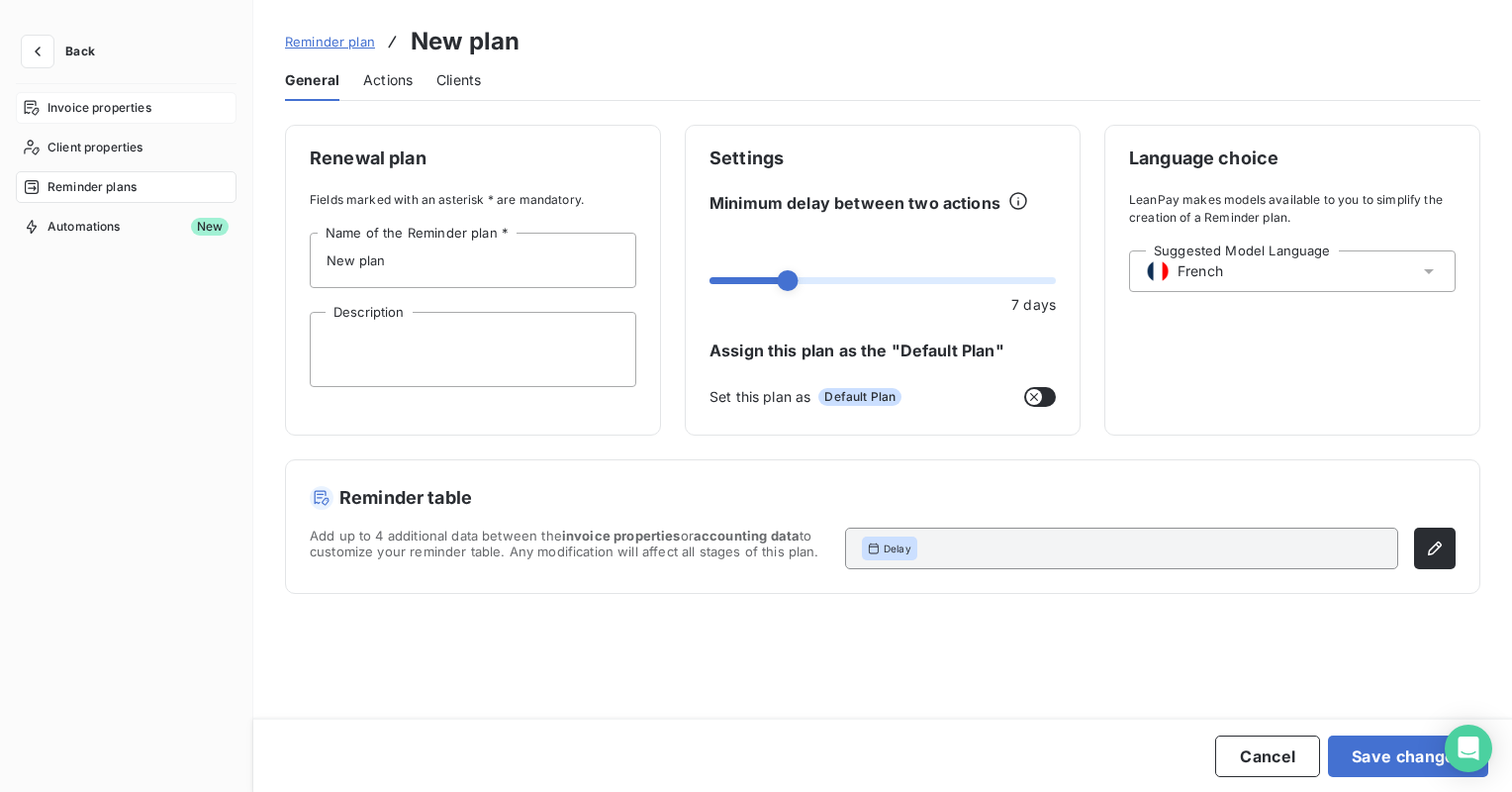 click on "Invoice properties" at bounding box center (99, 108) 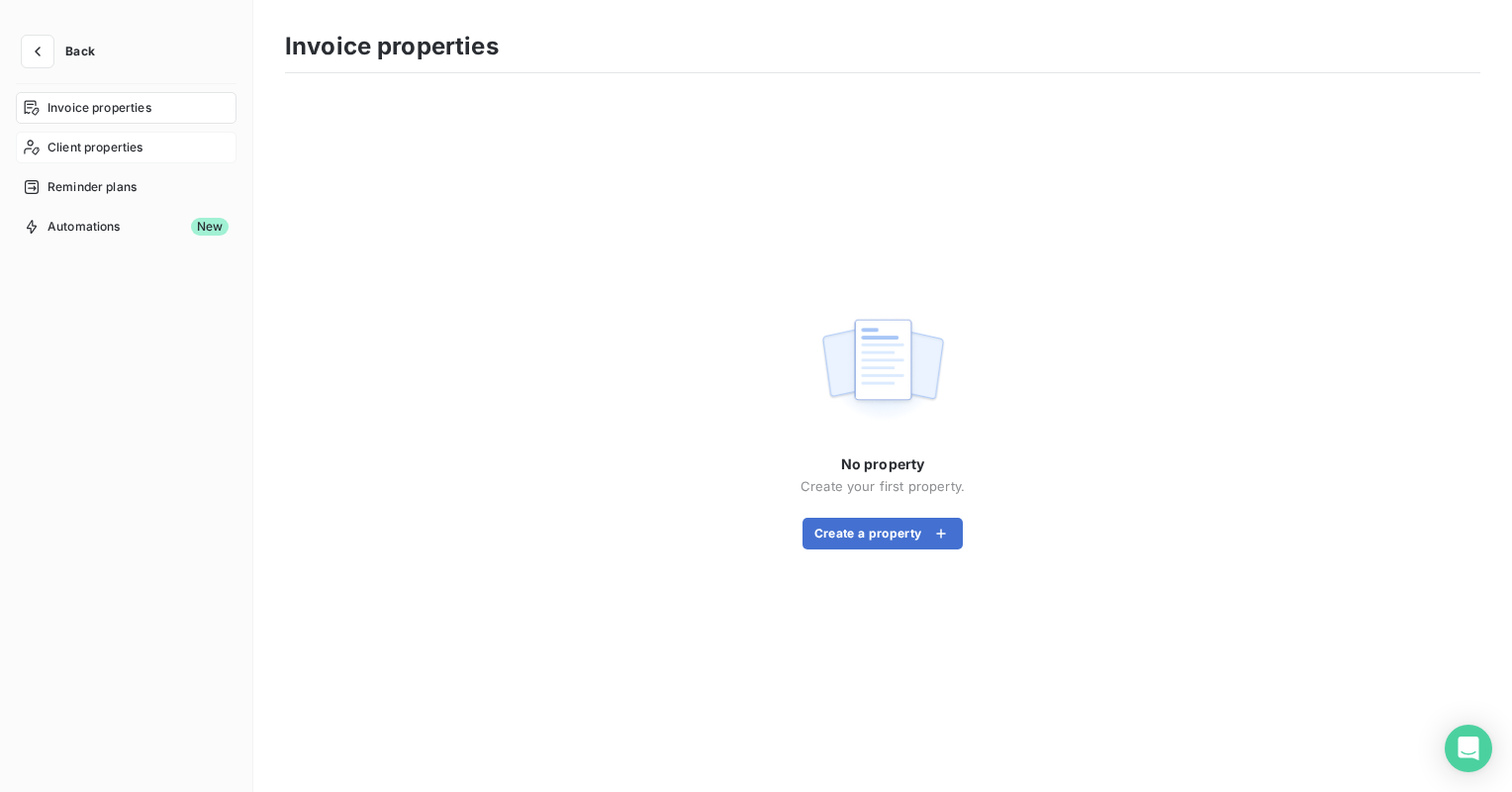 click on "Client properties" at bounding box center (95, 148) 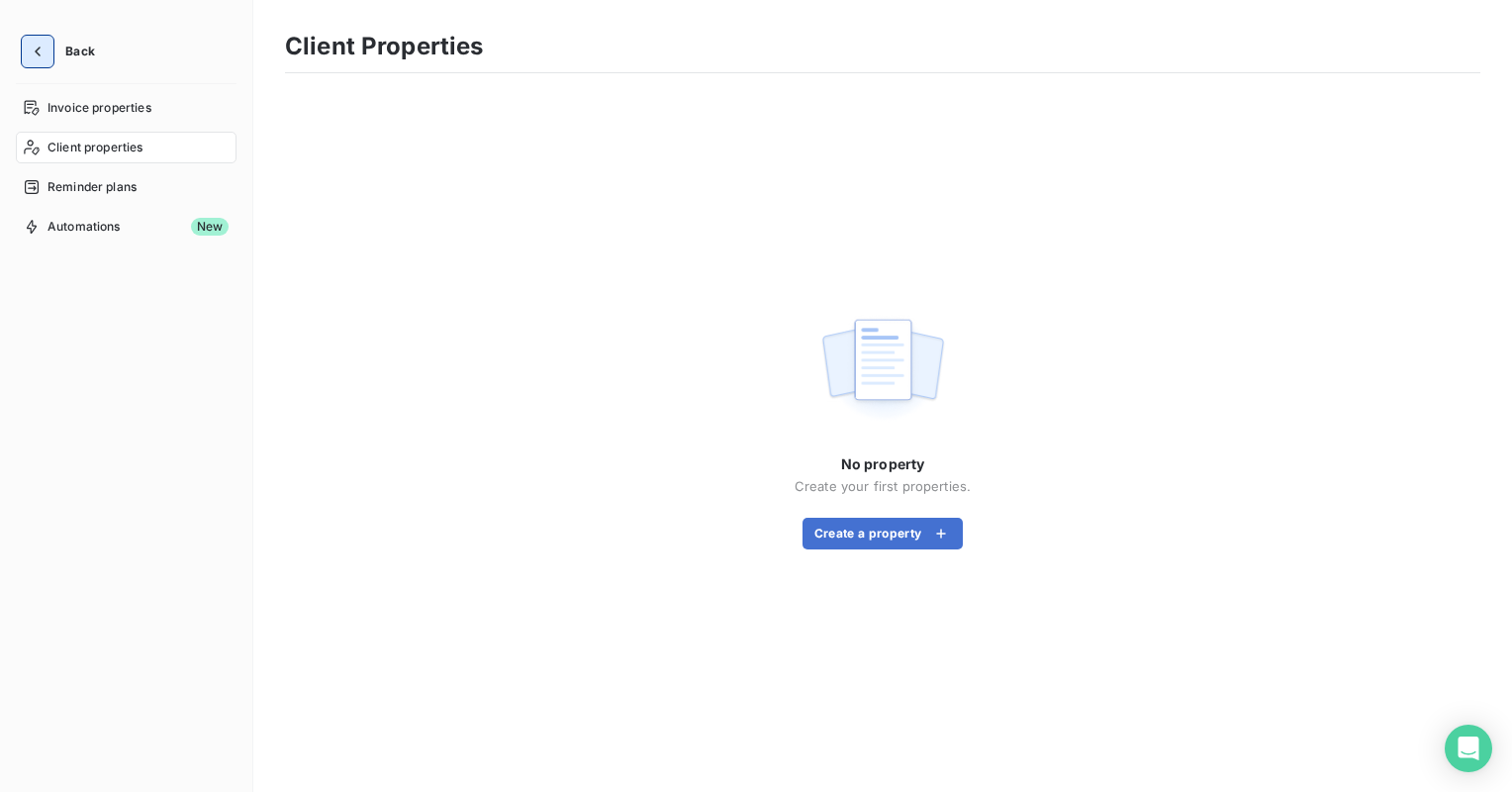click 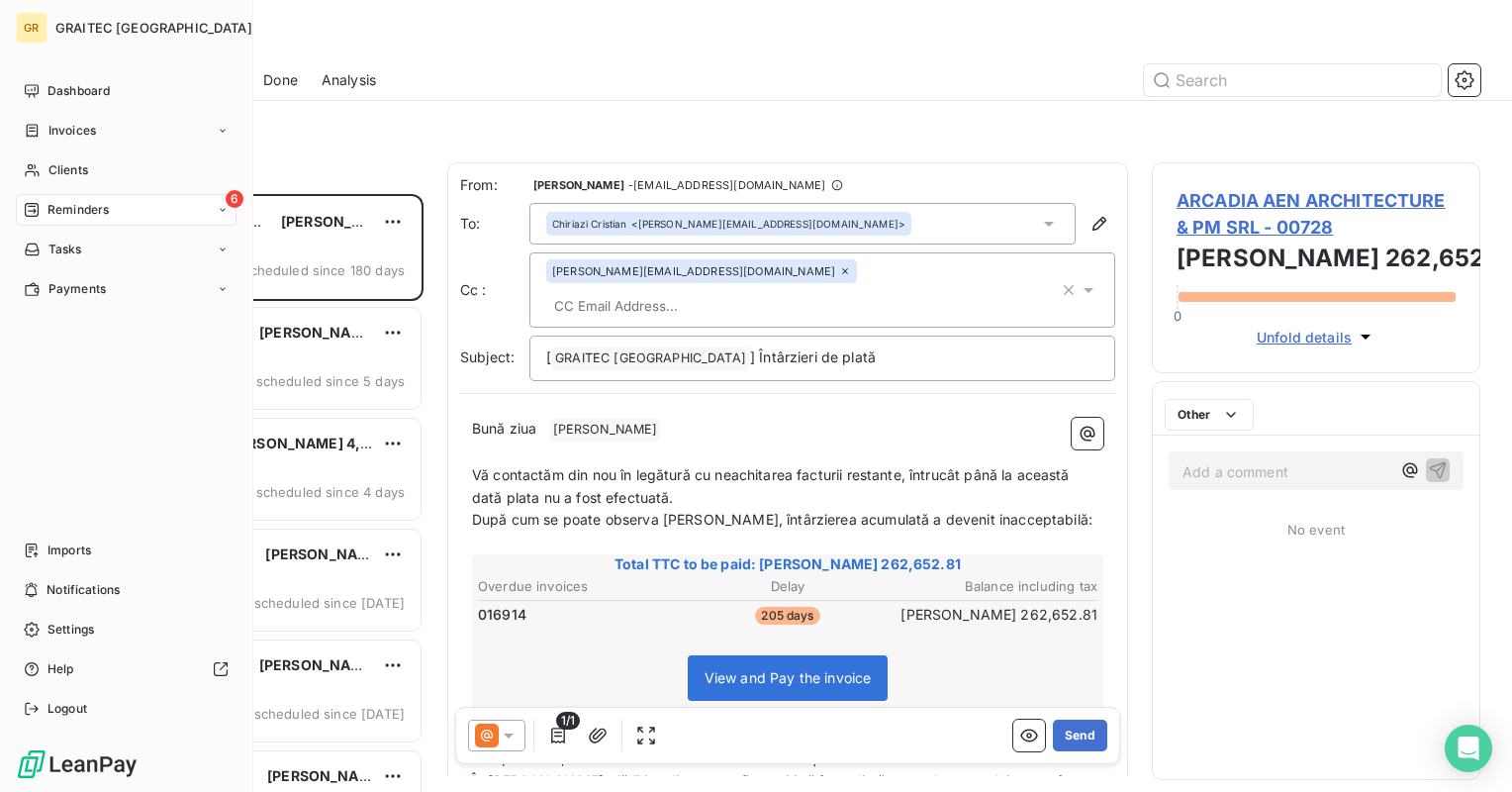 scroll, scrollTop: 16, scrollLeft: 16, axis: both 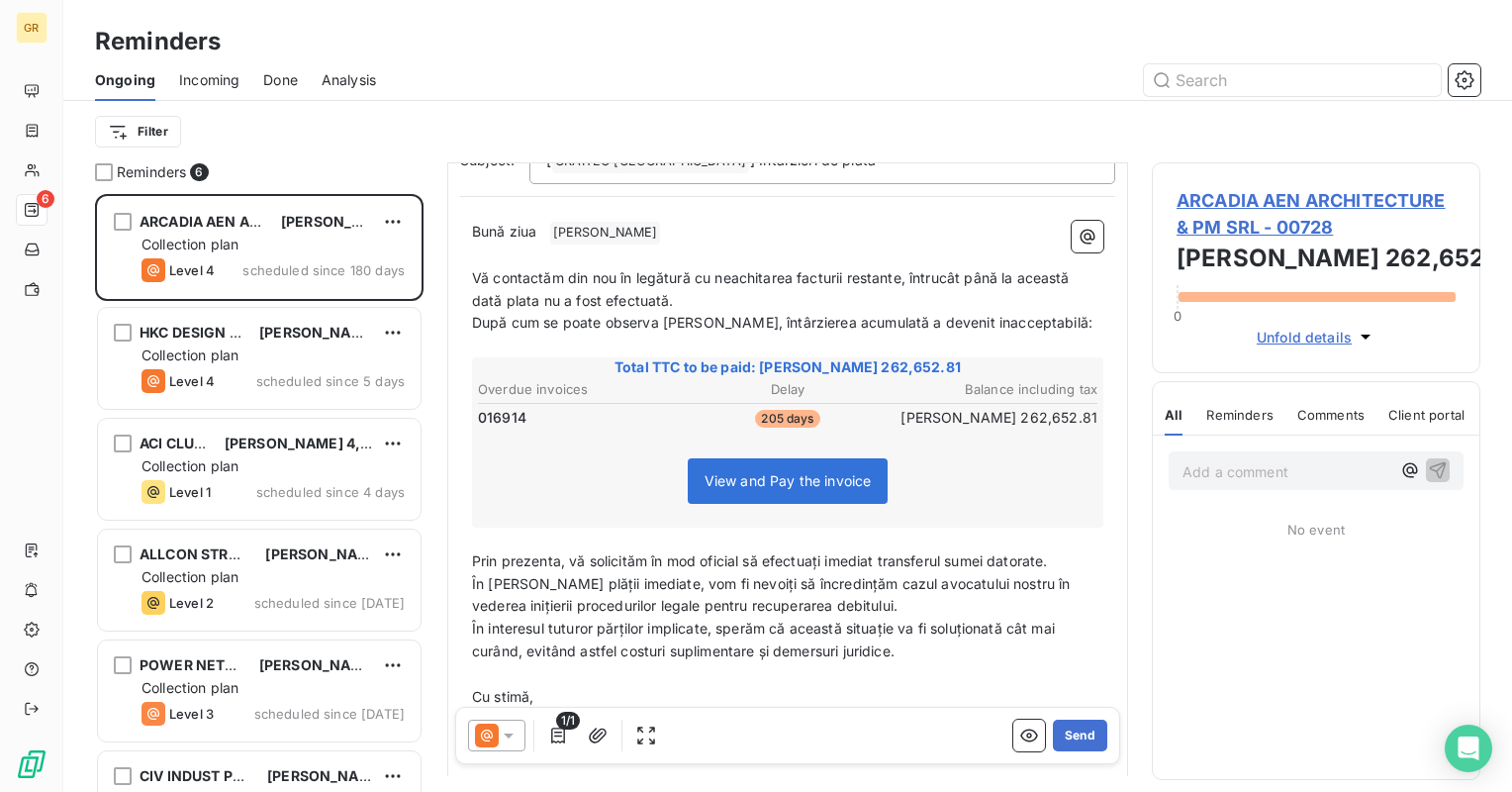 click 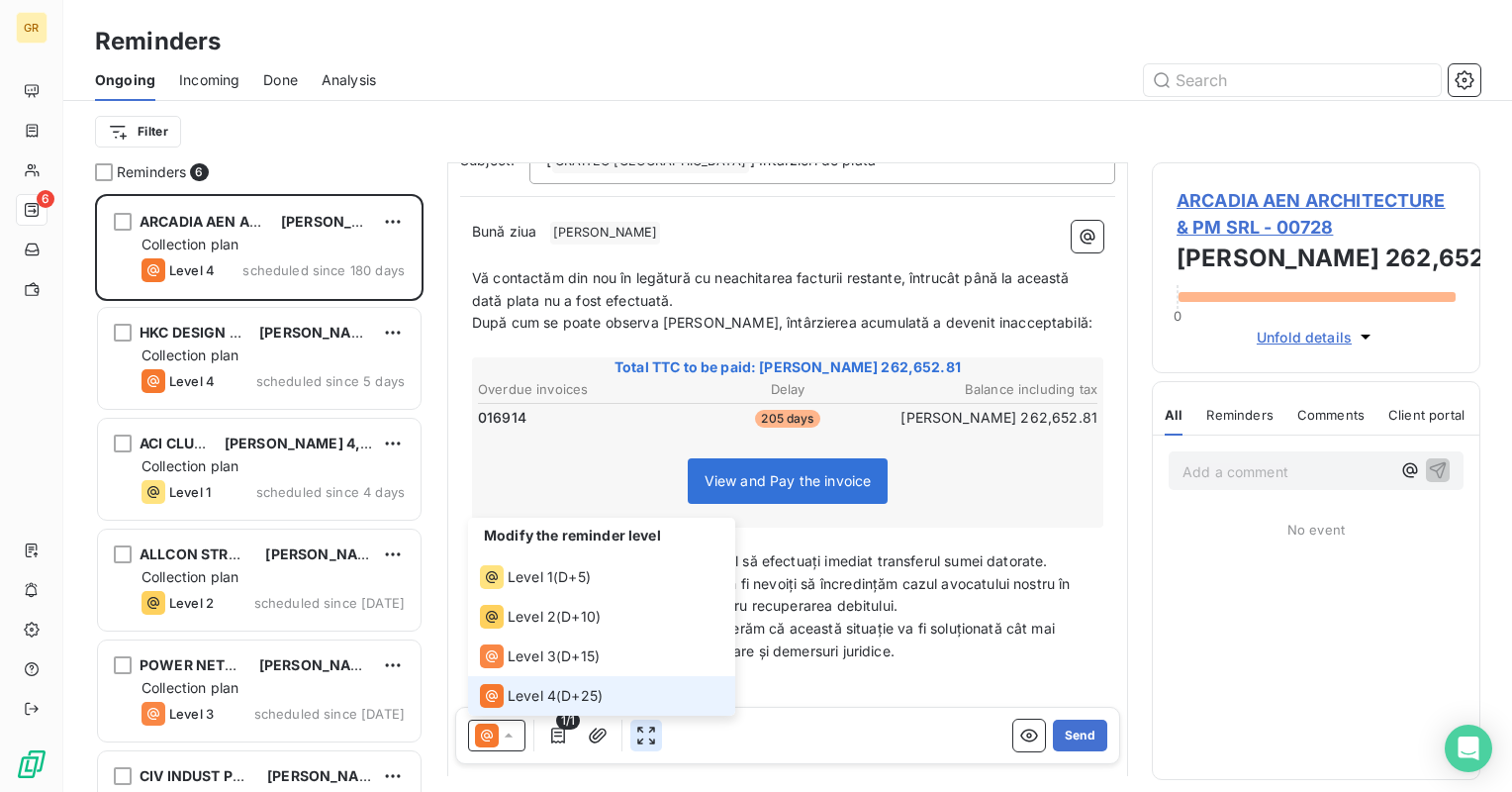 click 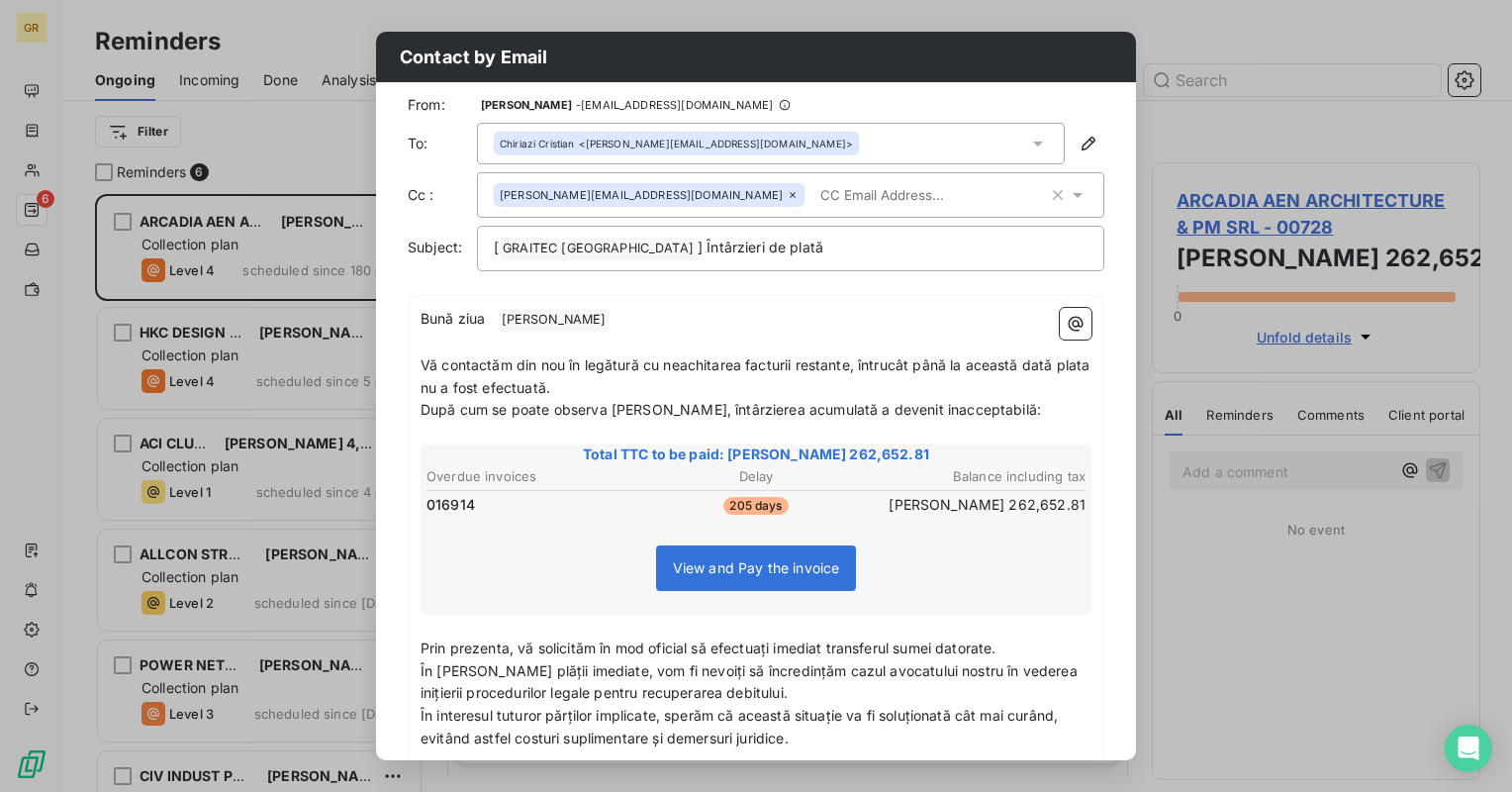 scroll, scrollTop: 0, scrollLeft: 0, axis: both 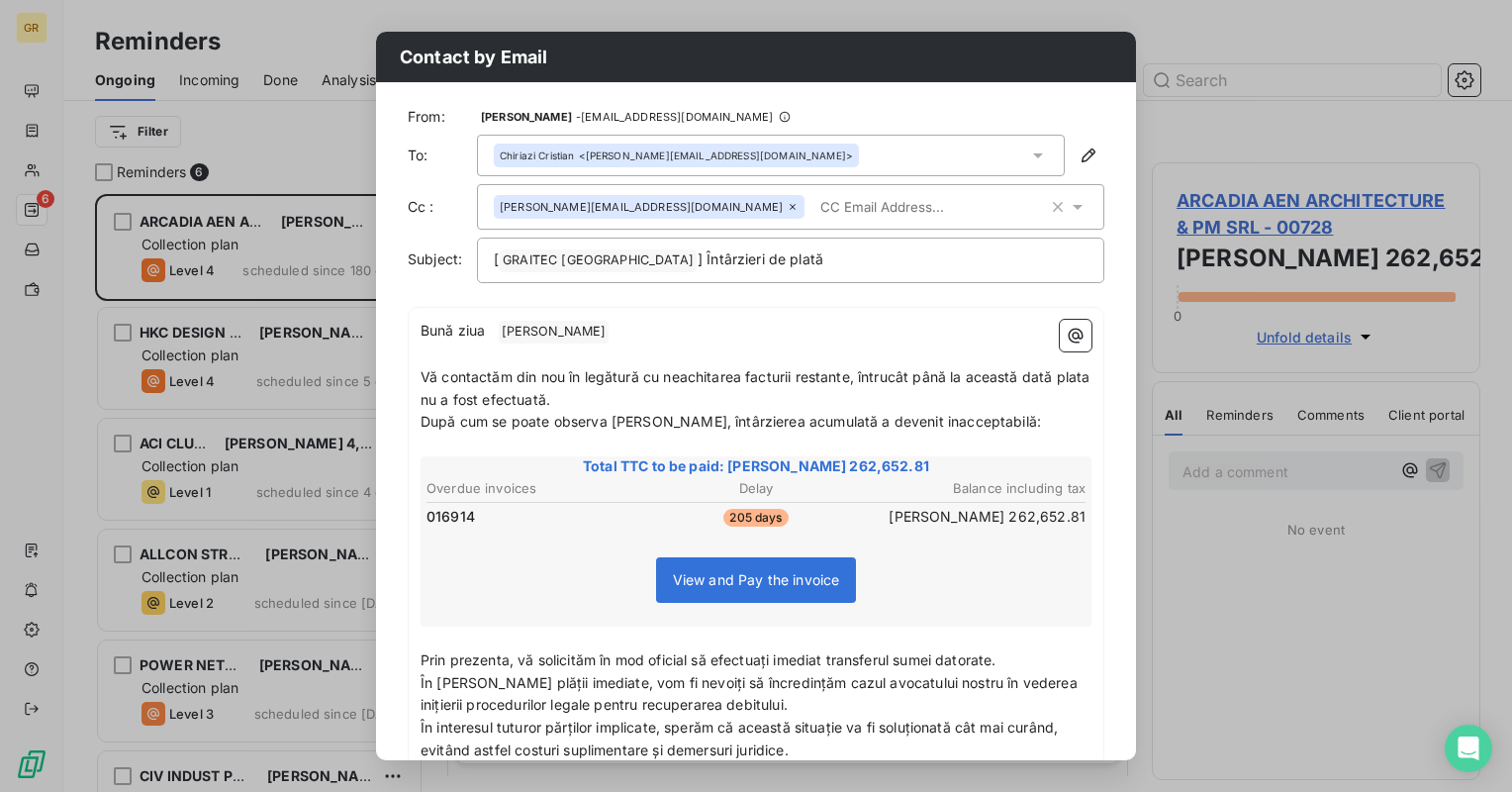click on "Contact by Email From: [PERSON_NAME] -  [EMAIL_ADDRESS][DOMAIN_NAME] To: [PERSON_NAME]   <[PERSON_NAME][EMAIL_ADDRESS][DOMAIN_NAME]> Cc : [PERSON_NAME][DOMAIN_NAME][EMAIL_ADDRESS][DOMAIN_NAME] Subject: [ GRAITEC ROMANIA ﻿ ] Întârzieri de plată Bună ziua  ﻿   [PERSON_NAME] ﻿ ﻿ ﻿  Vă contactăm din nou în legătură cu neachitarea facturii restante, întrucât până la această dată plata nu a fost efectuată. După cum se poate observa [PERSON_NAME], întârzierea acumulată a devenit inacceptabilă: ﻿ Total TTC to be paid:   [PERSON_NAME] 262,652.81 Overdue invoices Delay Balance including tax 016914 205 days   [PERSON_NAME] 262,652.81 View and Pay   the invoice ﻿ ﻿ Prin prezenta, vă solicităm în mod oficial să efectuați imediat transferul sumei datorate. În [PERSON_NAME] plății imediate, vom fi nevoiți să încredințăm cazul avocatului nostru în vederea inițierii procedurilor legale pentru recuperarea debitului. ﻿ Cu stimă, Manager Financiar [PERSON_NAME] ﻿ Send email" at bounding box center [756, 396] 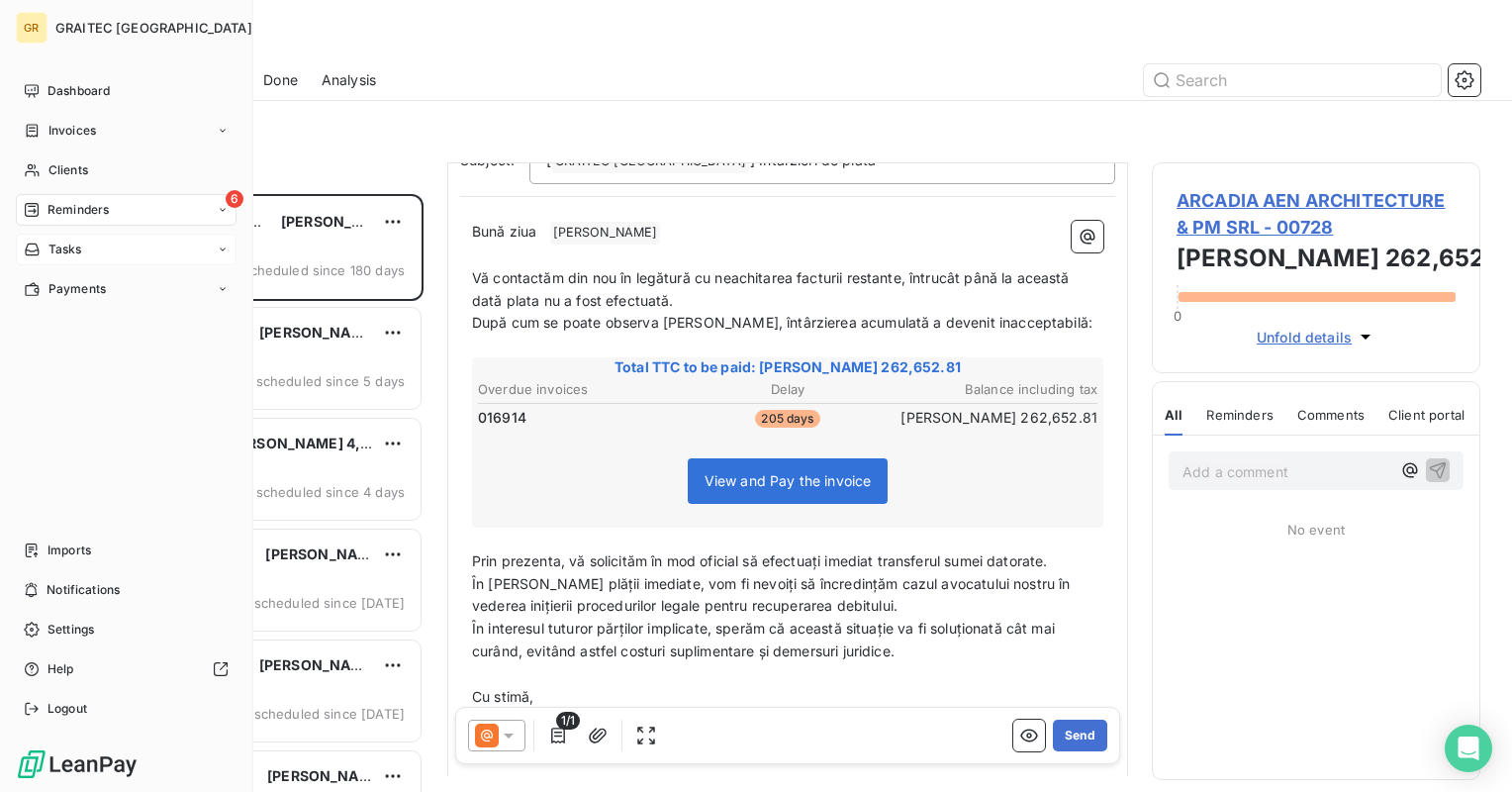 click 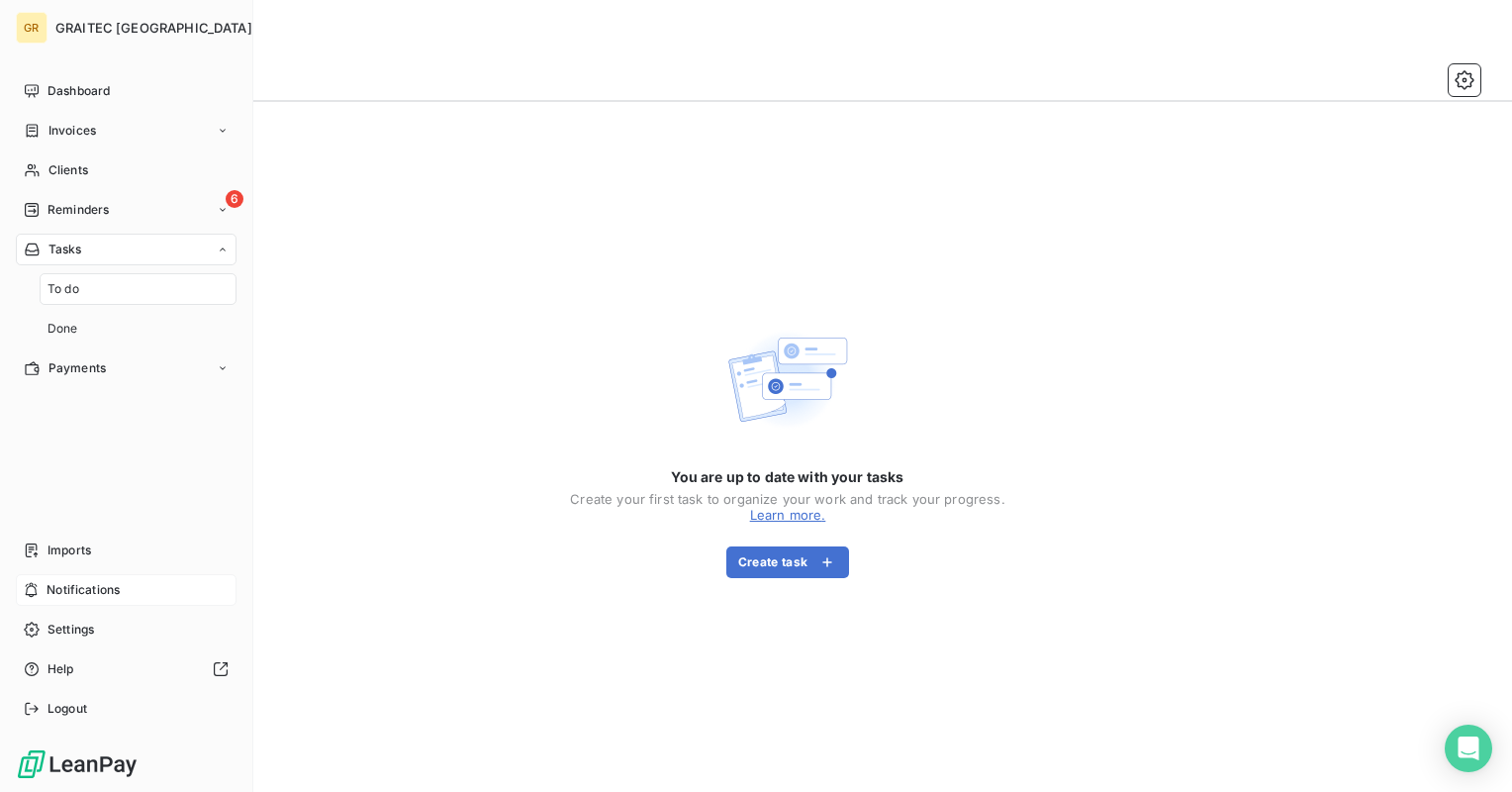 click on "Notifications" at bounding box center [83, 590] 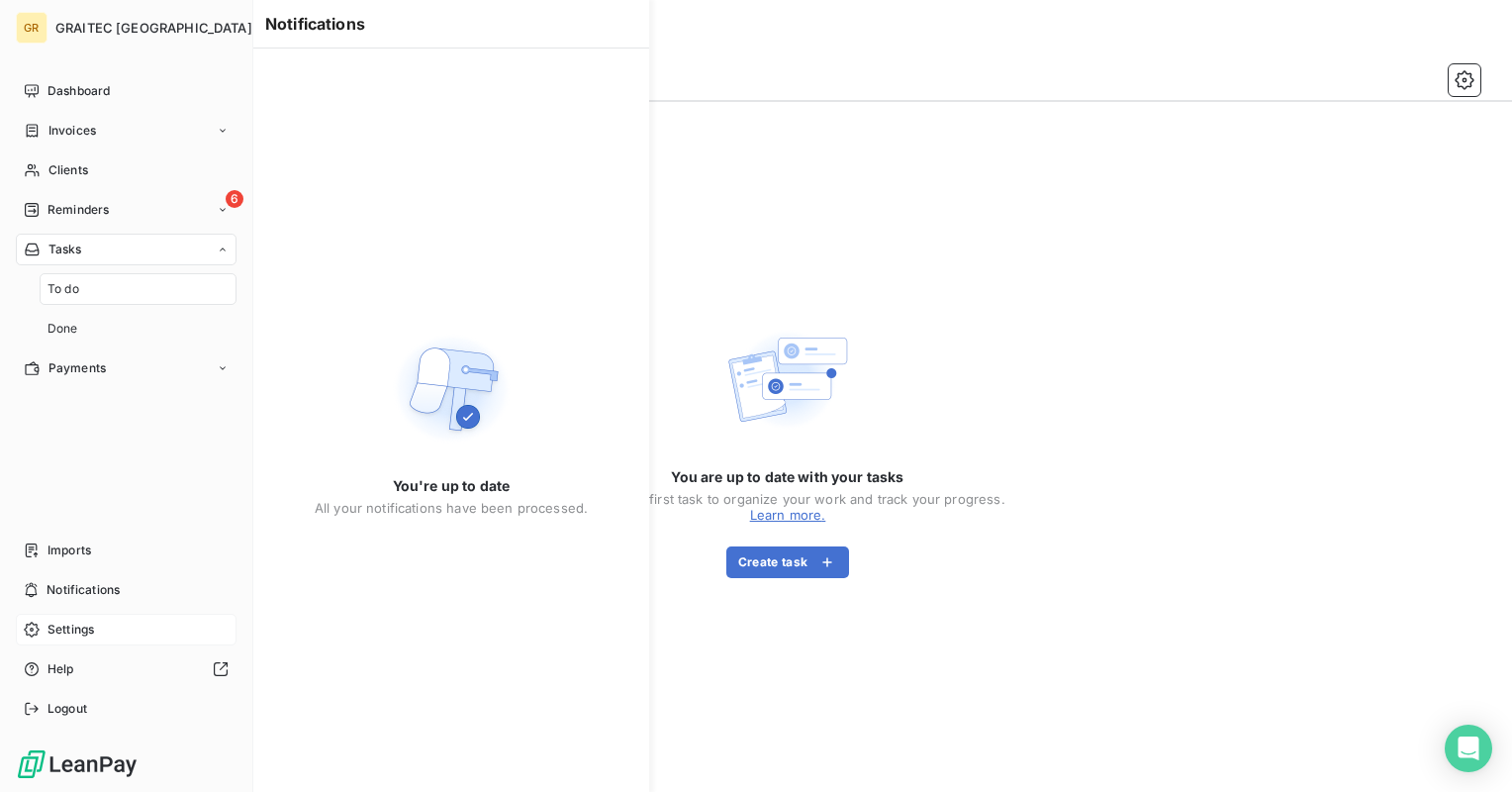 click on "Settings" at bounding box center (126, 630) 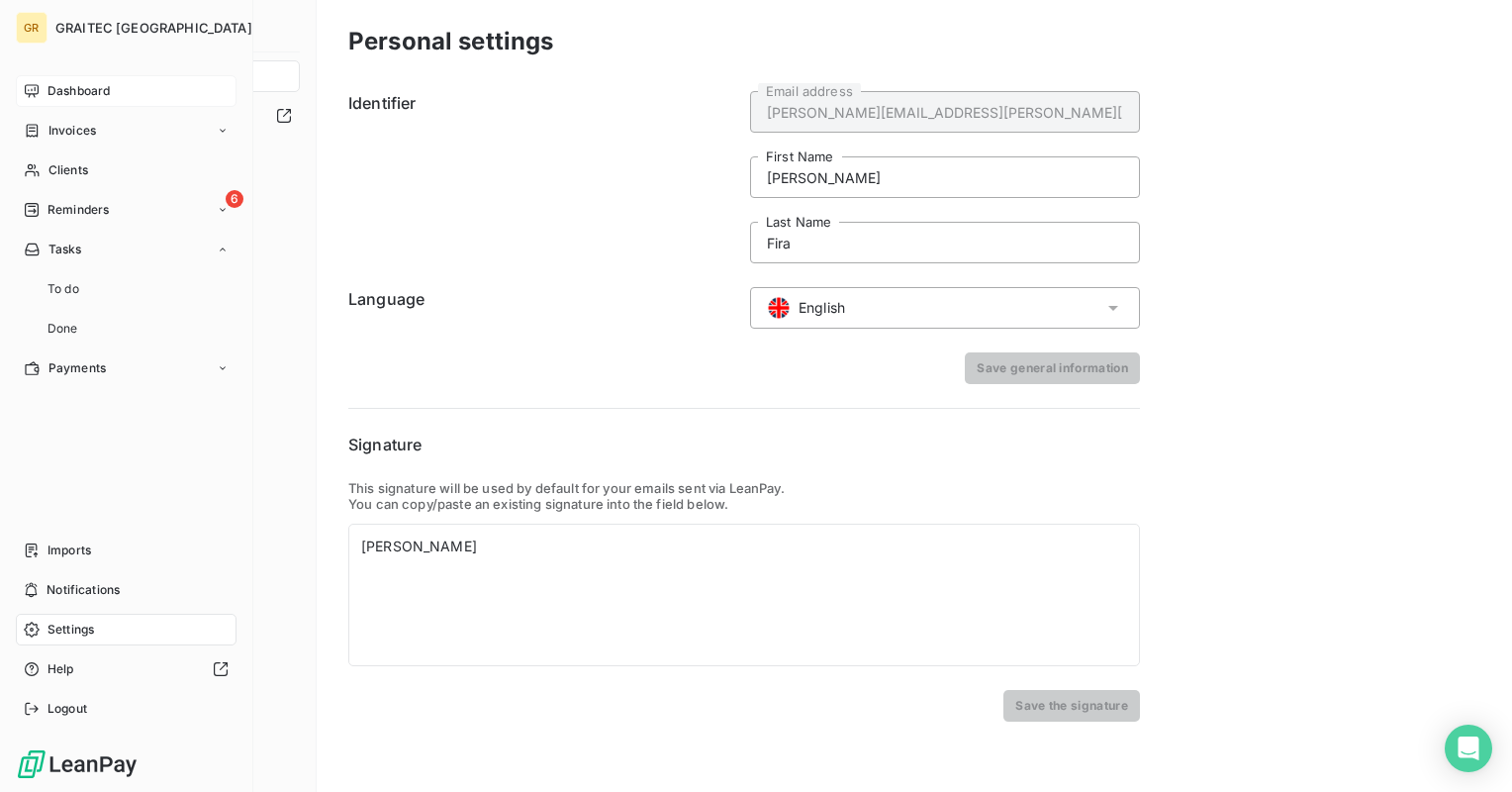 click on "Dashboard" at bounding box center (78, 91) 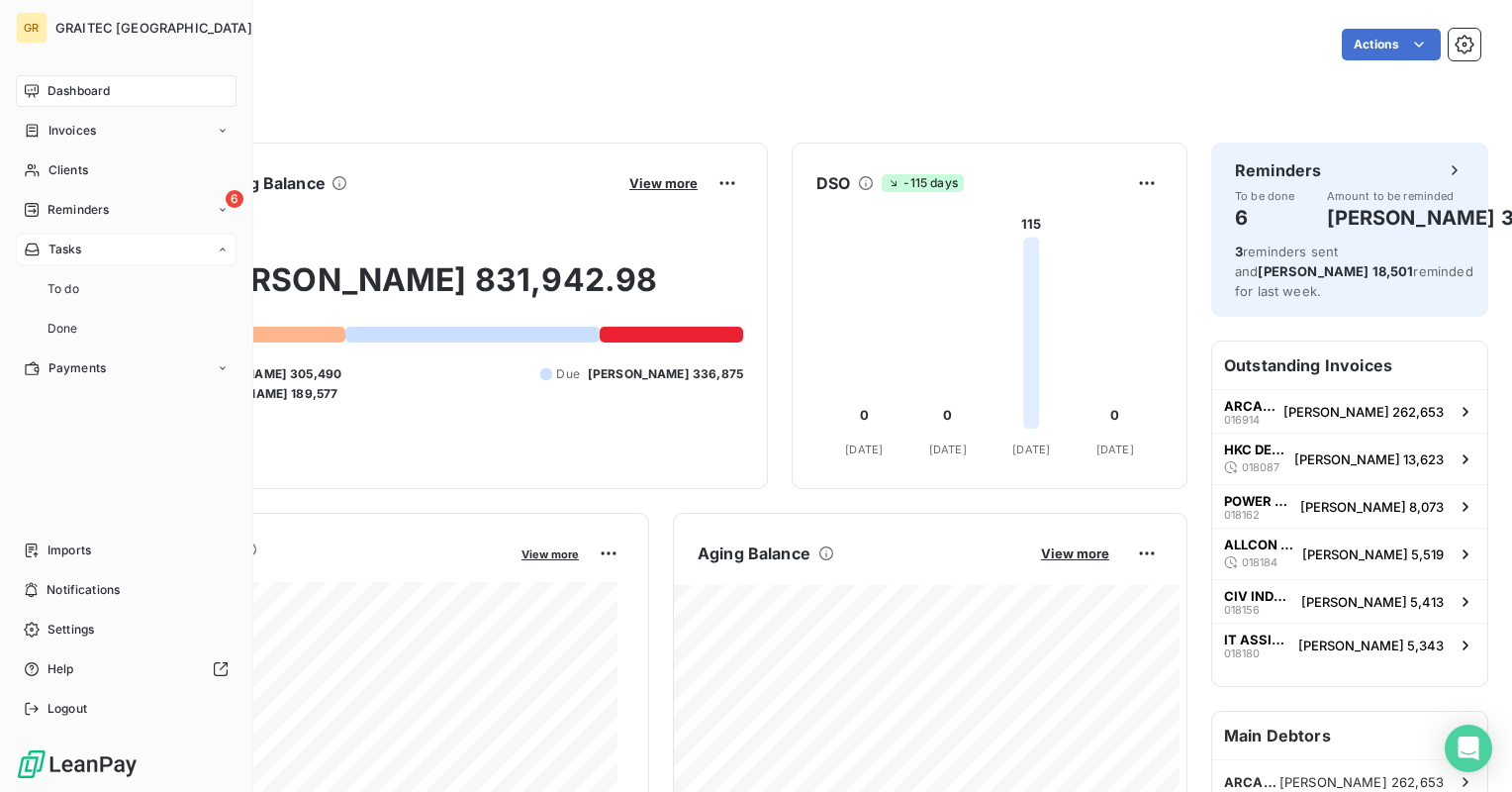 click on "Tasks" at bounding box center (126, 249) 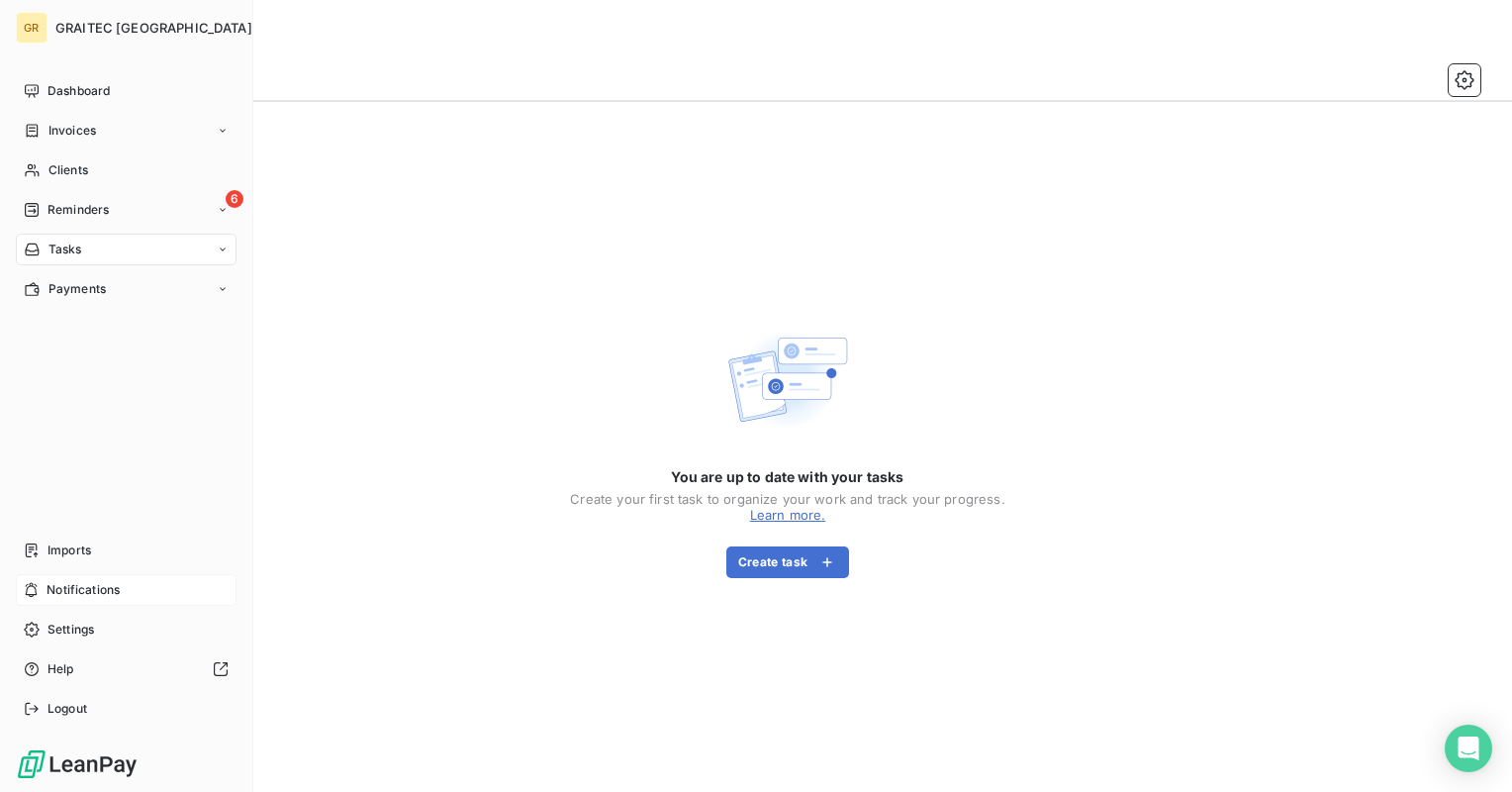 click on "Notifications" at bounding box center [126, 590] 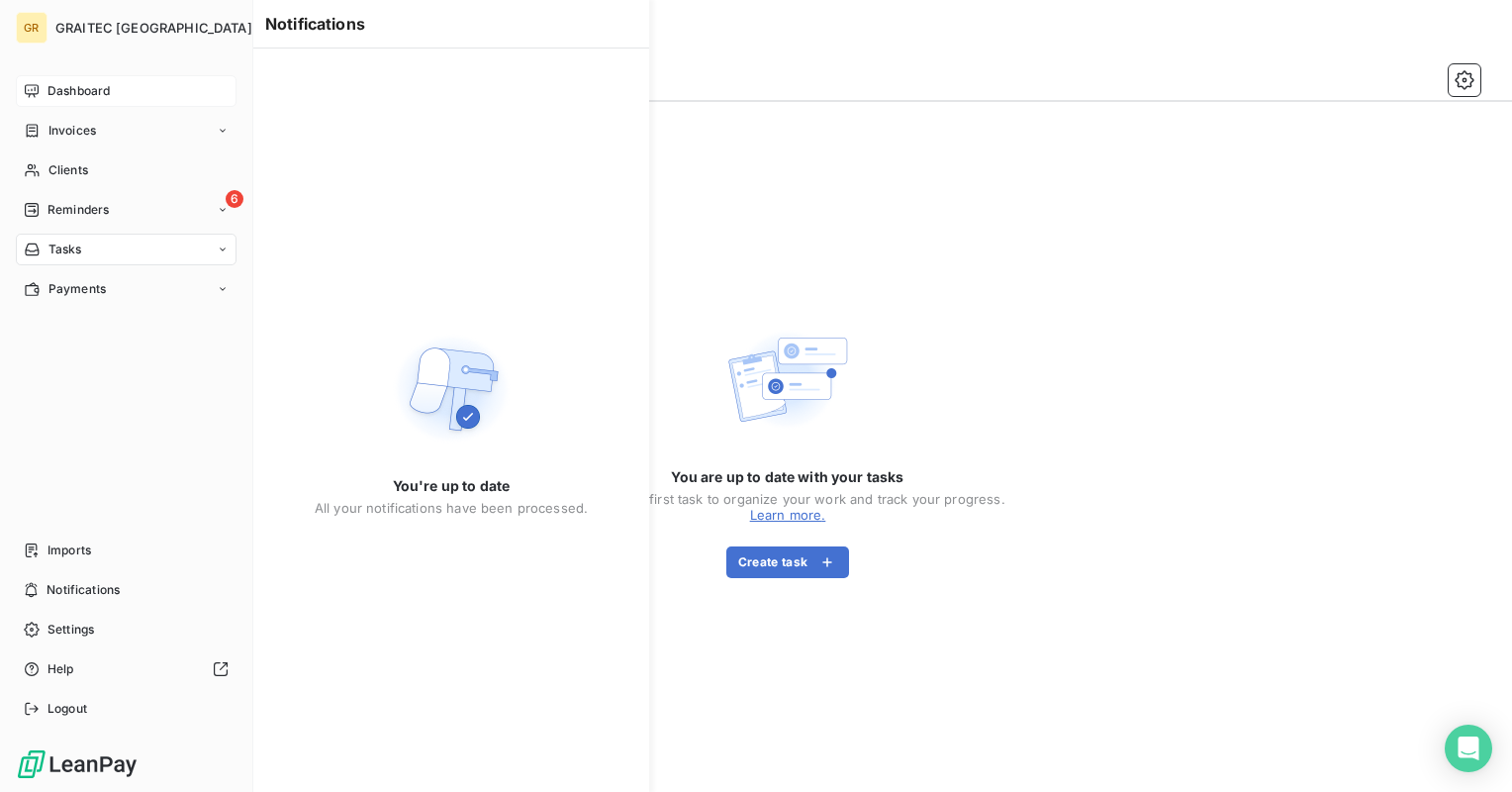 click on "Dashboard" at bounding box center [78, 91] 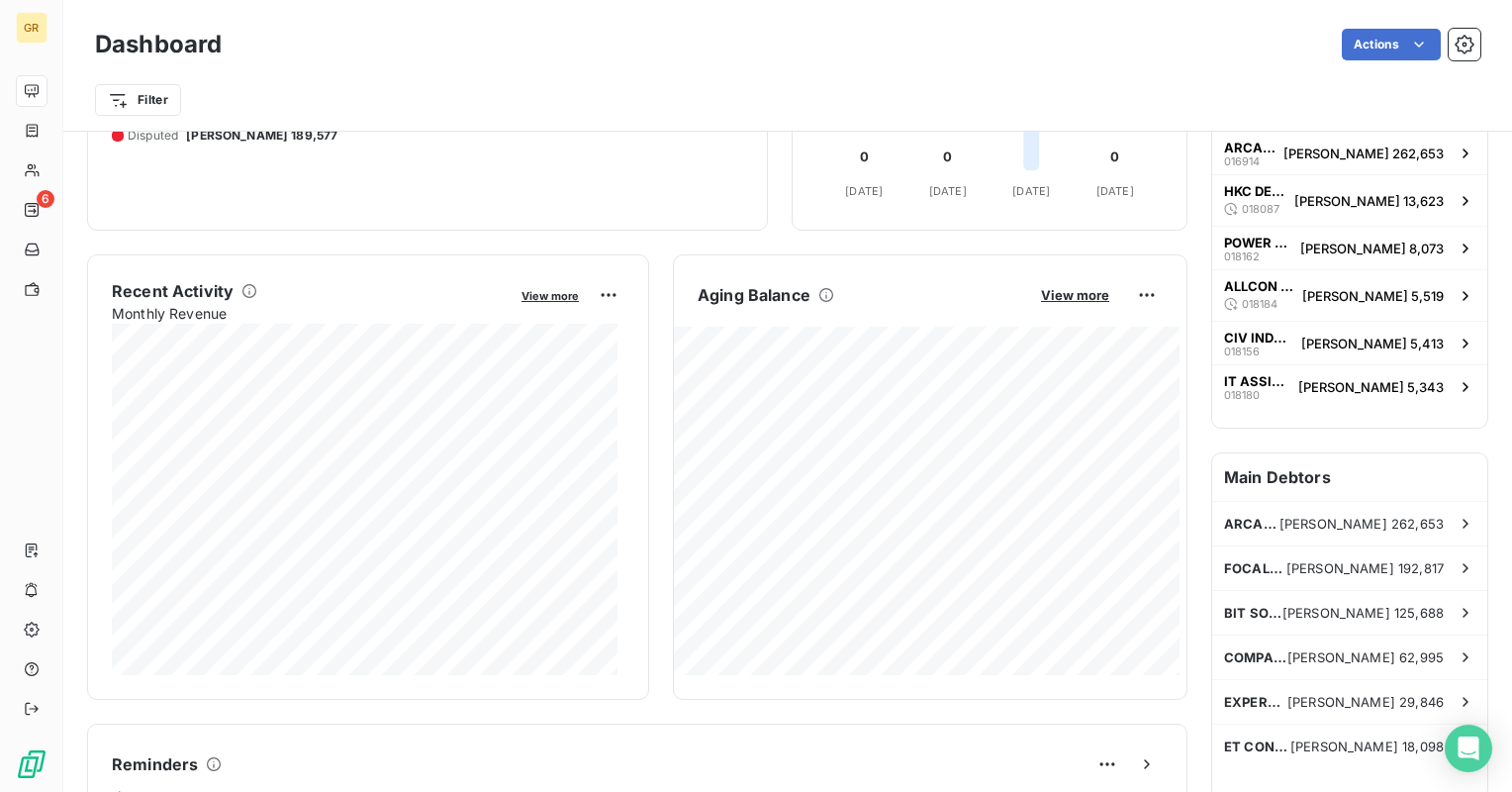 scroll, scrollTop: 0, scrollLeft: 0, axis: both 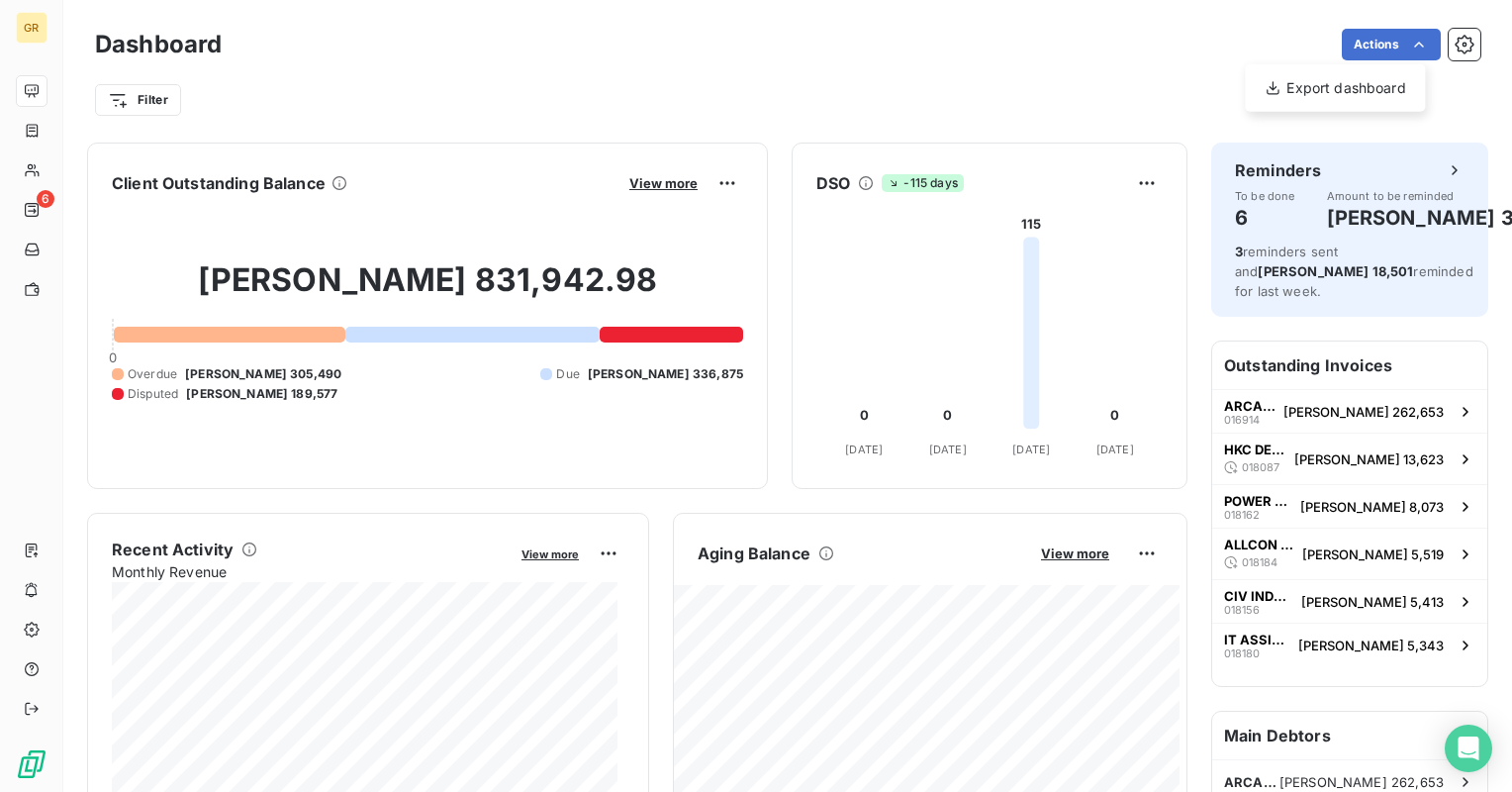 click on "GR 6 Dashboard Actions Export dashboard Filter Client Outstanding Balance   View more [PERSON_NAME] 831,942.98 0 Overdue [PERSON_NAME] 305,490 Due [PERSON_NAME] 336,875   Disputed [PERSON_NAME] 189,577 DSO -115 days 0 0 115 0 [DATE] Apr [DATE] May [DATE] Jun [DATE] [DATE] 25 Recent Activity Monthly Revenue View more Aging Balance View more Reminders by amount Collections Forecast Forecast based on average payment period of the last 3 months Reminders To be done 6 Amount to be reminded [PERSON_NAME] 300.1K 3  reminders sent and  [PERSON_NAME] 18,501  reminded for last week. Outstanding Invoices ARCADIA AEN ARCHITECTURE & PM SRL 016914 [PERSON_NAME] 262,653 HKC DESIGN STUDIO SRL 018087 [PERSON_NAME] 13,623 POWER NETWORKS SRL 018162 [PERSON_NAME] 8,073 ALLCON STRUCTURAL SRL 018184 [PERSON_NAME] 5,519 CIV INDUST PROIECT S.R.L. 018156 [PERSON_NAME] 5,413 IT ASSIST SERVICES S.R.L. 018180 [PERSON_NAME] 5,343 Main Debtors ARCADIA AEN ARCHITECTURE & PM SRL [PERSON_NAME] 262,653 FOCALITY SRL [PERSON_NAME] 192,817 BIT SOLUTIONS S.R.L. [PERSON_NAME] 125,688 COMPANIA DE APA [PERSON_NAME] [PERSON_NAME] 62,995 EXPERT COMERCIAL PROD SRL [PERSON_NAME] 29,846" at bounding box center (756, 396) 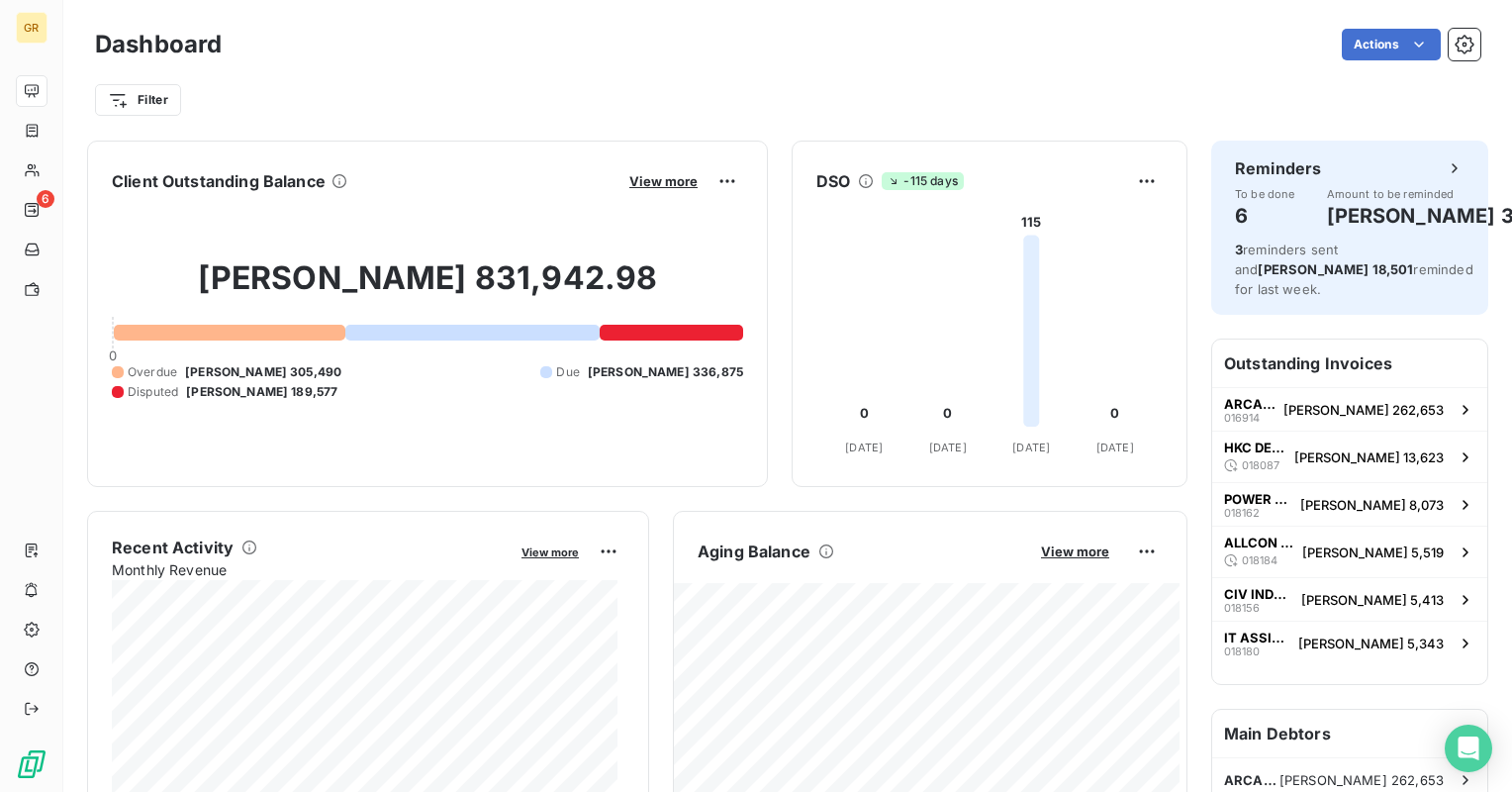 scroll, scrollTop: 0, scrollLeft: 0, axis: both 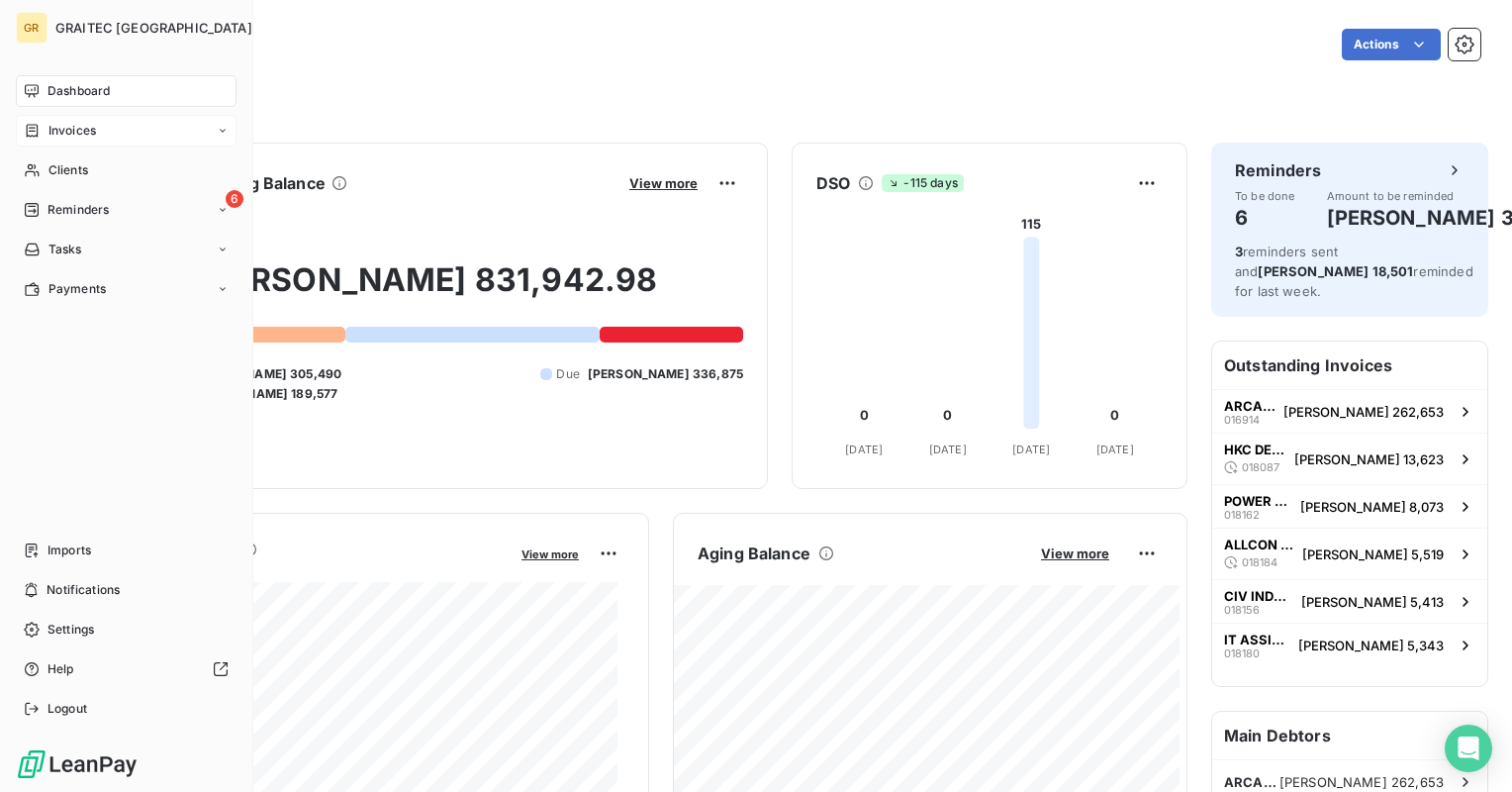 click 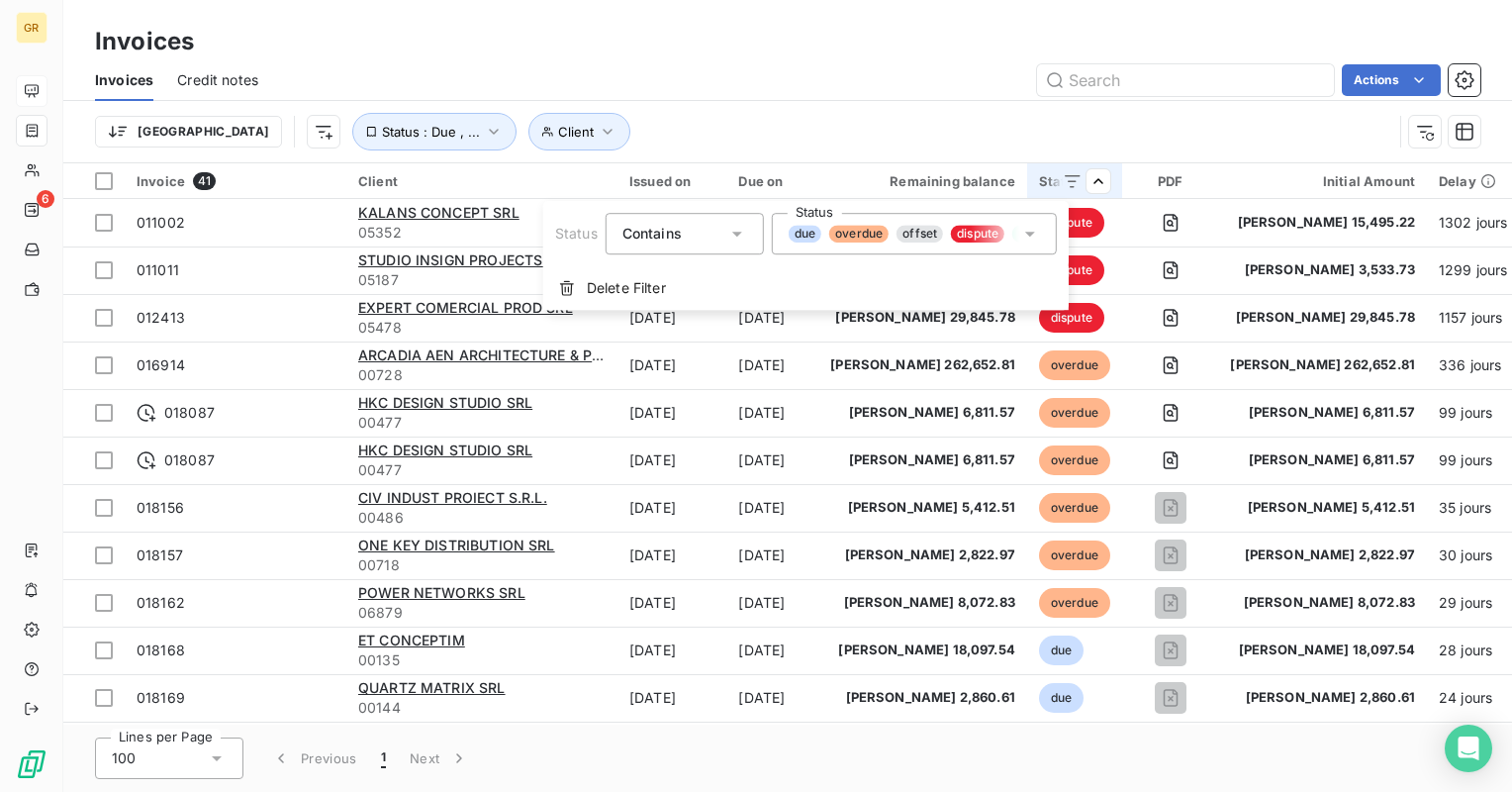 click on "GR 6 Invoices Invoices Credit notes Actions [GEOGRAPHIC_DATA] Client  Status  : Due , ... Invoice 41 Client Issued on Due on Remaining balance Status PDF Initial Amount Delay delay   Dispute 011002 KALANS CONCEPT SRL 05352 [DATE] [DATE] [PERSON_NAME] 15,495.22 dispute [PERSON_NAME] 15,495.22 1302 jours +1183 j _ 011011 STUDIO INSIGN PROJECTS SRL 05187 [DATE] [DATE] [PERSON_NAME] 3,533.73 dispute [PERSON_NAME] 3,533.73 1299 jours +1289 j _ 012413 EXPERT COMERCIAL PROD SRL 05478 [DATE] [DATE] [PERSON_NAME] 29,845.78 dispute [PERSON_NAME] 29,845.78 1157 jours +1076 j _ 016914 ARCADIA AEN ARCHITECTURE & PM SRL 00728 [DATE] [DATE] [PERSON_NAME] 262,652.81 overdue [PERSON_NAME] 262,652.81 336 jours +205 j _ 018087 HKC DESIGN STUDIO SRL 00477 [DATE] [DATE] [PERSON_NAME] 6,811.57 overdue [PERSON_NAME] 6,811.57 99 jours +69 j _ 018087 HKC DESIGN STUDIO SRL 00477 [DATE] [DATE] [PERSON_NAME] 6,811.57 overdue [PERSON_NAME] 6,811.57 99 jours +39 j _ 018156 CIV INDUST PROIECT S.R.L. 00486 [DATE] [DATE] [PERSON_NAME] 5,412.51 overdue [PERSON_NAME] 5,412.51 35 jours +5 j _ 018157 _" at bounding box center (756, 396) 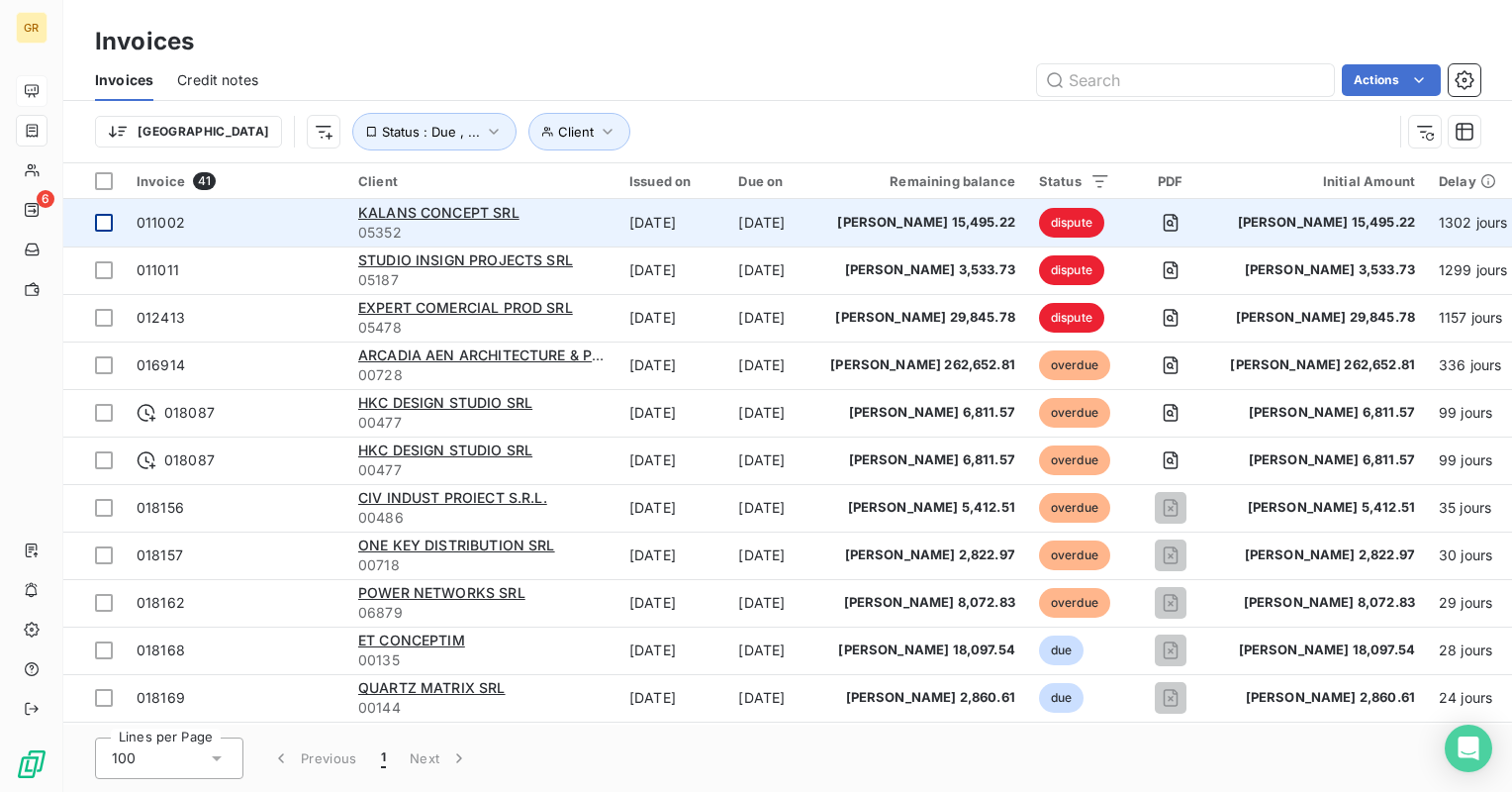 click at bounding box center [104, 223] 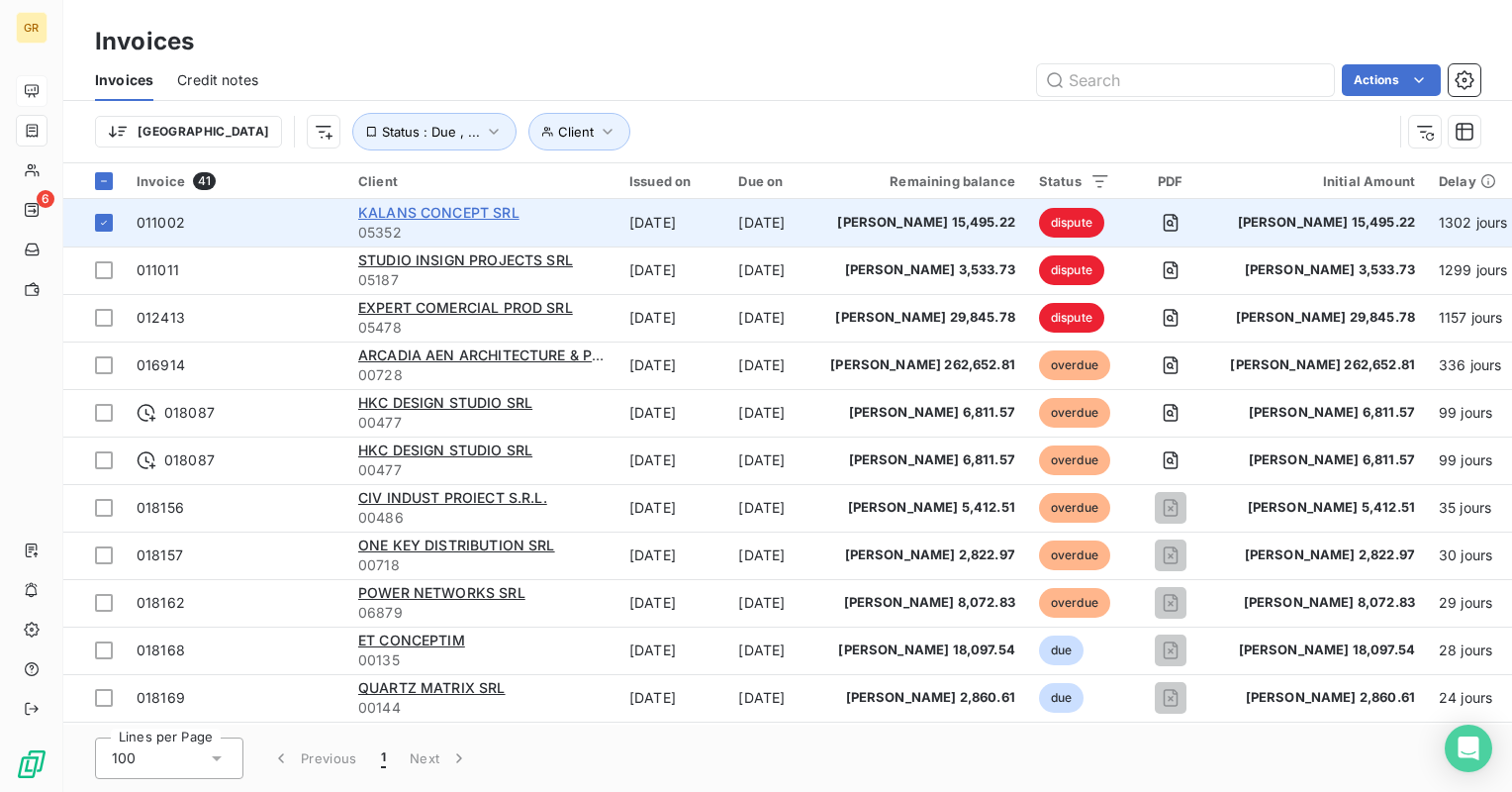 click on "KALANS CONCEPT SRL" at bounding box center [438, 212] 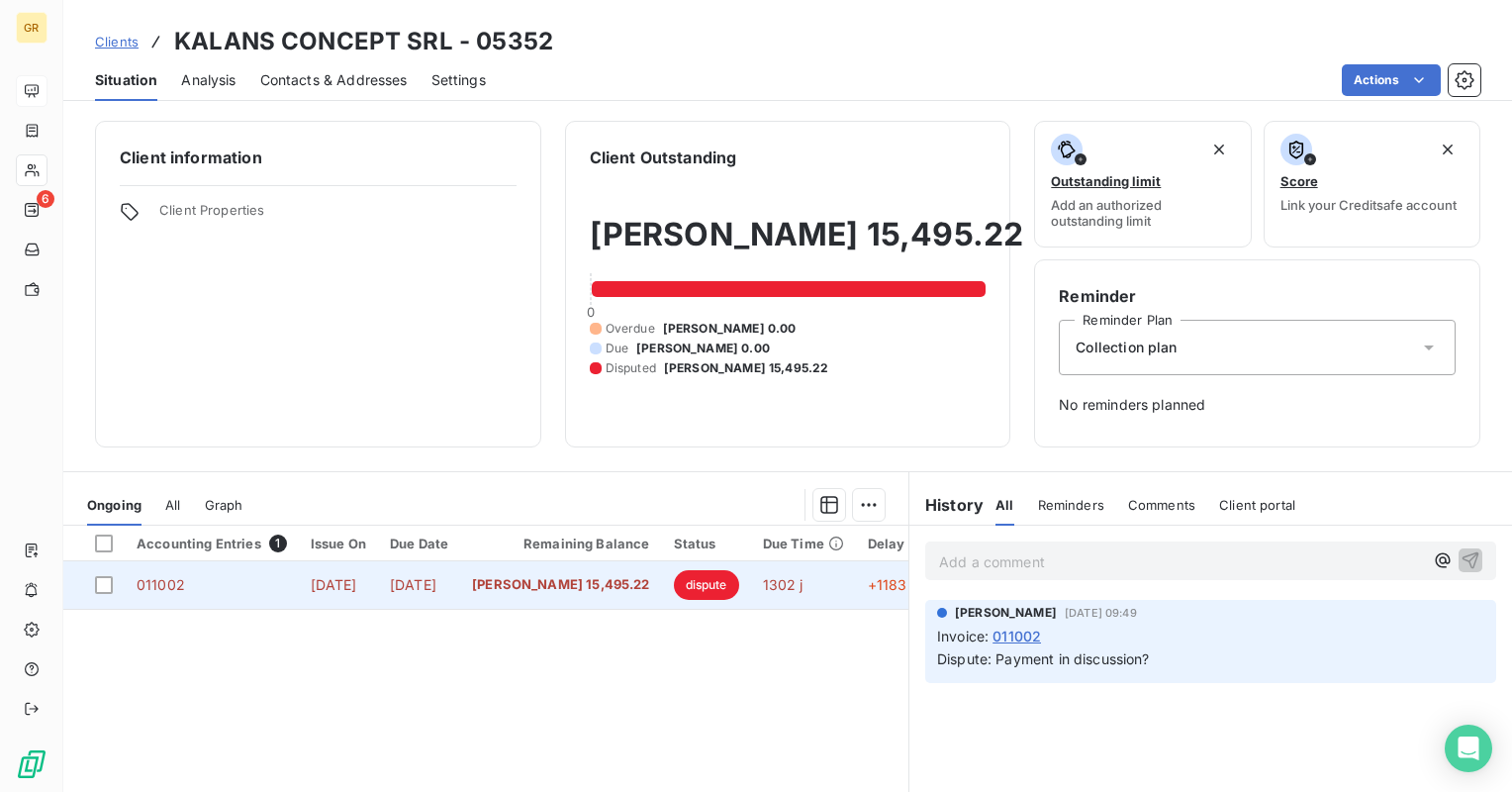 click on "dispute" at bounding box center (707, 585) 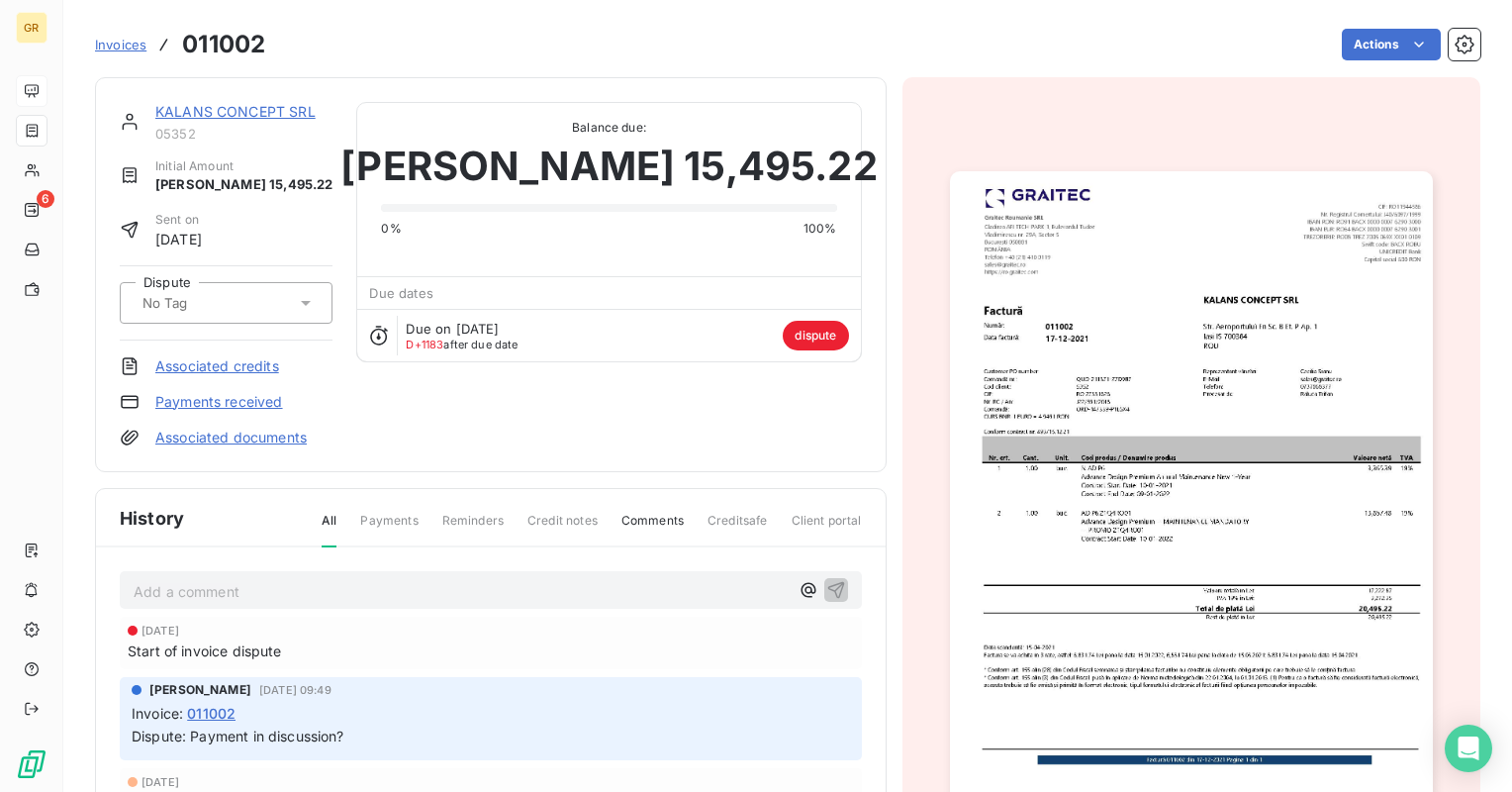 click at bounding box center (216, 303) 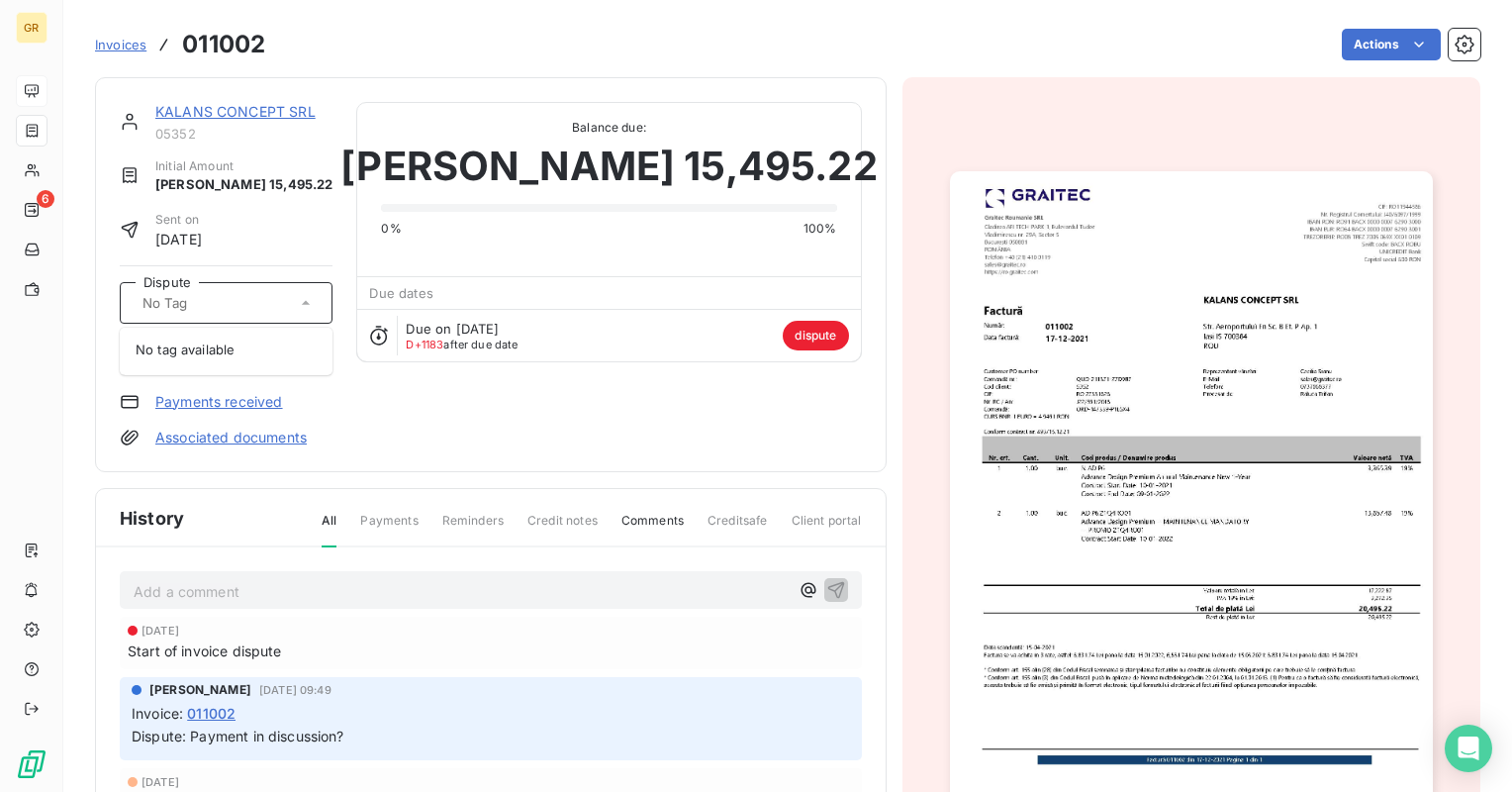 click at bounding box center [216, 303] 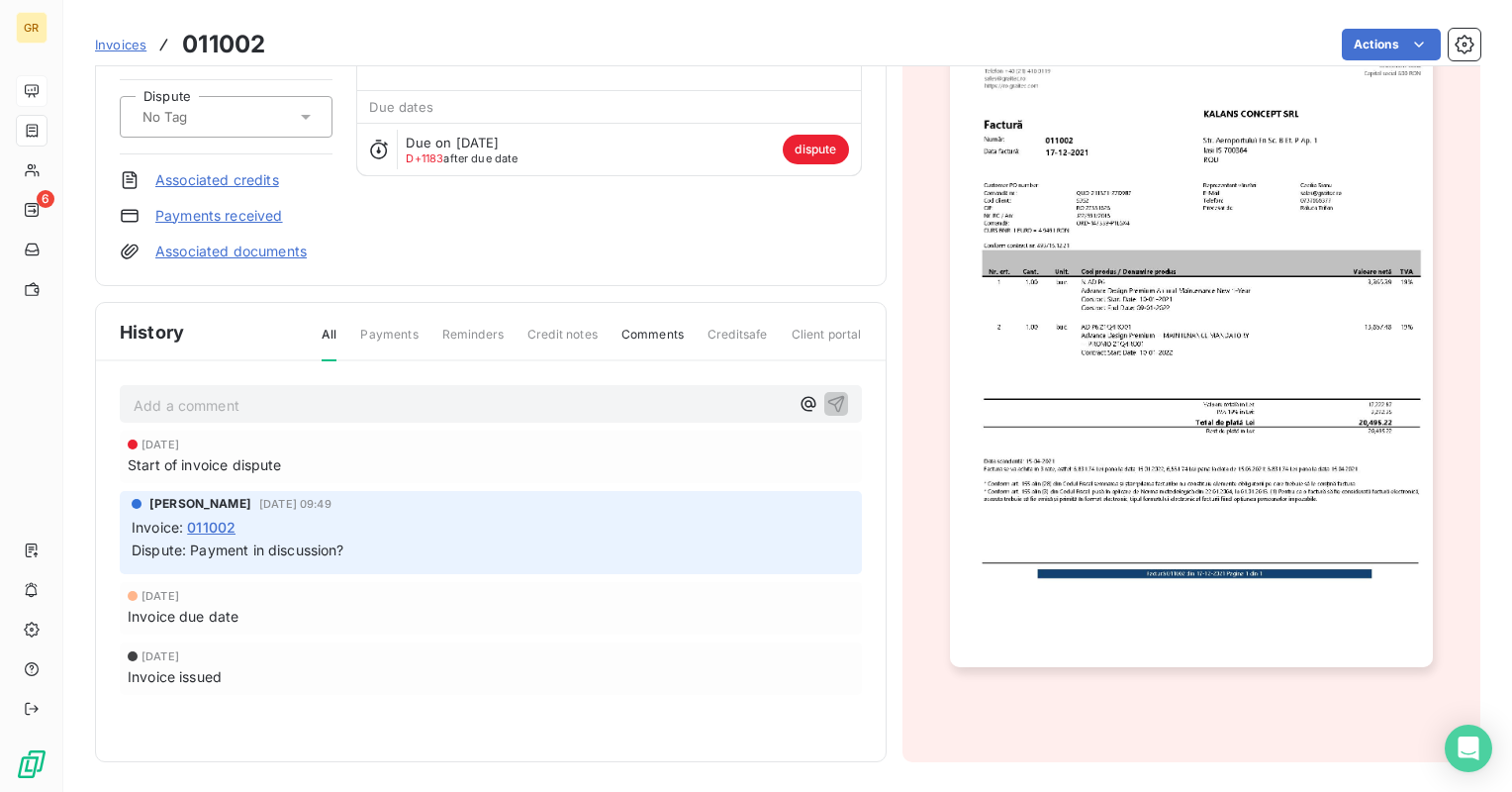 scroll, scrollTop: 0, scrollLeft: 0, axis: both 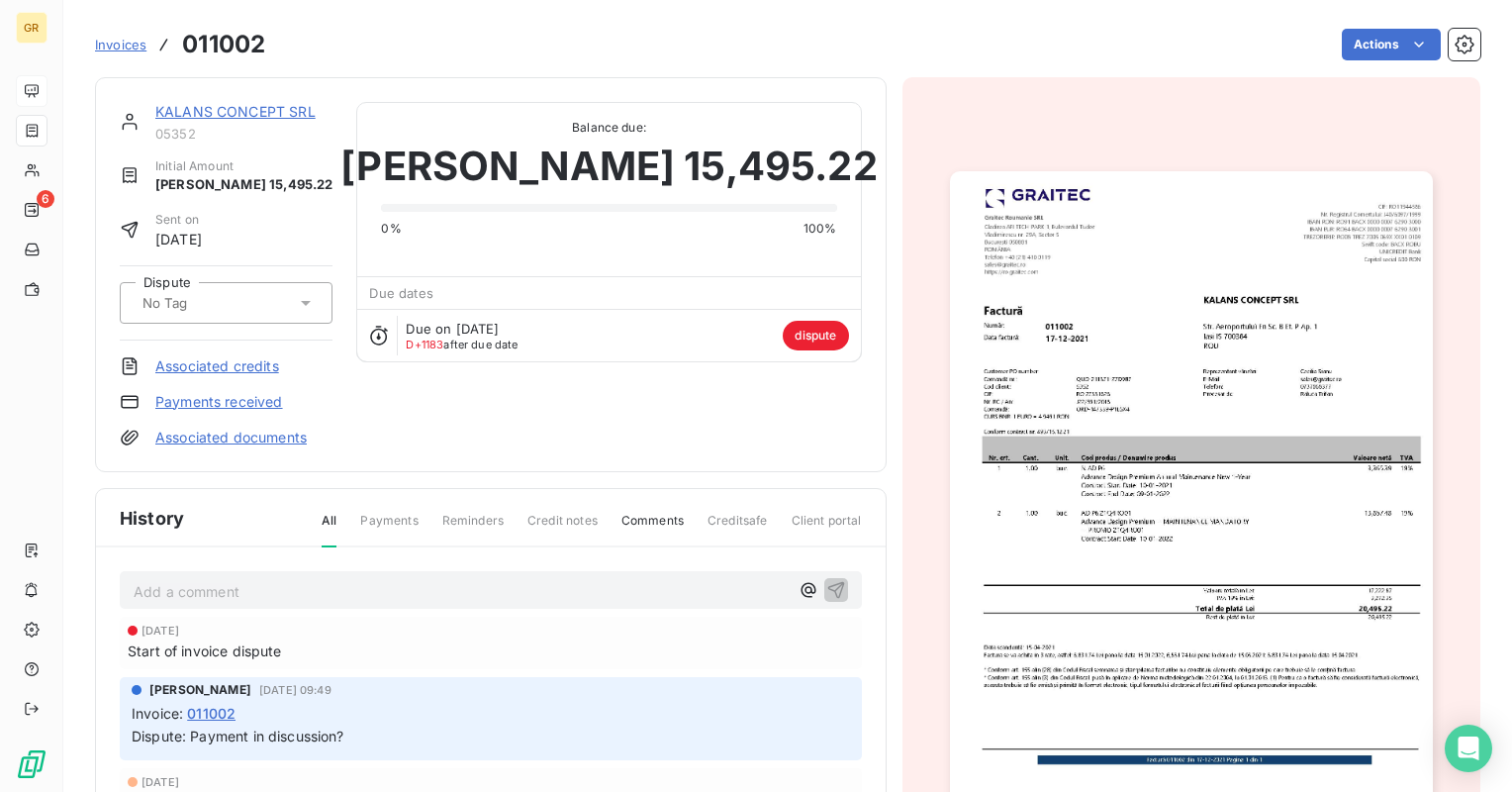 click on "KALANS CONCEPT SRL" at bounding box center (236, 111) 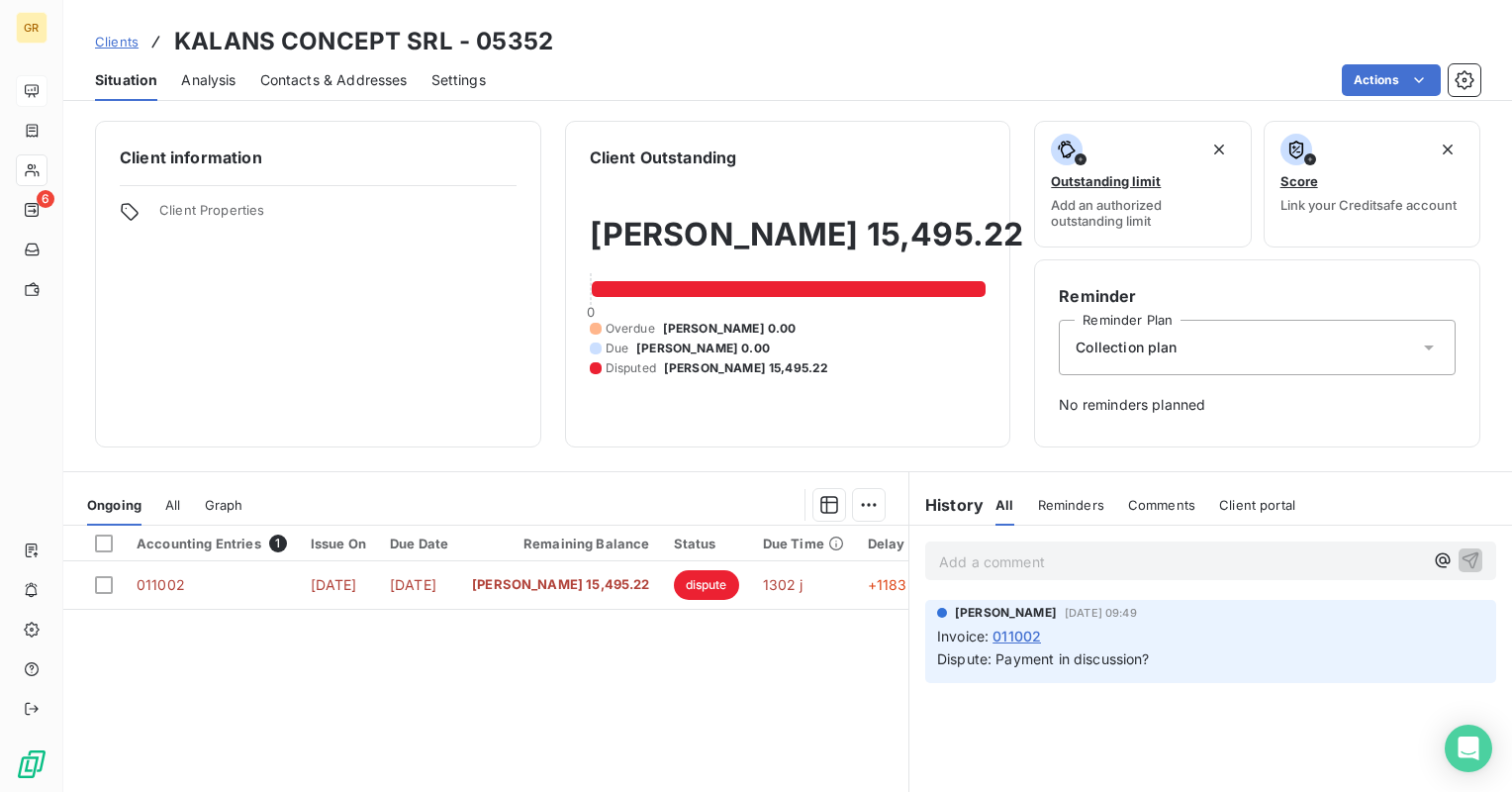 click 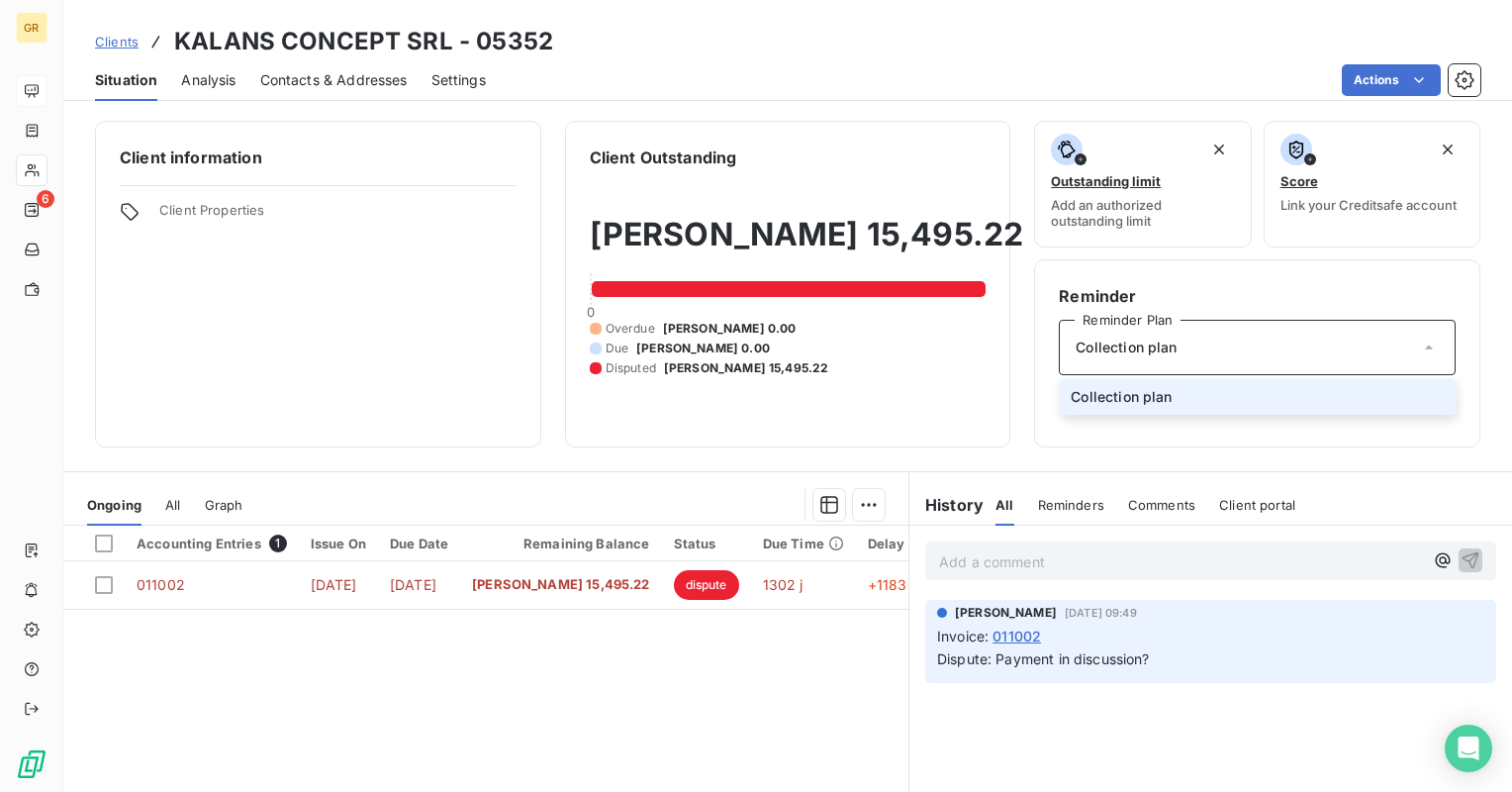 click 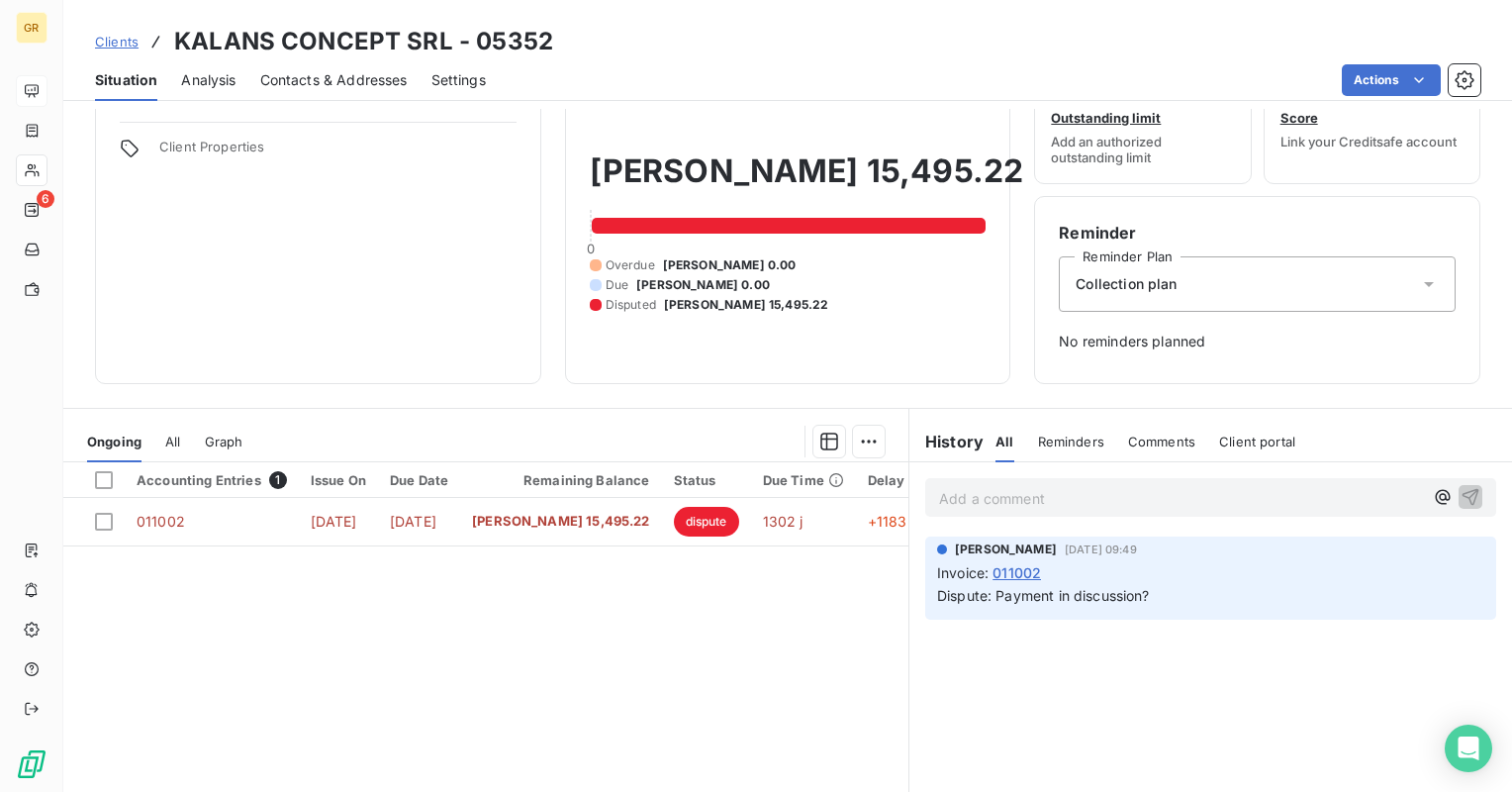 scroll, scrollTop: 0, scrollLeft: 0, axis: both 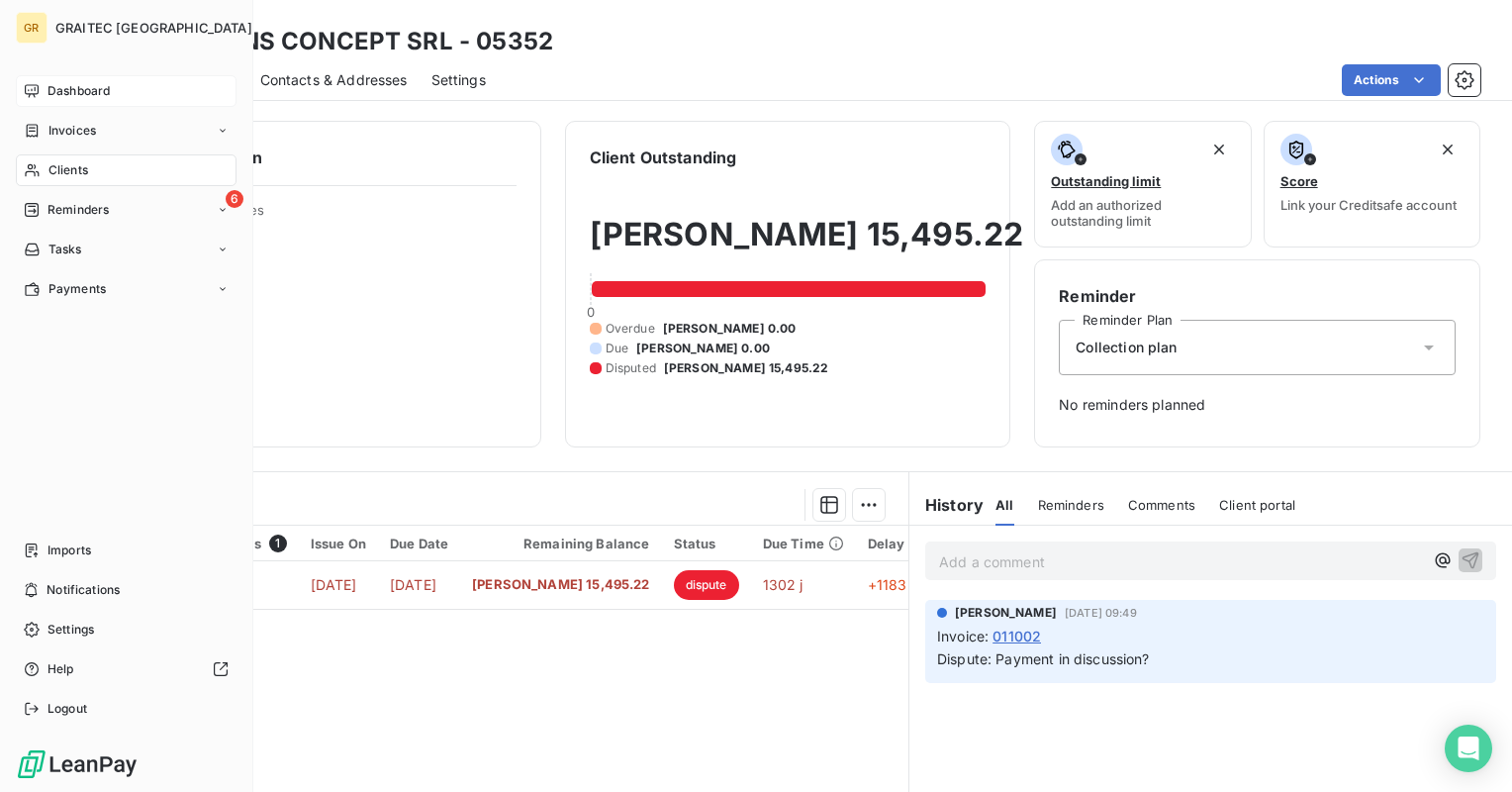 click on "Dashboard" at bounding box center [78, 91] 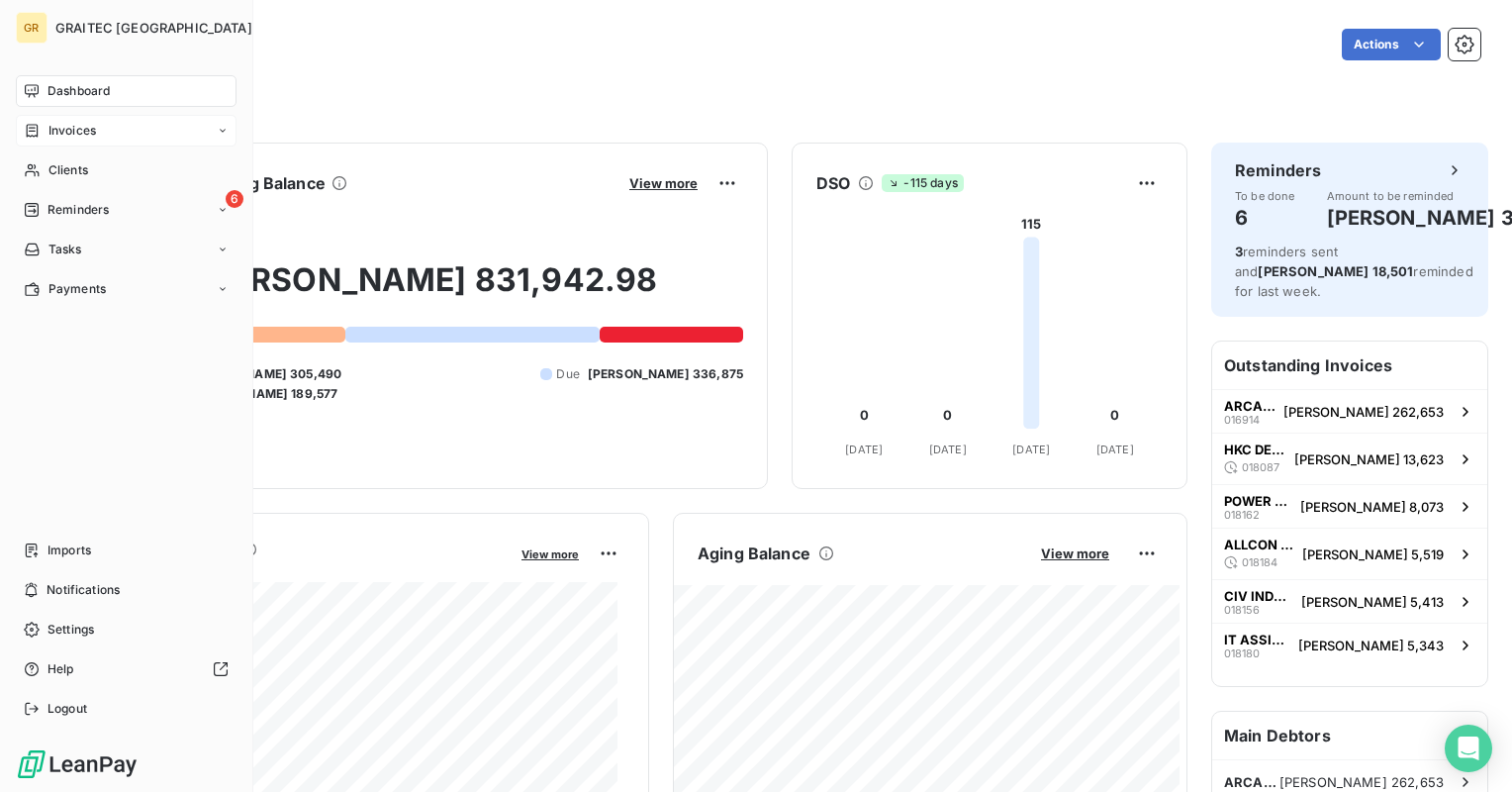 click on "Invoices" at bounding box center [72, 131] 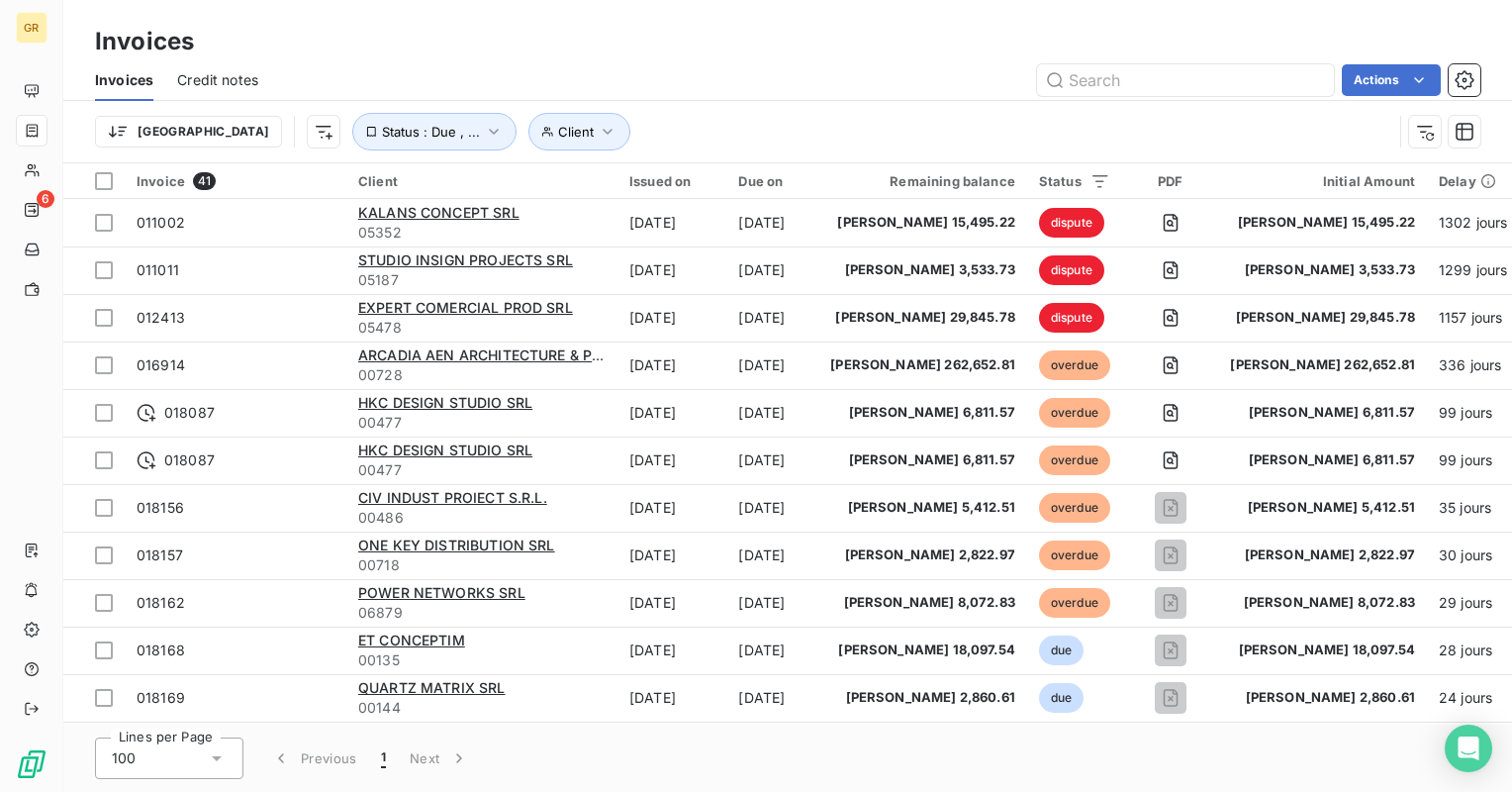scroll, scrollTop: 0, scrollLeft: 54, axis: horizontal 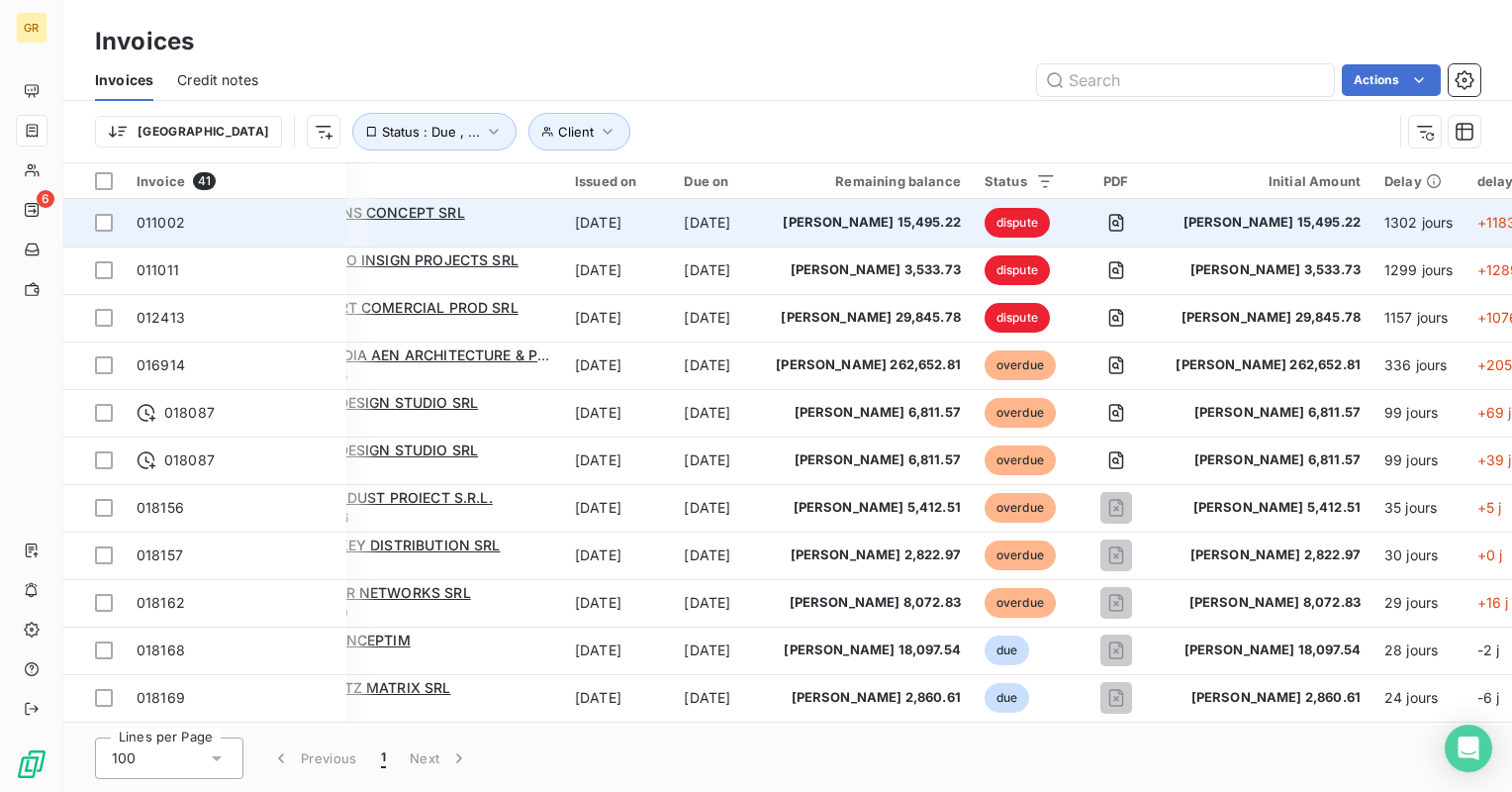 click on "_" at bounding box center [1581, 223] 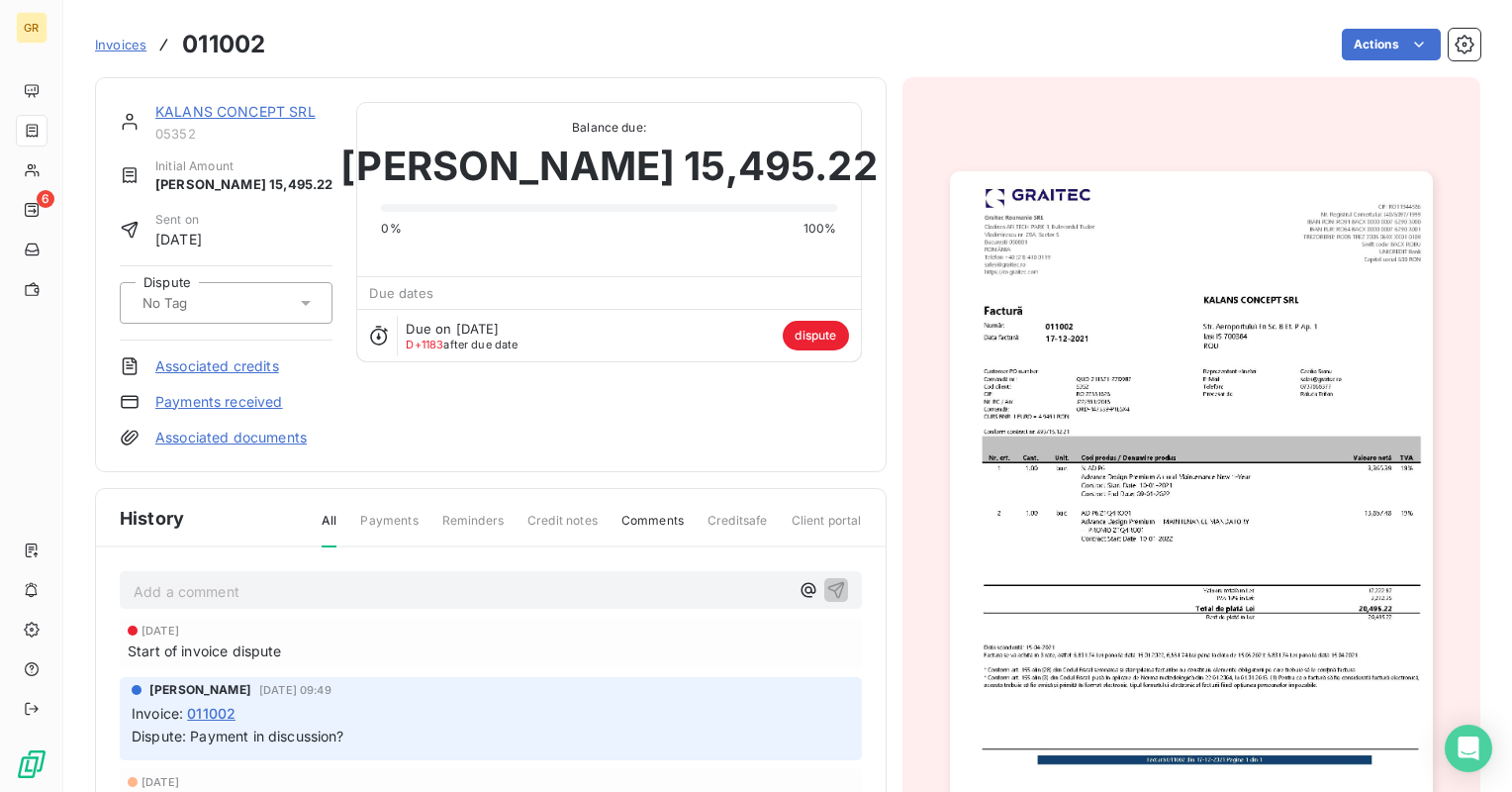 click on "dispute" at bounding box center [815, 336] 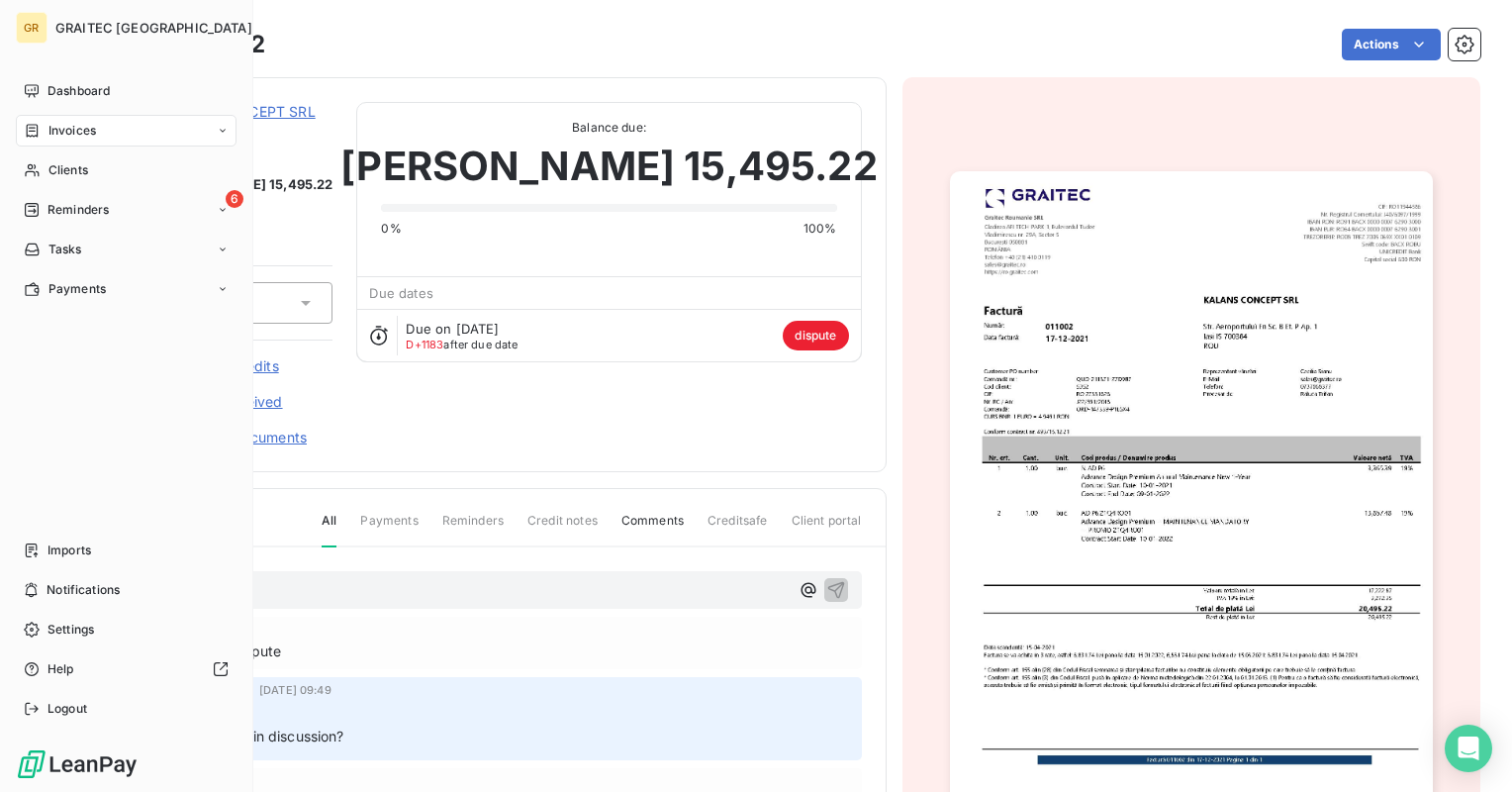 click on "Invoices" at bounding box center (72, 131) 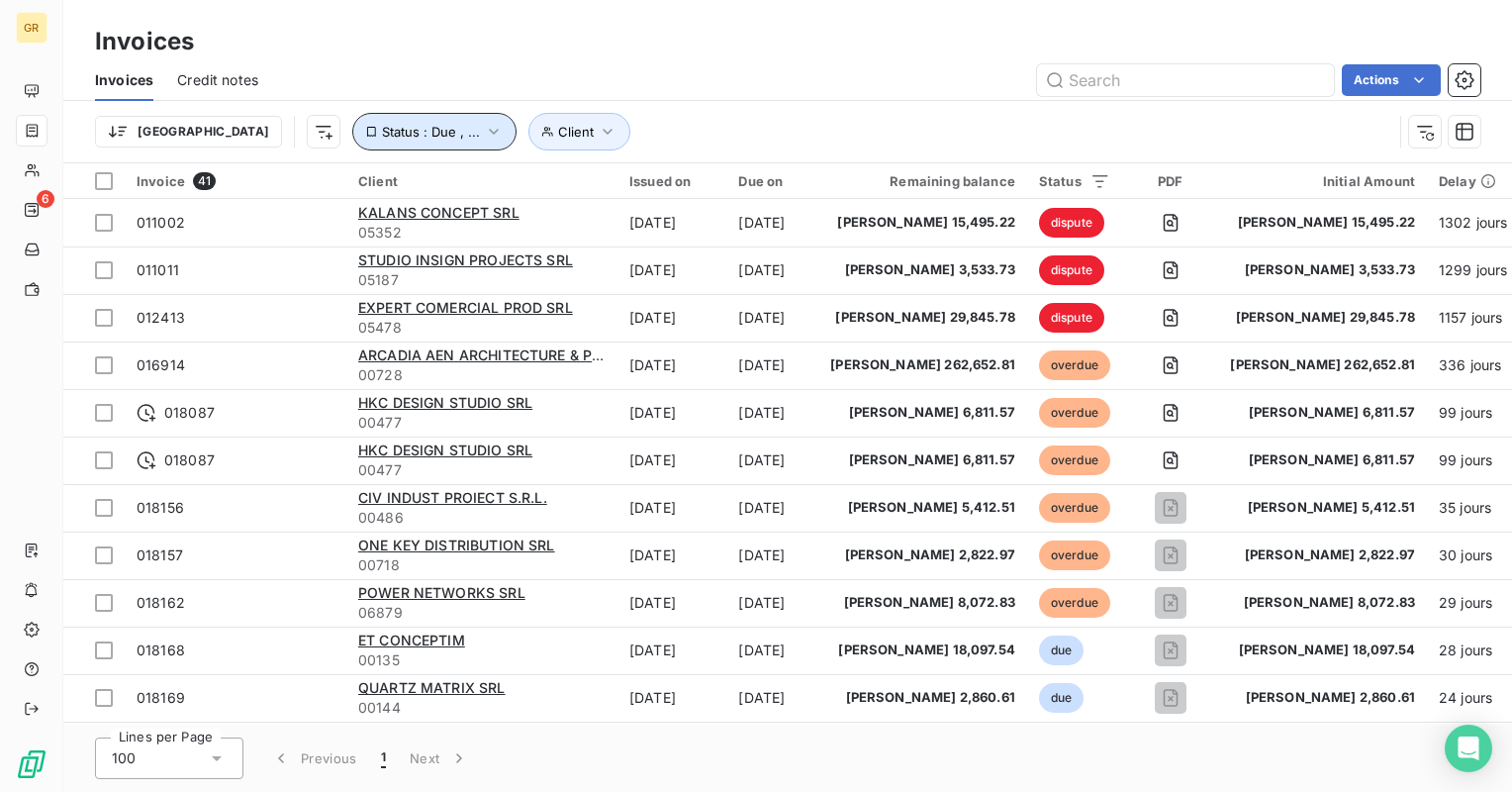 click 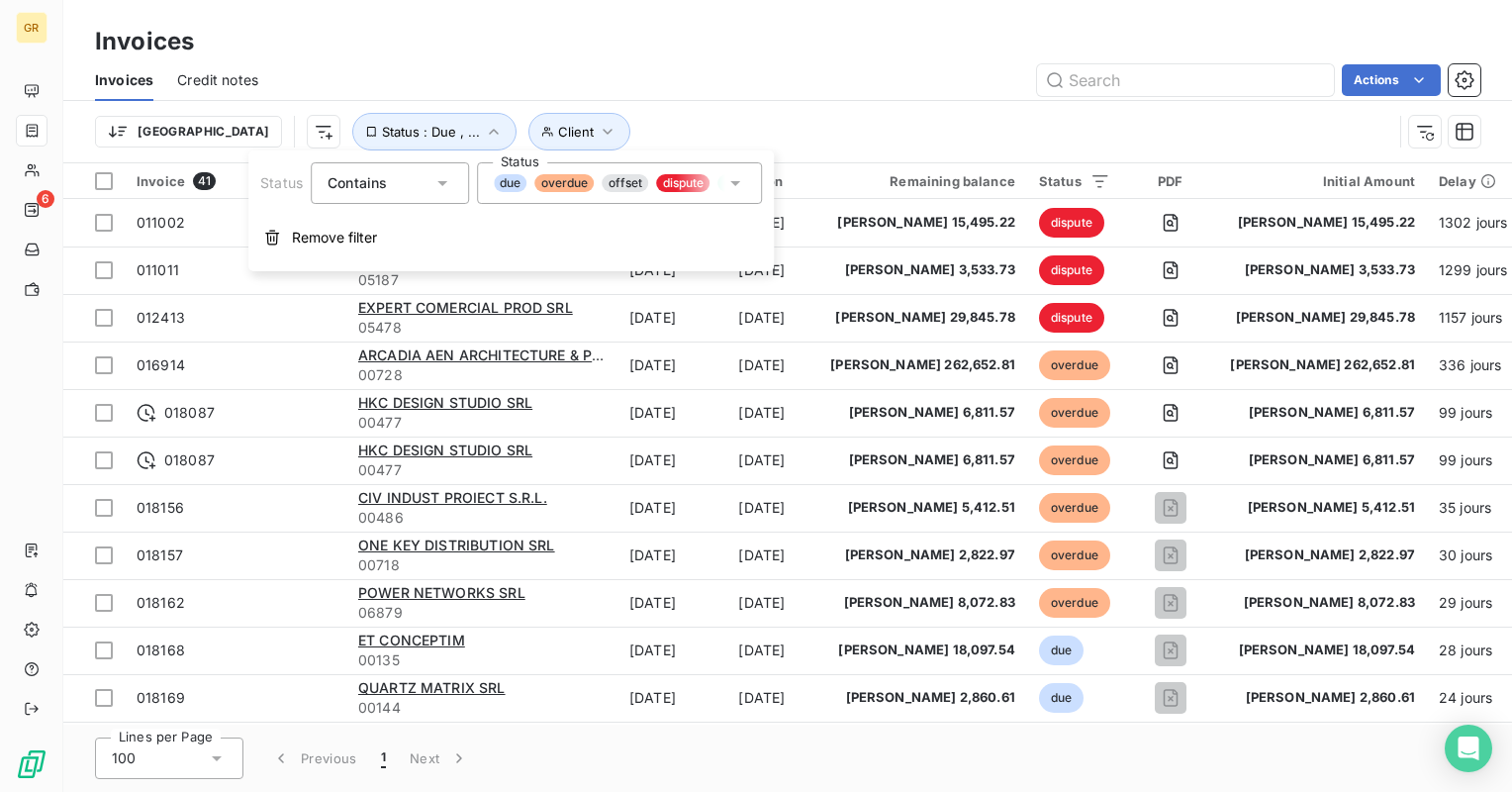 click 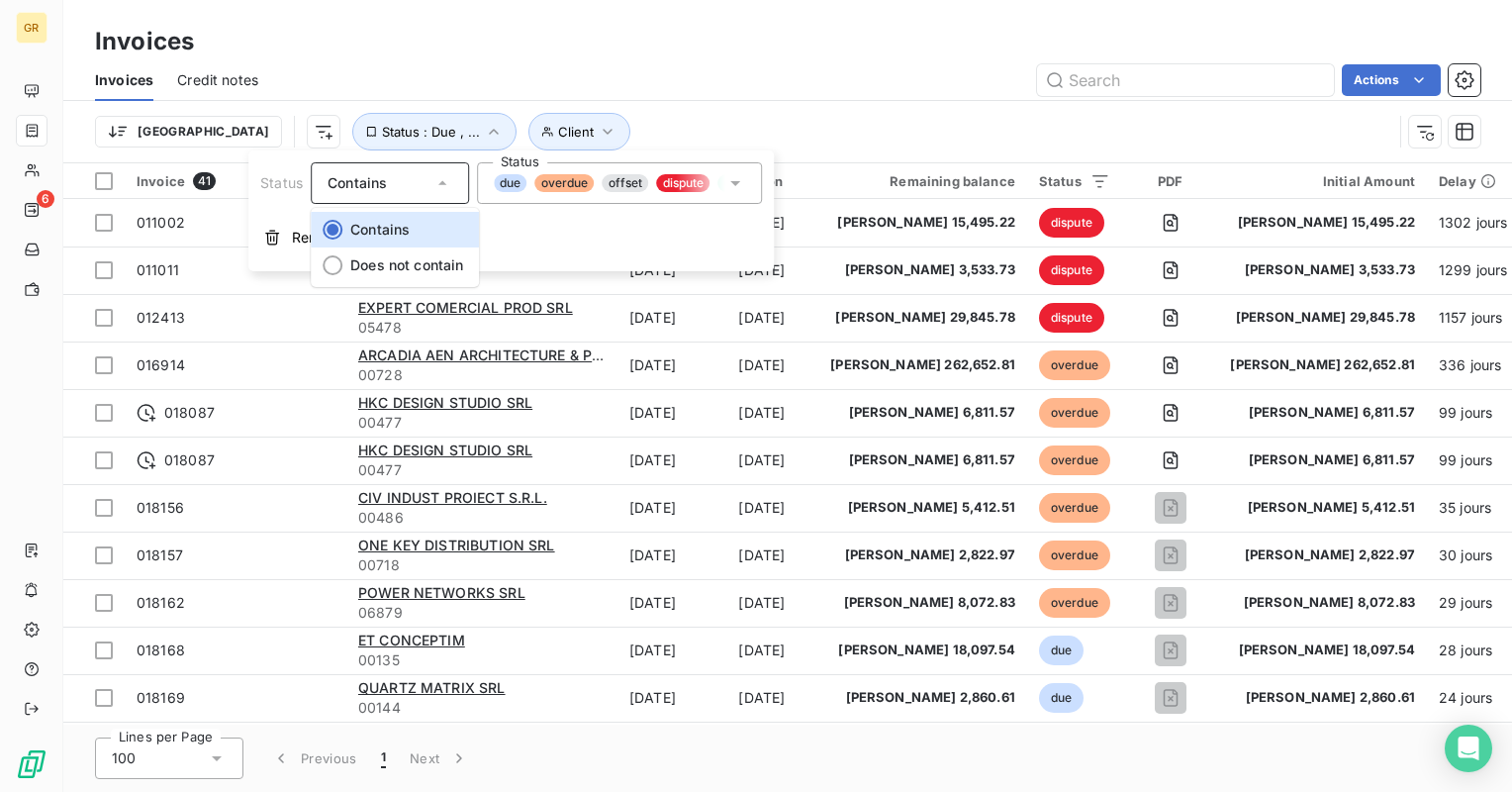 click 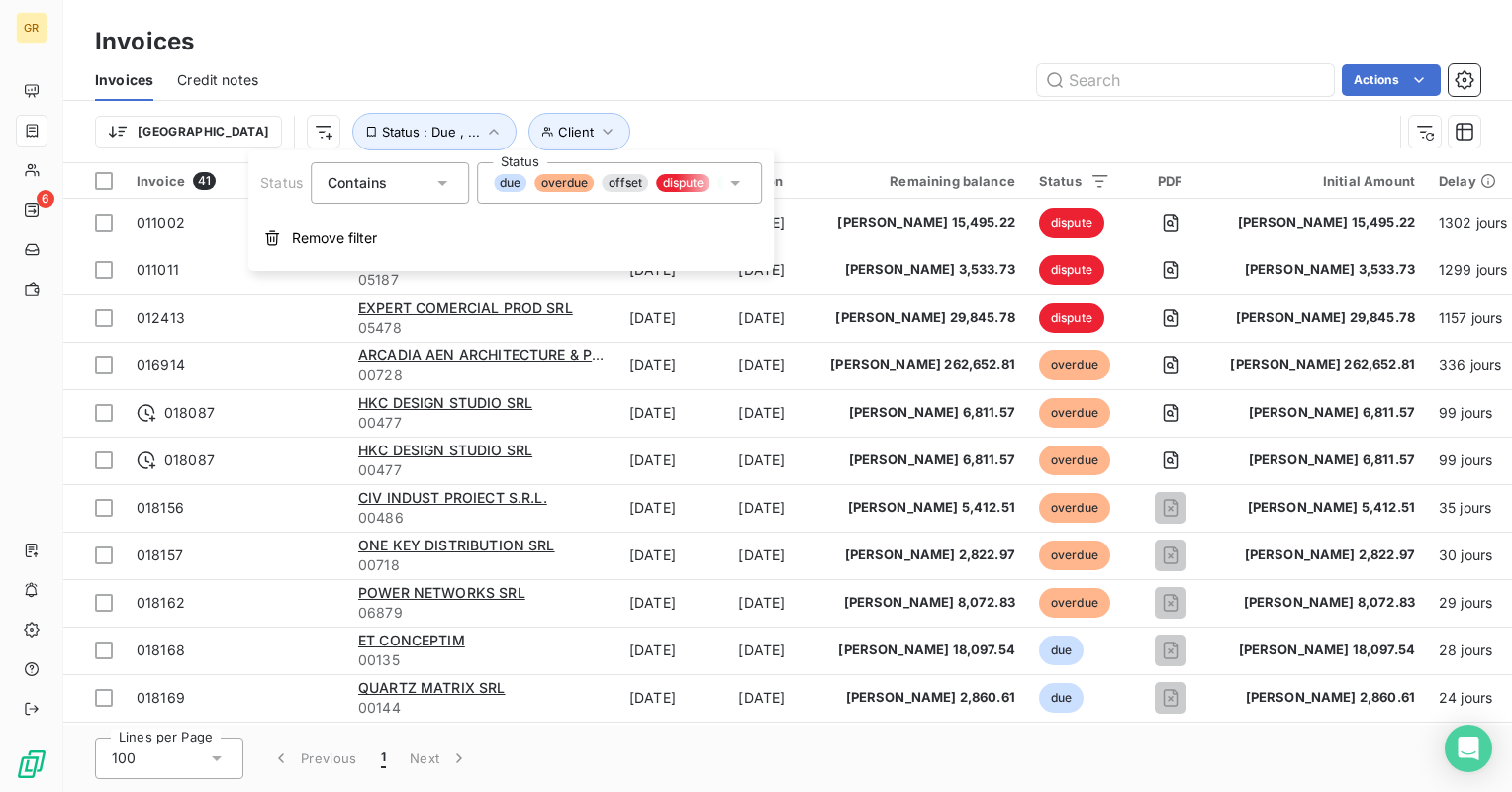 click 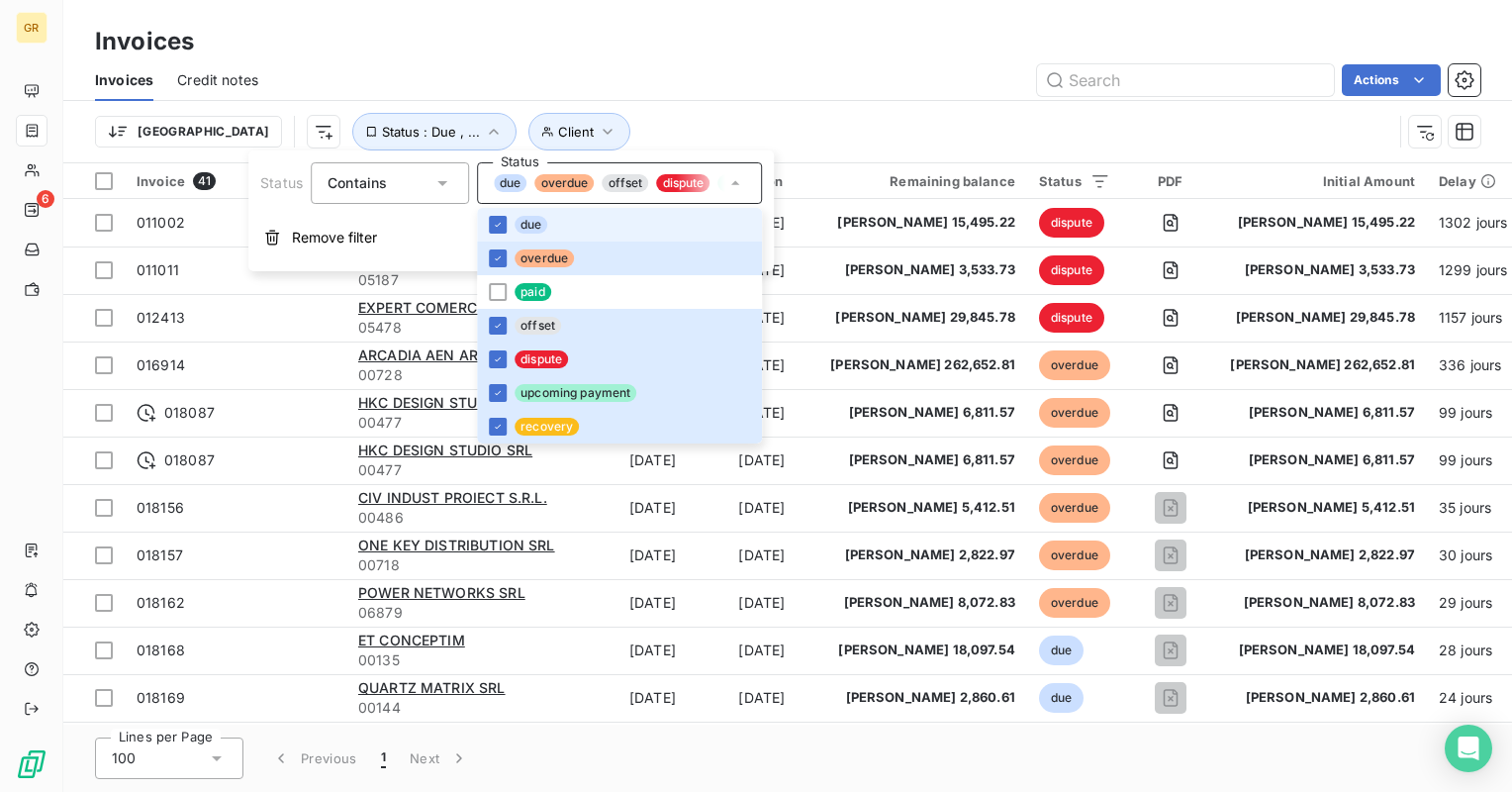click 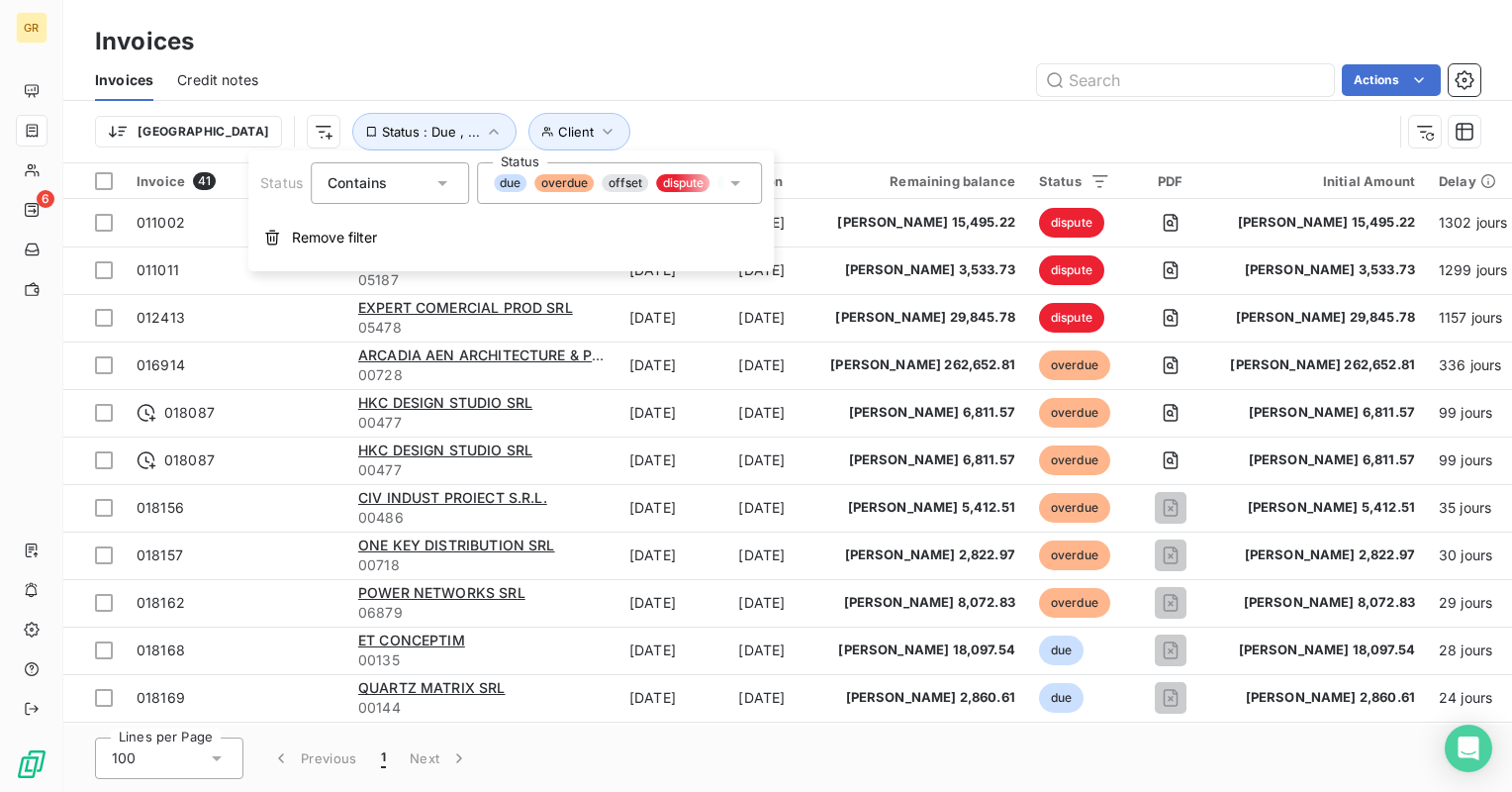 click on "Actions" at bounding box center [881, 80] 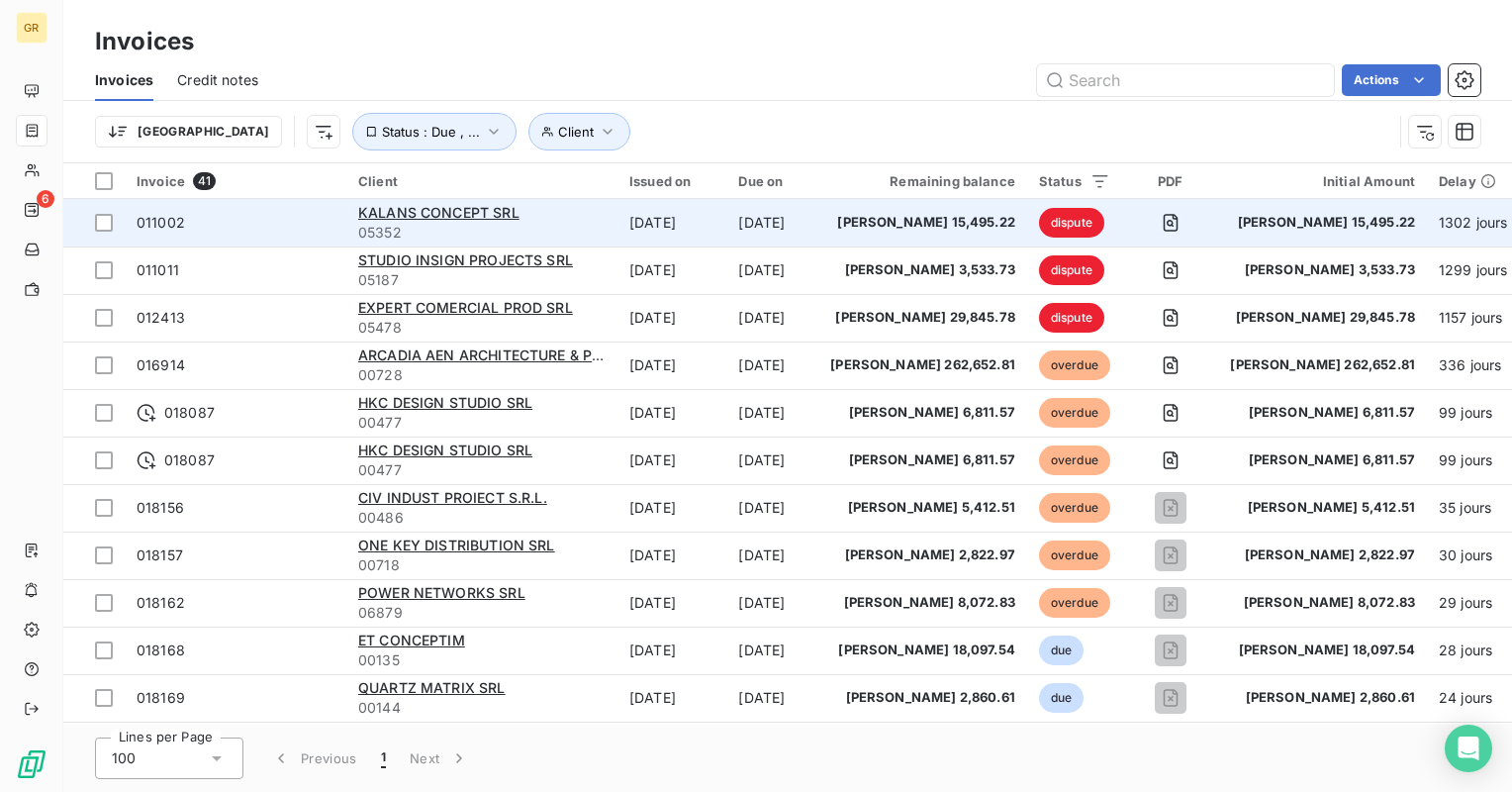 click on "[PERSON_NAME] 15,495.22" at bounding box center [1322, 223] 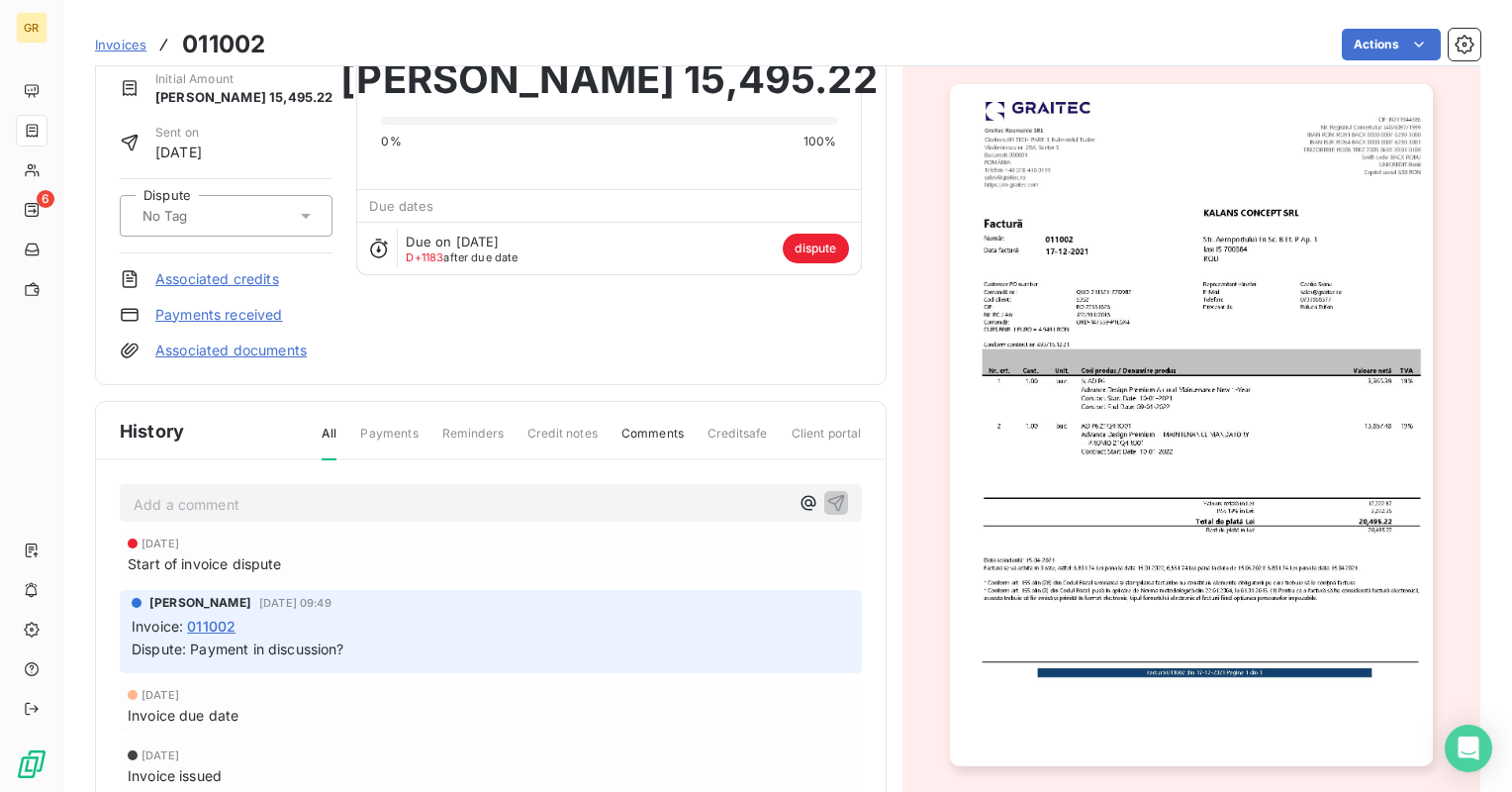 scroll, scrollTop: 0, scrollLeft: 0, axis: both 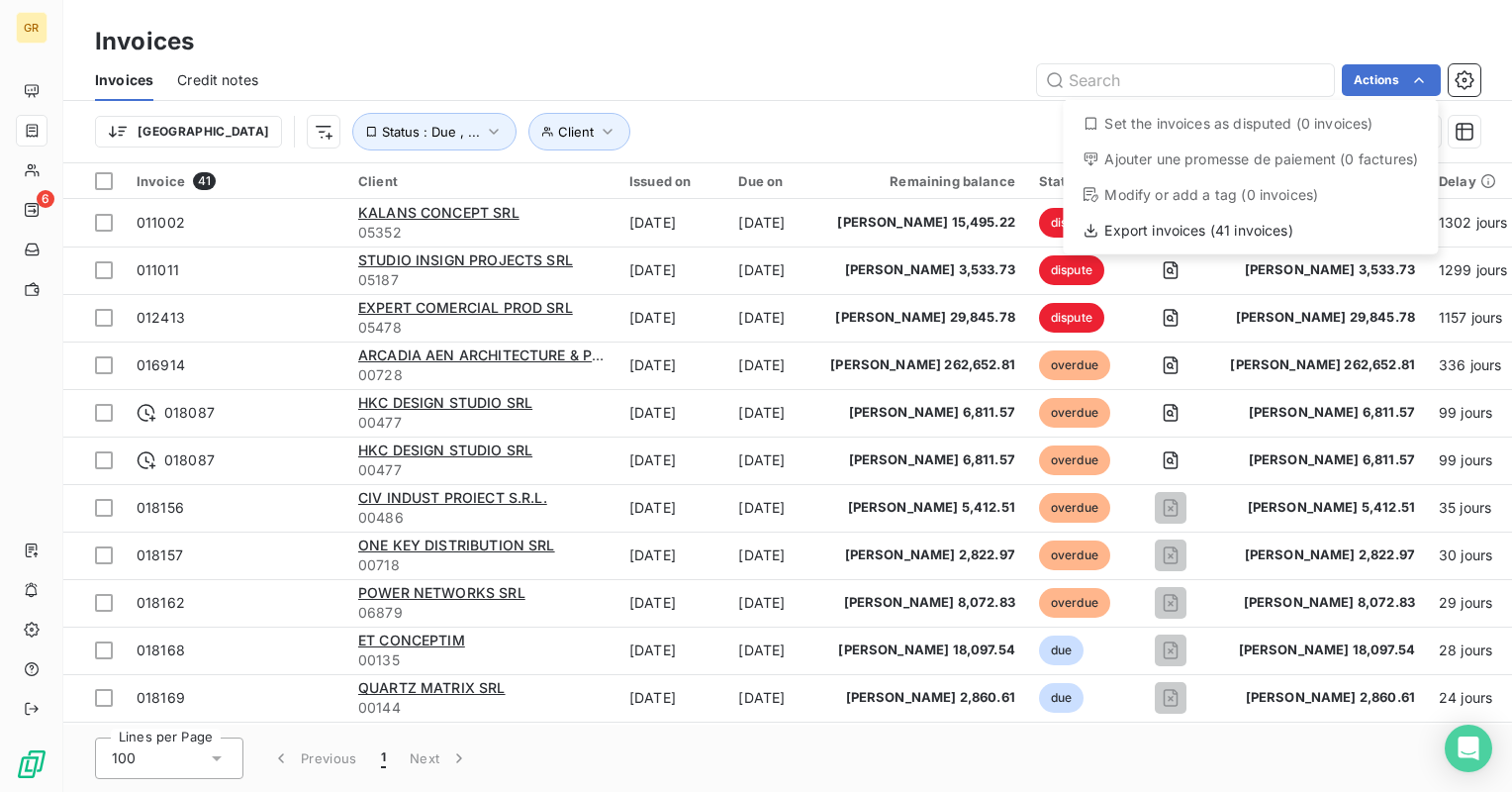 click on "Set the invoices as disputed (0 invoices)" at bounding box center [1250, 124] 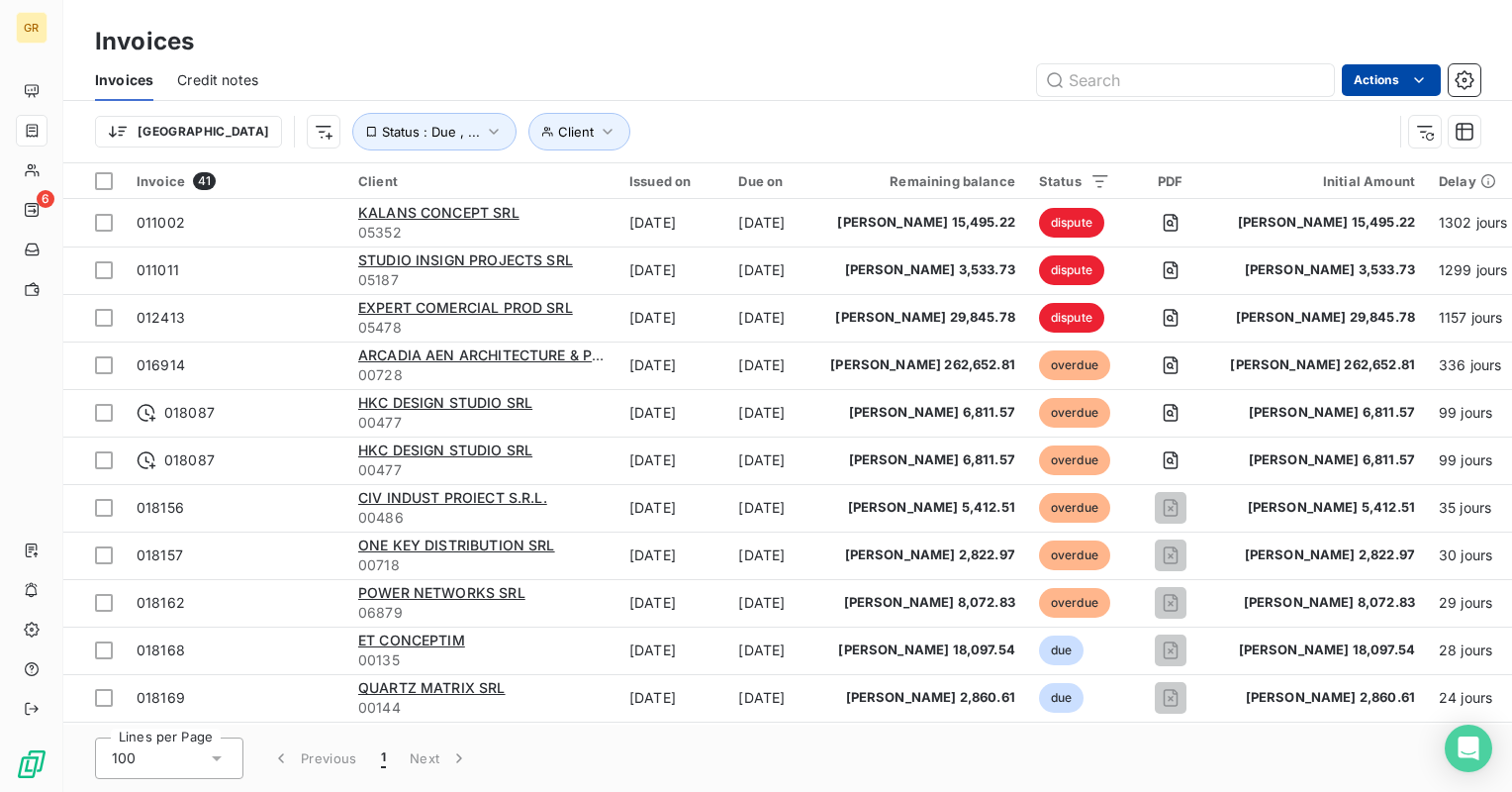 click on "GR 6 Invoices Invoices Credit notes Actions [GEOGRAPHIC_DATA] Client  Status  : Due , ... Invoice 41 Client Issued on Due on Remaining balance Status PDF Initial Amount Delay delay   Dispute 011002 KALANS CONCEPT SRL 05352 [DATE] [DATE] [PERSON_NAME] 15,495.22 dispute [PERSON_NAME] 15,495.22 1302 jours +1183 j _ 011011 STUDIO INSIGN PROJECTS SRL 05187 [DATE] [DATE] [PERSON_NAME] 3,533.73 dispute [PERSON_NAME] 3,533.73 1299 jours +1289 j _ 012413 EXPERT COMERCIAL PROD SRL 05478 [DATE] [DATE] [PERSON_NAME] 29,845.78 dispute [PERSON_NAME] 29,845.78 1157 jours +1076 j _ 016914 ARCADIA AEN ARCHITECTURE & PM SRL 00728 [DATE] [DATE] [PERSON_NAME] 262,652.81 overdue [PERSON_NAME] 262,652.81 336 jours +205 j _ 018087 HKC DESIGN STUDIO SRL 00477 [DATE] [DATE] [PERSON_NAME] 6,811.57 overdue [PERSON_NAME] 6,811.57 99 jours +69 j _ 018087 HKC DESIGN STUDIO SRL 00477 [DATE] [DATE] [PERSON_NAME] 6,811.57 overdue [PERSON_NAME] 6,811.57 99 jours +39 j _ 018156 CIV INDUST PROIECT S.R.L. 00486 [DATE] [DATE] [PERSON_NAME] 5,412.51 overdue [PERSON_NAME] 5,412.51 35 jours +5 j _ 018157 _" at bounding box center [756, 396] 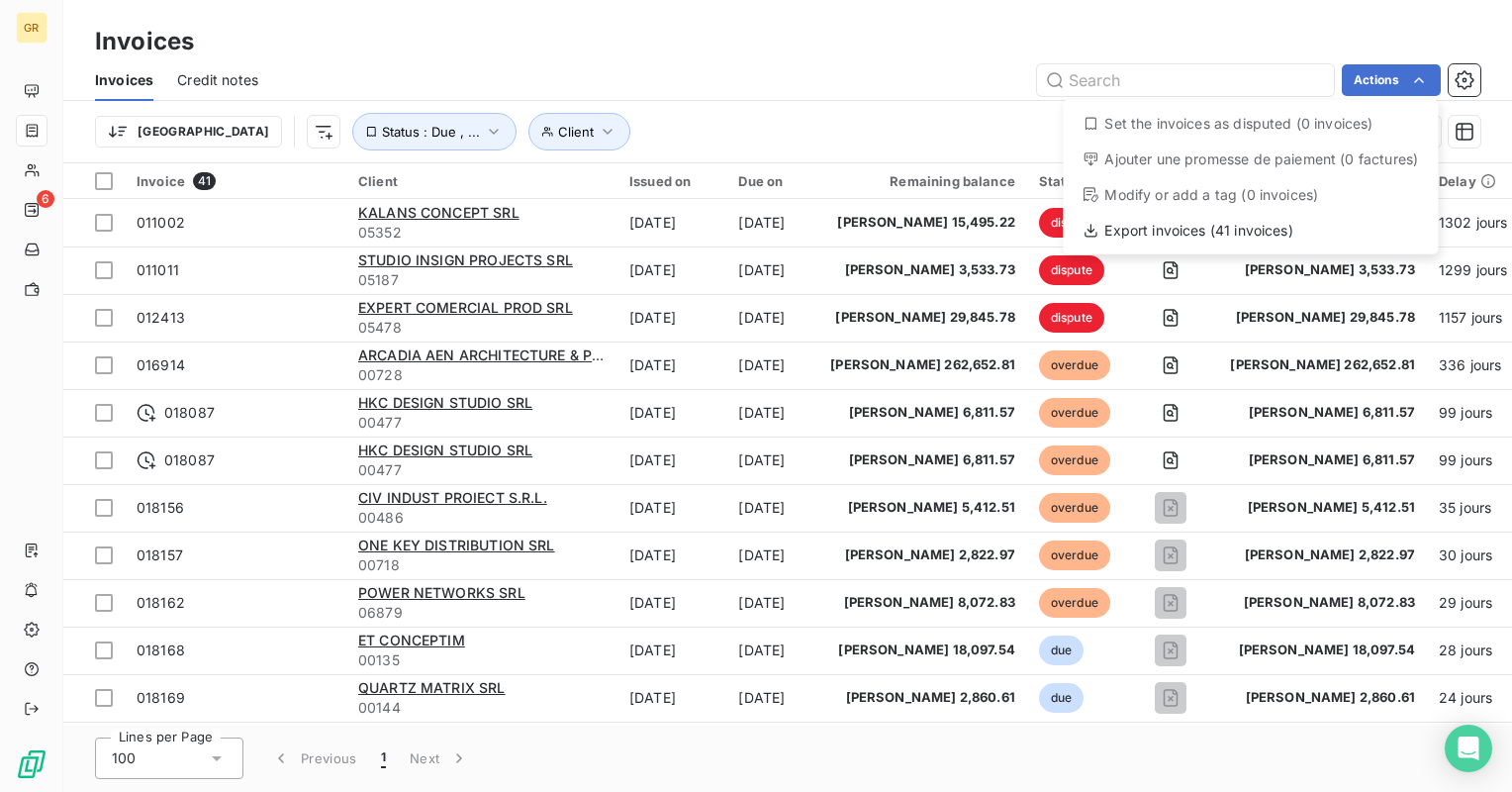 click on "GR 6 Invoices Invoices Credit notes Actions Set the invoices as disputed (0 invoices) Ajouter une promesse de paiement (0 factures) Modify or add a tag (0 invoices) Export invoices (41 invoices) [GEOGRAPHIC_DATA] Client  Status  : Due , ... Invoice 41 Client Issued on Due on Remaining balance Status PDF Initial Amount Delay delay   Dispute 011002 KALANS CONCEPT SRL 05352 [DATE] [DATE] [PERSON_NAME] 15,495.22 dispute [PERSON_NAME] 15,495.22 1302 jours +1183 j _ 011011 STUDIO INSIGN PROJECTS SRL 05187 [DATE] [DATE] [PERSON_NAME] 3,533.73 dispute [PERSON_NAME] 3,533.73 1299 jours +1289 j _ 012413 EXPERT COMERCIAL PROD SRL 05478 [DATE] [DATE] [PERSON_NAME] 29,845.78 dispute [PERSON_NAME] 29,845.78 1157 jours +1076 j _ 016914 ARCADIA AEN ARCHITECTURE & PM SRL 00728 [DATE] [DATE] [PERSON_NAME] 262,652.81 overdue [PERSON_NAME] 262,652.81 336 jours +205 j _ 018087 HKC DESIGN STUDIO SRL 00477 [DATE] [DATE] [PERSON_NAME] 6,811.57 overdue [PERSON_NAME] 6,811.57 99 jours +69 j _ 018087 HKC DESIGN STUDIO SRL 00477 [DATE] [DATE] [PERSON_NAME] 6,811.57 overdue _" at bounding box center [756, 396] 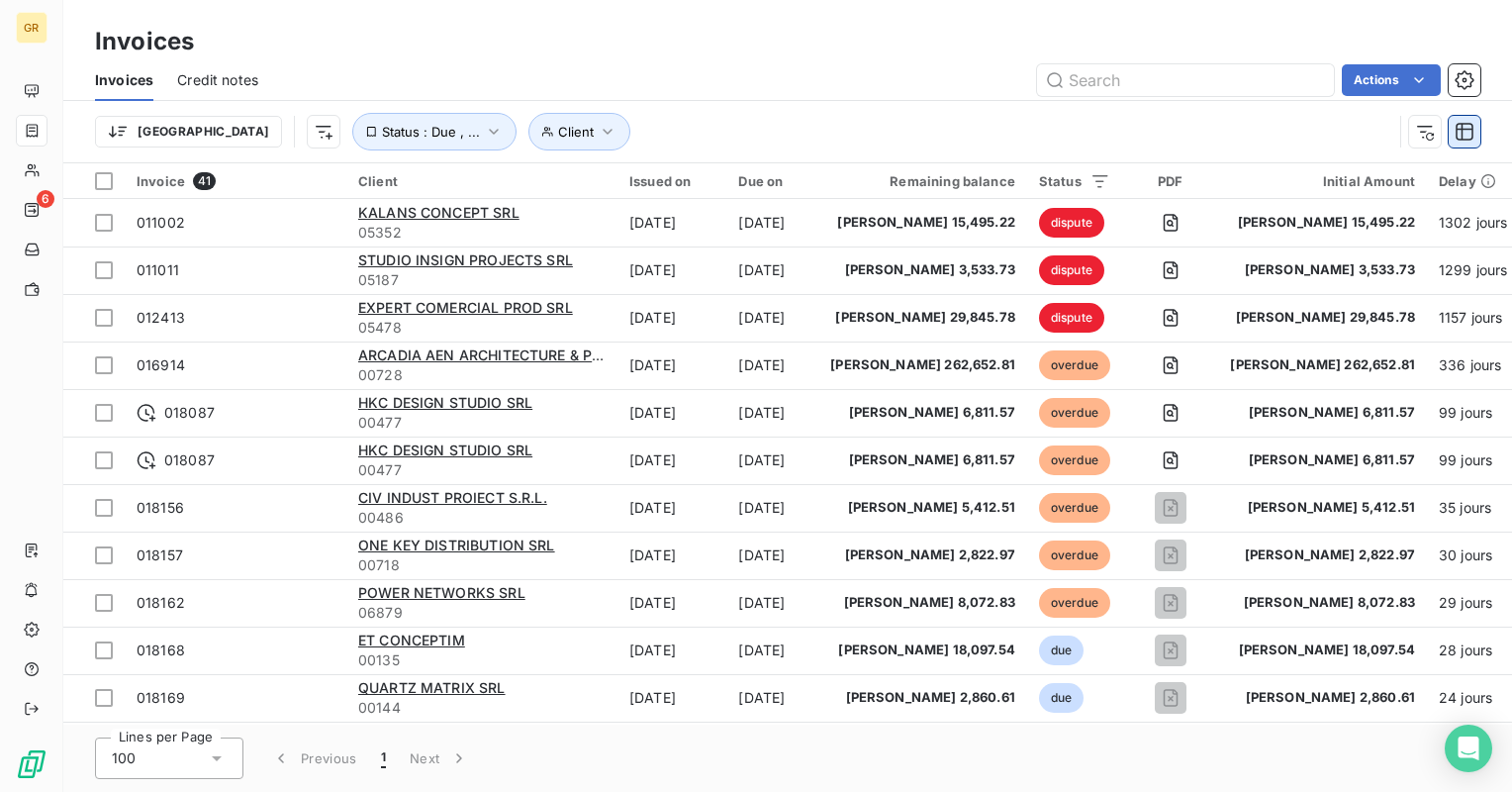 click 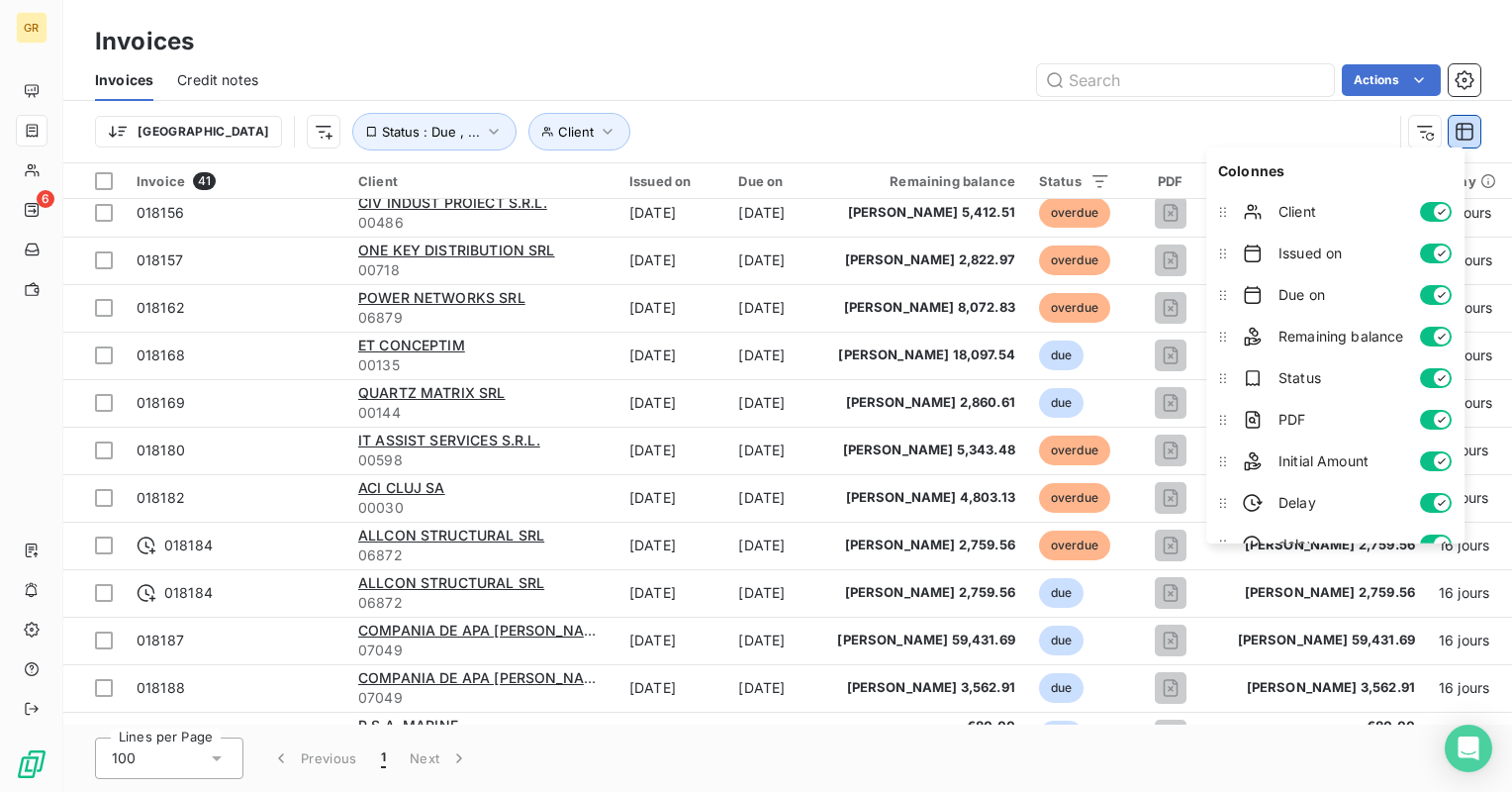 scroll, scrollTop: 297, scrollLeft: 0, axis: vertical 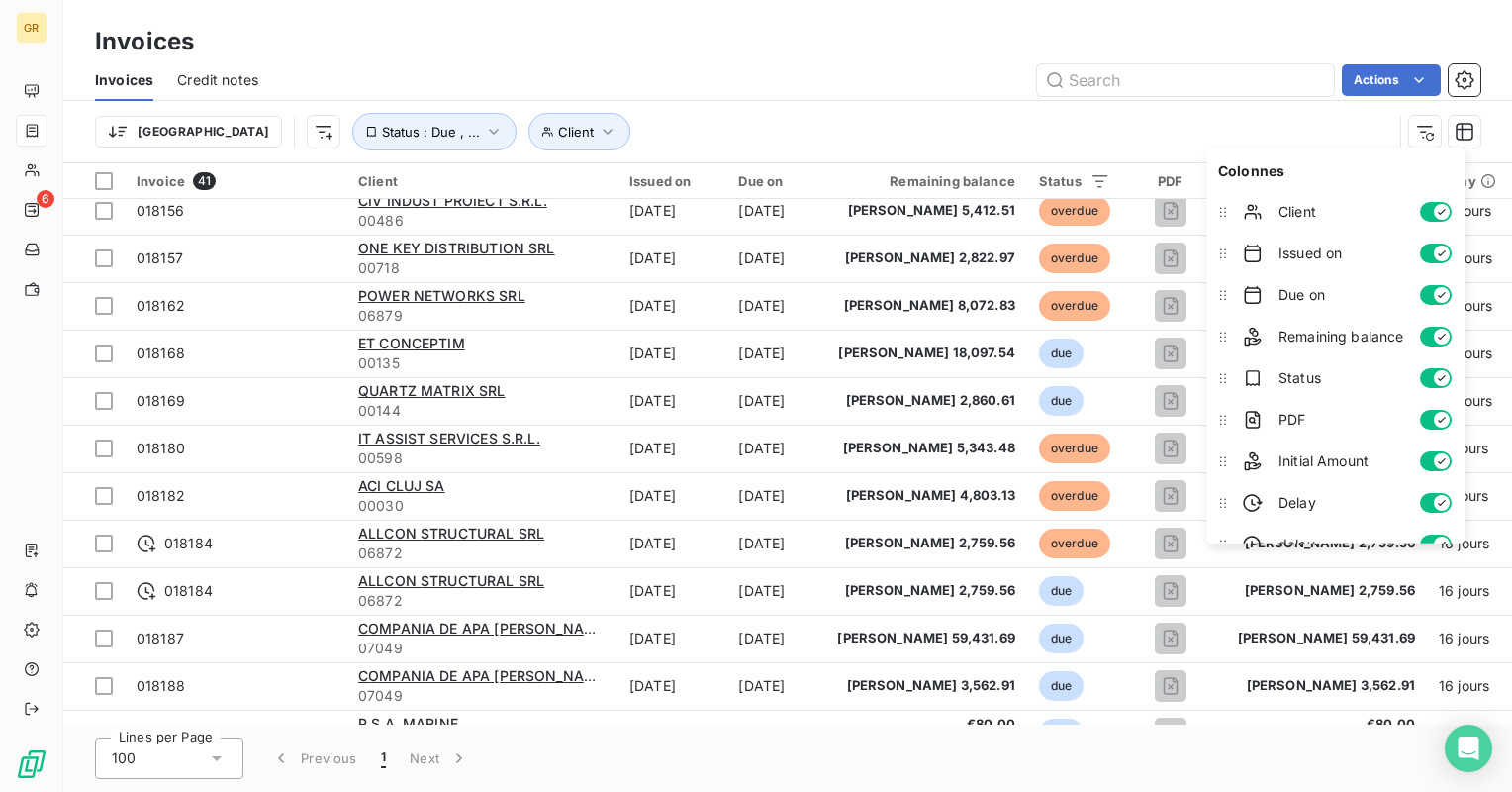 click on "Trier Client  Status  : Due , ..." at bounding box center [743, 132] 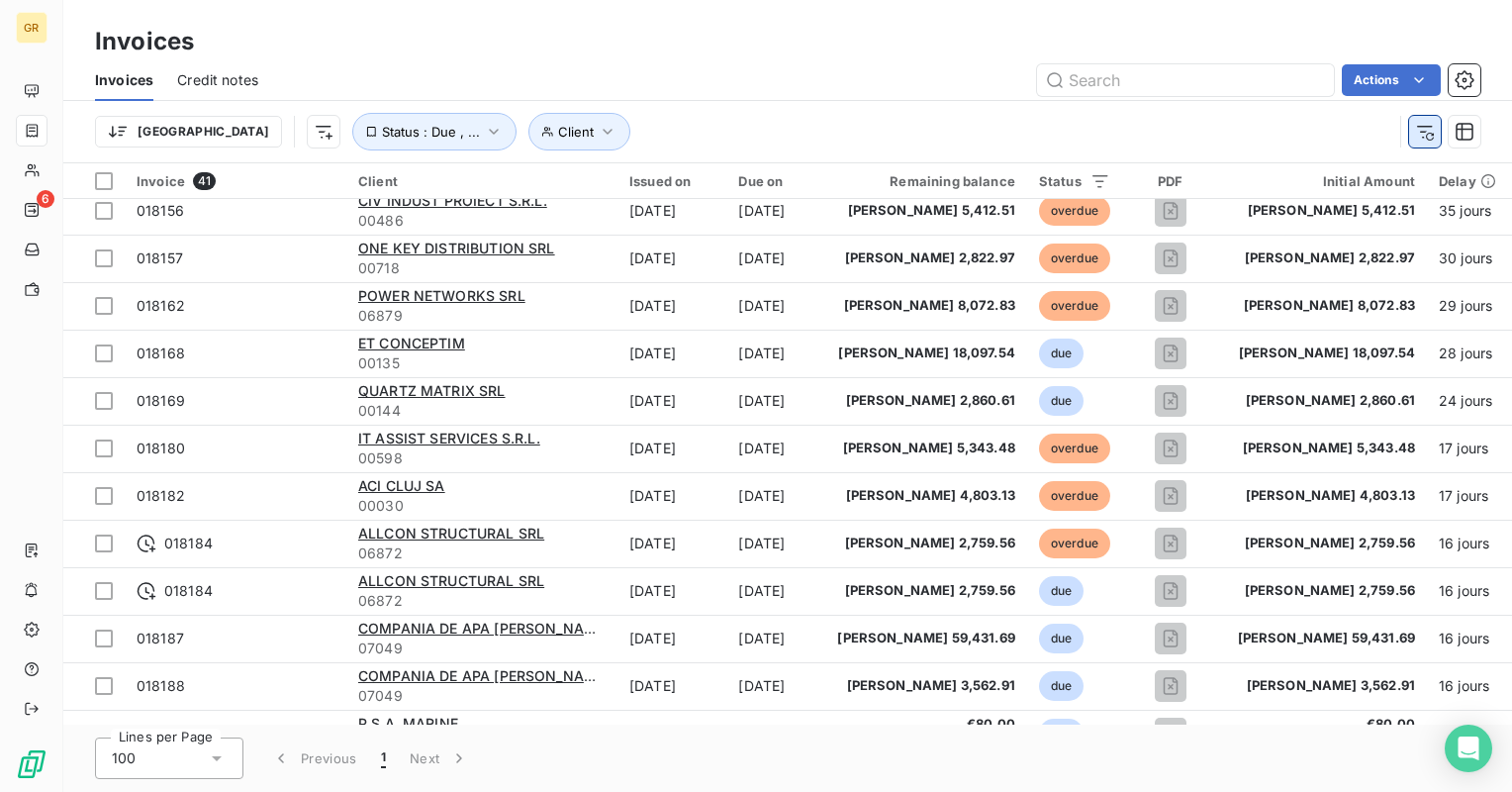 click at bounding box center [1425, 132] 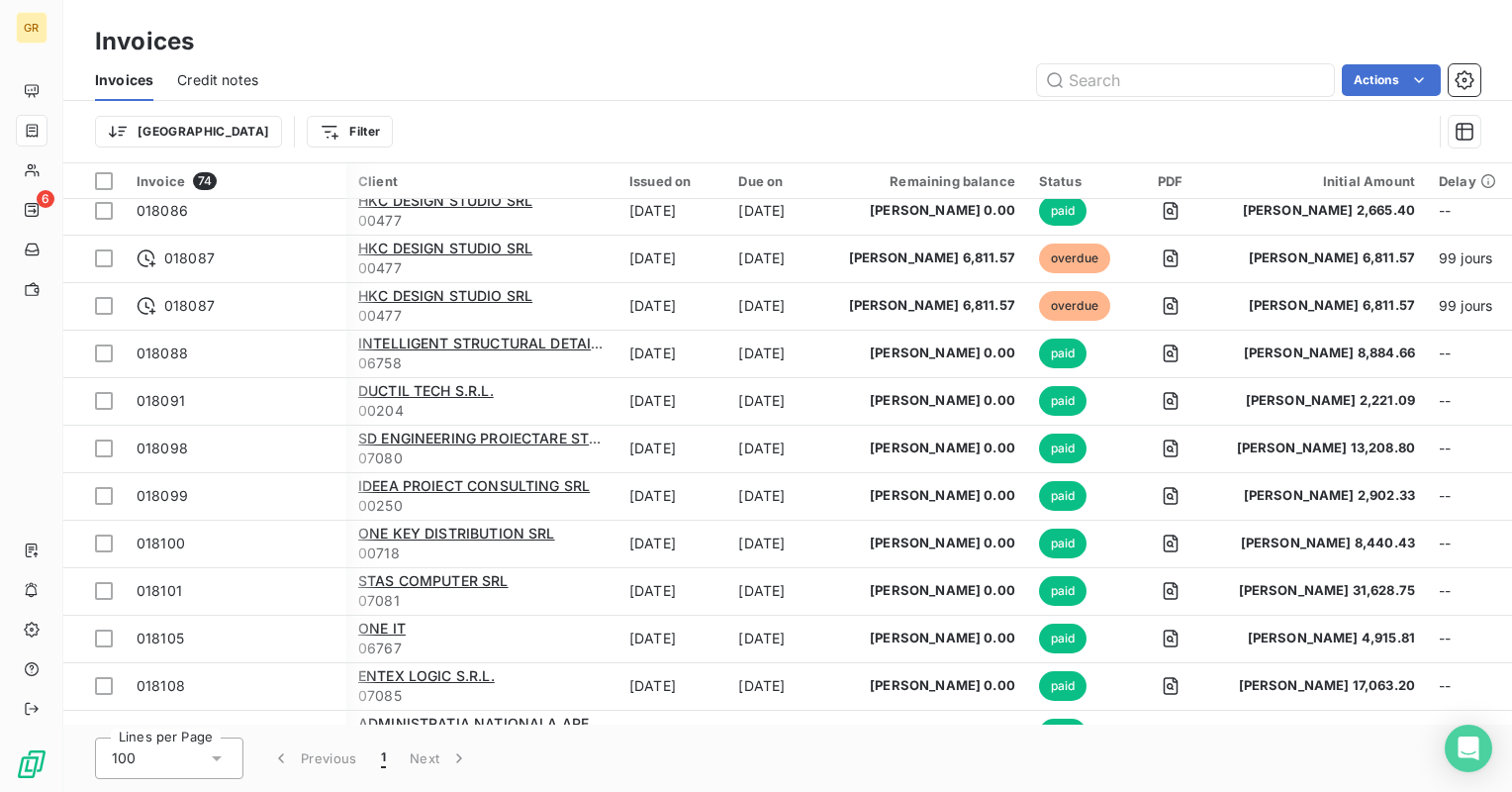 scroll, scrollTop: 297, scrollLeft: 55, axis: both 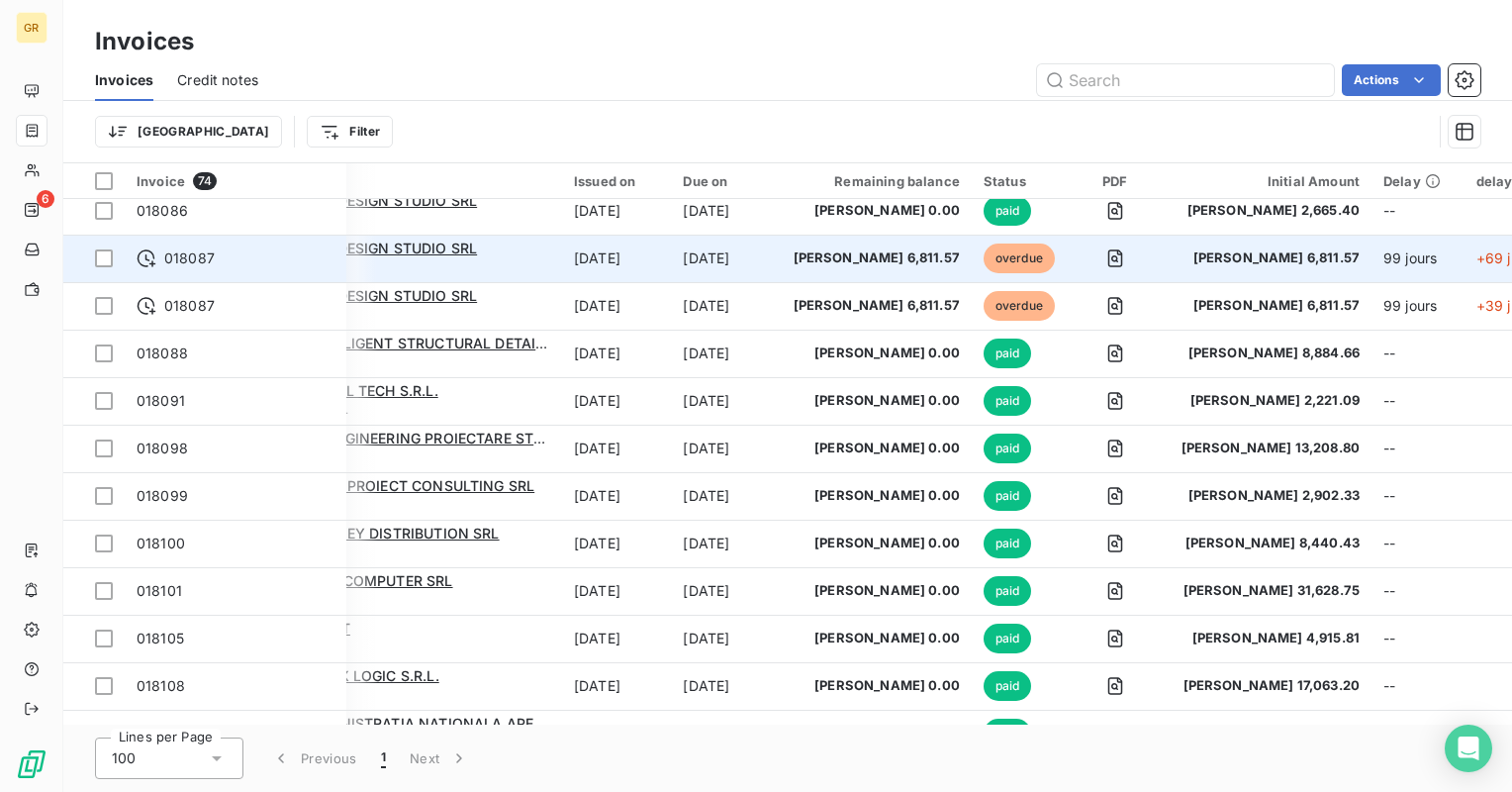 click on "_" at bounding box center (1580, 258) 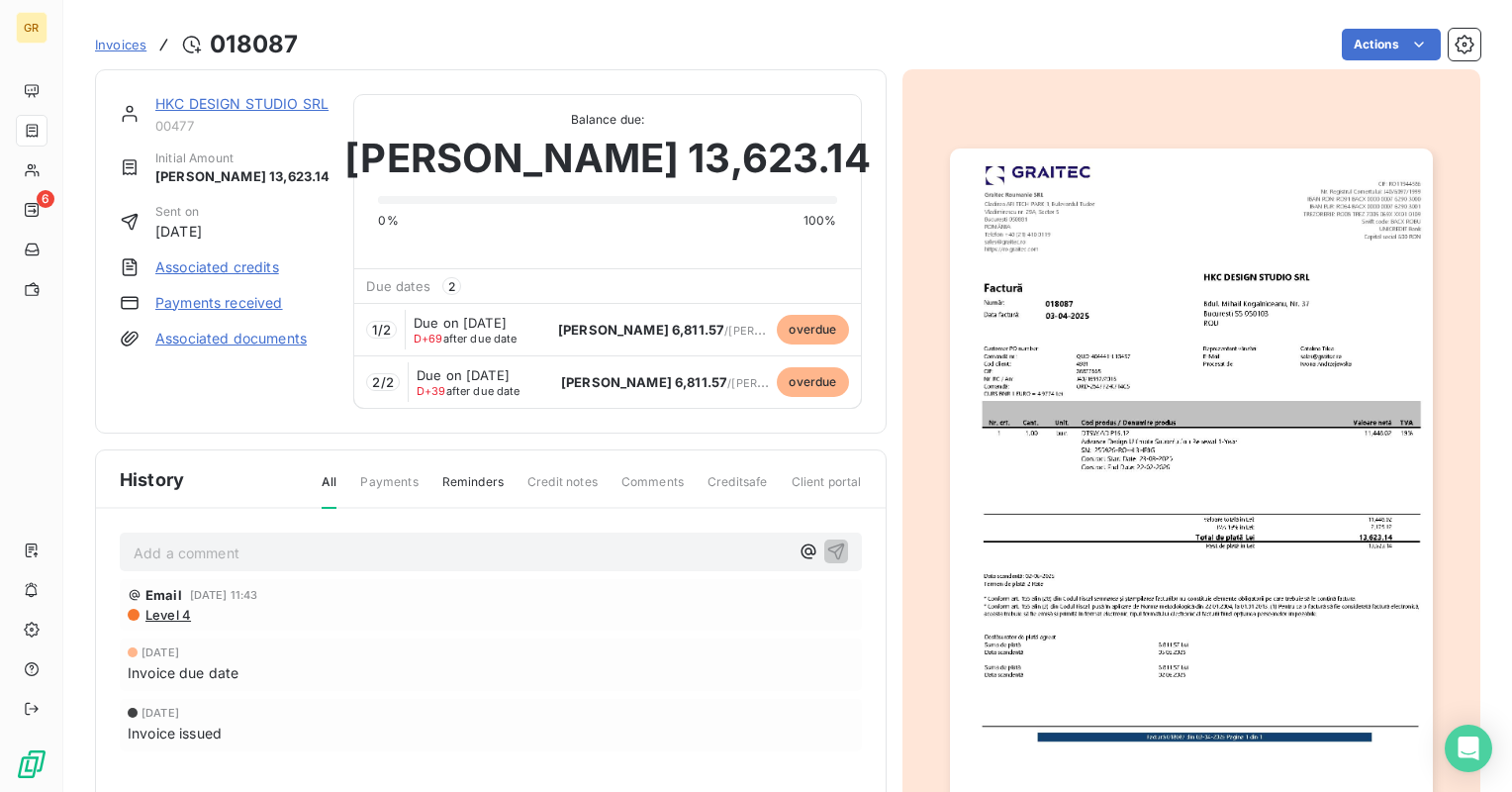 scroll, scrollTop: 0, scrollLeft: 0, axis: both 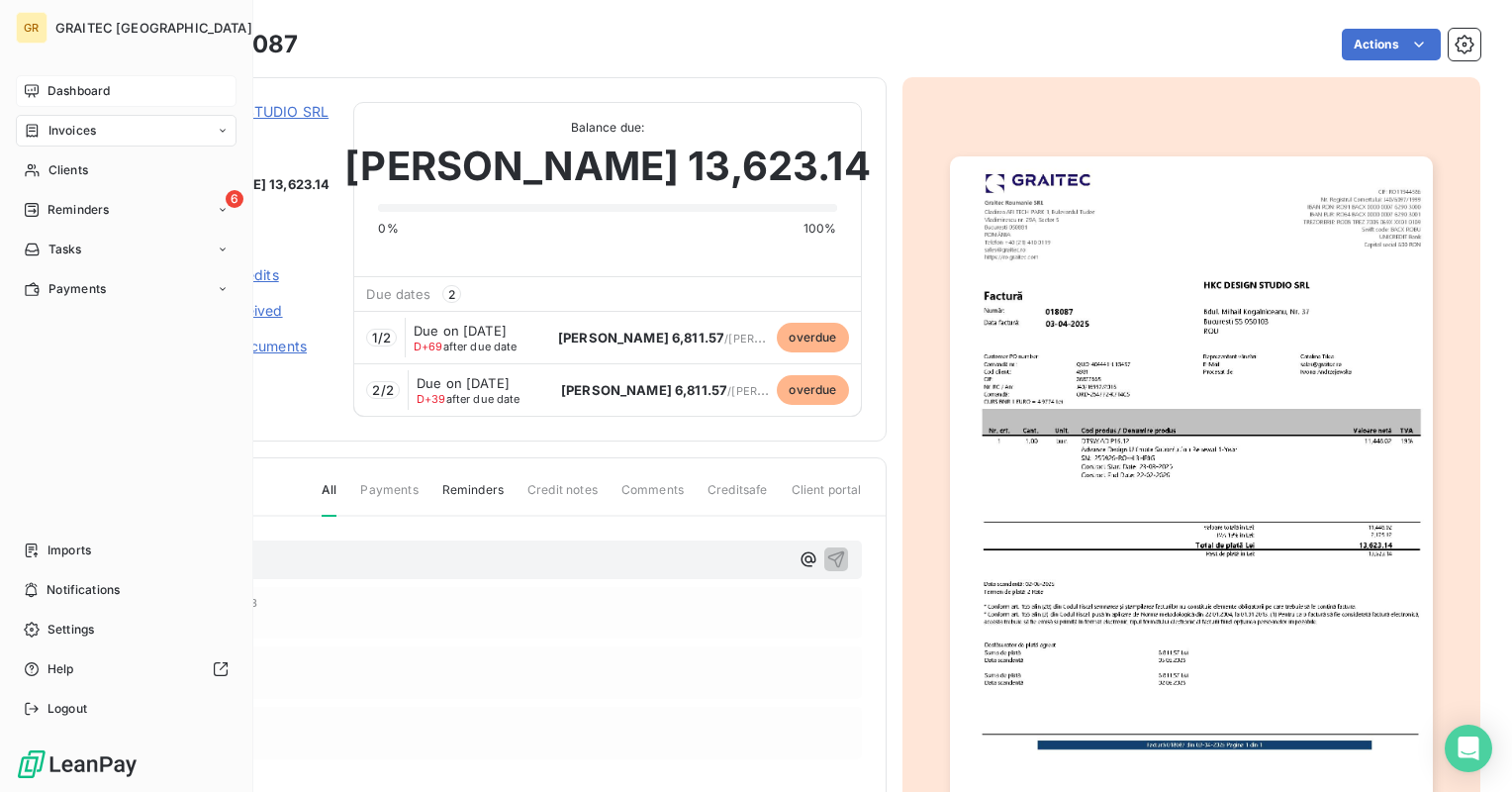 click on "Dashboard" at bounding box center (78, 91) 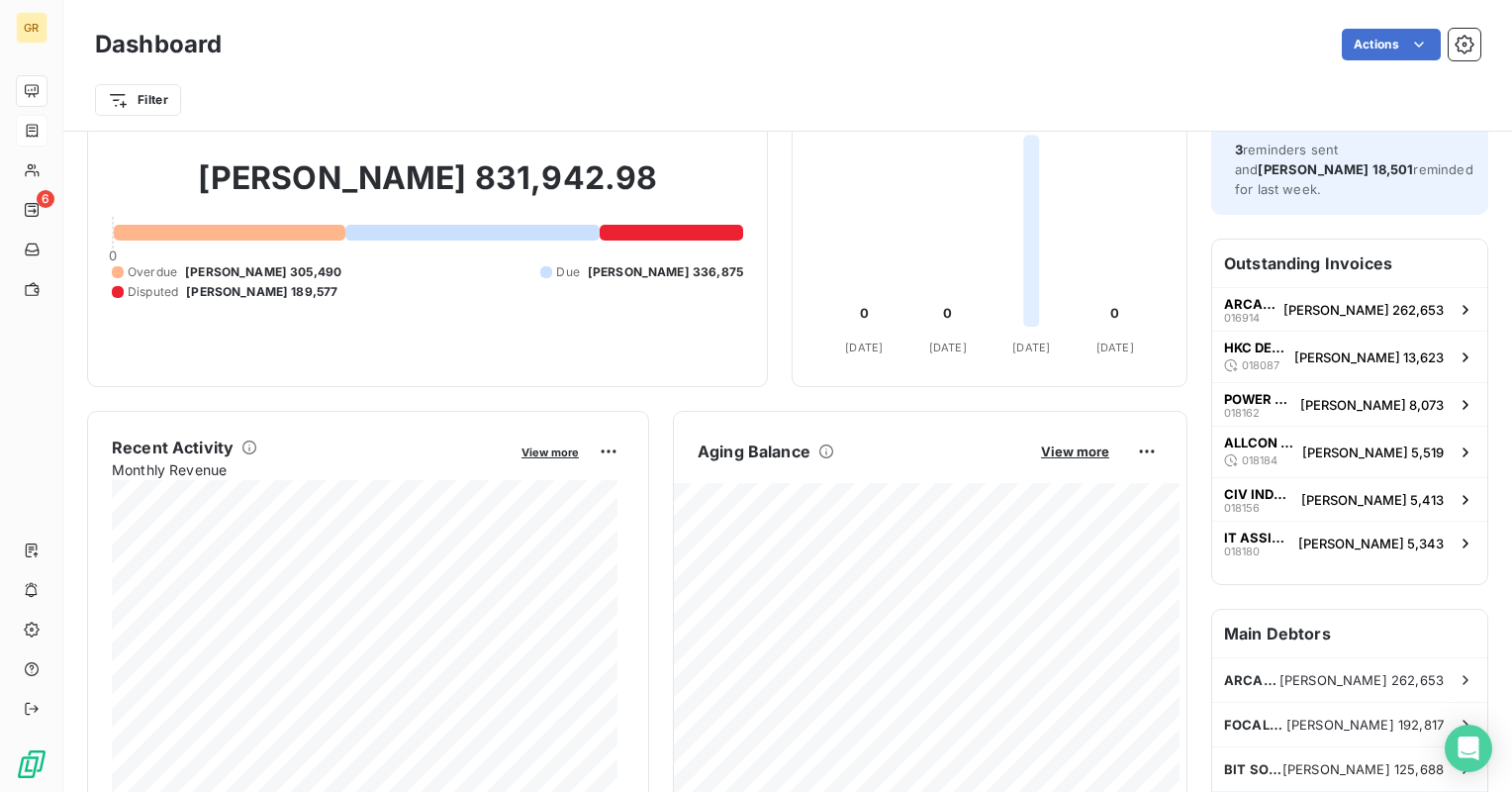 scroll, scrollTop: 0, scrollLeft: 0, axis: both 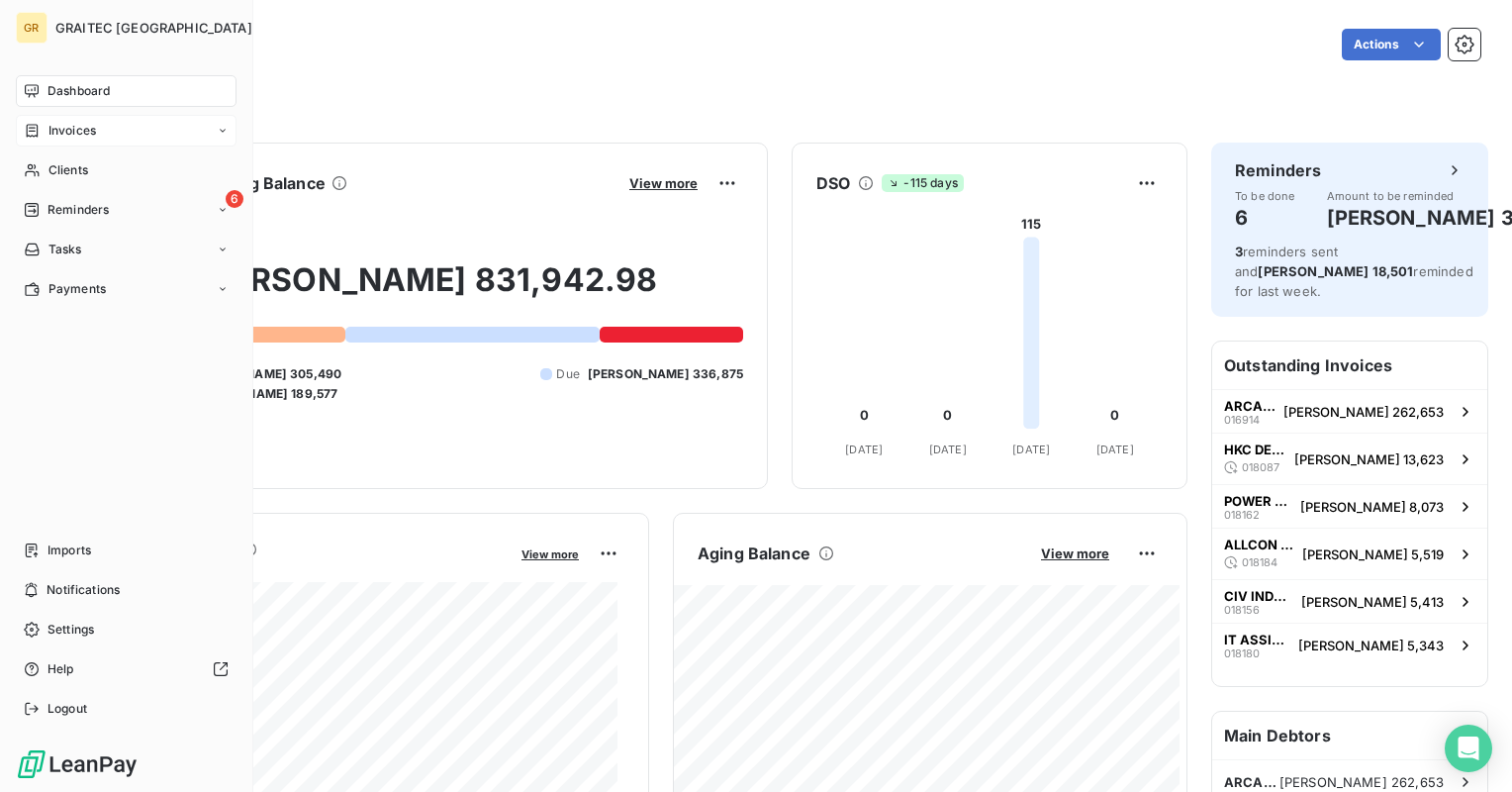click on "GR GRAITEC [GEOGRAPHIC_DATA] Dashboard Invoices Clients 6 Reminders Tasks Payments Imports Notifications Settings Help Logout Dashboard Actions Filter Client Outstanding Balance   View more [PERSON_NAME] 831,942.98 0 Overdue [PERSON_NAME] 305,490 Due [PERSON_NAME] 336,875   Disputed [PERSON_NAME] 189,577 DSO -115 days 0 0 115 0 [DATE] Apr [DATE] May [DATE] Jun [DATE] [DATE] 25 Recent Activity Monthly Revenue View more Aging Balance View more Reminders by amount Collections Forecast Forecast based on average payment period of the last 3 months Reminders To be done 6 Amount to be reminded [PERSON_NAME] 300.1K 3  reminders sent and  [PERSON_NAME] 18,501  reminded for last week. Outstanding Invoices ARCADIA AEN ARCHITECTURE & PM SRL 016914 [PERSON_NAME] 262,653 HKC DESIGN STUDIO SRL 018087 [PERSON_NAME] 13,623 POWER NETWORKS SRL 018162 [PERSON_NAME] 8,073 ALLCON STRUCTURAL SRL 018184 [PERSON_NAME] 5,519 CIV INDUST PROIECT S.R.L. 018156 [PERSON_NAME] 5,413 IT ASSIST SERVICES S.R.L. 018180 [PERSON_NAME] 5,343 Main Debtors ARCADIA AEN ARCHITECTURE & PM SRL [PERSON_NAME] 262,653 FOCALITY SRL [PERSON_NAME] 192,817 [PERSON_NAME] 125,688" at bounding box center [756, 396] 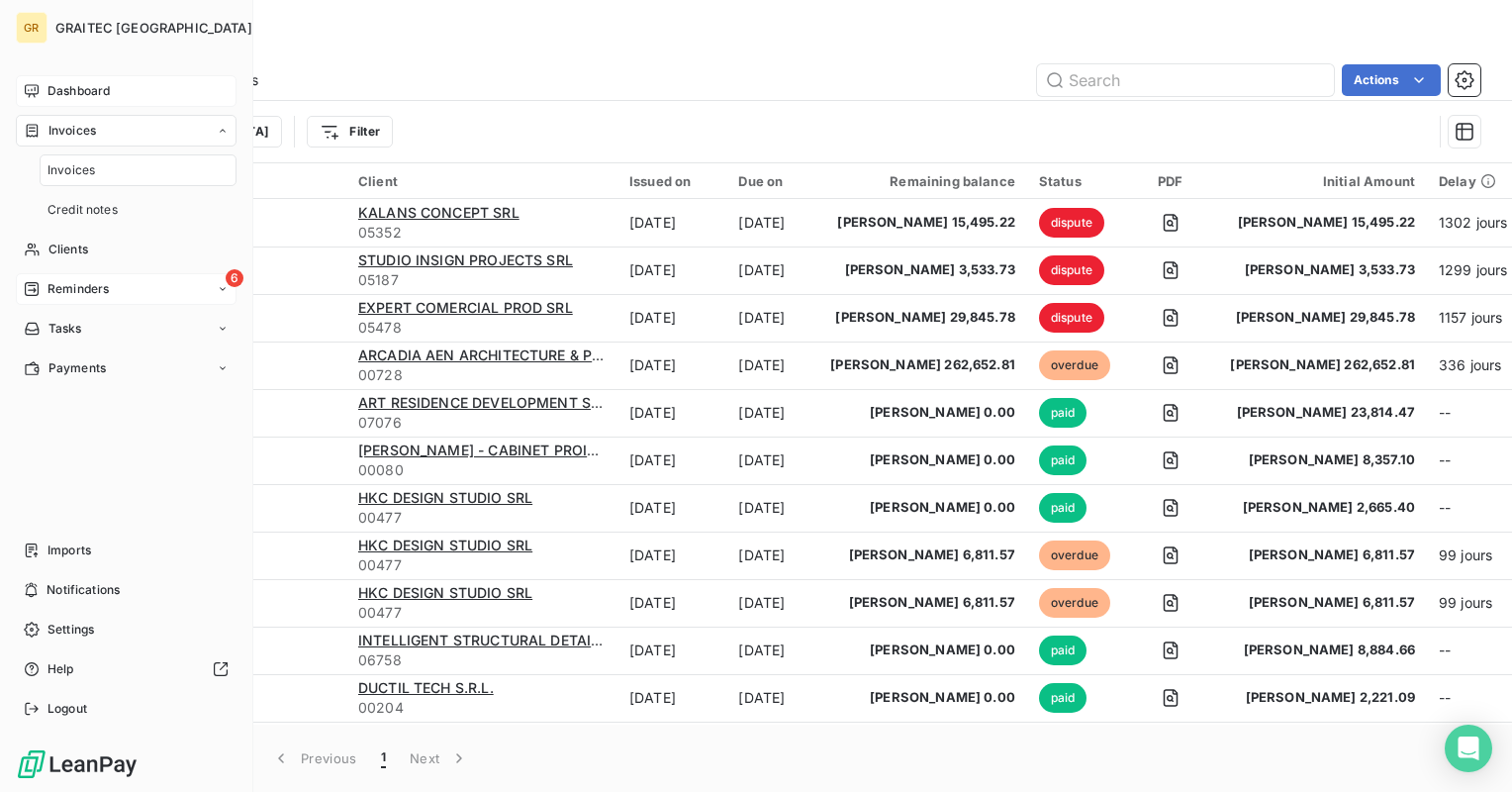 click on "6 Reminders" at bounding box center (126, 289) 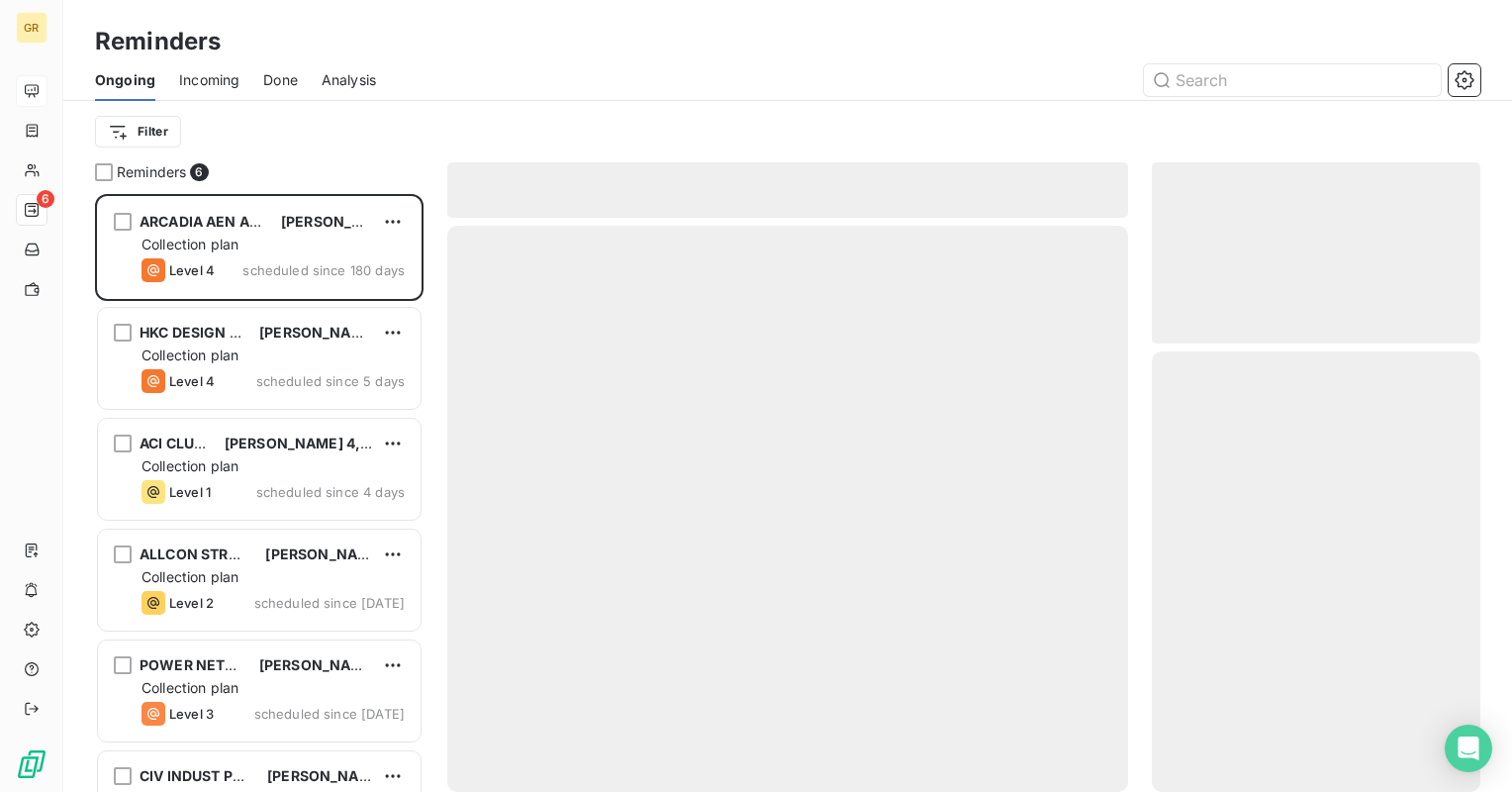 scroll, scrollTop: 16, scrollLeft: 16, axis: both 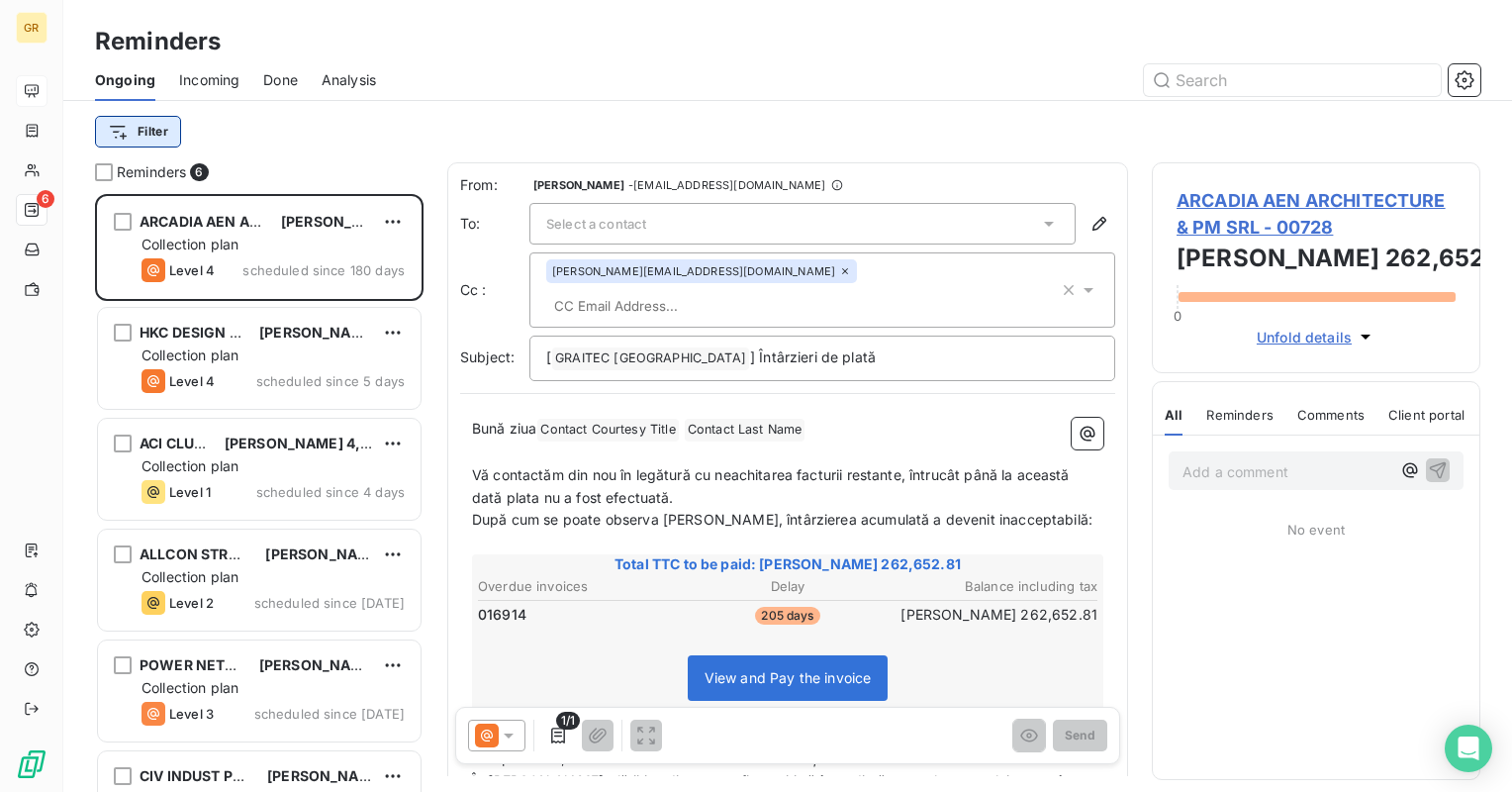 click on "GR 6 Reminders Ongoing Incoming Done Analysis Filter Reminders 6 ARCADIA AEN ARCHITECTURE & PM SRL [PERSON_NAME] 262,652.81 Collection plan Level 4 scheduled since 180 days HKC DESIGN STUDIO SRL [PERSON_NAME] 13,623.14 Collection plan Level 4 scheduled since 5 days ACI [GEOGRAPHIC_DATA] SA [PERSON_NAME] 4,803.13 Collection plan Level 1 scheduled since 4 days ALLCON STRUCTURAL SRL [PERSON_NAME] 5,519.12 Collection plan Level 2 scheduled since [DATE] POWER NETWORKS SRL [PERSON_NAME] 8,072.83 Collection plan Level 3 scheduled since [DATE] CIV INDUST PROIECT S.R.L. [PERSON_NAME] 5,412.51 Collection plan Level 1 scheduled for [DATE] From: [PERSON_NAME] -  [EMAIL_ADDRESS][DOMAIN_NAME] To: Select a contact Cc : [PERSON_NAME][EMAIL_ADDRESS][DOMAIN_NAME] Subject: [ GRAITEC [GEOGRAPHIC_DATA] ﻿ ] Întârzieri de plată Bună ziua  Contact Courtesy Title ﻿   Contact Last Name ﻿ ﻿ ﻿  Vă contactăm din nou în legătură cu neachitarea facturii restante, întrucât până la această dată plata nu a fost efectuată. ﻿ Total TTC to be paid:   [PERSON_NAME] 262,652.81 Overdue invoices" at bounding box center [756, 396] 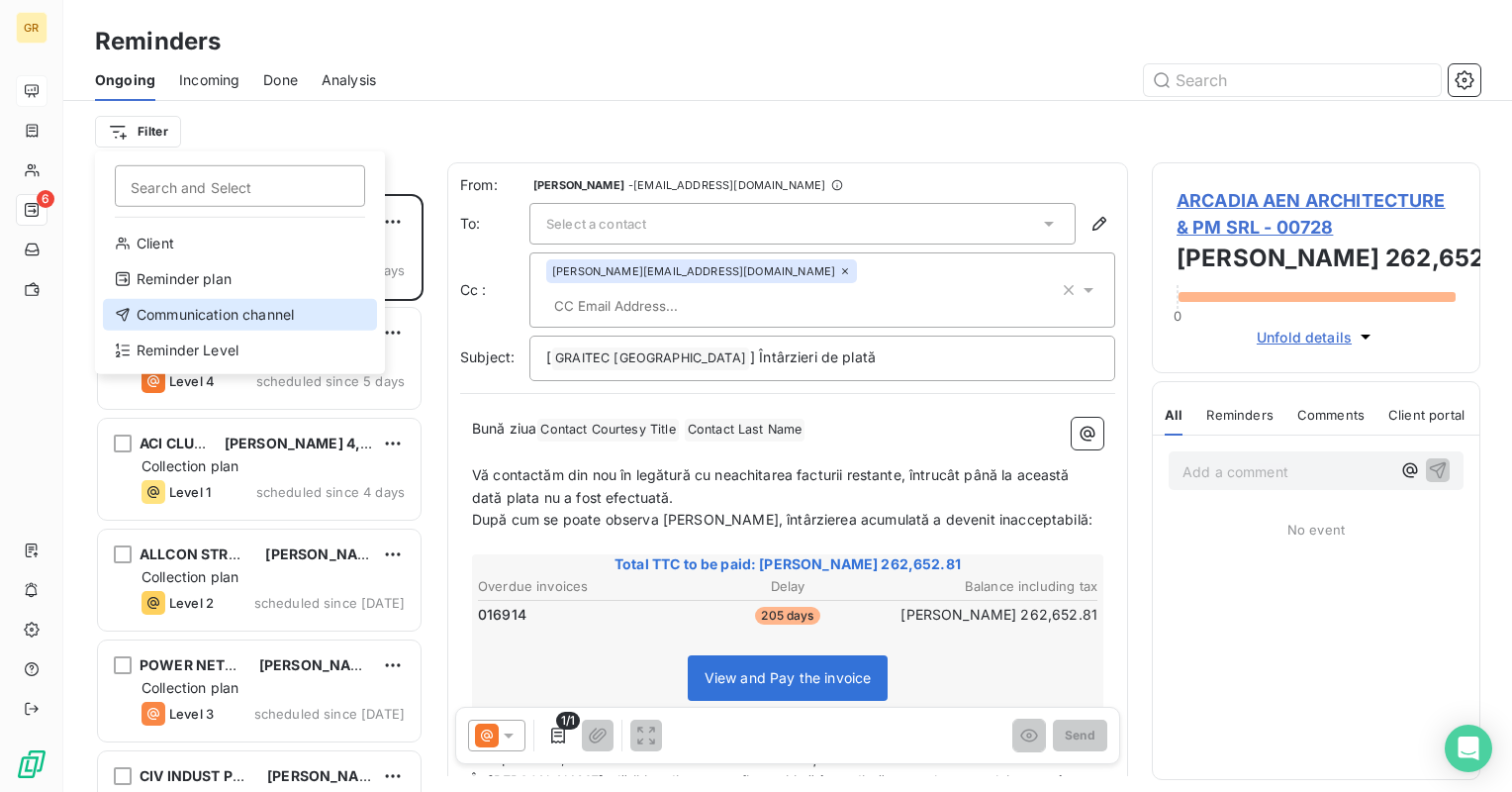 click on "Communication channel" at bounding box center (239, 315) 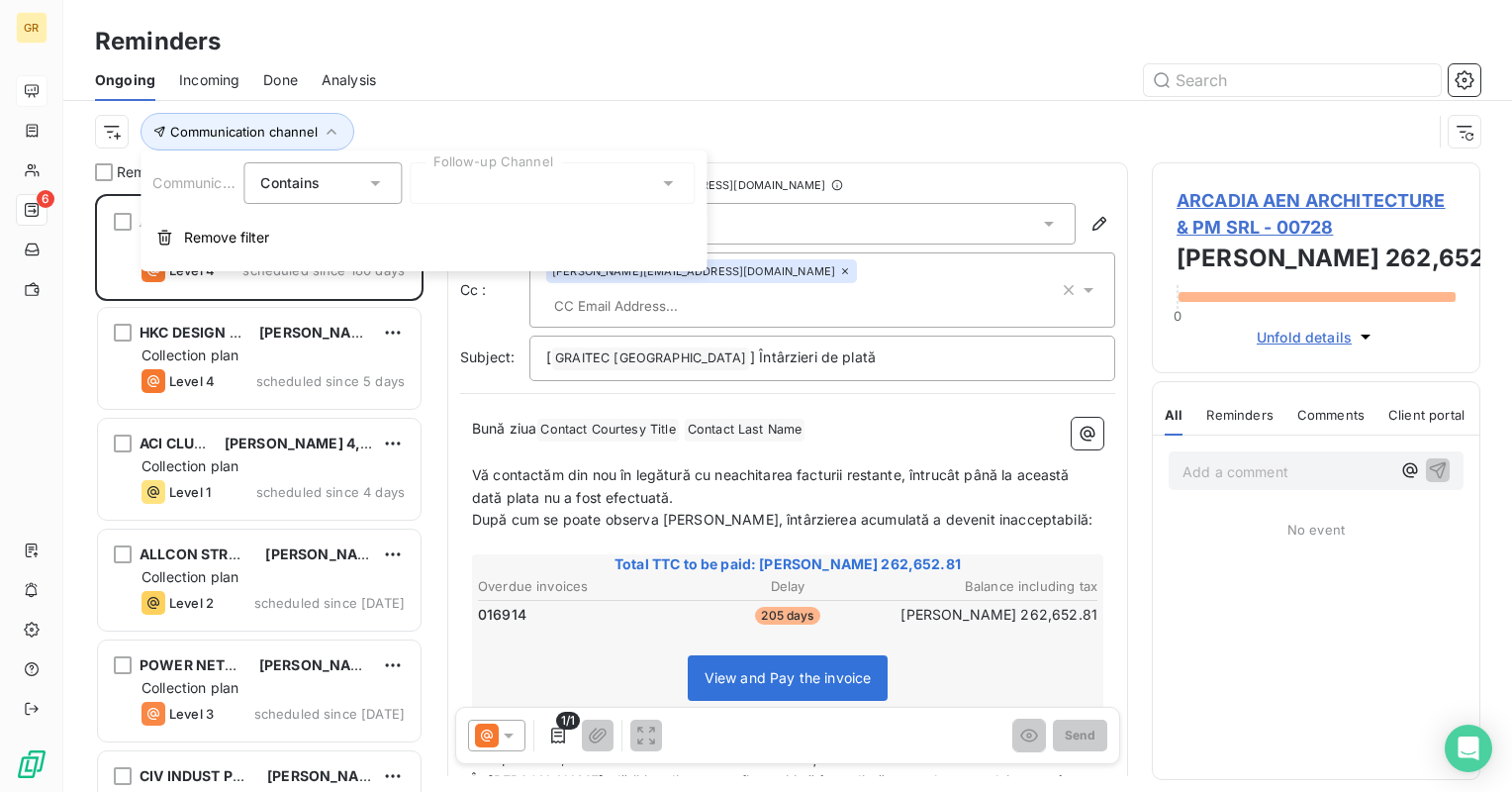 click at bounding box center [940, 80] 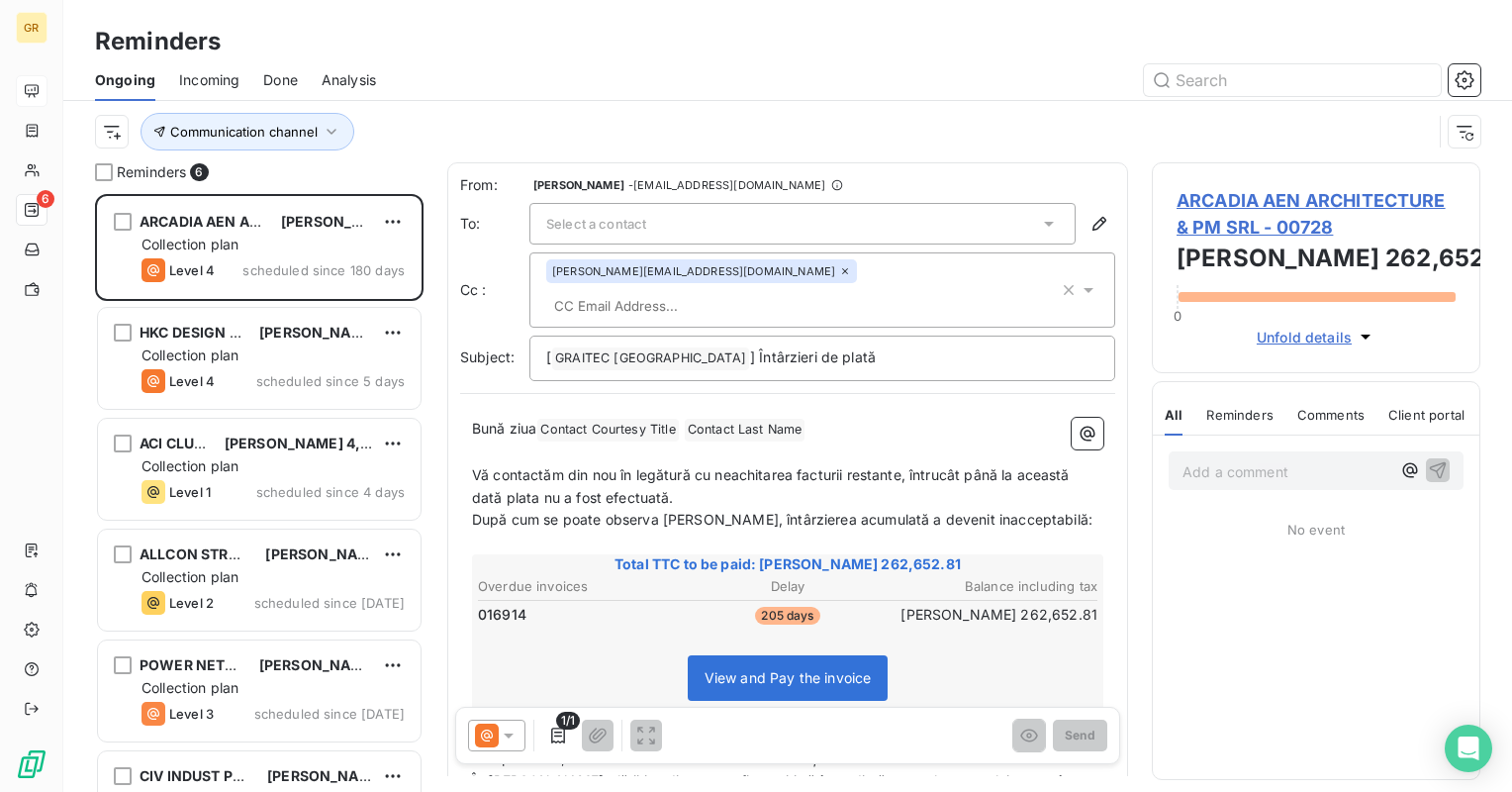 click on "Ongoing" at bounding box center (125, 80) 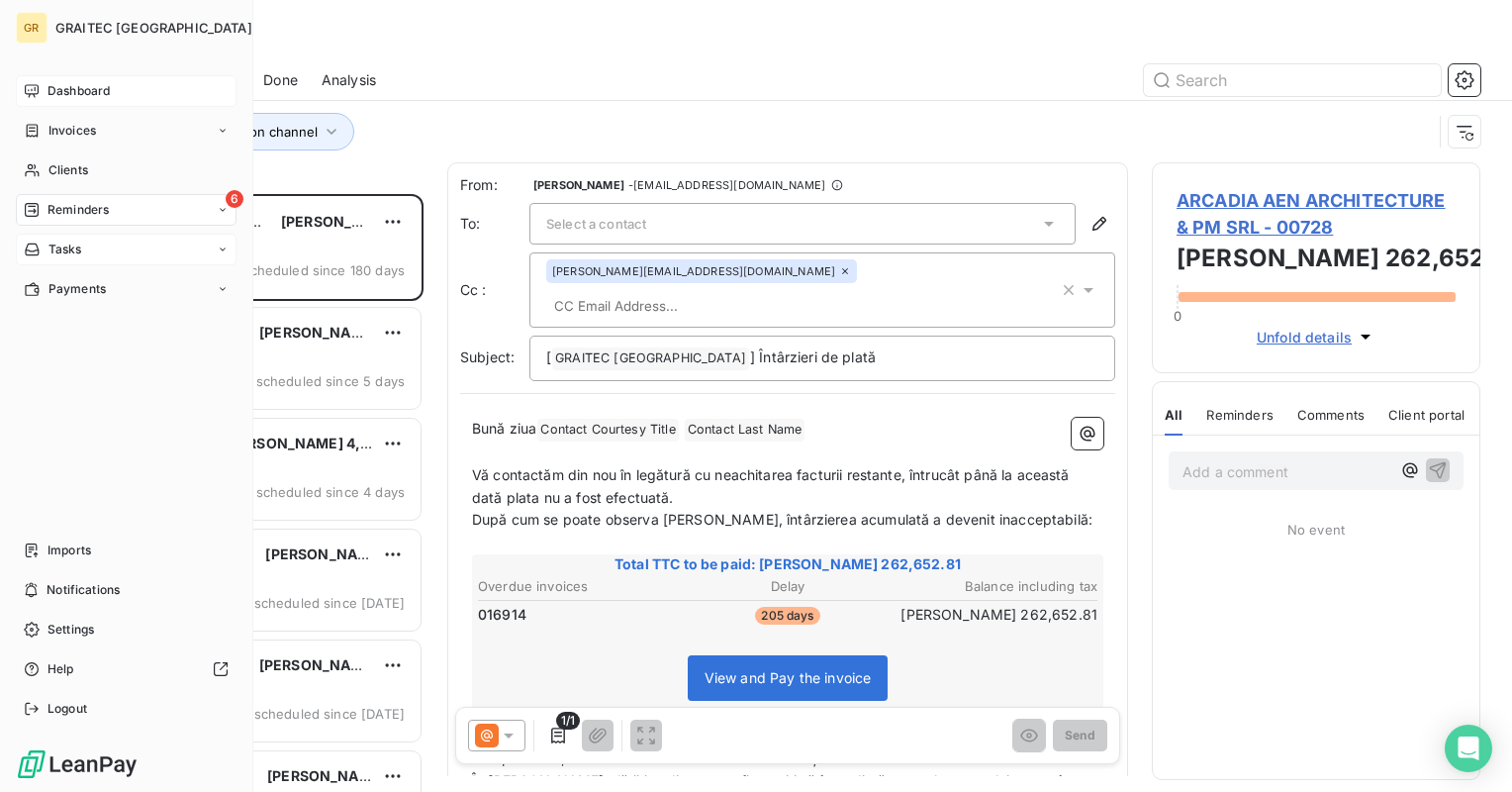 click on "Tasks" at bounding box center (126, 249) 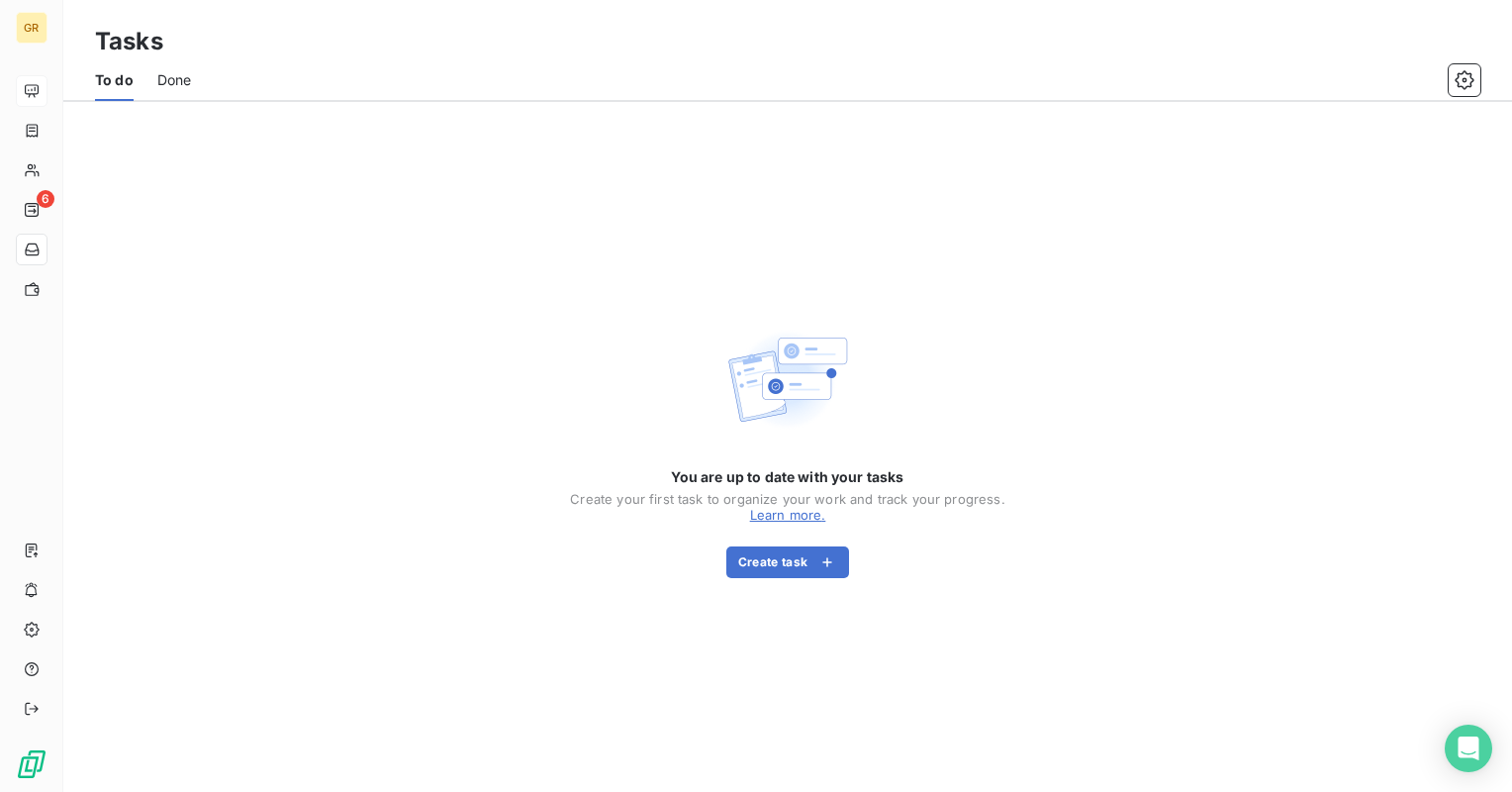 click on "Done" at bounding box center (174, 80) 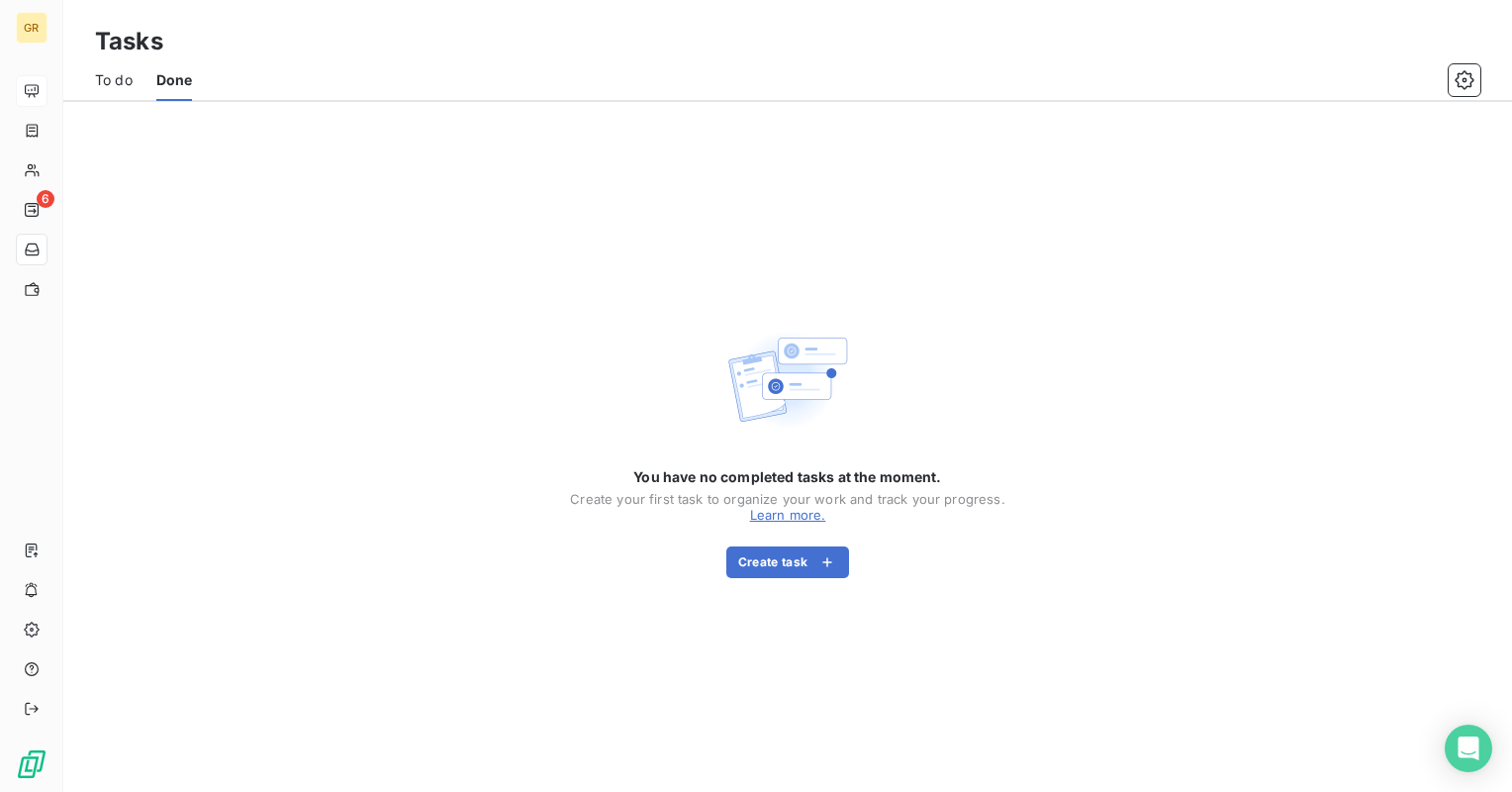 click on "To do" at bounding box center [114, 80] 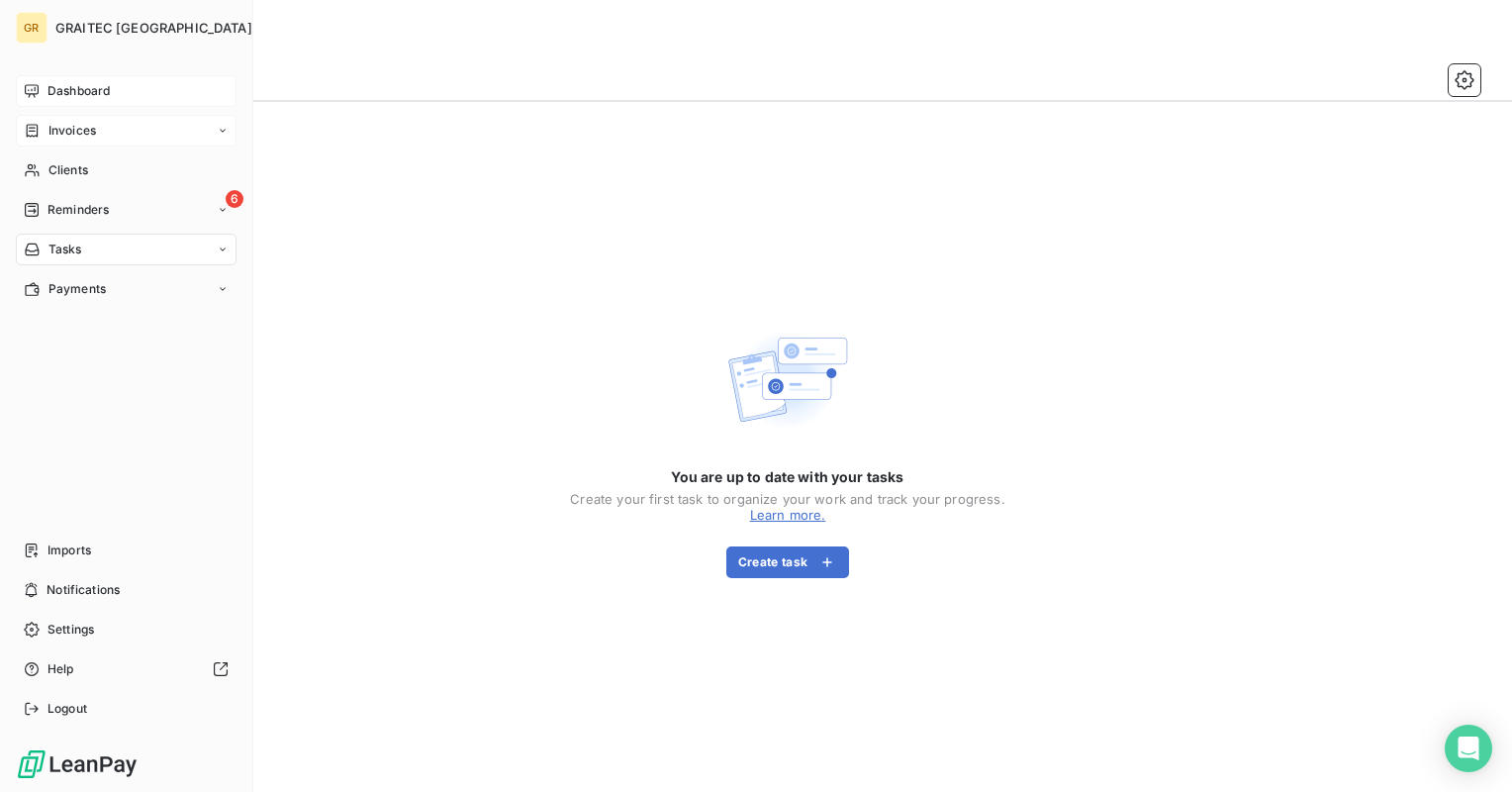 click on "Invoices" at bounding box center (72, 131) 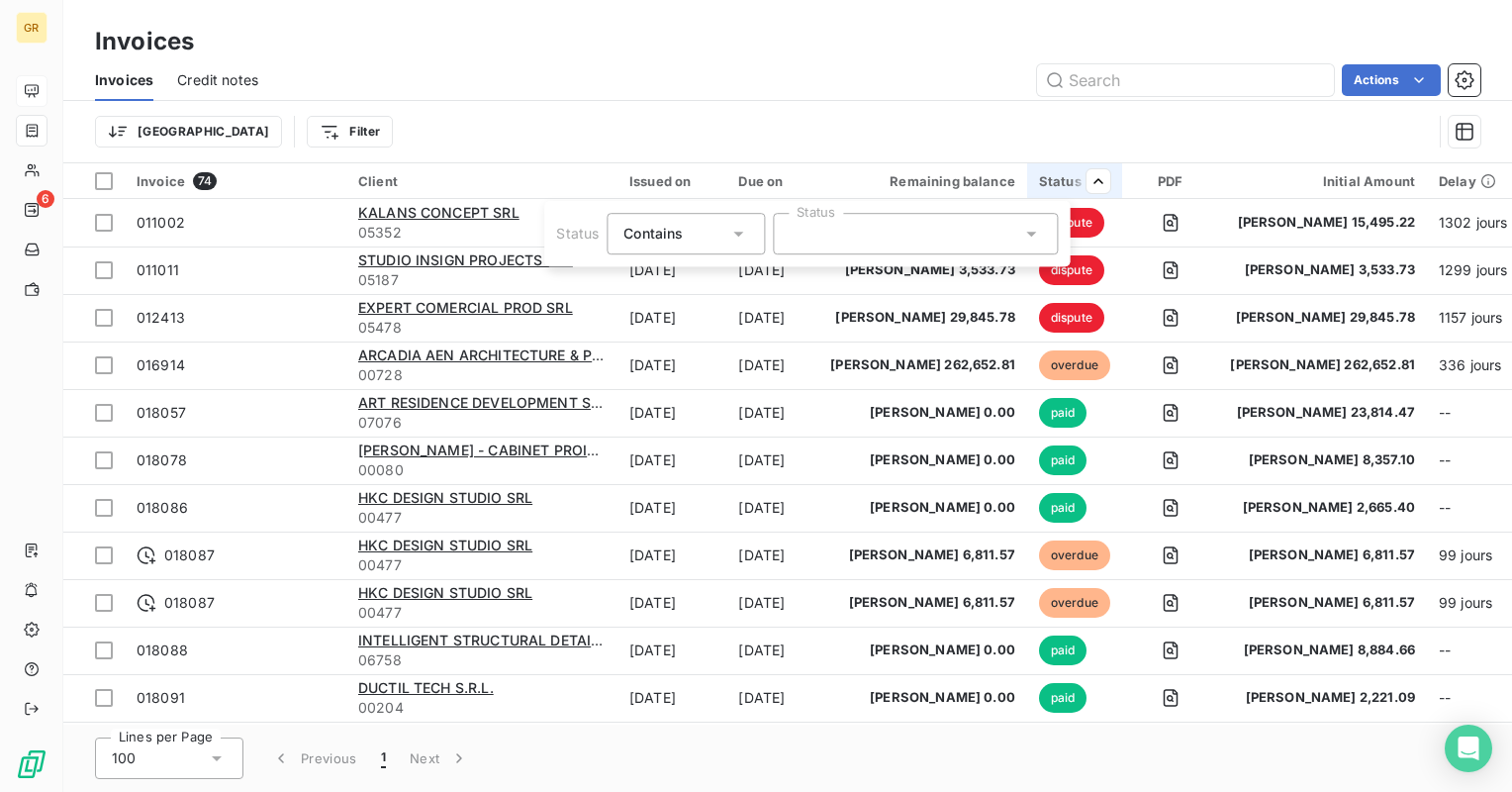 click on "GR 6 Invoices Invoices Credit notes Actions Trier Filter Invoice 74 Client Issued on Due on Remaining balance Status PDF Initial Amount Delay delay   Dispute 011002 KALANS CONCEPT SRL 05352 [DATE] [DATE] [PERSON_NAME] 15,495.22 dispute [PERSON_NAME] 15,495.22 1302 jours +1183 j _ 011011 STUDIO INSIGN PROJECTS SRL 05187 [DATE] [DATE] [PERSON_NAME] 3,533.73 dispute [PERSON_NAME] 3,533.73 1299 jours +1289 j _ 012413 EXPERT COMERCIAL PROD SRL 05478 [DATE] [DATE] [PERSON_NAME] 29,845.78 dispute [PERSON_NAME] 29,845.78 1157 jours +1076 j _ 016914 ARCADIA AEN ARCHITECTURE & PM SRL 00728 [DATE] [DATE] [PERSON_NAME] 262,652.81 overdue [PERSON_NAME] 262,652.81 336 jours +205 j _ 018057 ART RESIDENCE DEVELOPMENT SRL 07076 [DATE] [DATE] [PERSON_NAME] 0.00 paid [PERSON_NAME] 23,814.47 -- _ 018078 [PERSON_NAME] - CABINET PROIECTARE 00080 [DATE] [DATE] [PERSON_NAME] 0.00 paid [PERSON_NAME] 8,357.10 -- _ 018086 HKC DESIGN STUDIO SRL 00477 [DATE] [DATE] [PERSON_NAME] 0.00 paid [PERSON_NAME] 2,665.40 -- _ 018087 HKC DESIGN STUDIO SRL 00477 overdue" at bounding box center [756, 396] 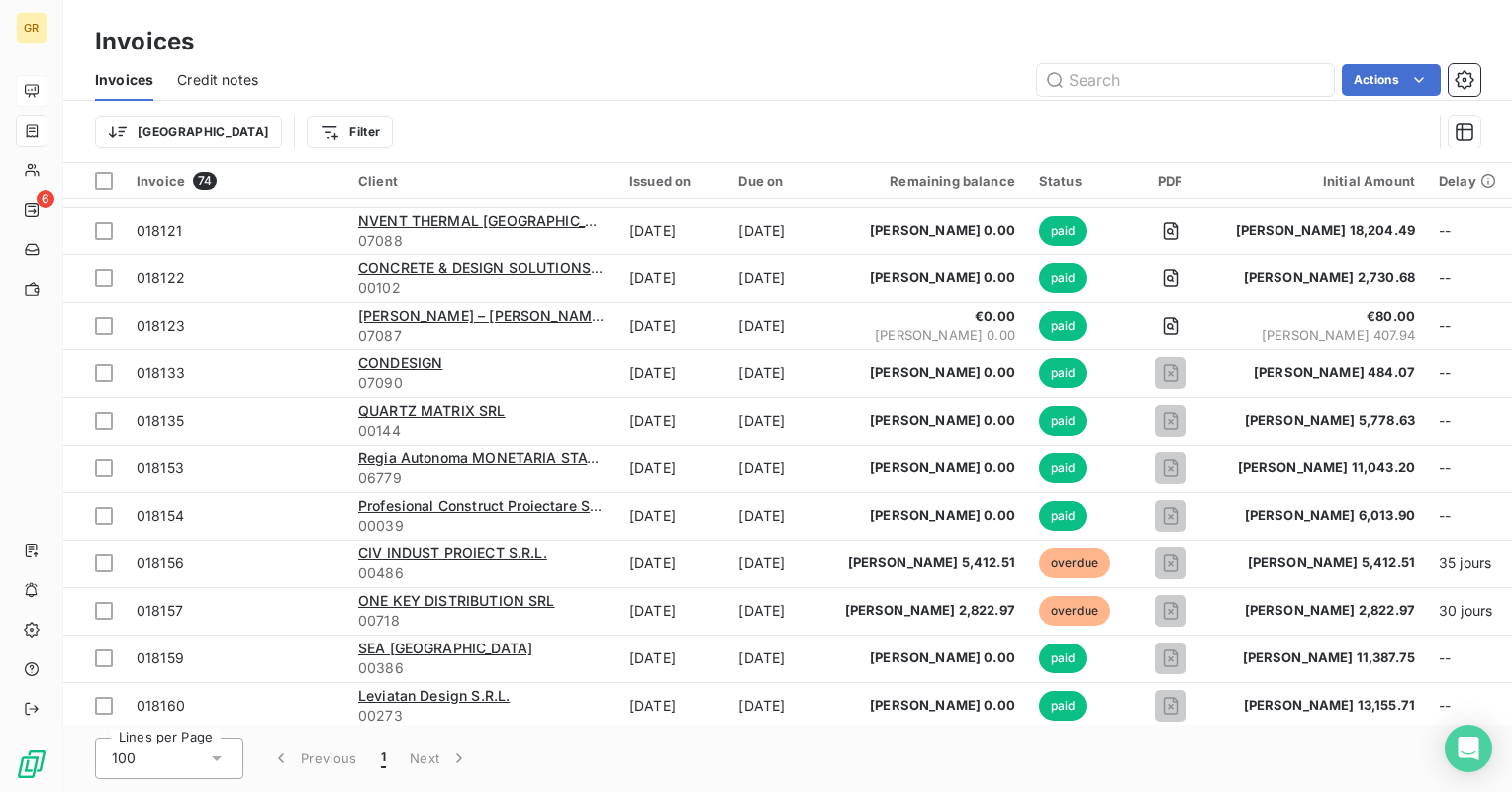 drag, startPoint x: 691, startPoint y: 716, endPoint x: 897, endPoint y: 735, distance: 206.87436 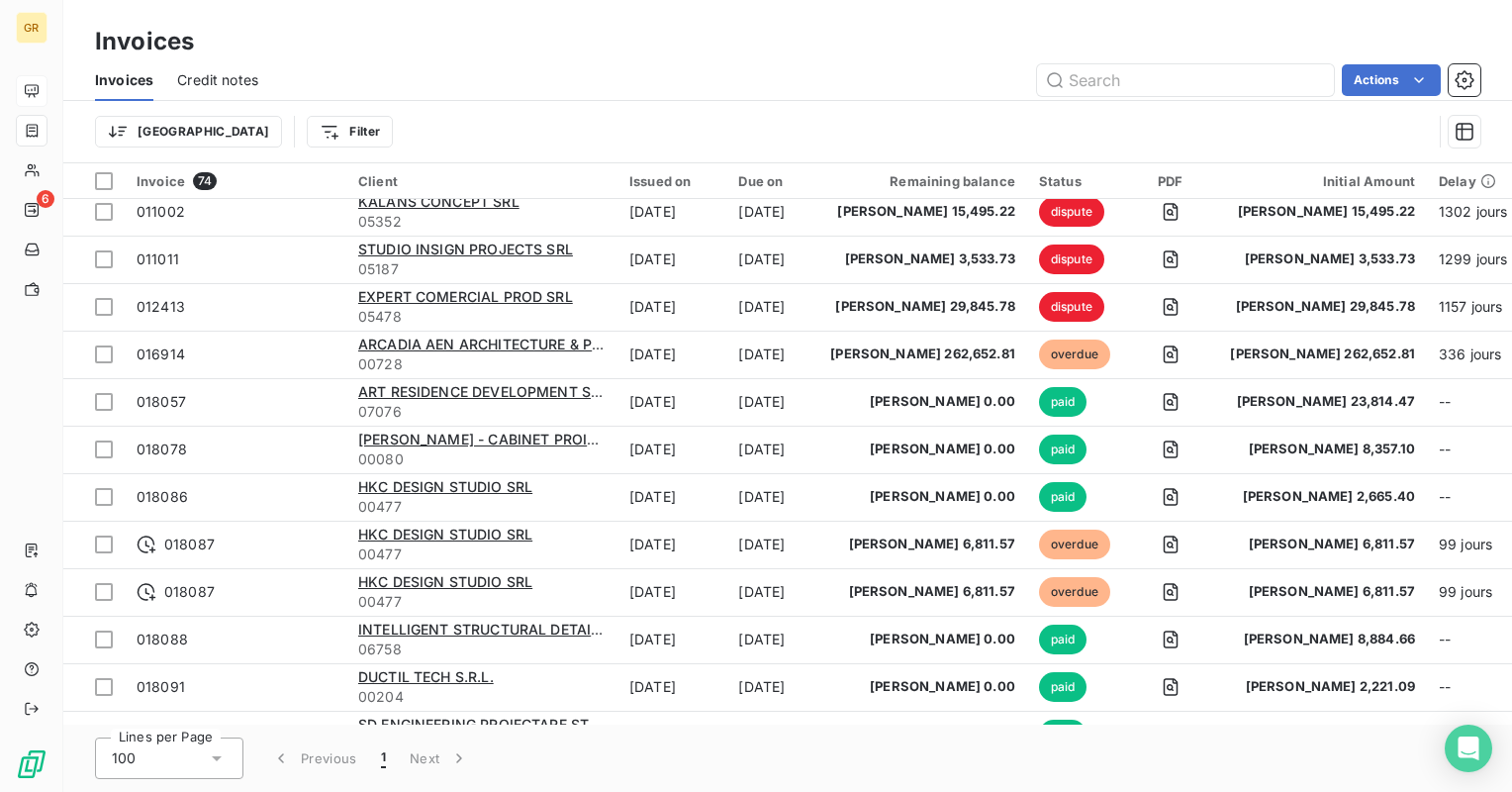 scroll, scrollTop: 0, scrollLeft: 0, axis: both 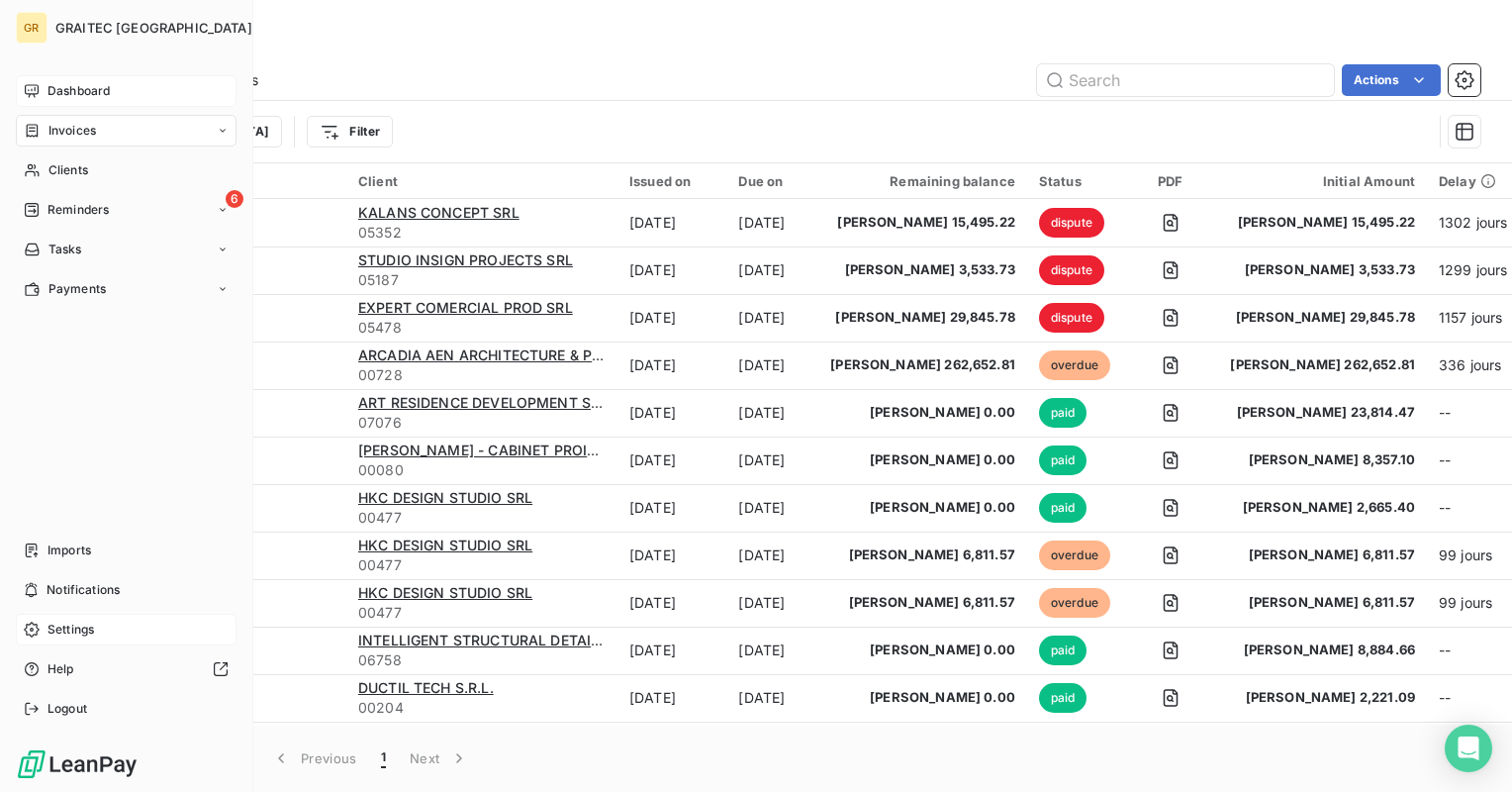 click on "Settings" at bounding box center (70, 630) 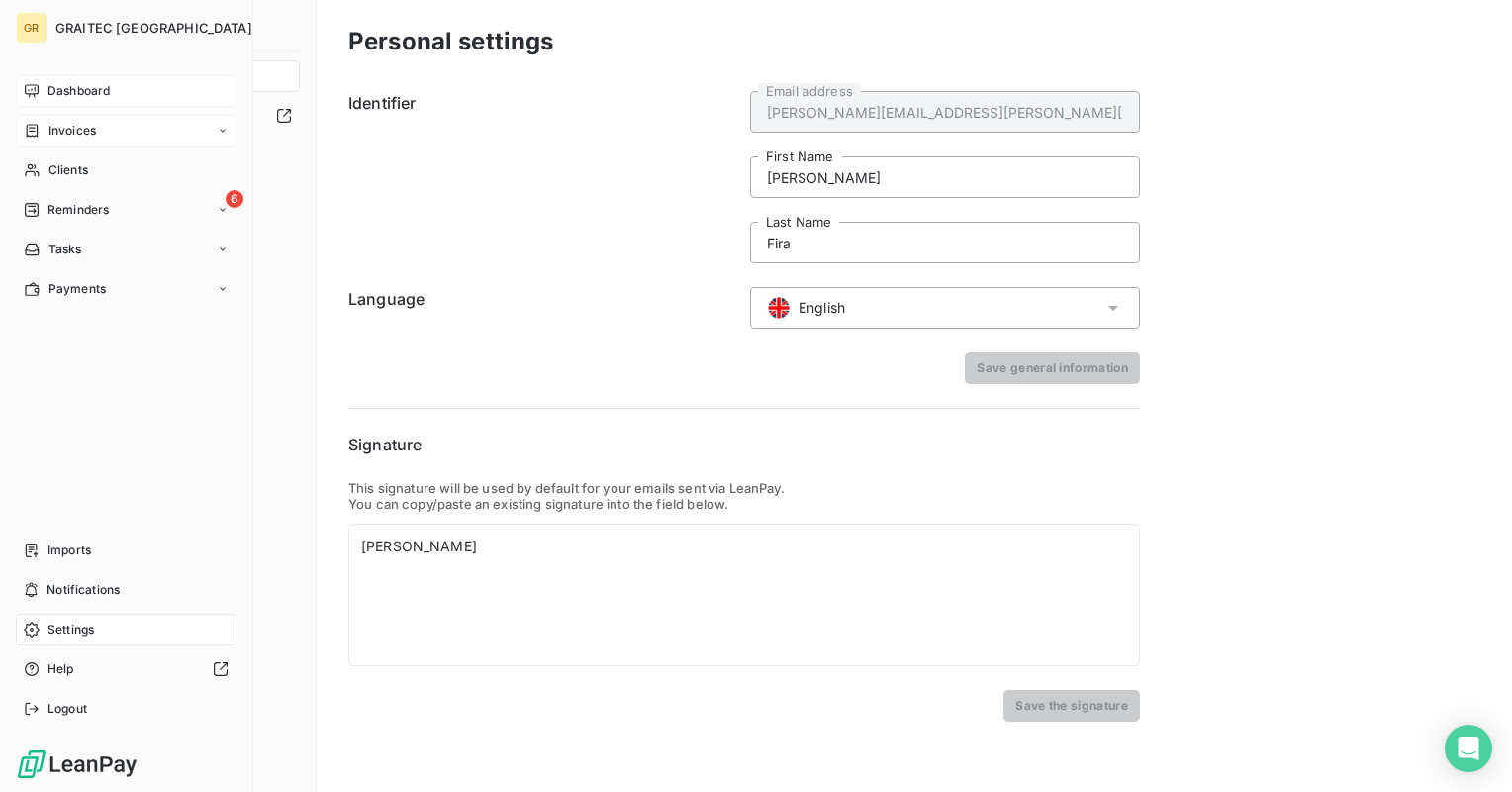 click on "Invoices" at bounding box center (72, 131) 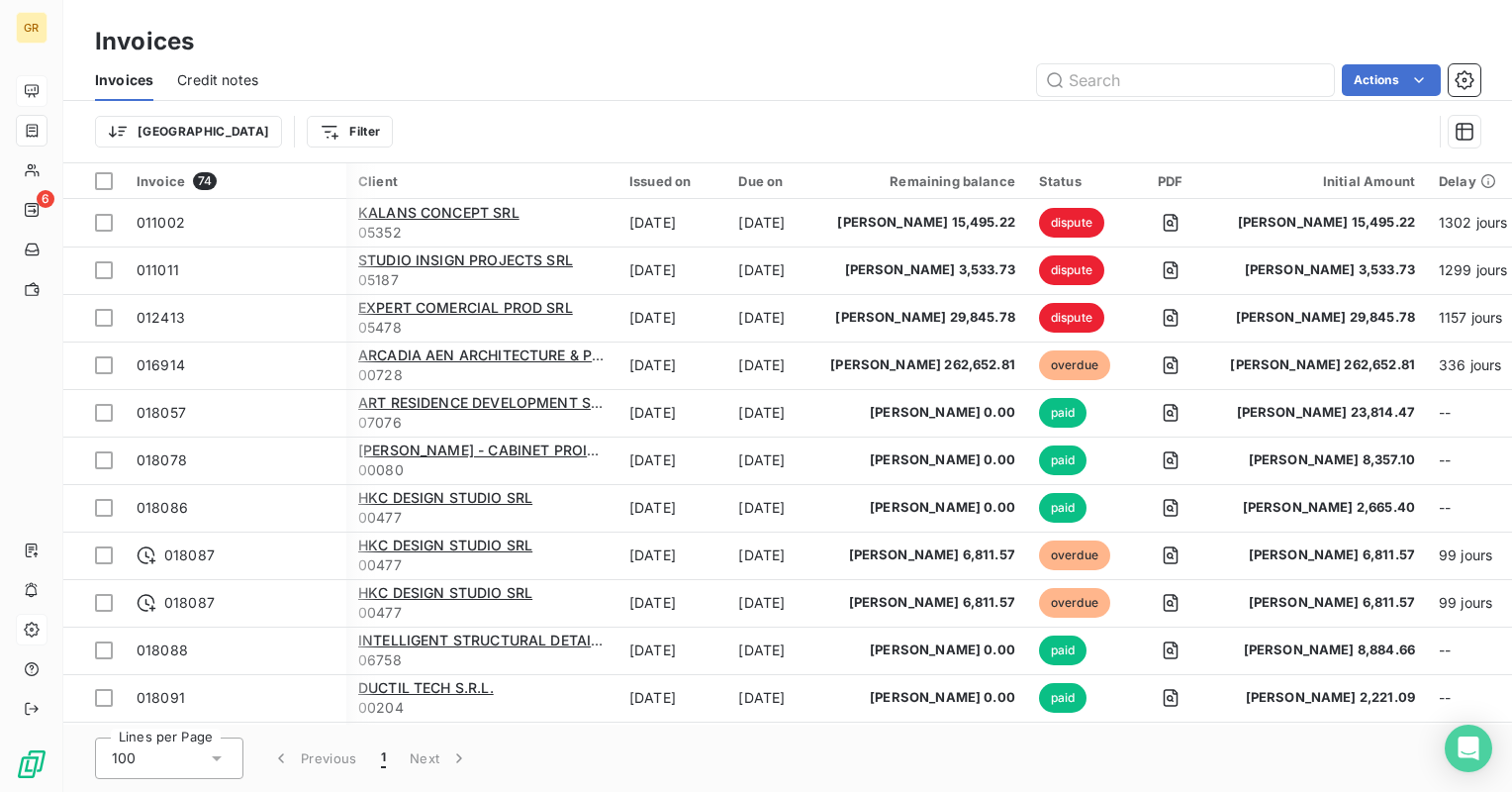 scroll, scrollTop: 0, scrollLeft: 55, axis: horizontal 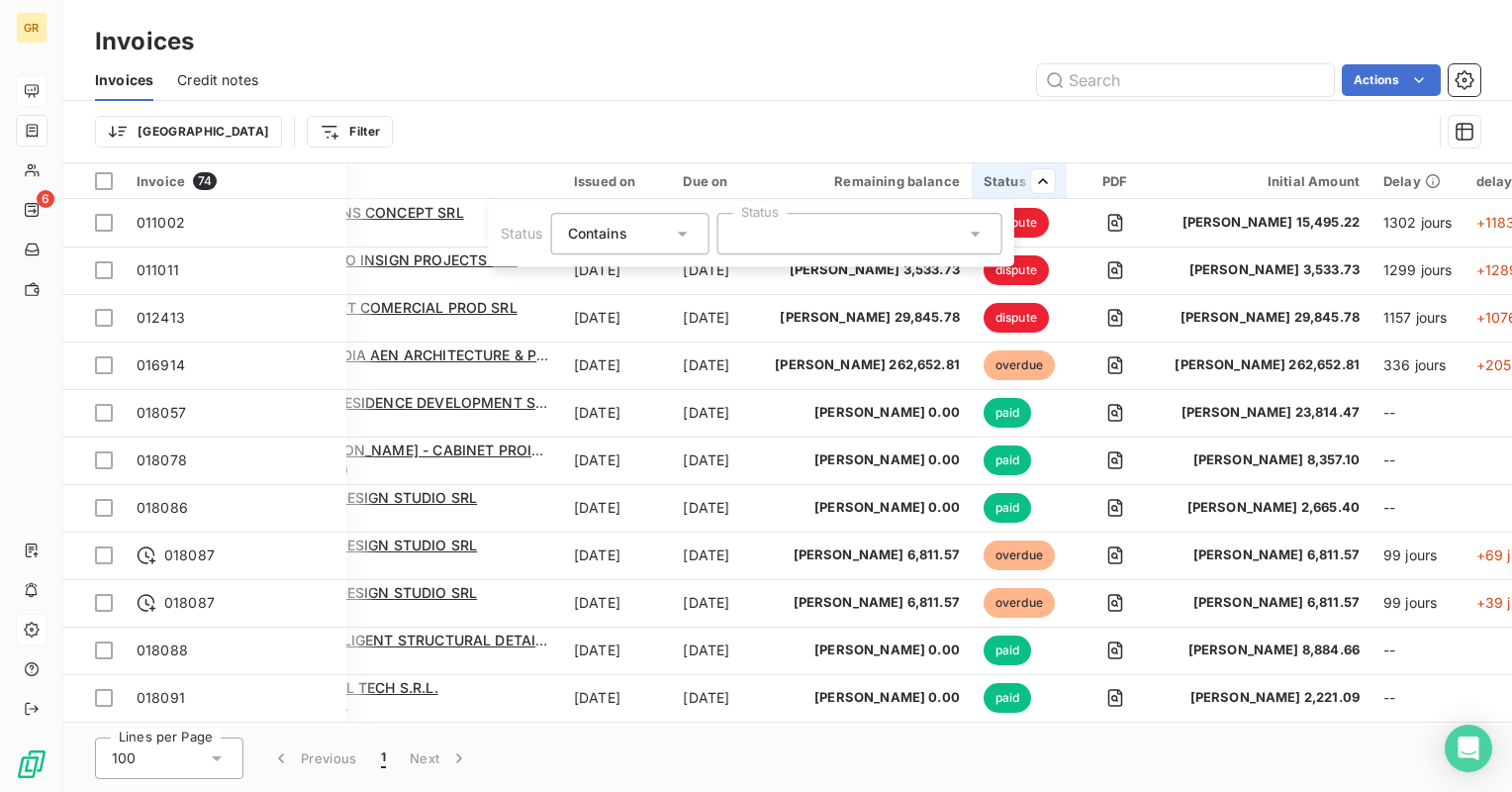 click on "GR 6 Invoices Invoices Credit notes Actions Trier Filter Invoice 74 Client Issued on Due on Remaining balance Status PDF Initial Amount Delay delay   Dispute 011002 KALANS CONCEPT SRL 05352 [DATE] [DATE] [PERSON_NAME] 15,495.22 dispute [PERSON_NAME] 15,495.22 1302 jours +1183 j _ 011011 STUDIO INSIGN PROJECTS SRL 05187 [DATE] [DATE] [PERSON_NAME] 3,533.73 dispute [PERSON_NAME] 3,533.73 1299 jours +1289 j _ 012413 EXPERT COMERCIAL PROD SRL 05478 [DATE] [DATE] [PERSON_NAME] 29,845.78 dispute [PERSON_NAME] 29,845.78 1157 jours +1076 j _ 016914 ARCADIA AEN ARCHITECTURE & PM SRL 00728 [DATE] [DATE] [PERSON_NAME] 262,652.81 overdue [PERSON_NAME] 262,652.81 336 jours +205 j _ 018057 ART RESIDENCE DEVELOPMENT SRL 07076 [DATE] [DATE] [PERSON_NAME] 0.00 paid [PERSON_NAME] 23,814.47 -- _ 018078 [PERSON_NAME] - CABINET PROIECTARE 00080 [DATE] [DATE] [PERSON_NAME] 0.00 paid [PERSON_NAME] 8,357.10 -- _ 018086 HKC DESIGN STUDIO SRL 00477 [DATE] [DATE] [PERSON_NAME] 0.00 paid [PERSON_NAME] 2,665.40 -- _ 018087 HKC DESIGN STUDIO SRL 00477 overdue" at bounding box center (756, 396) 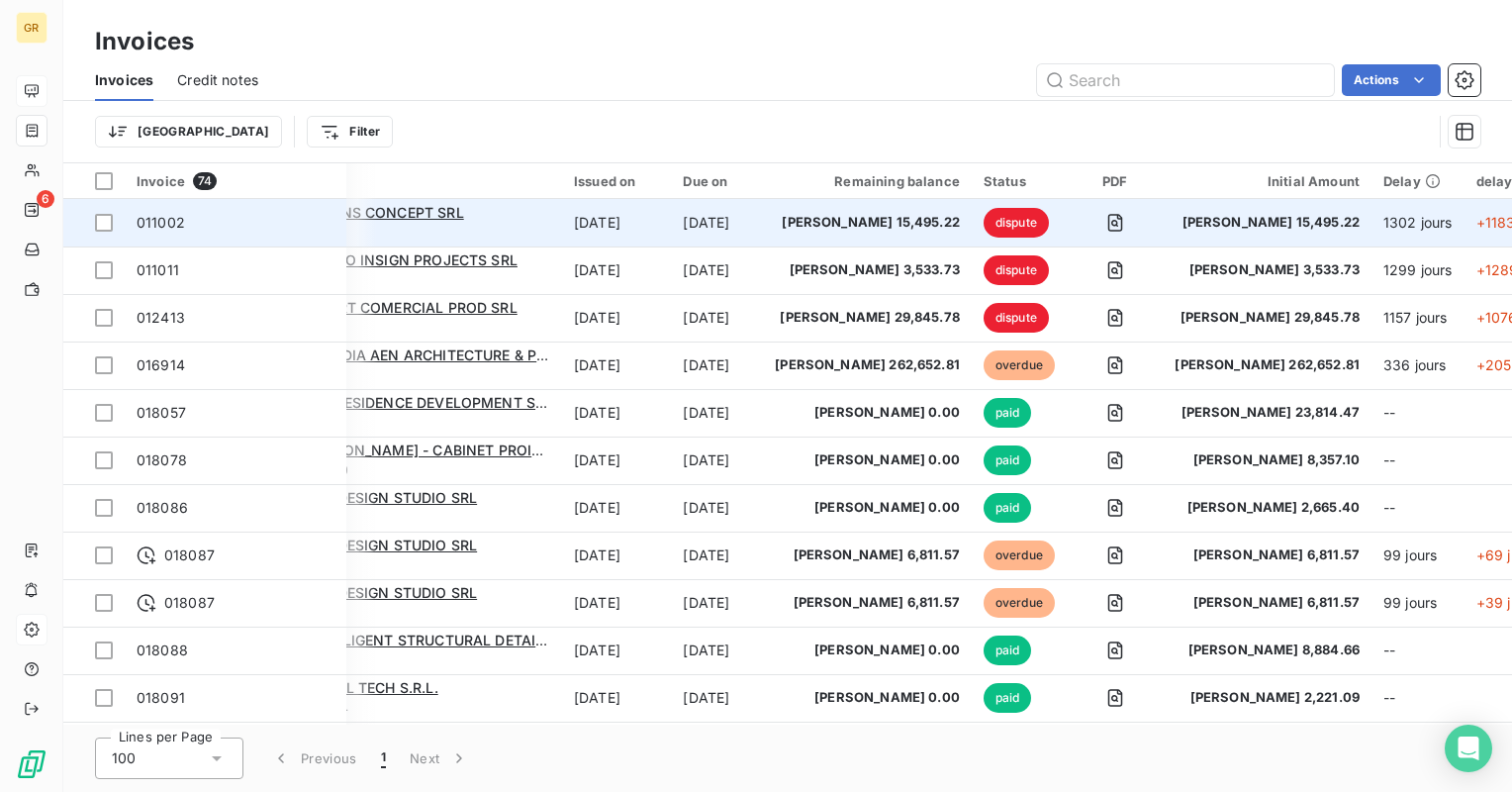 click on "[PERSON_NAME] 15,495.22" at bounding box center (867, 223) 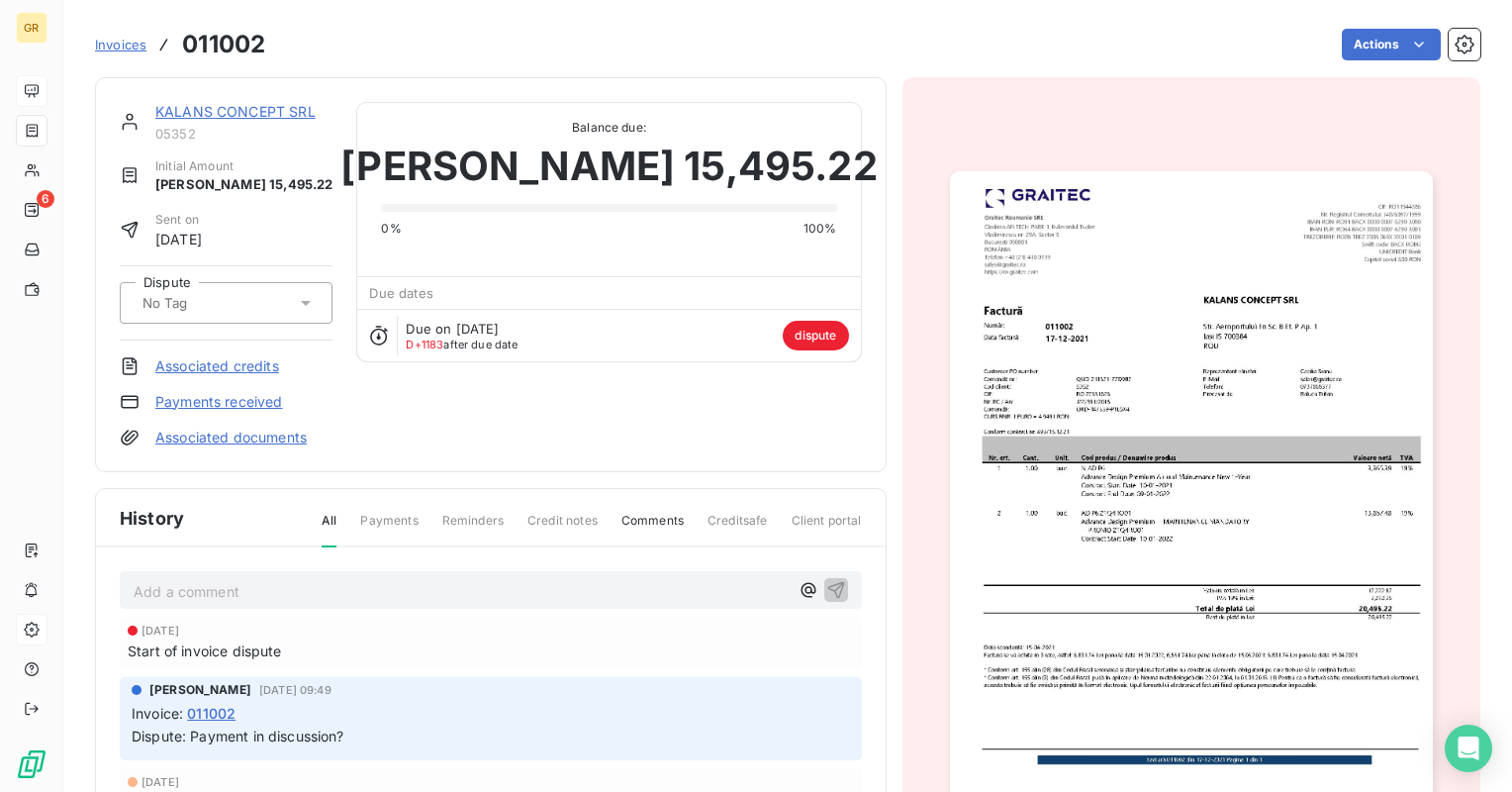 click 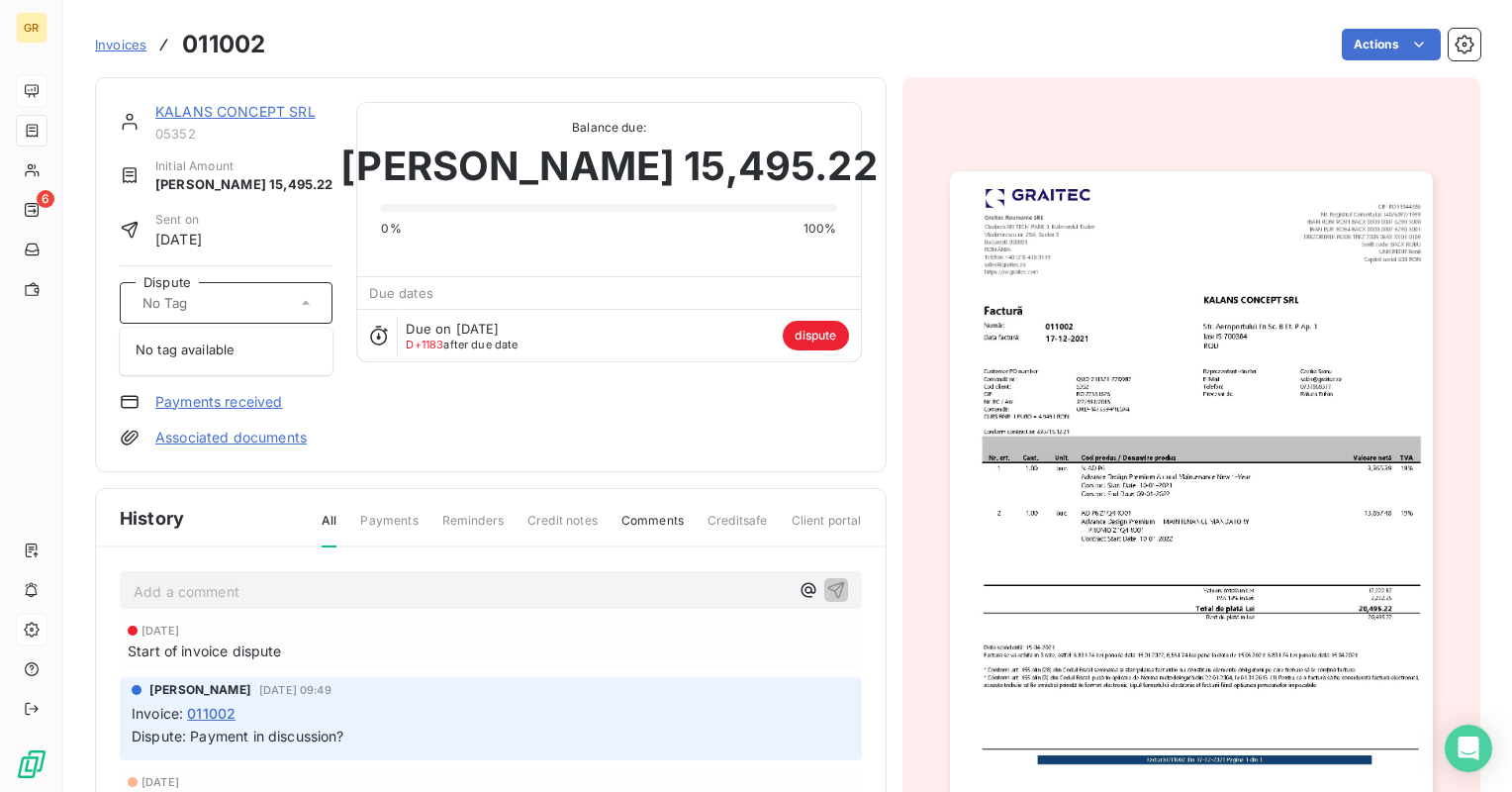 click 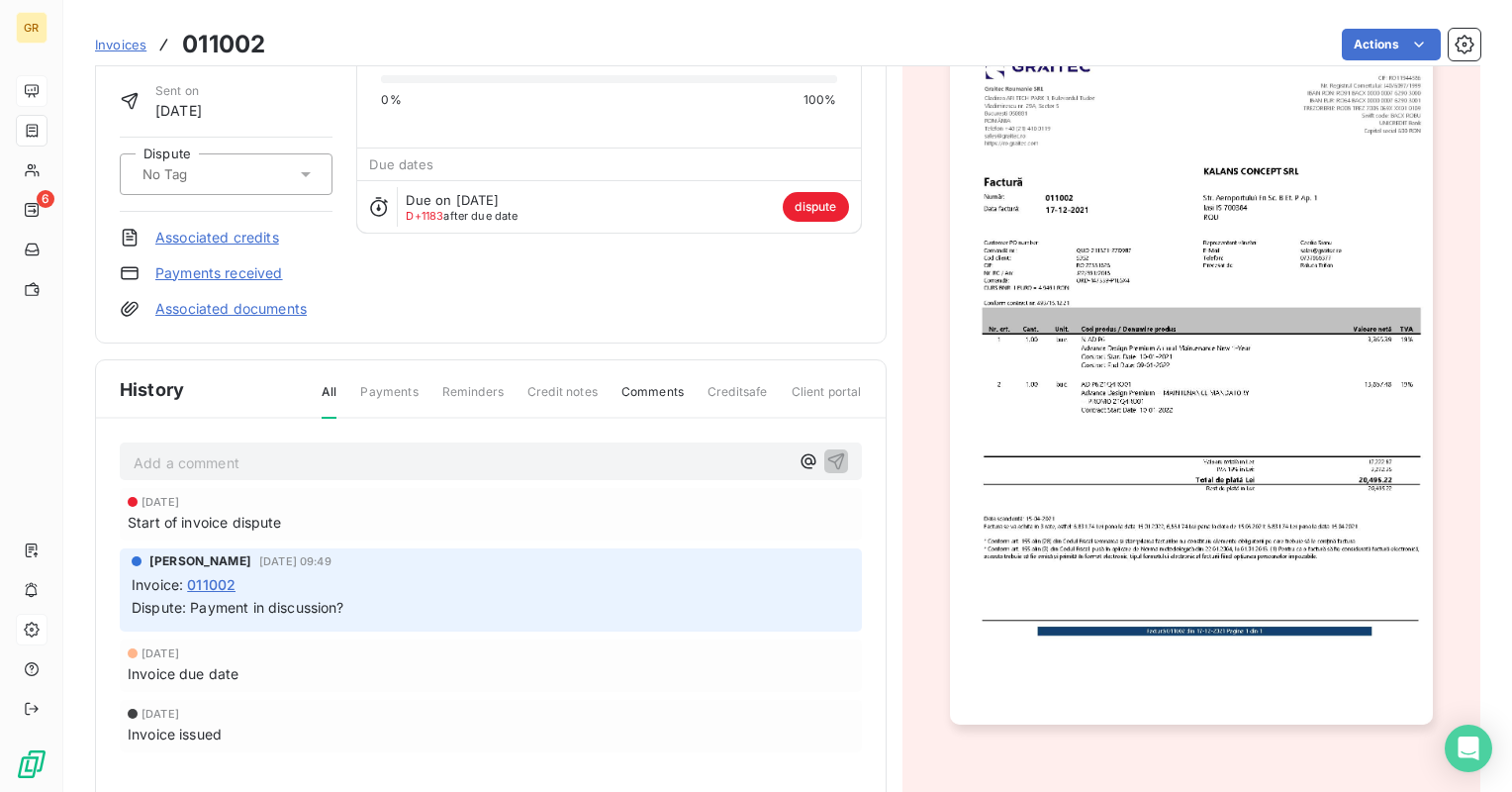 scroll, scrollTop: 187, scrollLeft: 0, axis: vertical 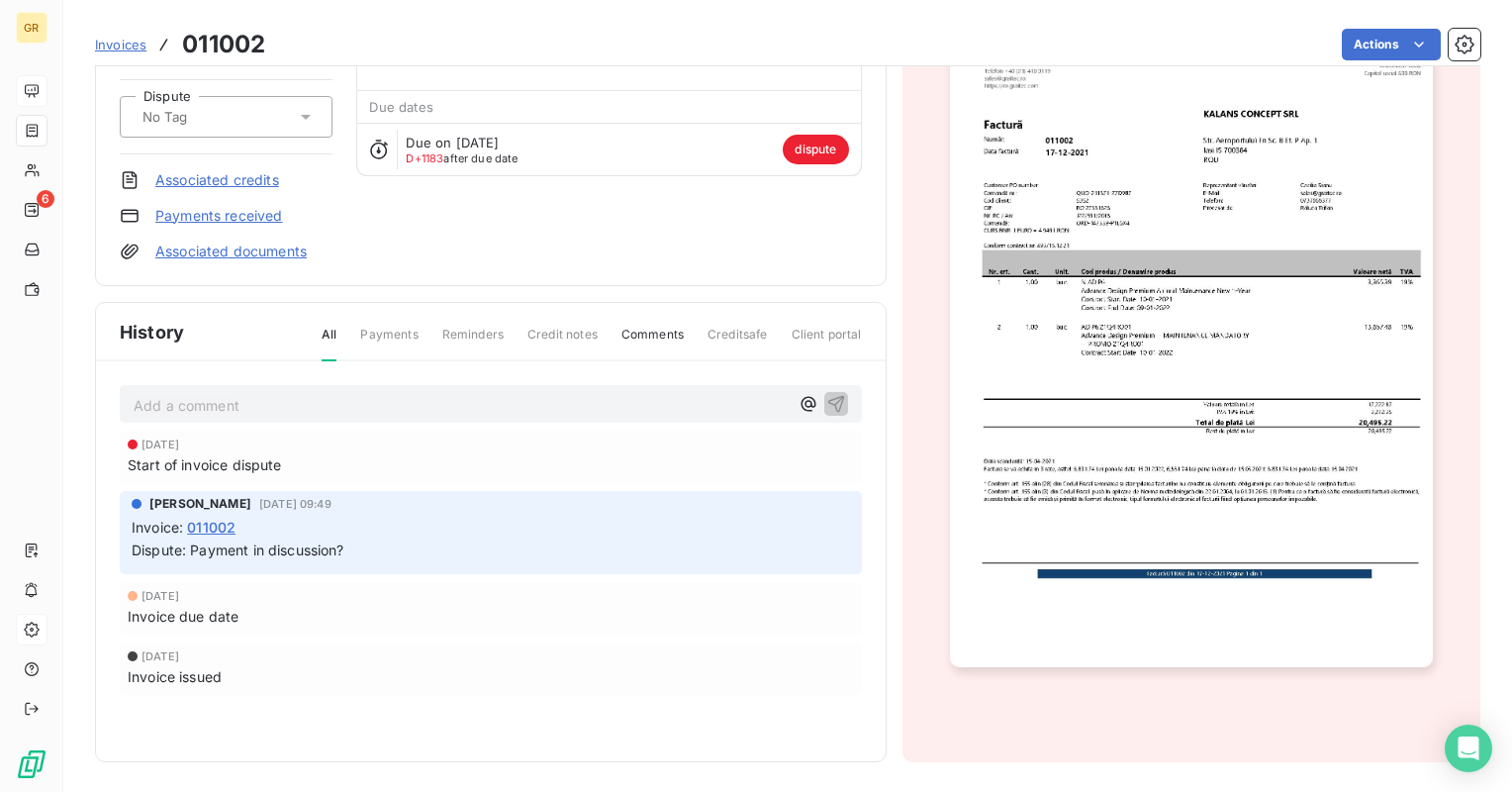click on "Add a comment ﻿" at bounding box center [461, 405] 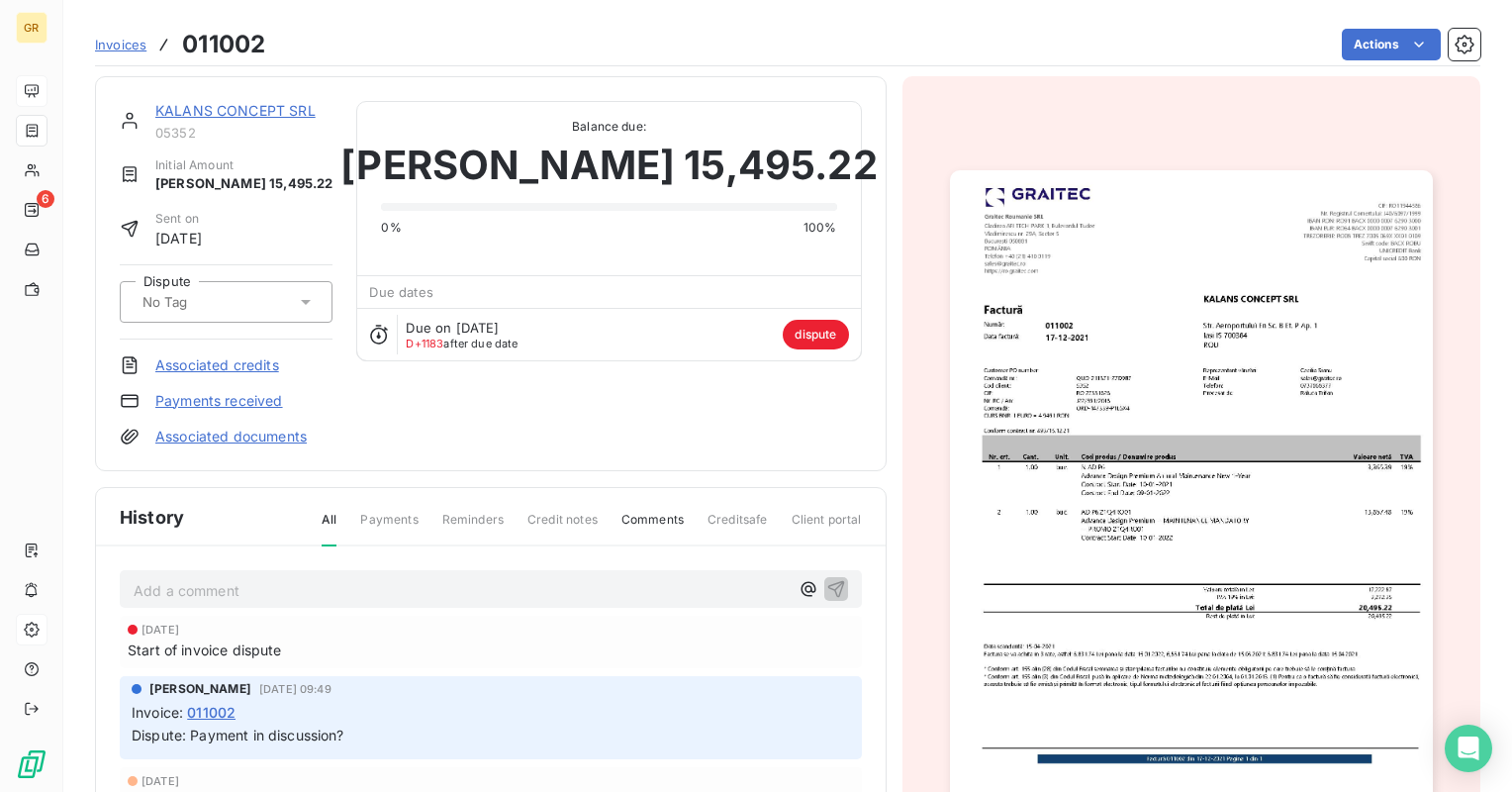scroll, scrollTop: 0, scrollLeft: 0, axis: both 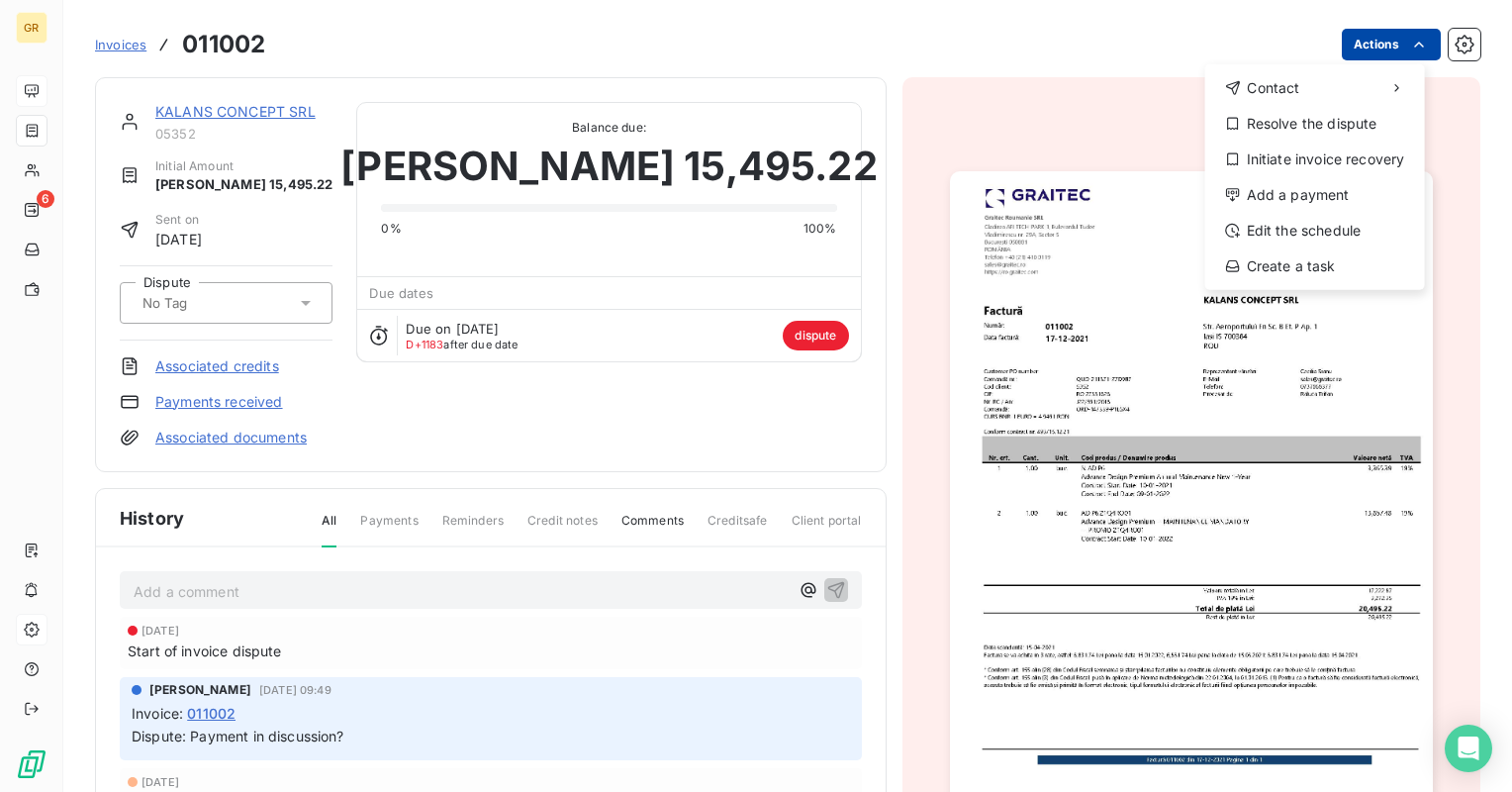 click on "GR 6 Invoices 011002 Actions Contact Resolve the dispute Initiate invoice recovery Add a payment Edit the schedule Create a task KALANS CONCEPT SRL 05352 Initial Amount [PERSON_NAME] 15,495.22 Sent on [DATE] Dispute Associated credits Payments received Associated documents Balance due: [PERSON_NAME] 15,495.22 0% 100% Due dates Due on [DATE] D+1183  after due date dispute History All Payments Reminders Credit notes Comments Creditsafe Client portal Add a comment ﻿ [DATE] Start of invoice dispute [PERSON_NAME] [DATE] 09:49 Invoice  : 011002 Dispute: Payment in discussion? [DATE] Invoice due date [DATE] Invoice issued" at bounding box center (756, 396) 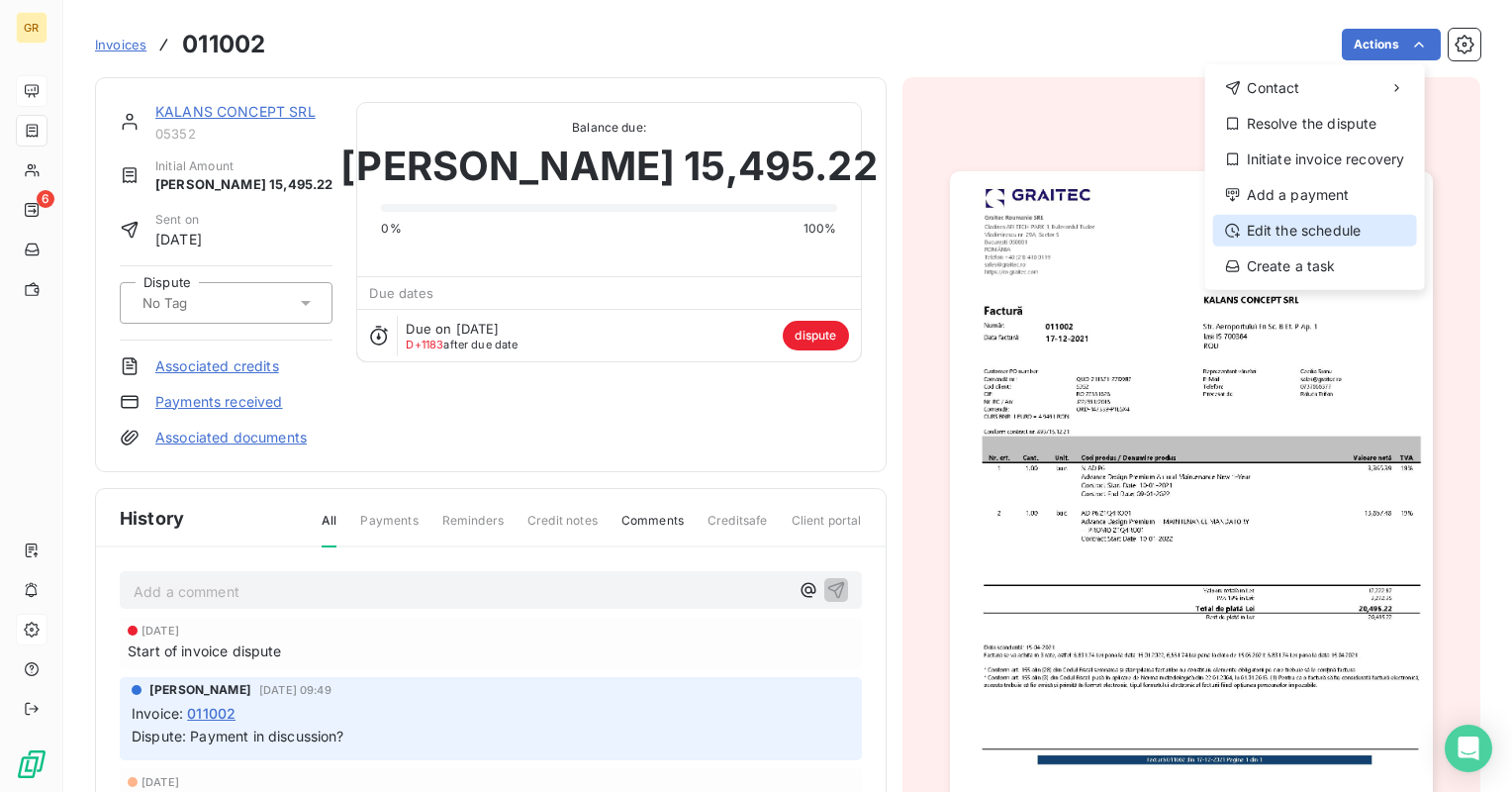 click on "Edit the schedule" at bounding box center (1315, 231) 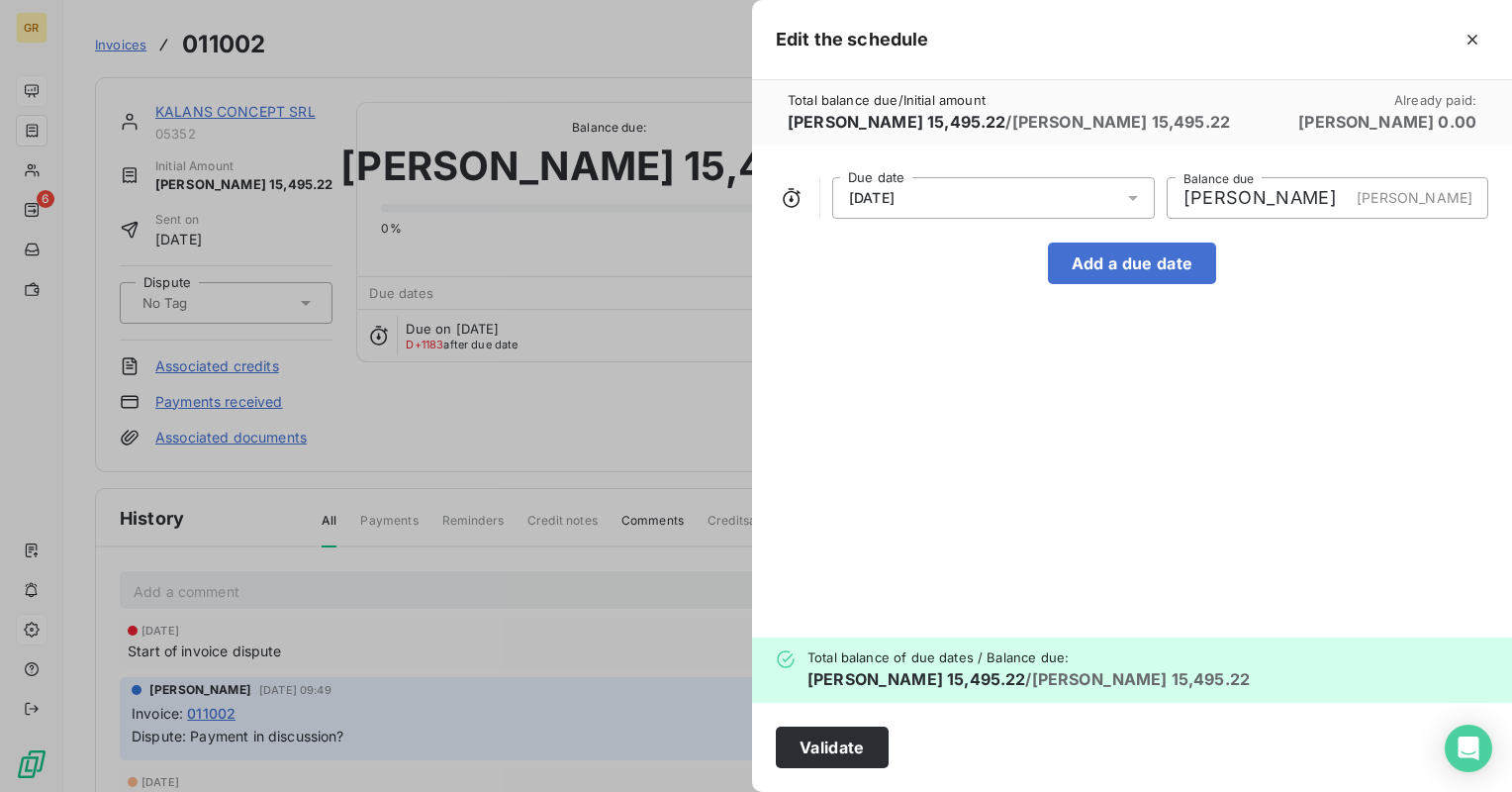type 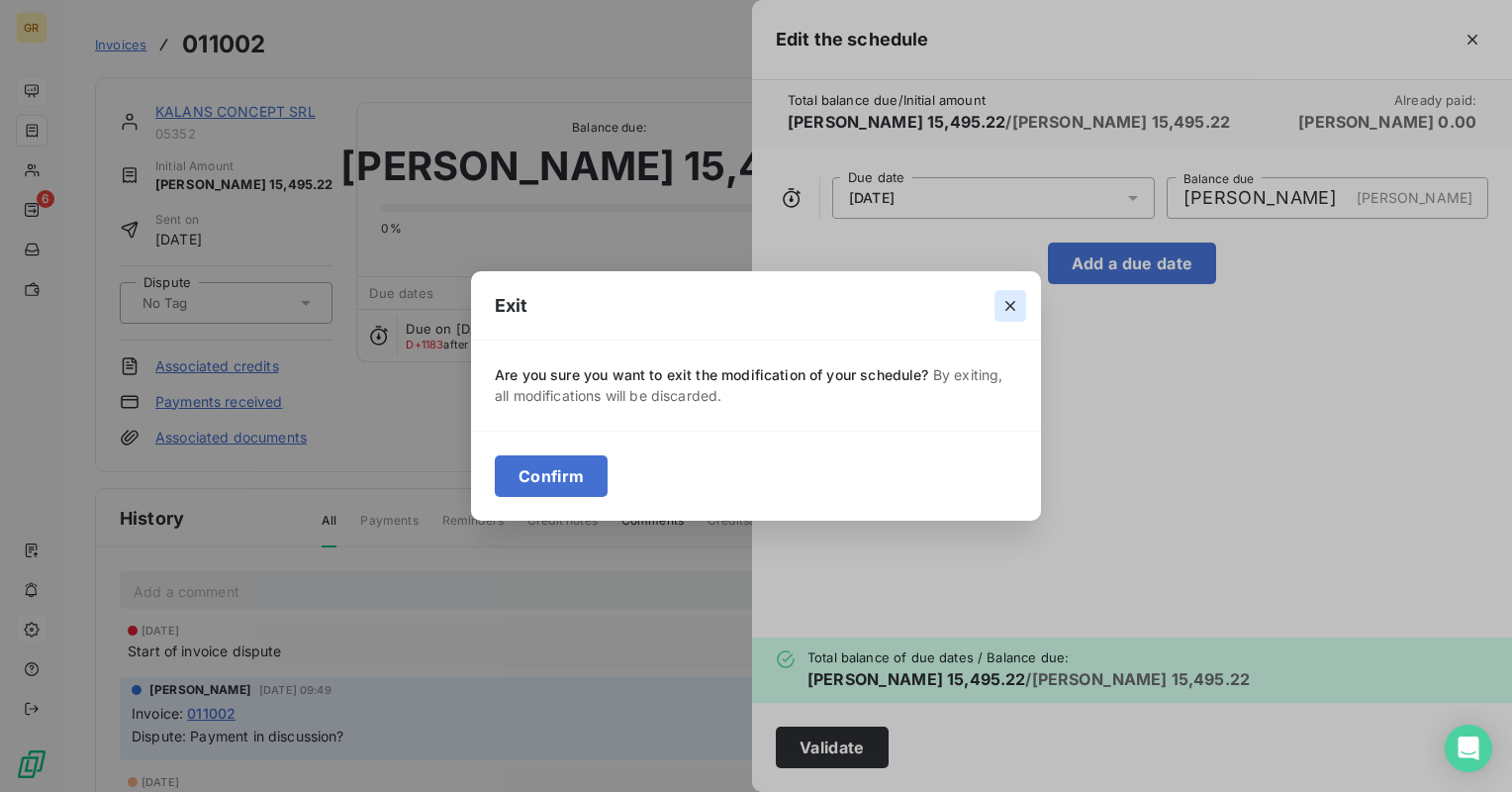 click 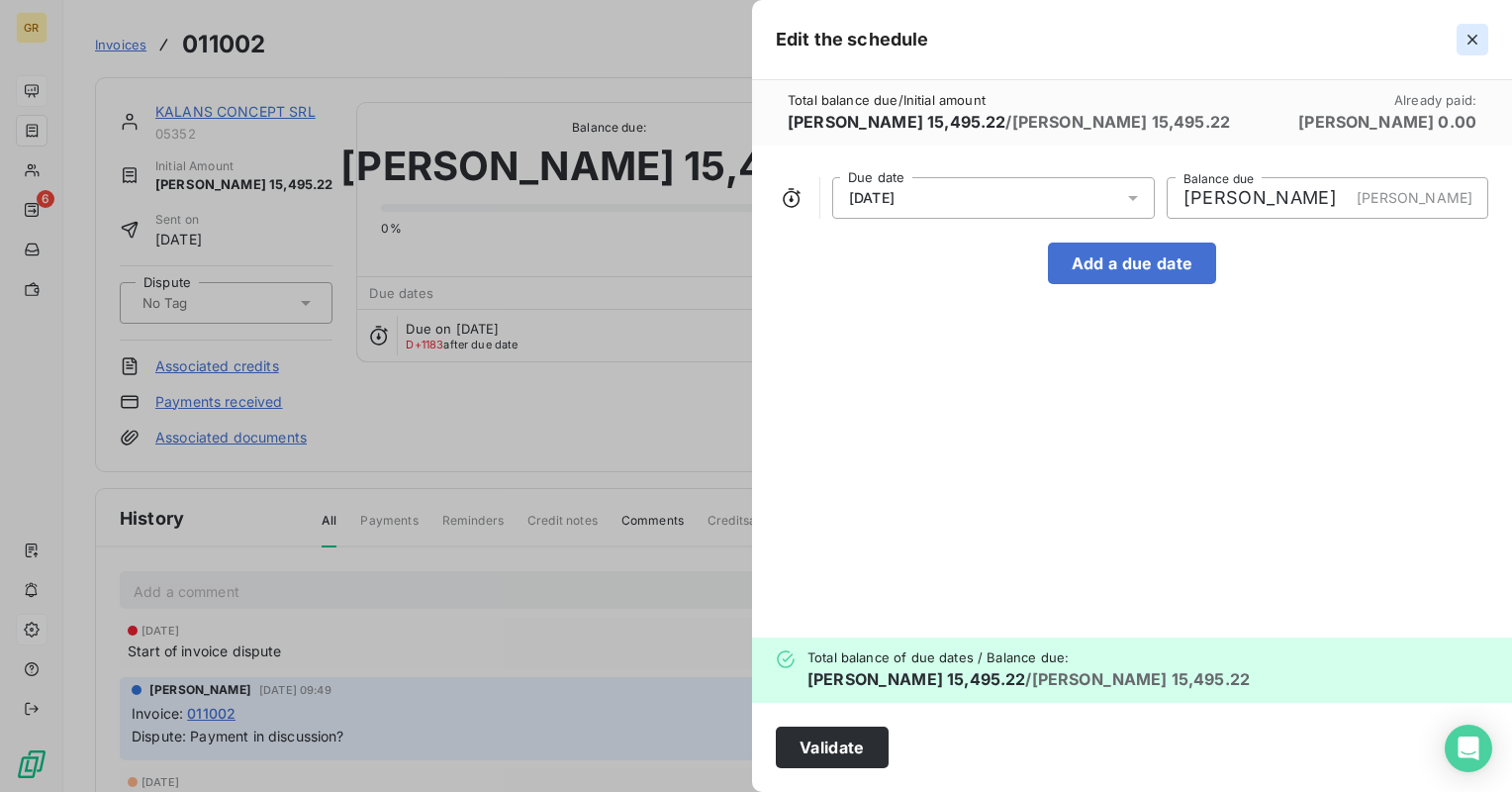 click 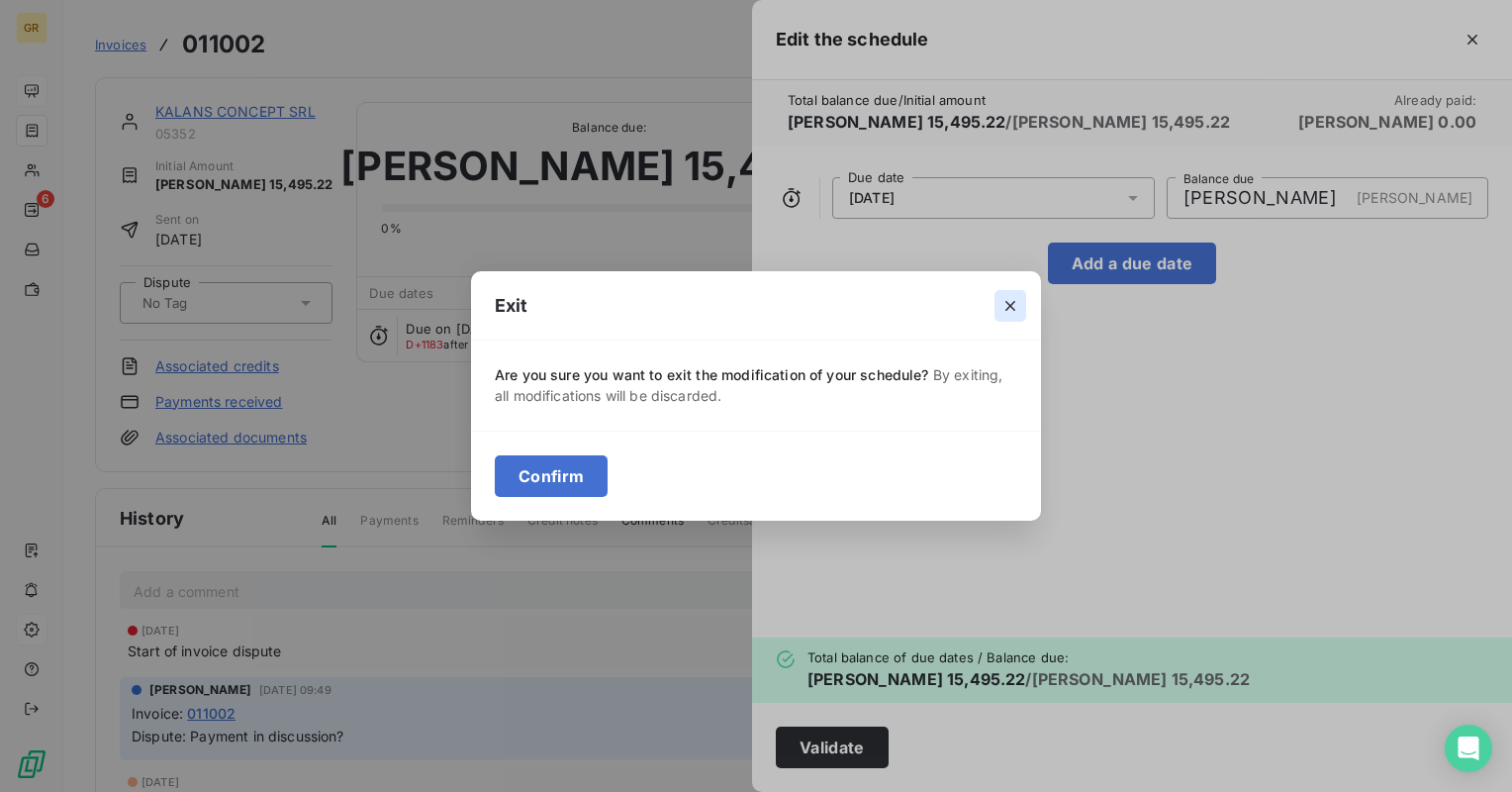 click 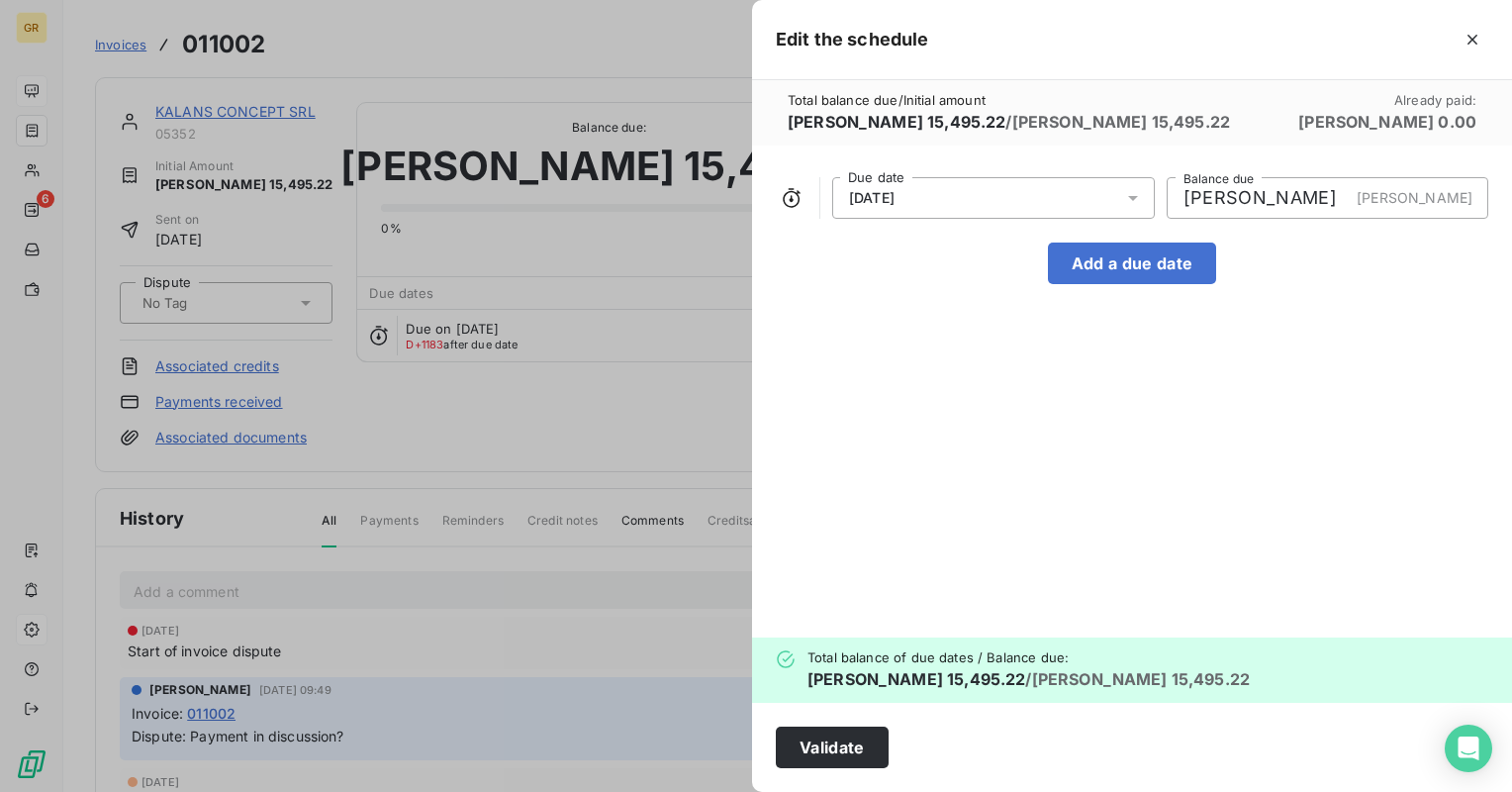 click at bounding box center (756, 396) 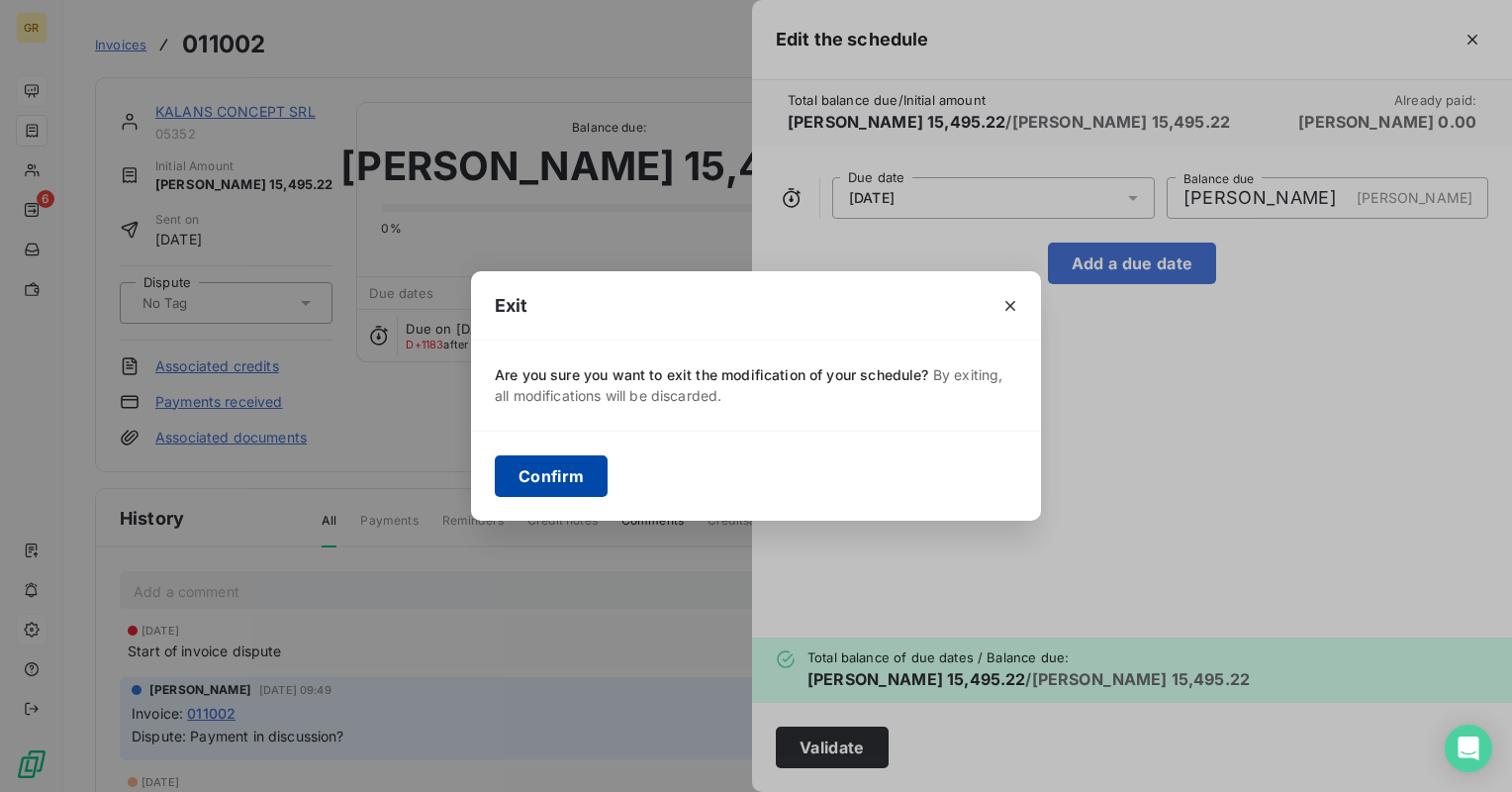 click on "Confirm" at bounding box center (551, 476) 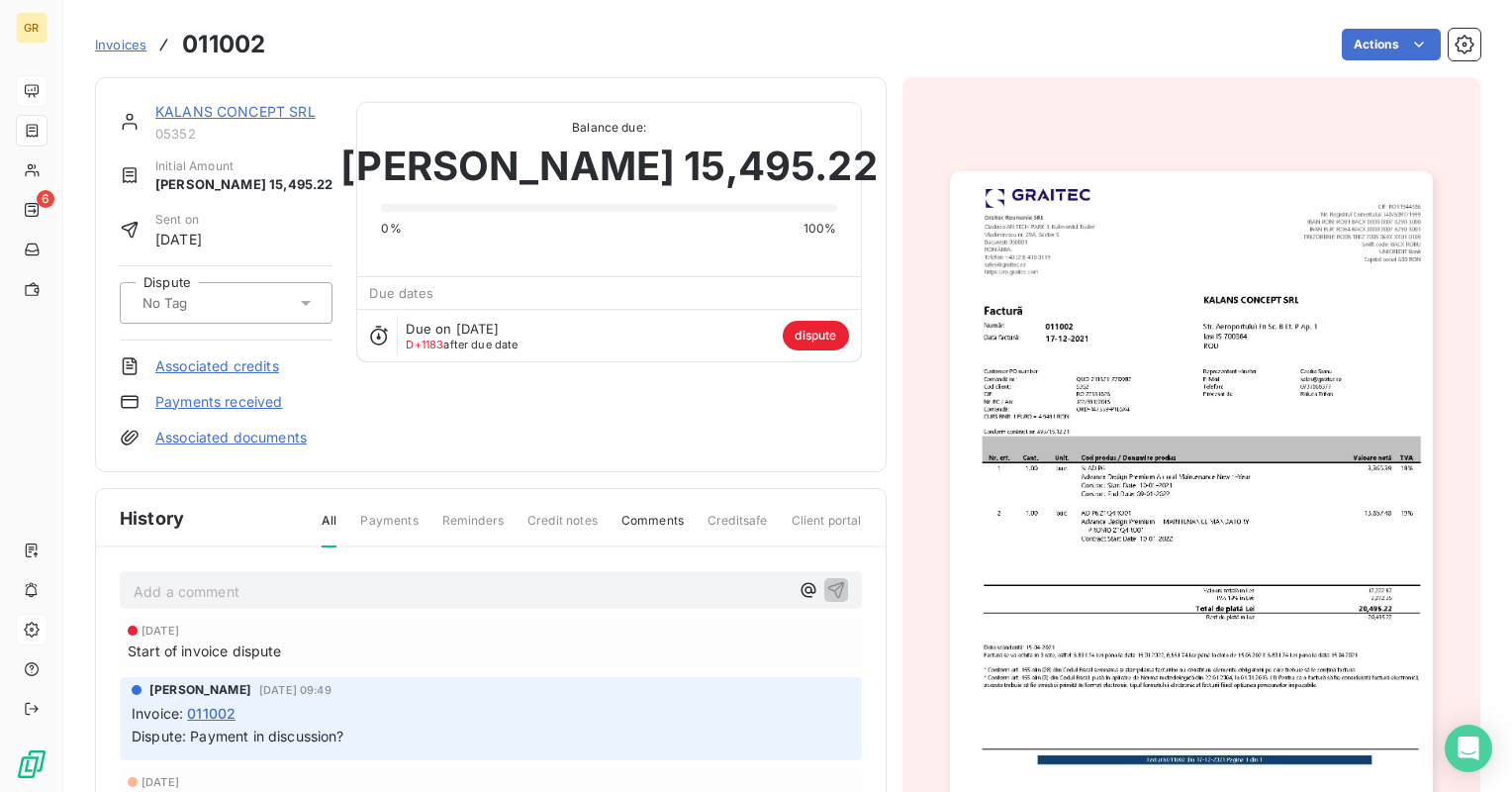 type 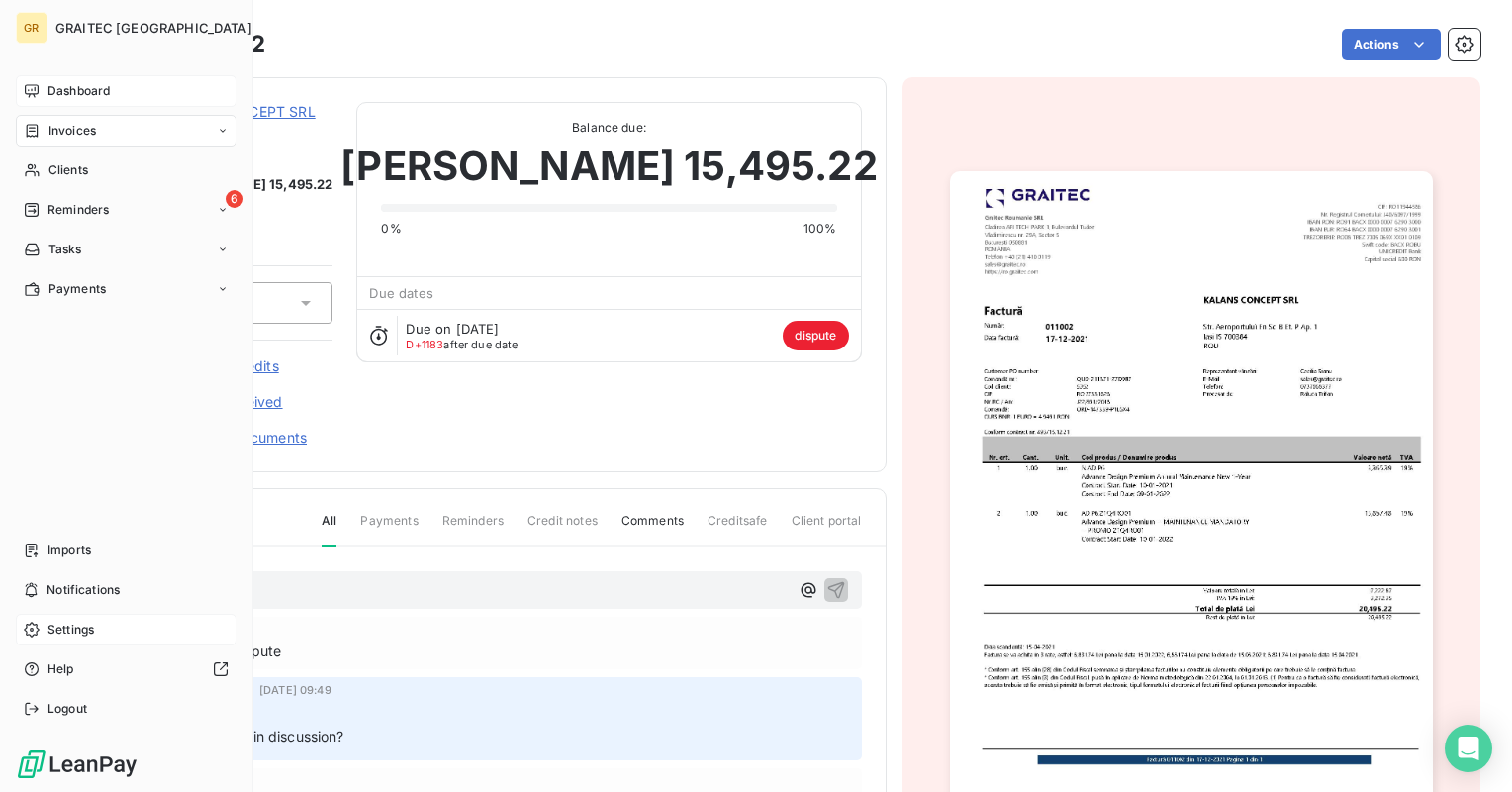 click on "Invoices" at bounding box center [72, 131] 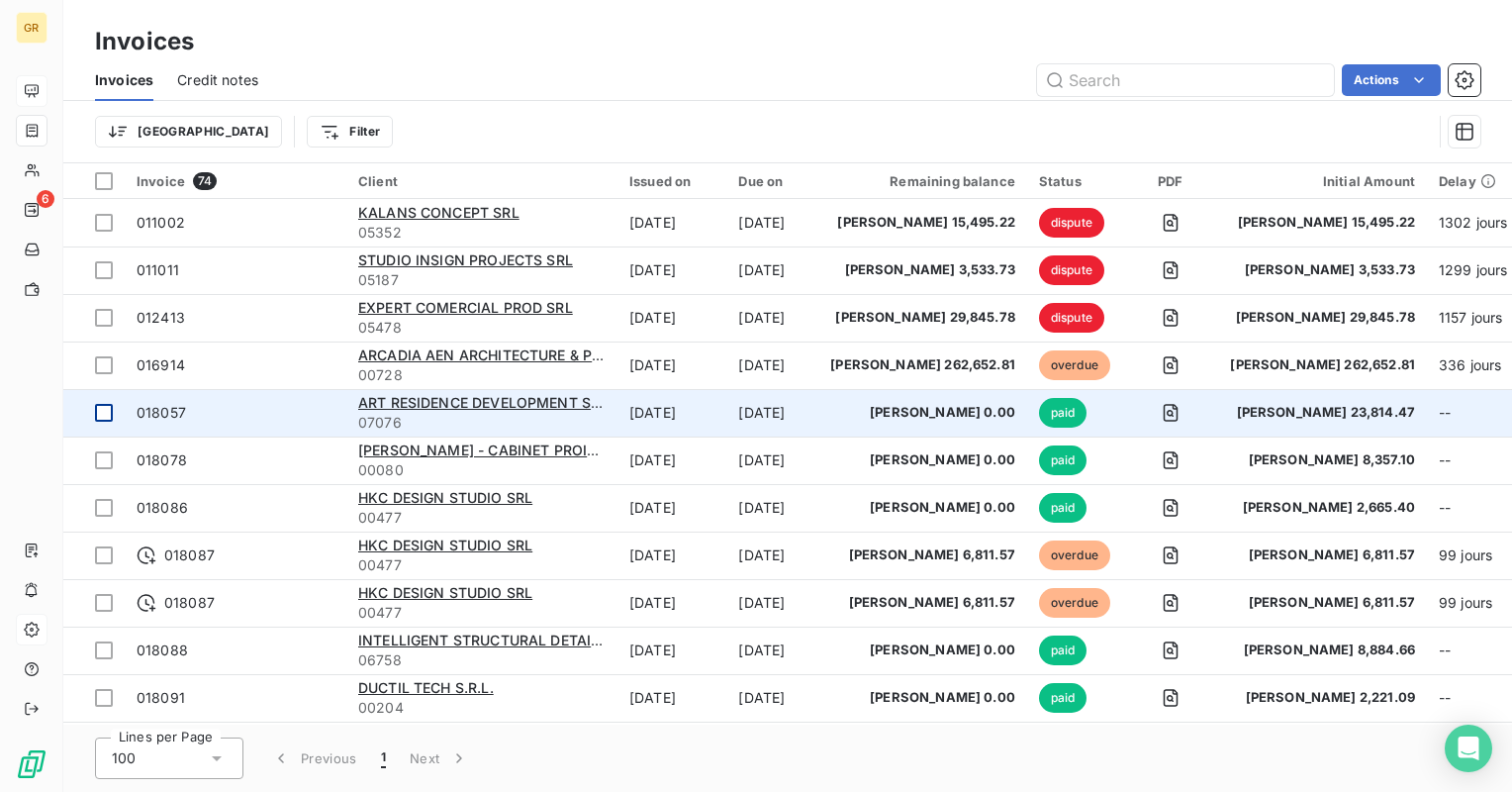 click at bounding box center (104, 413) 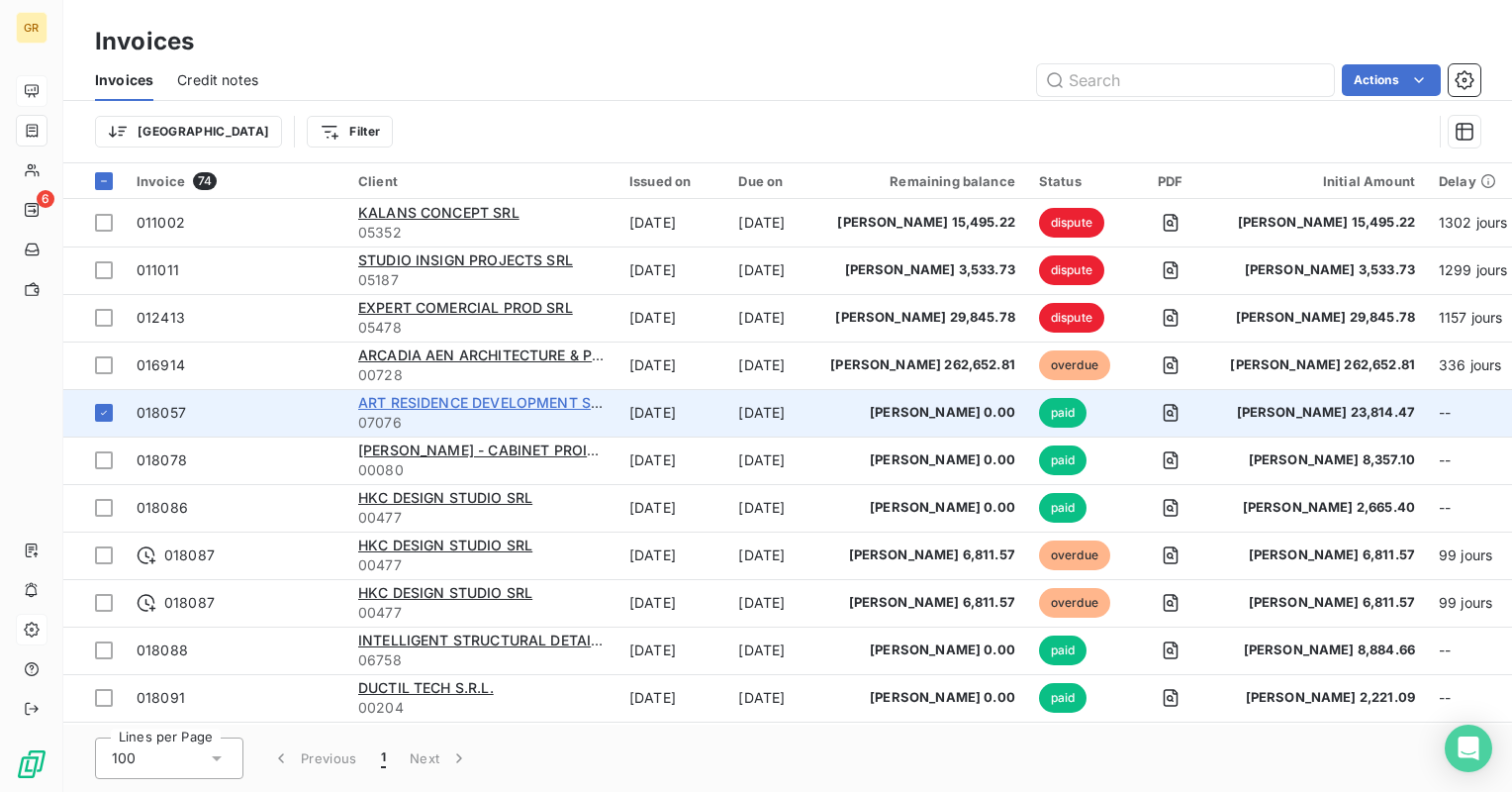 click on "ART RESIDENCE DEVELOPMENT SRL" at bounding box center (483, 402) 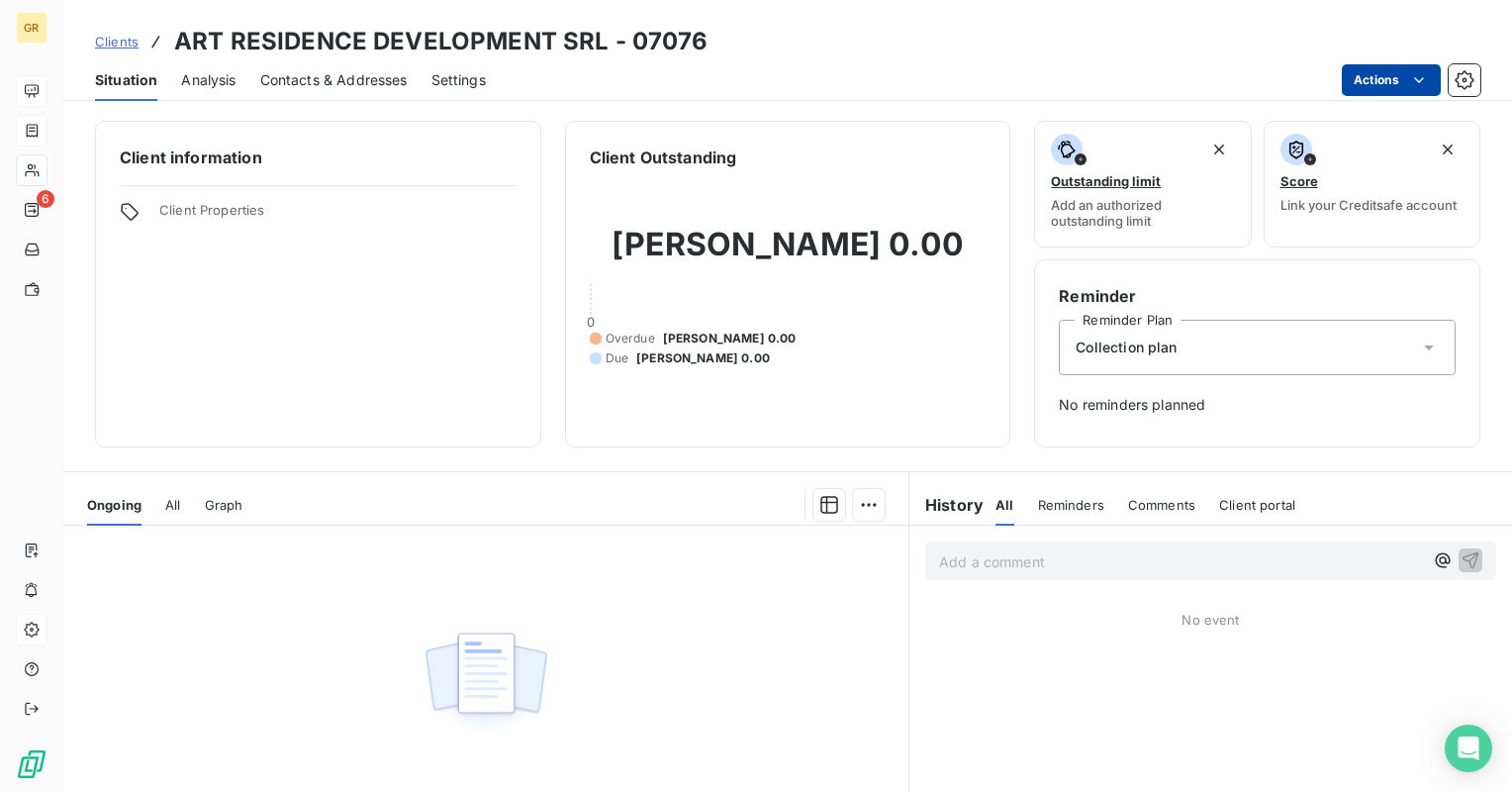click on "GR 6 Clients ART RESIDENCE DEVELOPMENT SRL - 07076 Situation Analysis Contacts & Addresses Settings Actions Client information Client Properties Client Outstanding   [PERSON_NAME] 0.00 0 Overdue [PERSON_NAME] 0.00 Due [PERSON_NAME] 0.00     Outstanding limit Add an authorized outstanding limit Score Link your Creditsafe account Reminder Reminder Plan Collection plan No reminders planned Ongoing All Graph No documents available Lines per Page 25 Previous Next History All Reminders Comments Client portal All Reminders Comments Client portal Add a comment ﻿ No event" at bounding box center (756, 396) 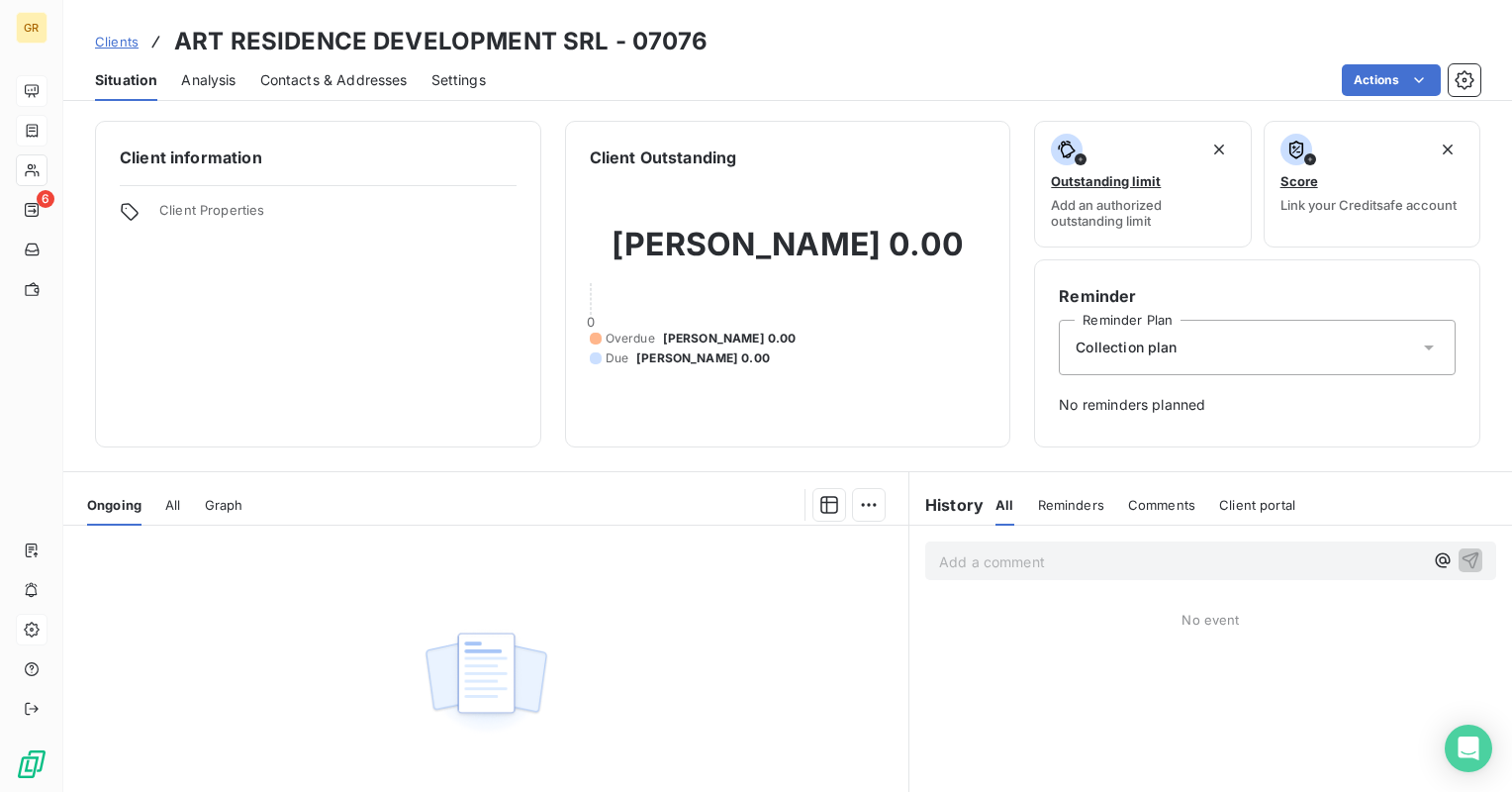 click on "GR 6 Clients ART RESIDENCE DEVELOPMENT SRL - 07076 Situation Analysis Contacts & Addresses Settings Actions Client information Client Properties Client Outstanding   [PERSON_NAME] 0.00 0 Overdue [PERSON_NAME] 0.00 Due [PERSON_NAME] 0.00     Outstanding limit Add an authorized outstanding limit Score Link your Creditsafe account Reminder Reminder Plan Collection plan No reminders planned Ongoing All Graph No documents available Lines per Page 25 Previous Next History All Reminders Comments Client portal All Reminders Comments Client portal Add a comment ﻿ No event" at bounding box center (756, 396) 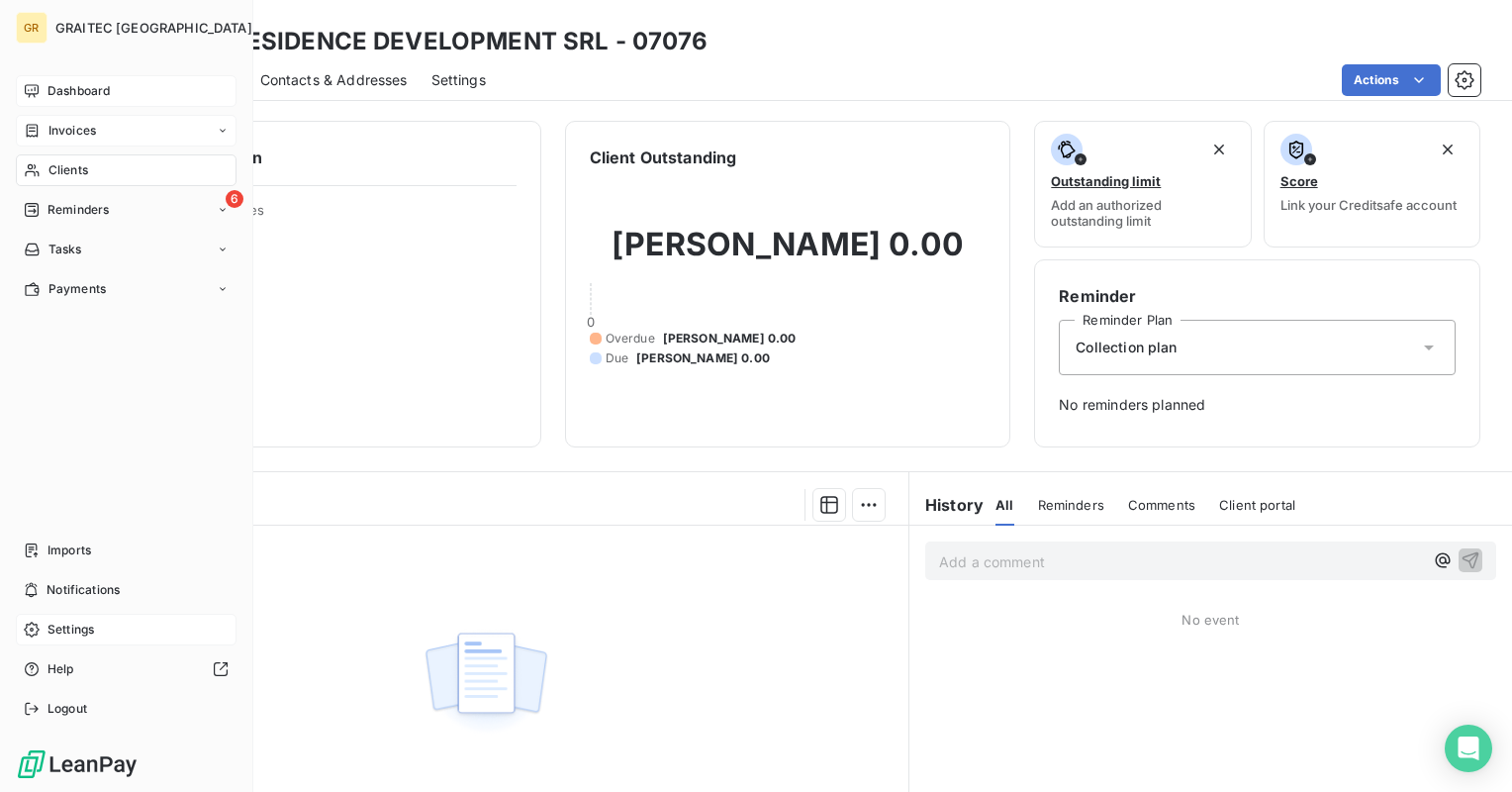 click on "Invoices" at bounding box center [72, 131] 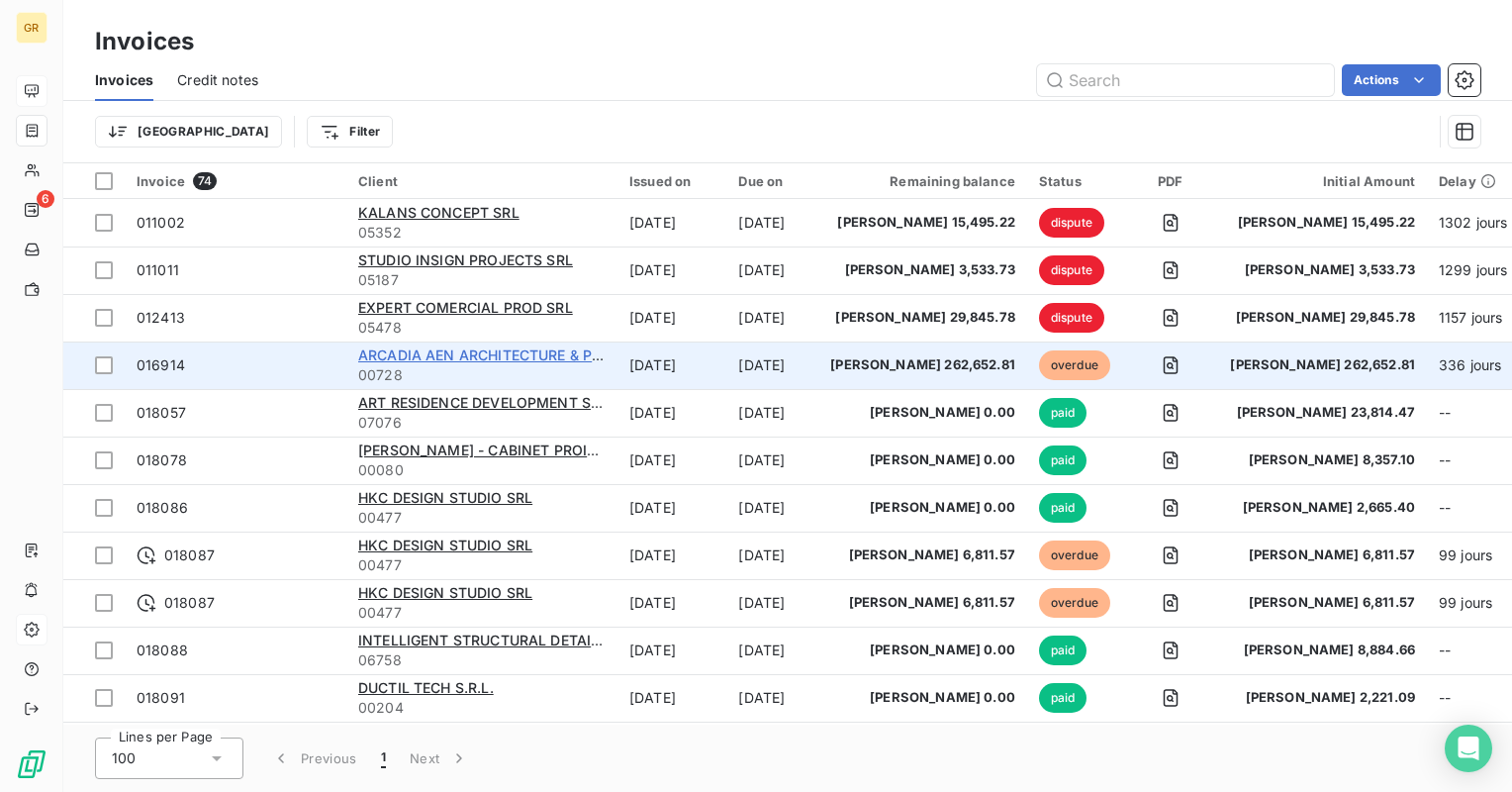 click on "ARCADIA AEN ARCHITECTURE & PM SRL" at bounding box center [497, 354] 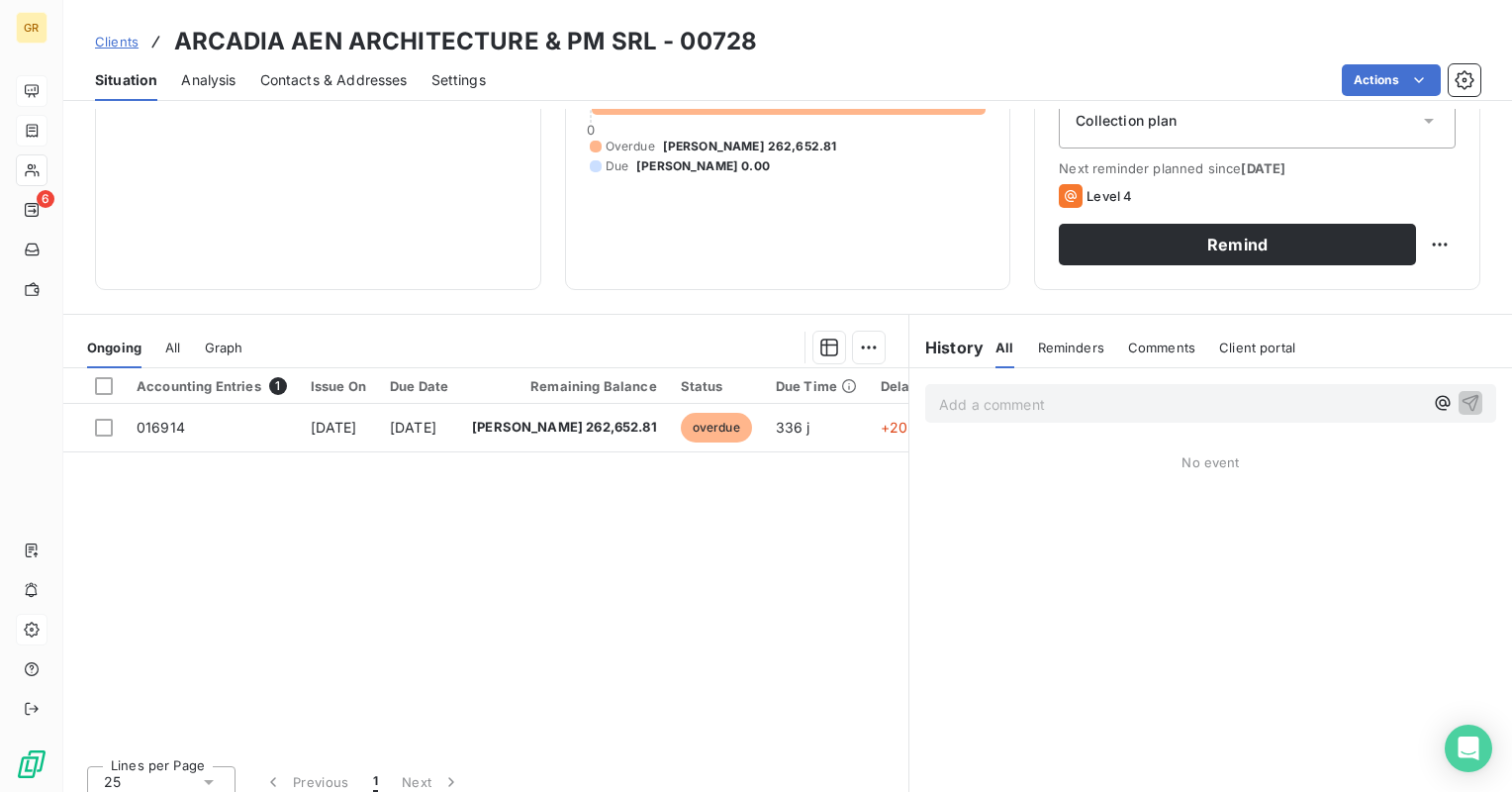 scroll, scrollTop: 243, scrollLeft: 0, axis: vertical 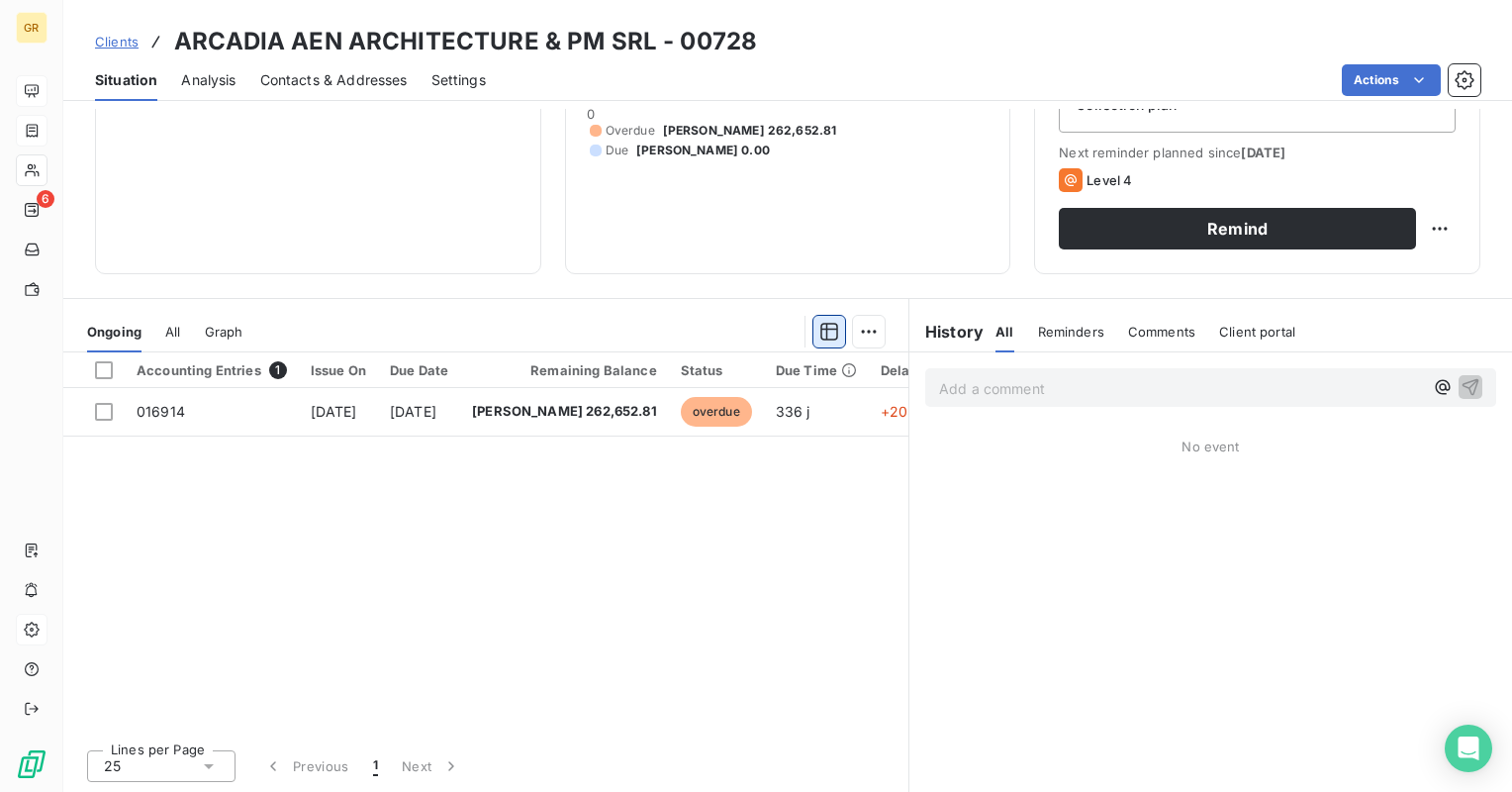 click 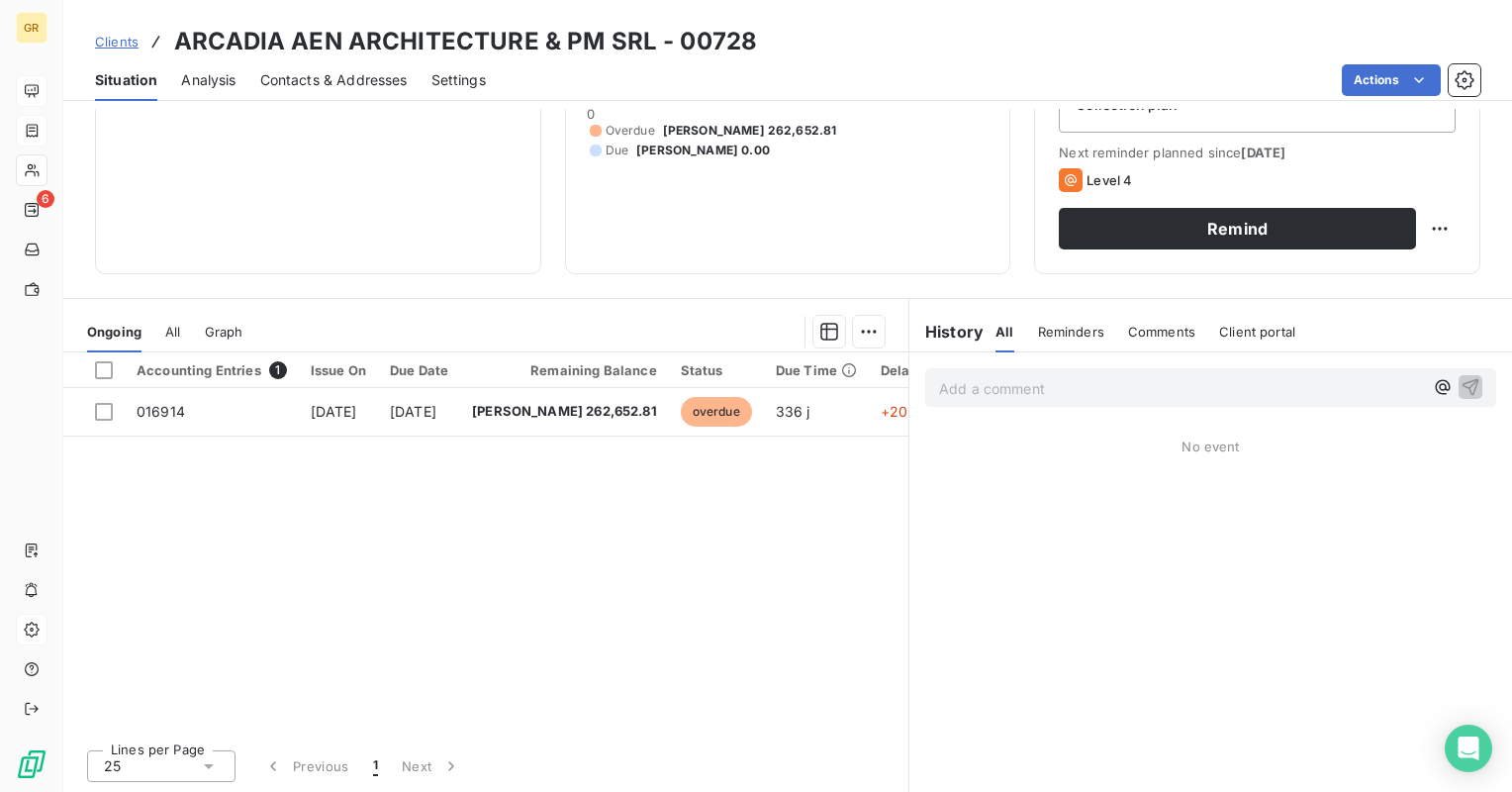 click on "Client information Client Properties Client Outstanding   [PERSON_NAME] 262,652.81 0 Overdue [PERSON_NAME] 262,652.81 Due [PERSON_NAME] 0.00     Outstanding limit Add an authorized outstanding limit Score Link your Creditsafe account Reminder Reminder Plan Collection plan Next reminder planned since  [DATE] Level 4 Remind Ongoing All Graph Accounting Entries 1 Issue On Due Date Remaining Balance Status Due Time   Delay   016914 [DATE] [DATE] [PERSON_NAME] 262,652.81 overdue 336 j +205 j Lines per Page 25 Previous 1 Next History All Reminders Comments Client portal All Reminders Comments Client portal Add a comment ﻿ No event" at bounding box center [788, 450] 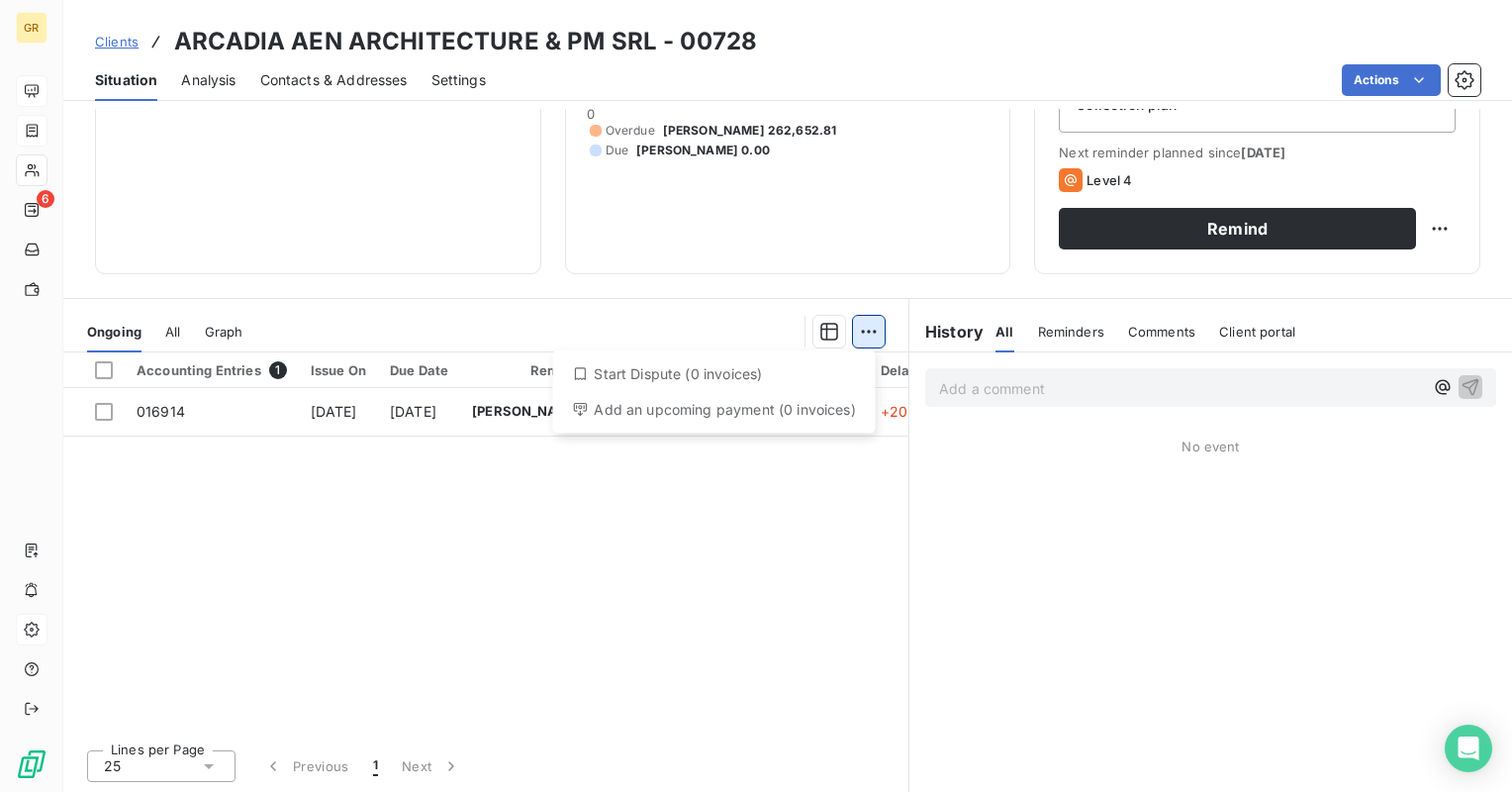 click on "GR 6 Clients ARCADIA AEN ARCHITECTURE & PM SRL - 00728 Situation Analysis Contacts & Addresses Settings Actions Client information Client Properties Client Outstanding   [PERSON_NAME] 262,652.81 0 Overdue [PERSON_NAME] 262,652.81 Due [PERSON_NAME] 0.00     Outstanding limit Add an authorized outstanding limit Score Link your Creditsafe account Reminder Reminder Plan Collection plan Next reminder planned since  [DATE] Level 4 Remind Ongoing All Graph Start Dispute (0 invoices) Add an upcoming payment (0 invoices) Accounting Entries 1 Issue On Due Date Remaining Balance Status Due Time   Delay   016914 [DATE] [DATE] [PERSON_NAME] 262,652.81 overdue 336 j +205 j Lines per Page 25 Previous 1 Next History All Reminders Comments Client portal All Reminders Comments Client portal Add a comment ﻿ No event" at bounding box center (756, 396) 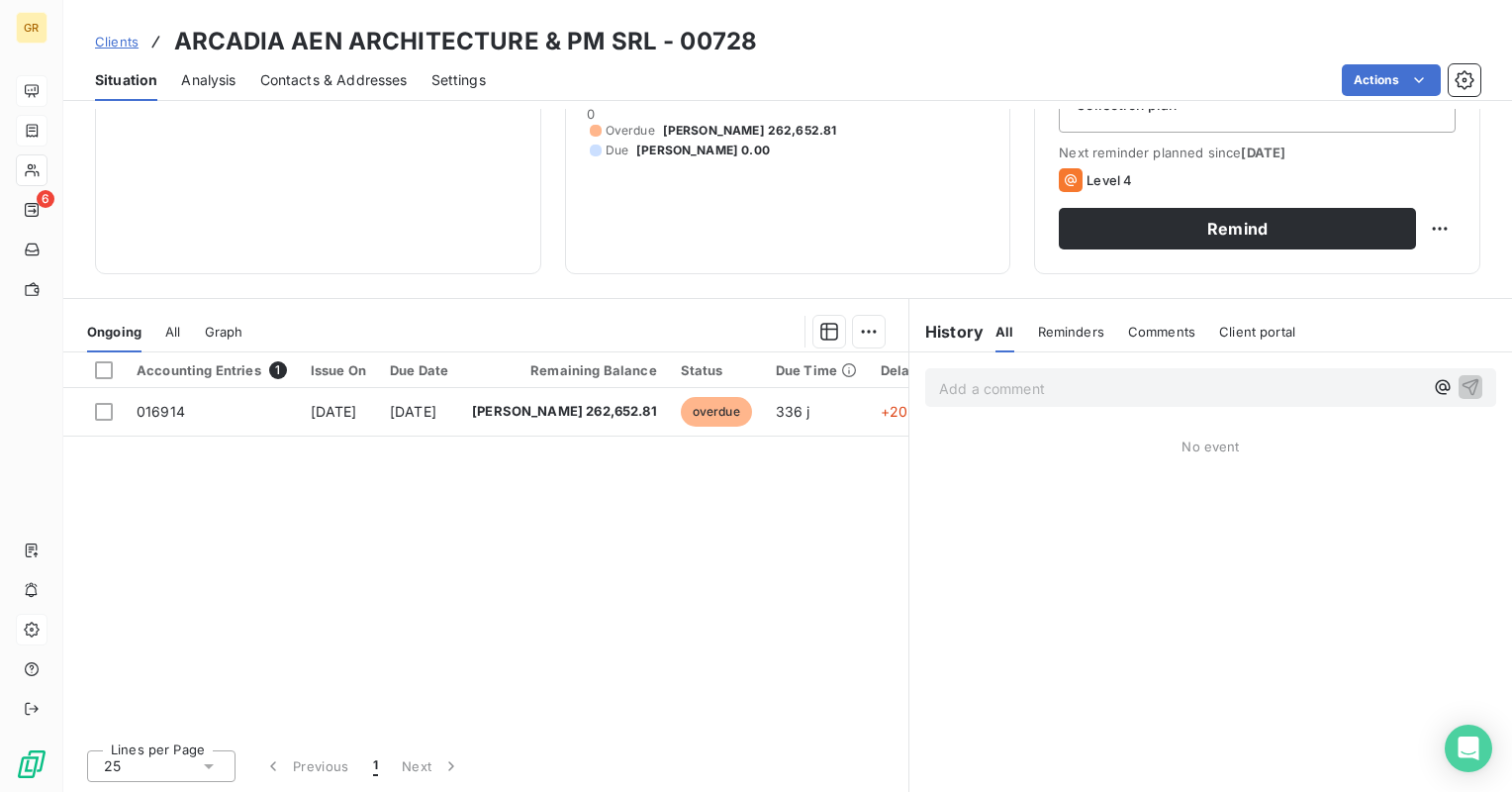 click on "GR 6 Clients ARCADIA AEN ARCHITECTURE & PM SRL - 00728 Situation Analysis Contacts & Addresses Settings Actions Client information Client Properties Client Outstanding   [PERSON_NAME] 262,652.81 0 Overdue [PERSON_NAME] 262,652.81 Due [PERSON_NAME] 0.00     Outstanding limit Add an authorized outstanding limit Score Link your Creditsafe account Reminder Reminder Plan Collection plan Next reminder planned since  [DATE] Level 4 Remind Ongoing All Graph Accounting Entries 1 Issue On Due Date Remaining Balance Status Due Time   Delay   016914 [DATE] [DATE] [PERSON_NAME] 262,652.81 overdue 336 j +205 j Lines per Page 25 Previous 1 Next History All Reminders Comments Client portal All Reminders Comments Client portal Add a comment ﻿ No event" at bounding box center (756, 396) 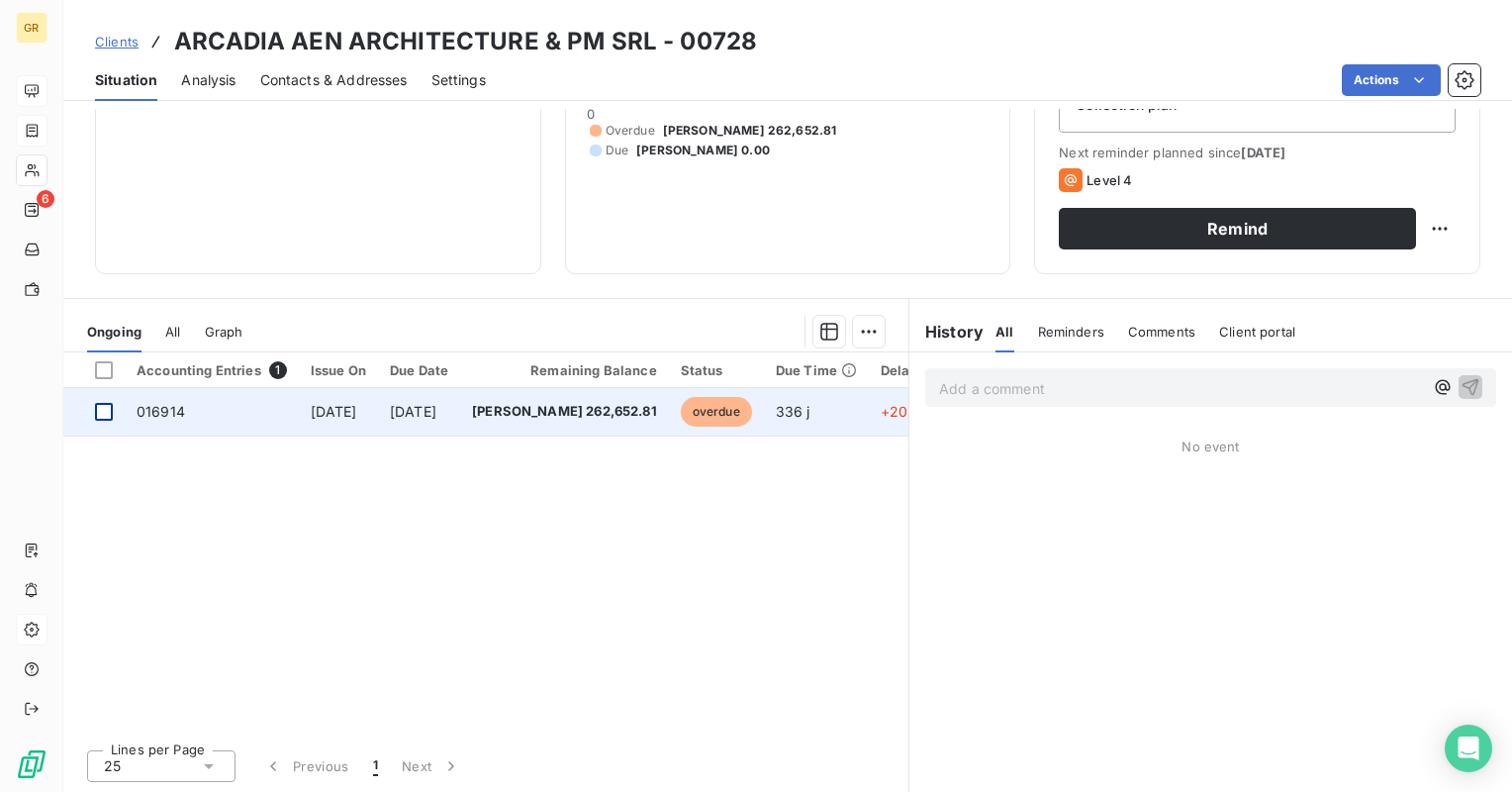 click at bounding box center (104, 412) 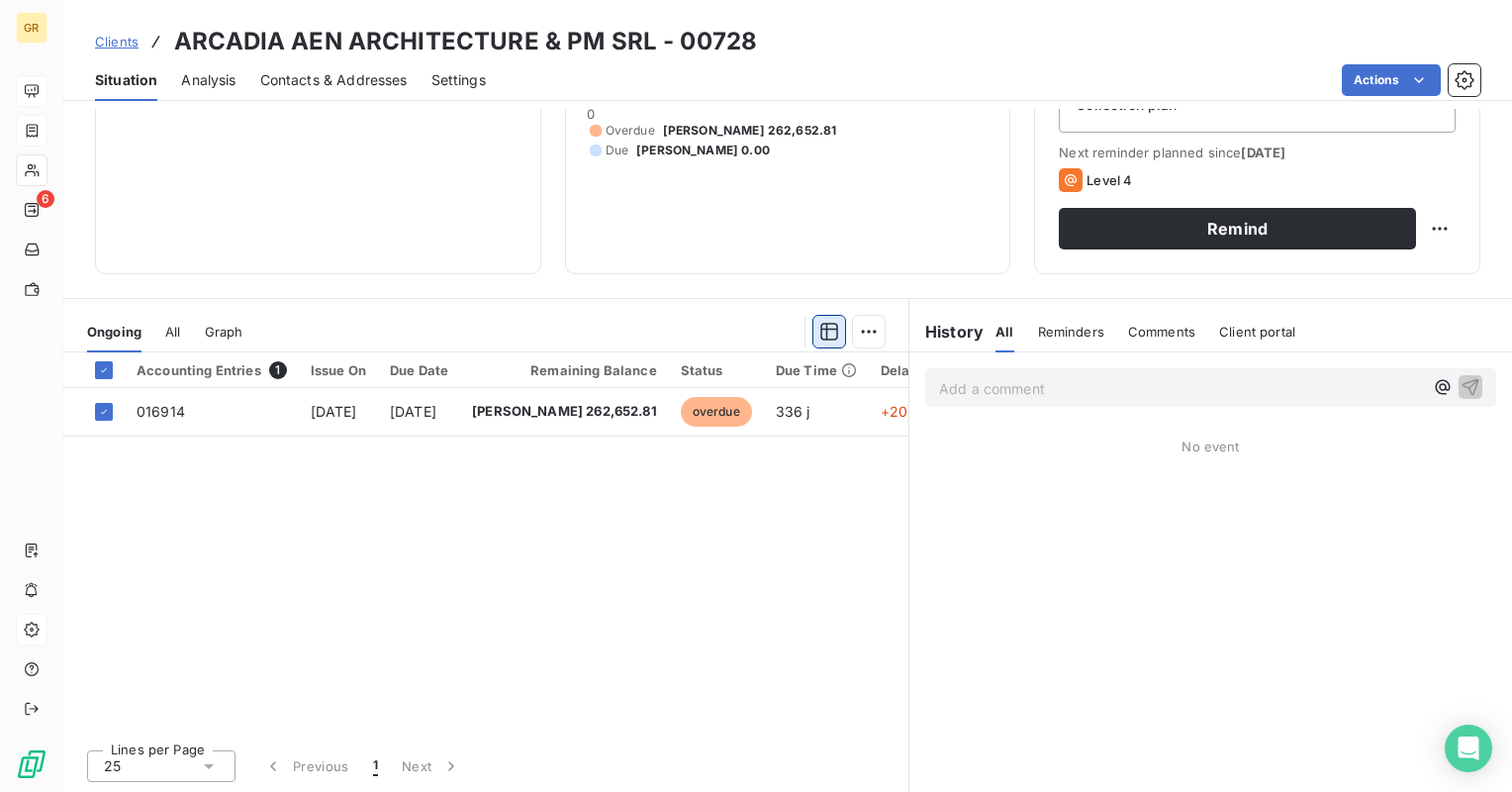 click 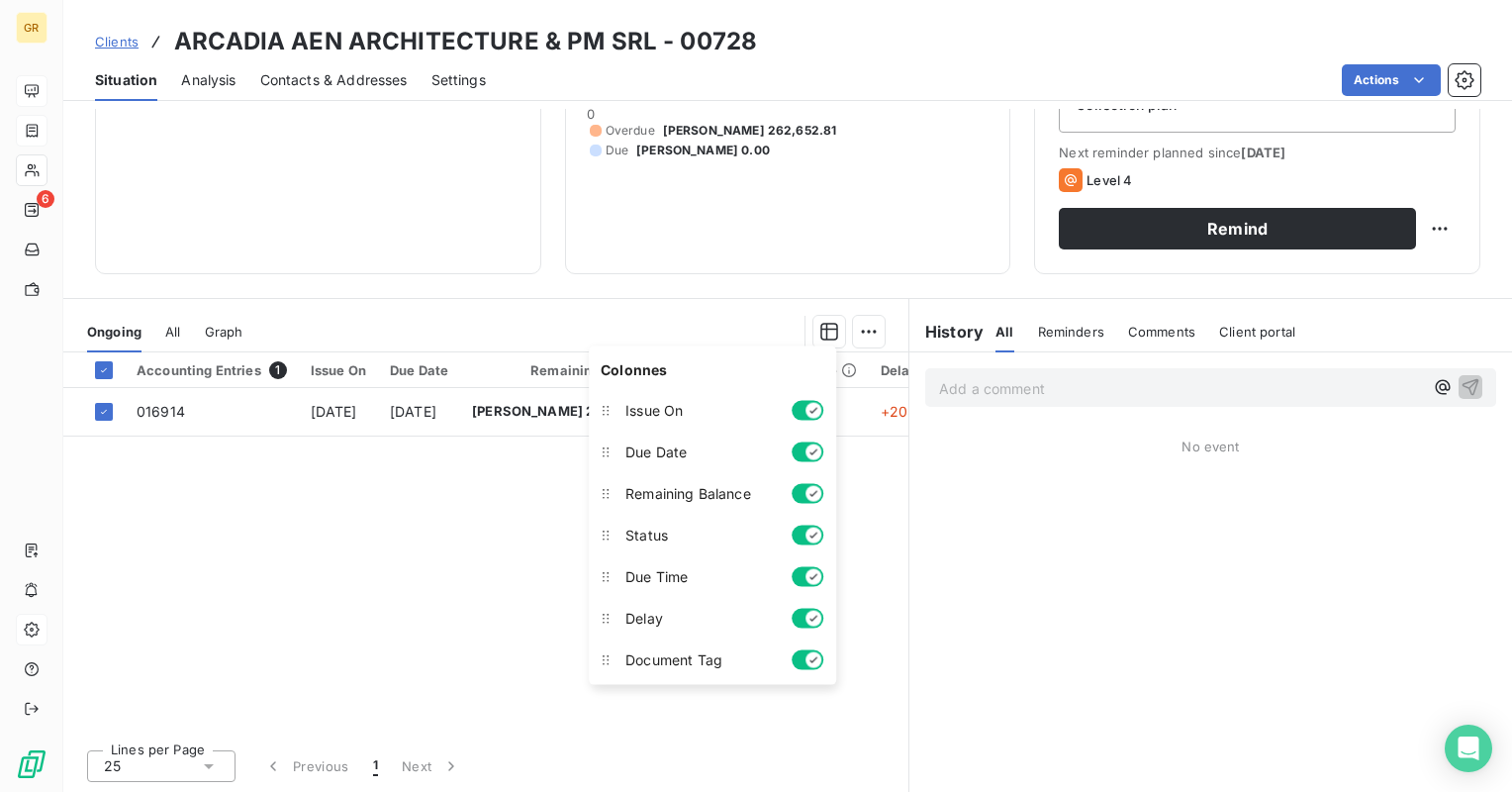 click on "Accounting Entries 1 Issue On Due Date Remaining Balance Status Due Time   Delay   016914 [DATE] [DATE] [PERSON_NAME] 262,652.81 overdue 336 j +205 j" at bounding box center [486, 543] 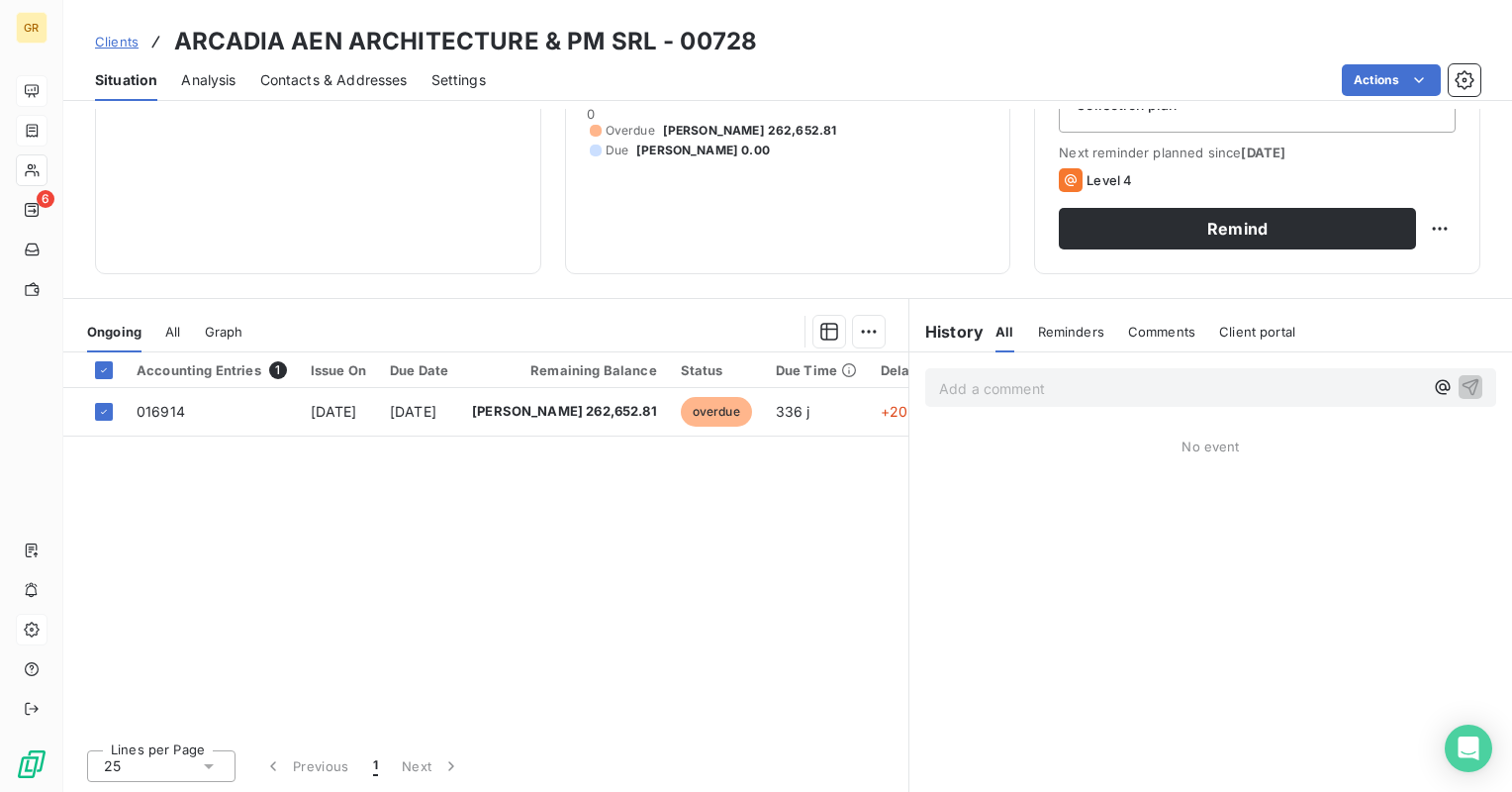 click on "Accounting Entries 1 Issue On Due Date Remaining Balance Status Due Time   Delay   016914 [DATE] [DATE] [PERSON_NAME] 262,652.81 overdue 336 j +205 j" at bounding box center (486, 543) 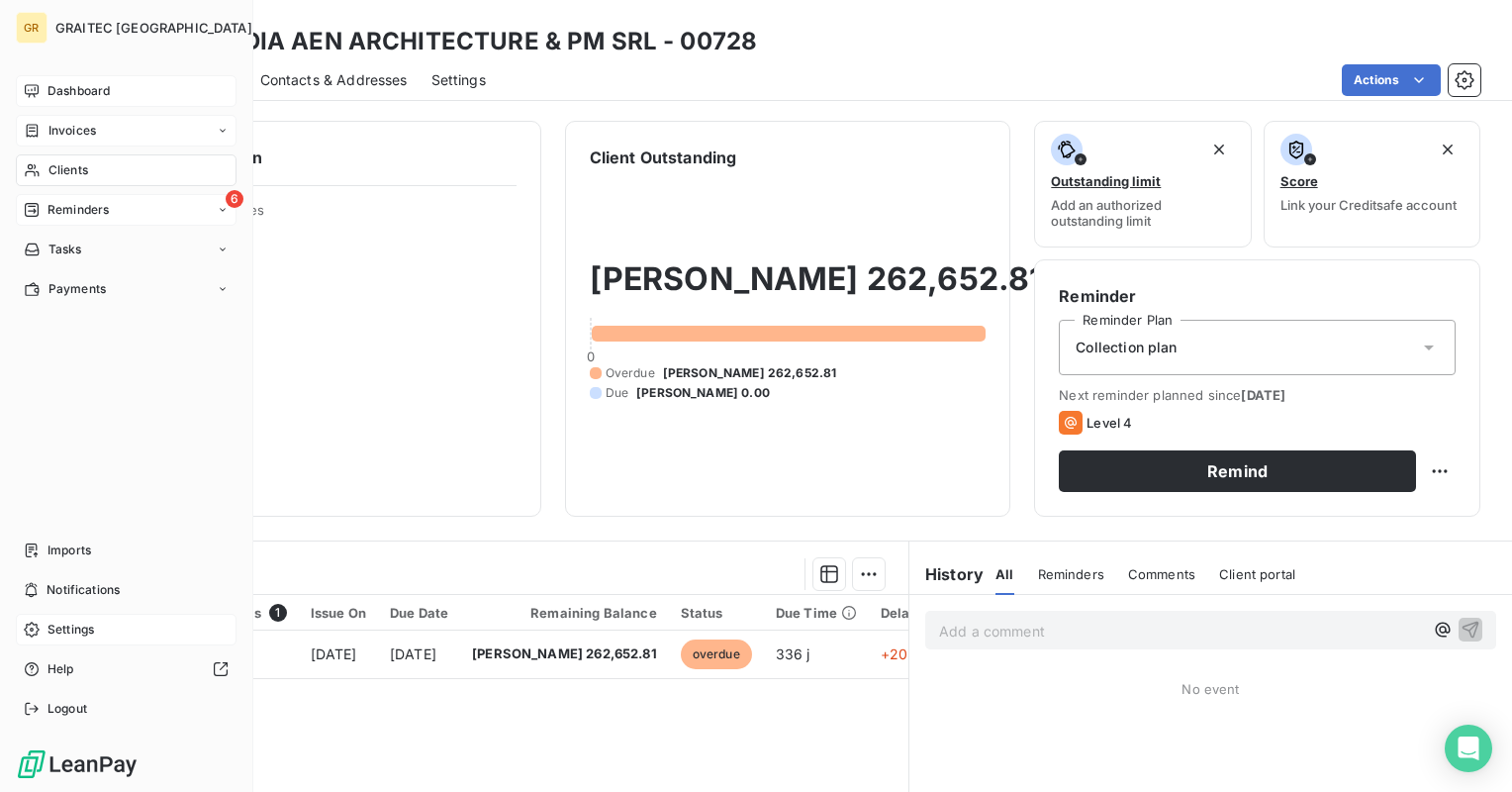 click on "Reminders" at bounding box center [78, 210] 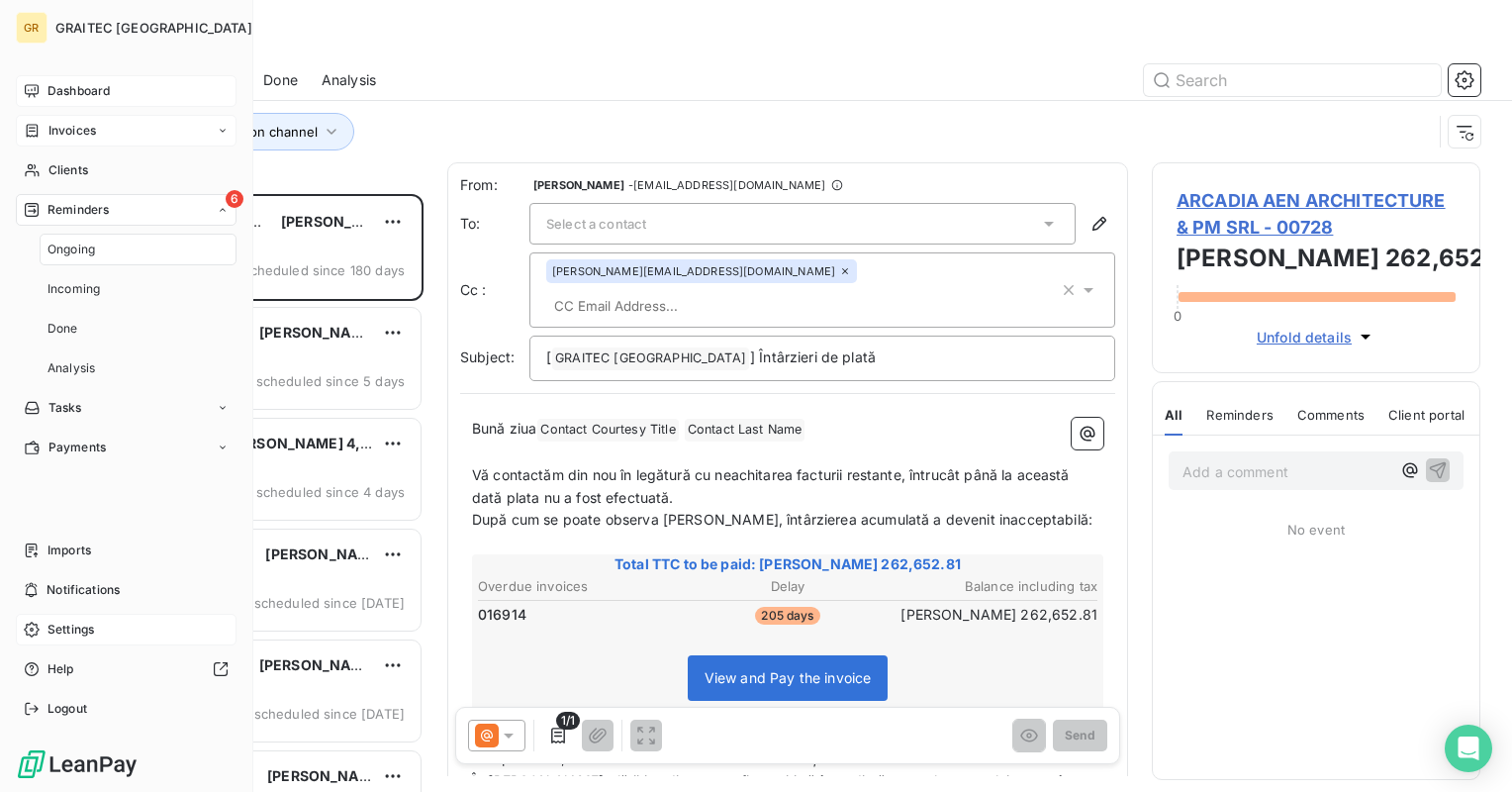 scroll, scrollTop: 16, scrollLeft: 16, axis: both 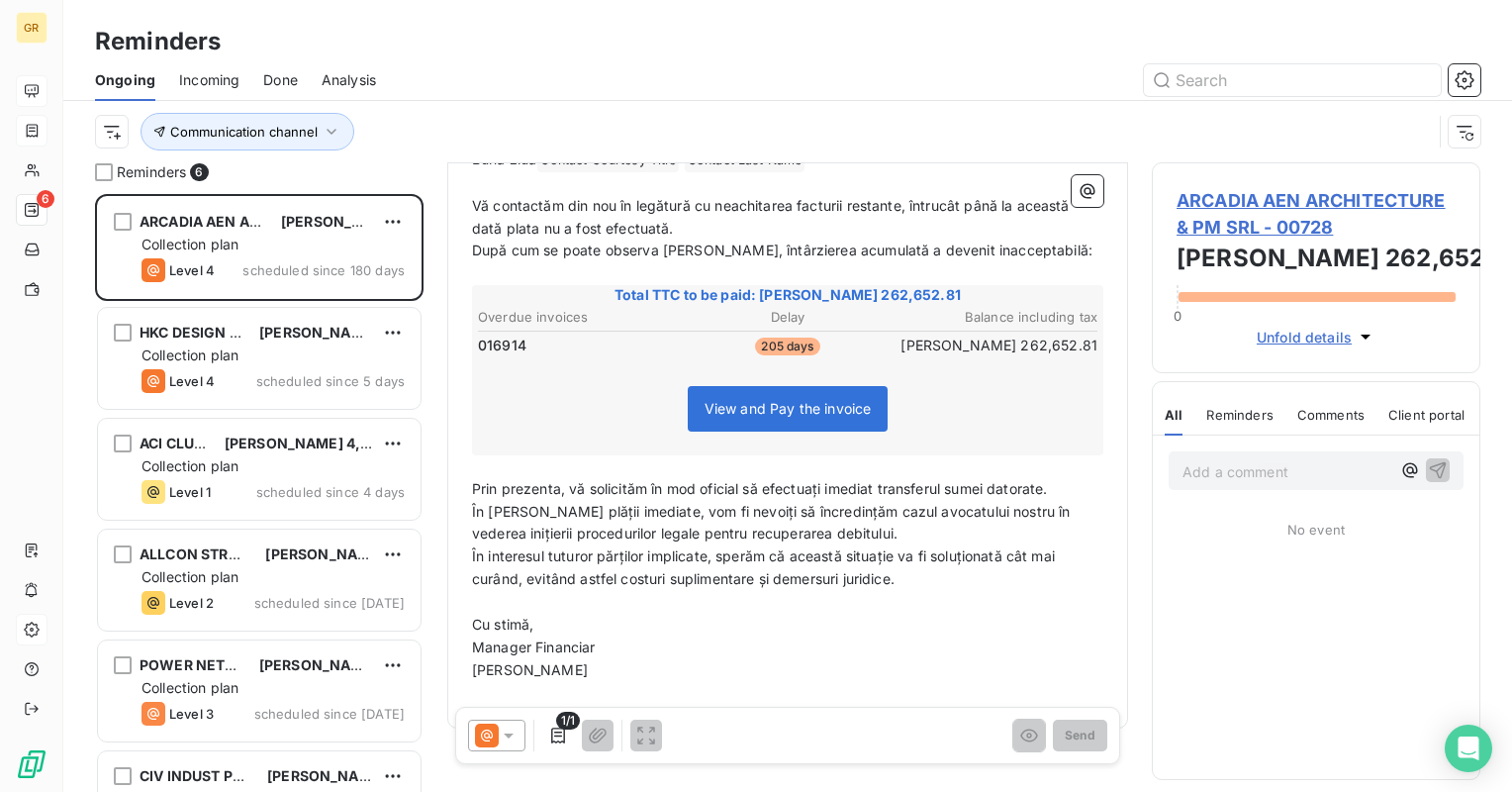 click 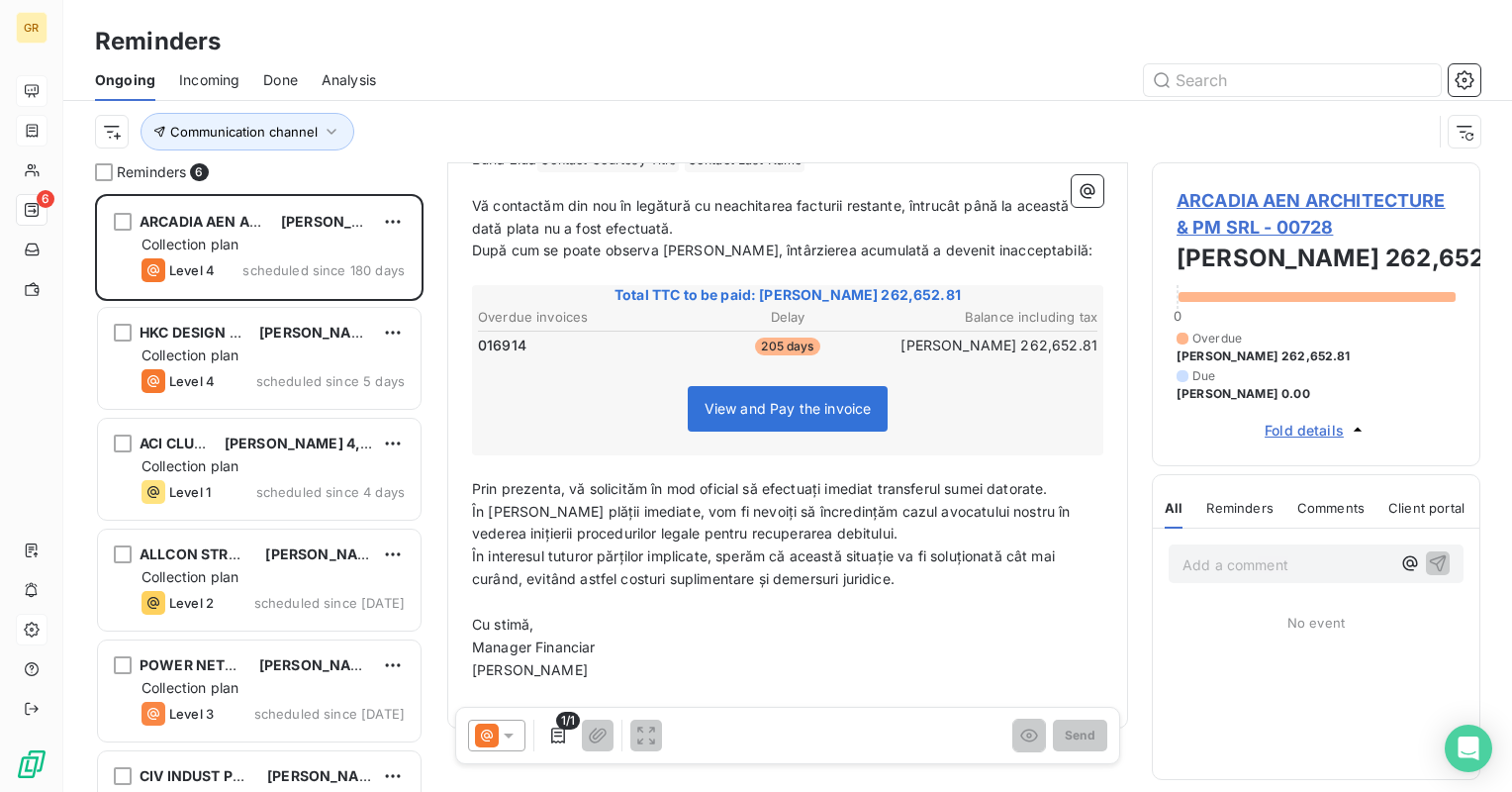 click on "Fold details" at bounding box center [1316, 430] 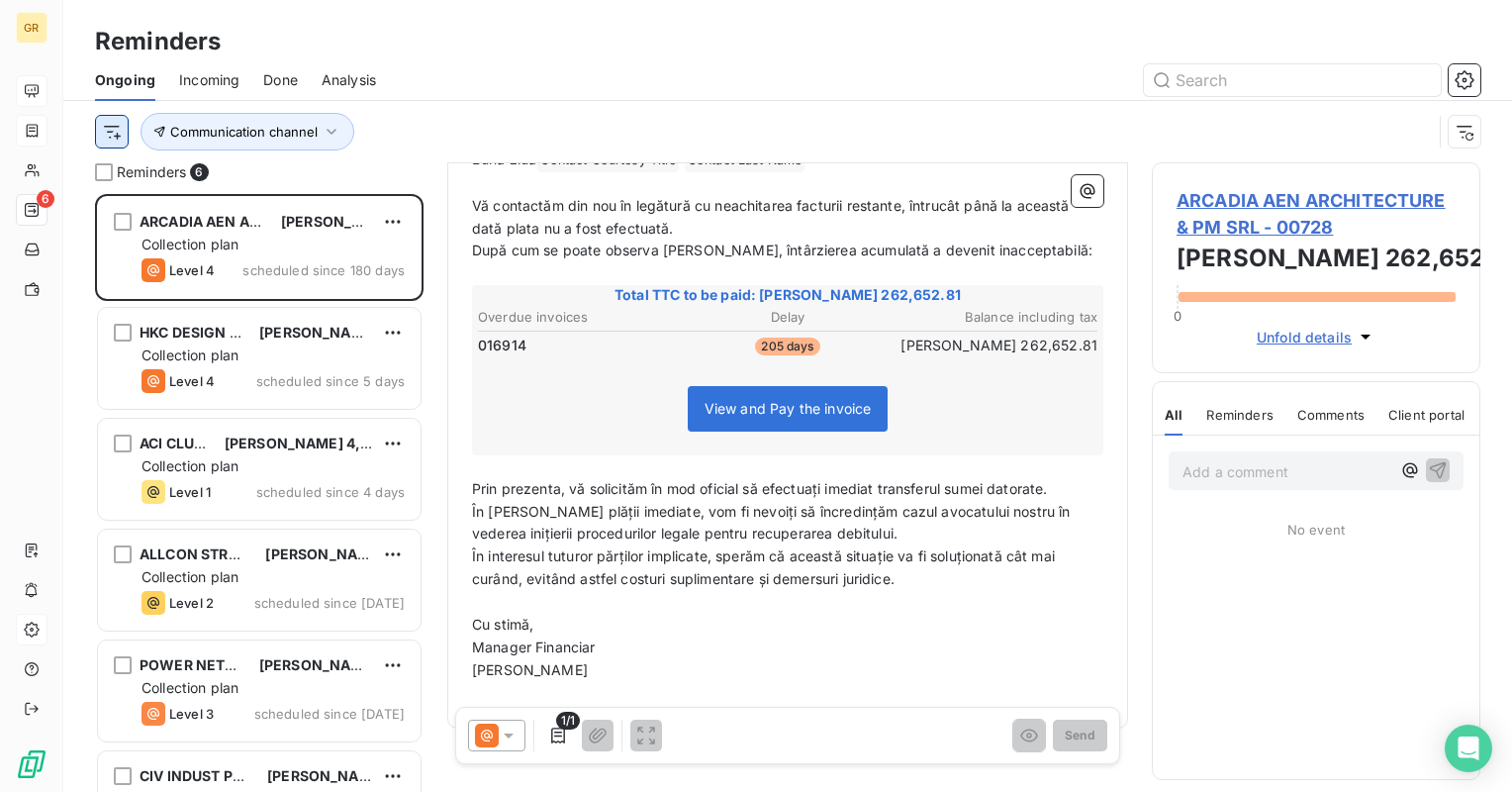 click on "GR 6 Reminders Ongoing Incoming Done Analysis Communication channel  Reminders 6 ARCADIA AEN ARCHITECTURE & PM SRL [PERSON_NAME] 262,652.81 Collection plan Level 4 scheduled since 180 days HKC DESIGN STUDIO SRL [PERSON_NAME] 13,623.14 Collection plan Level 4 scheduled since 5 days ACI [GEOGRAPHIC_DATA] SA [PERSON_NAME] 4,803.13 Collection plan Level 1 scheduled since 4 days ALLCON STRUCTURAL SRL [PERSON_NAME] 5,519.12 Collection plan Level 2 scheduled since [DATE] POWER NETWORKS SRL [PERSON_NAME] 8,072.83 Collection plan Level 3 scheduled since [DATE] CIV INDUST PROIECT S.R.L. [PERSON_NAME] 5,412.51 Collection plan Level 1 scheduled for [DATE] From: [PERSON_NAME] -  [EMAIL_ADDRESS][DOMAIN_NAME] To: Select a contact Cc : [PERSON_NAME][EMAIL_ADDRESS][DOMAIN_NAME] Subject: [ GRAITEC [GEOGRAPHIC_DATA] ﻿ ] Întârzieri de plată Bună ziua  Contact Courtesy Title ﻿   Contact Last Name ﻿ ﻿ ﻿  Vă contactăm din nou în legătură cu neachitarea facturii restante, întrucât până la această dată plata nu a fost efectuată. ﻿ Total TTC to be paid:   [PERSON_NAME] 262,652.81" at bounding box center [756, 396] 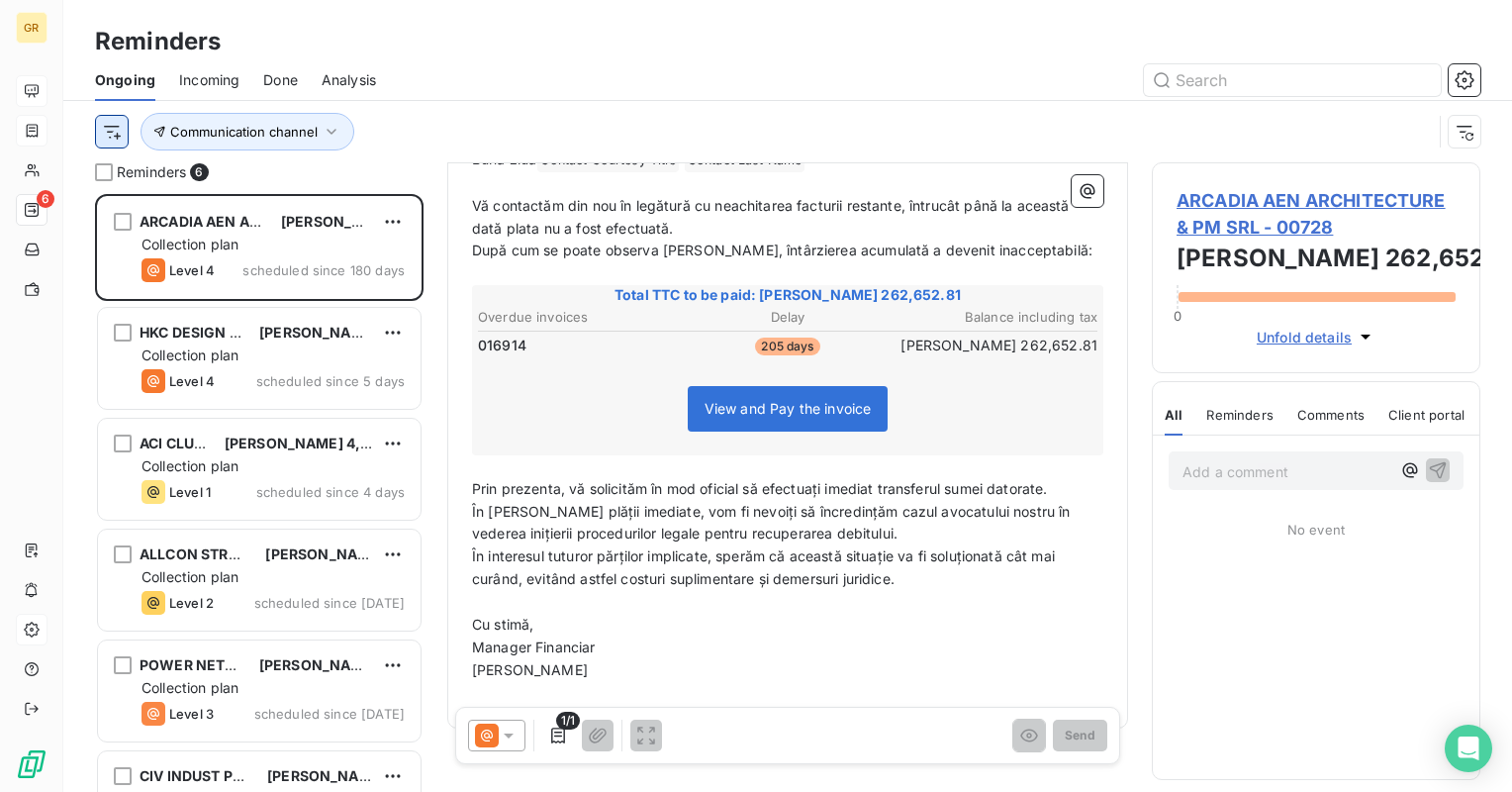 click on "GR 6 Reminders Ongoing Incoming Done Analysis Communication channel  Reminders 6 ARCADIA AEN ARCHITECTURE & PM SRL [PERSON_NAME] 262,652.81 Collection plan Level 4 scheduled since 180 days HKC DESIGN STUDIO SRL [PERSON_NAME] 13,623.14 Collection plan Level 4 scheduled since 5 days ACI [GEOGRAPHIC_DATA] SA [PERSON_NAME] 4,803.13 Collection plan Level 1 scheduled since 4 days ALLCON STRUCTURAL SRL [PERSON_NAME] 5,519.12 Collection plan Level 2 scheduled since [DATE] POWER NETWORKS SRL [PERSON_NAME] 8,072.83 Collection plan Level 3 scheduled since [DATE] CIV INDUST PROIECT S.R.L. [PERSON_NAME] 5,412.51 Collection plan Level 1 scheduled for [DATE] From: [PERSON_NAME] -  [EMAIL_ADDRESS][DOMAIN_NAME] To: Select a contact Cc : [PERSON_NAME][EMAIL_ADDRESS][DOMAIN_NAME] Subject: [ GRAITEC [GEOGRAPHIC_DATA] ﻿ ] Întârzieri de plată Bună ziua  Contact Courtesy Title ﻿   Contact Last Name ﻿ ﻿ ﻿  Vă contactăm din nou în legătură cu neachitarea facturii restante, întrucât până la această dată plata nu a fost efectuată. ﻿ Total TTC to be paid:   [PERSON_NAME] 262,652.81" at bounding box center [756, 396] 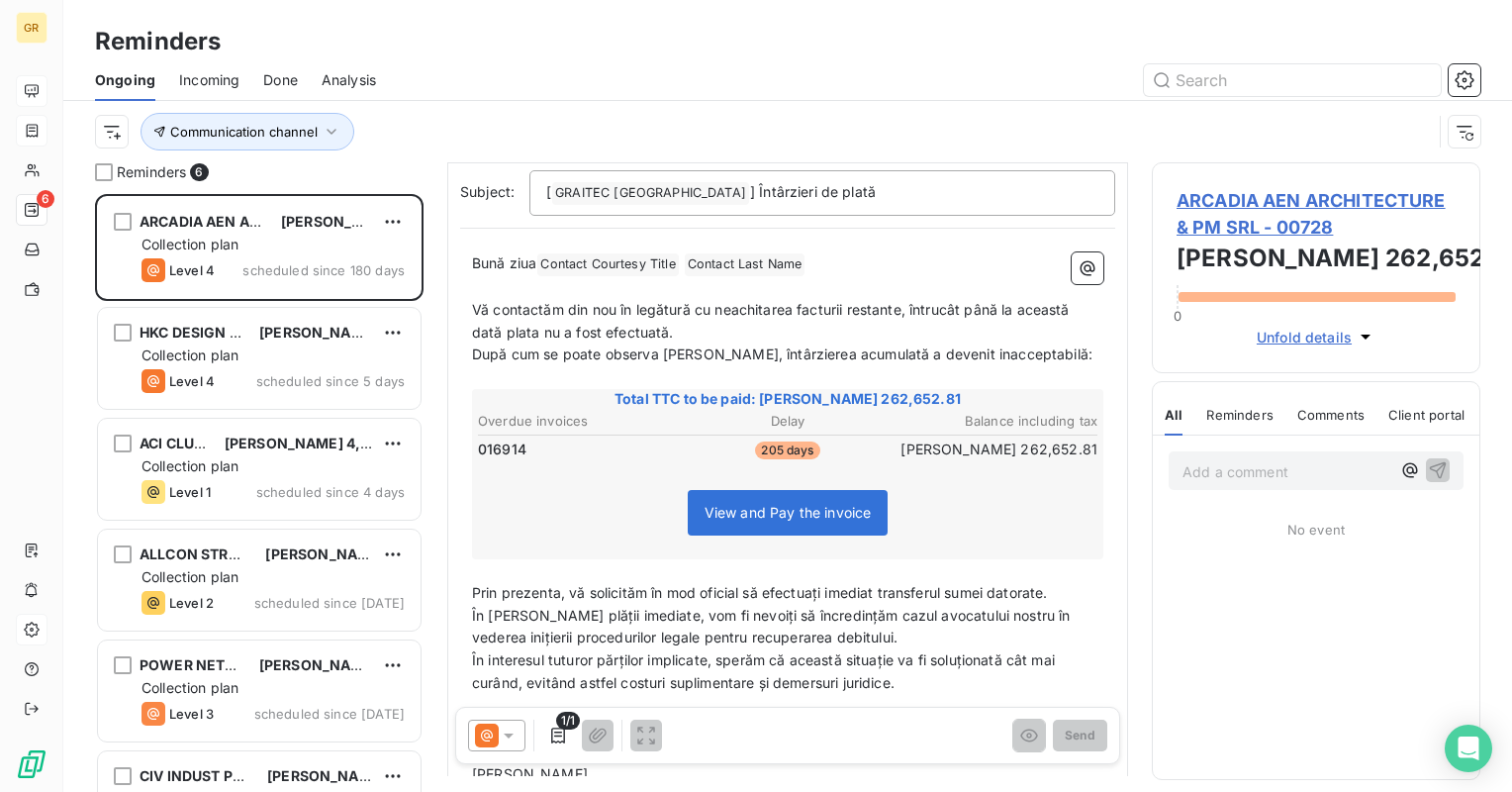 scroll, scrollTop: 0, scrollLeft: 0, axis: both 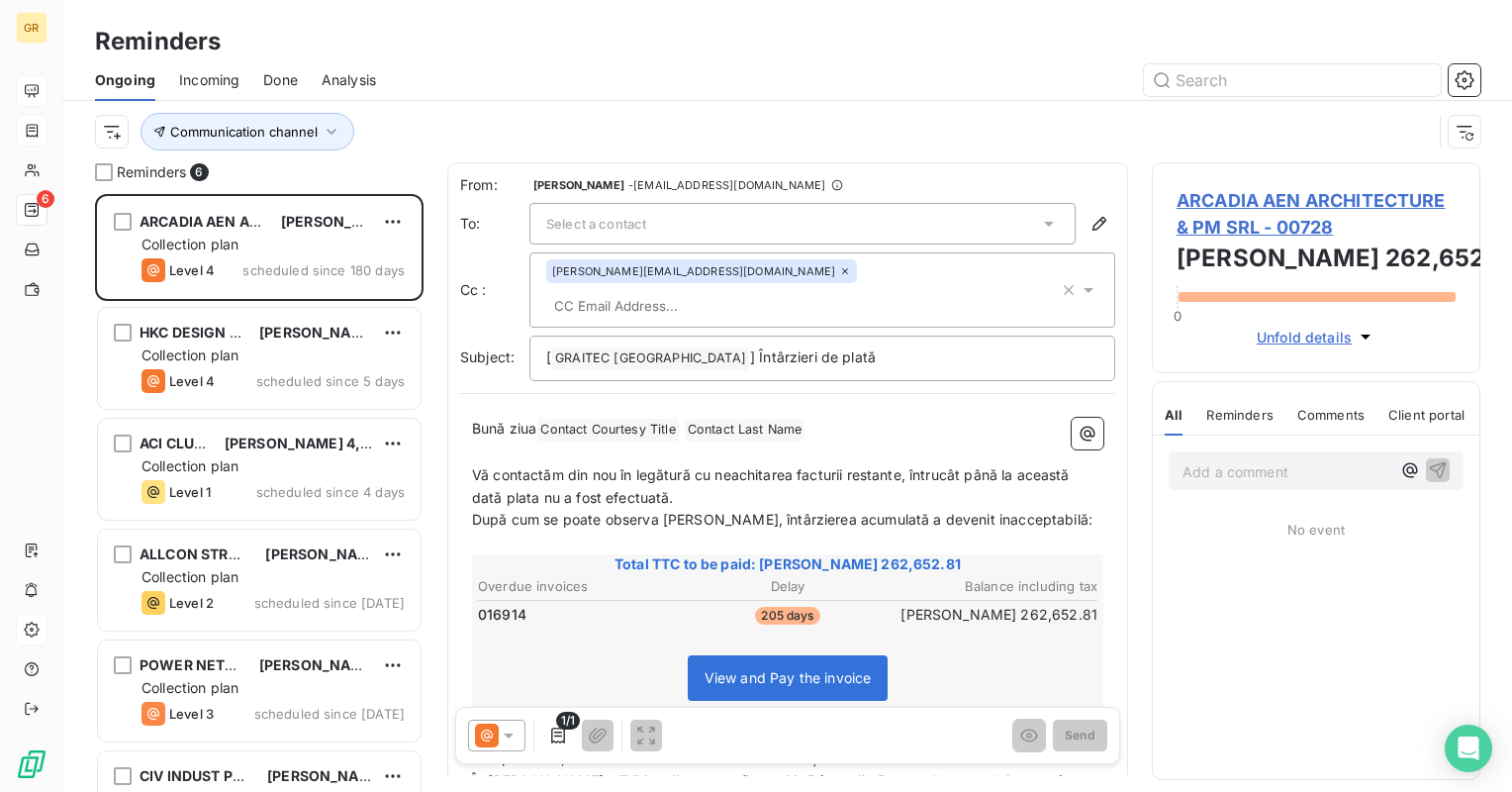 click on "Select a contact" at bounding box center (803, 224) 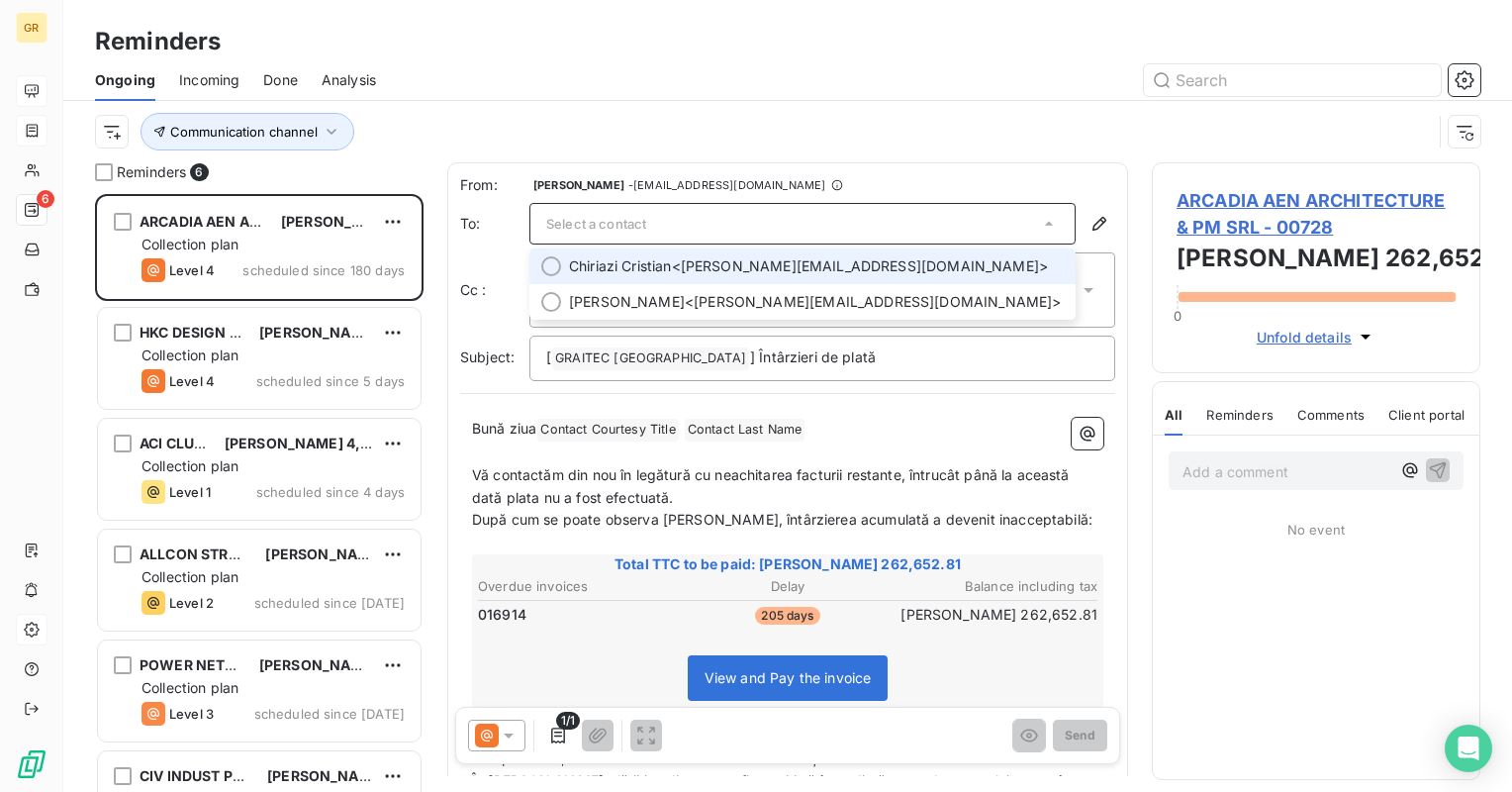 click on "Select a contact" at bounding box center [803, 224] 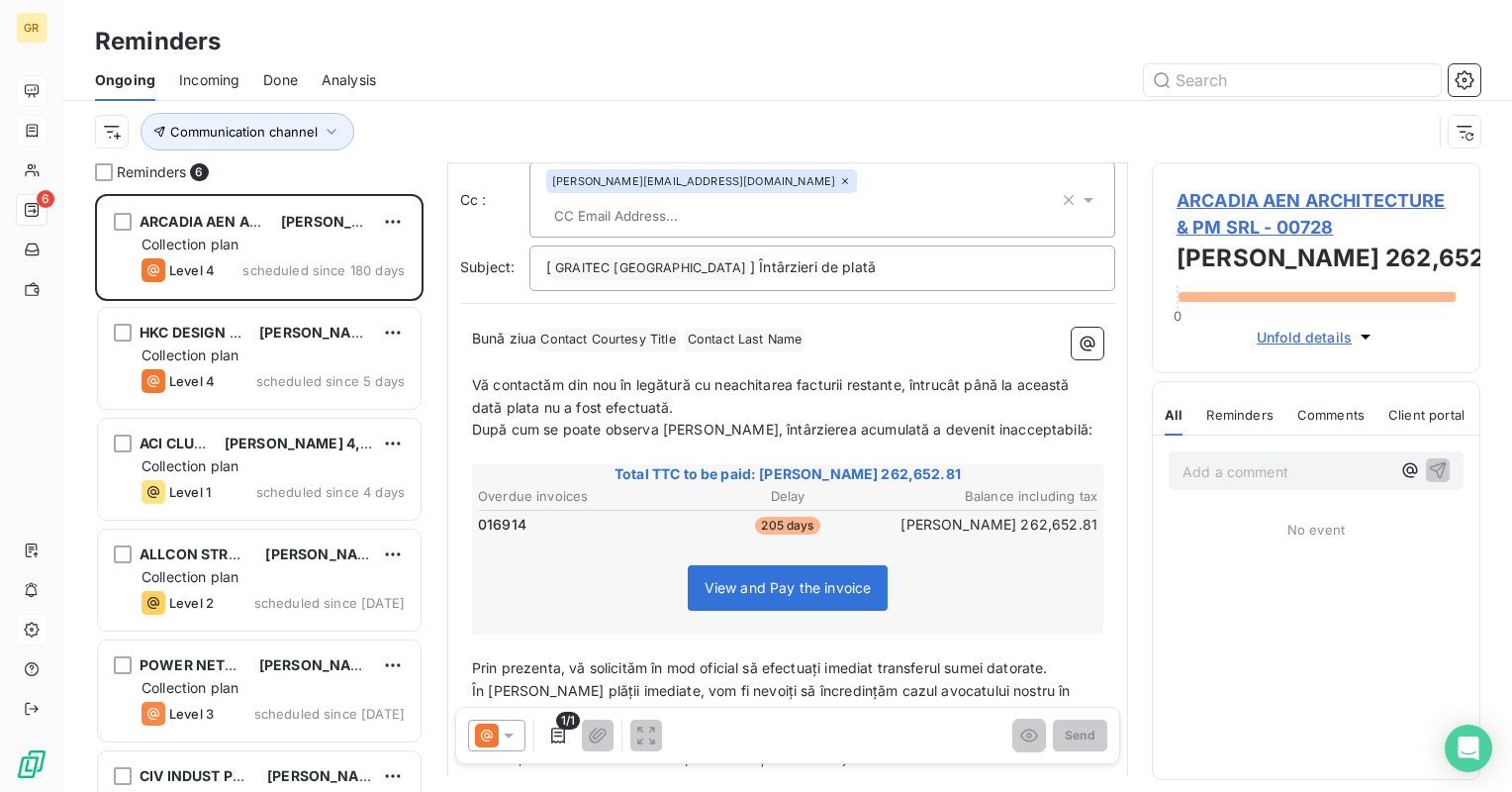 scroll, scrollTop: 270, scrollLeft: 0, axis: vertical 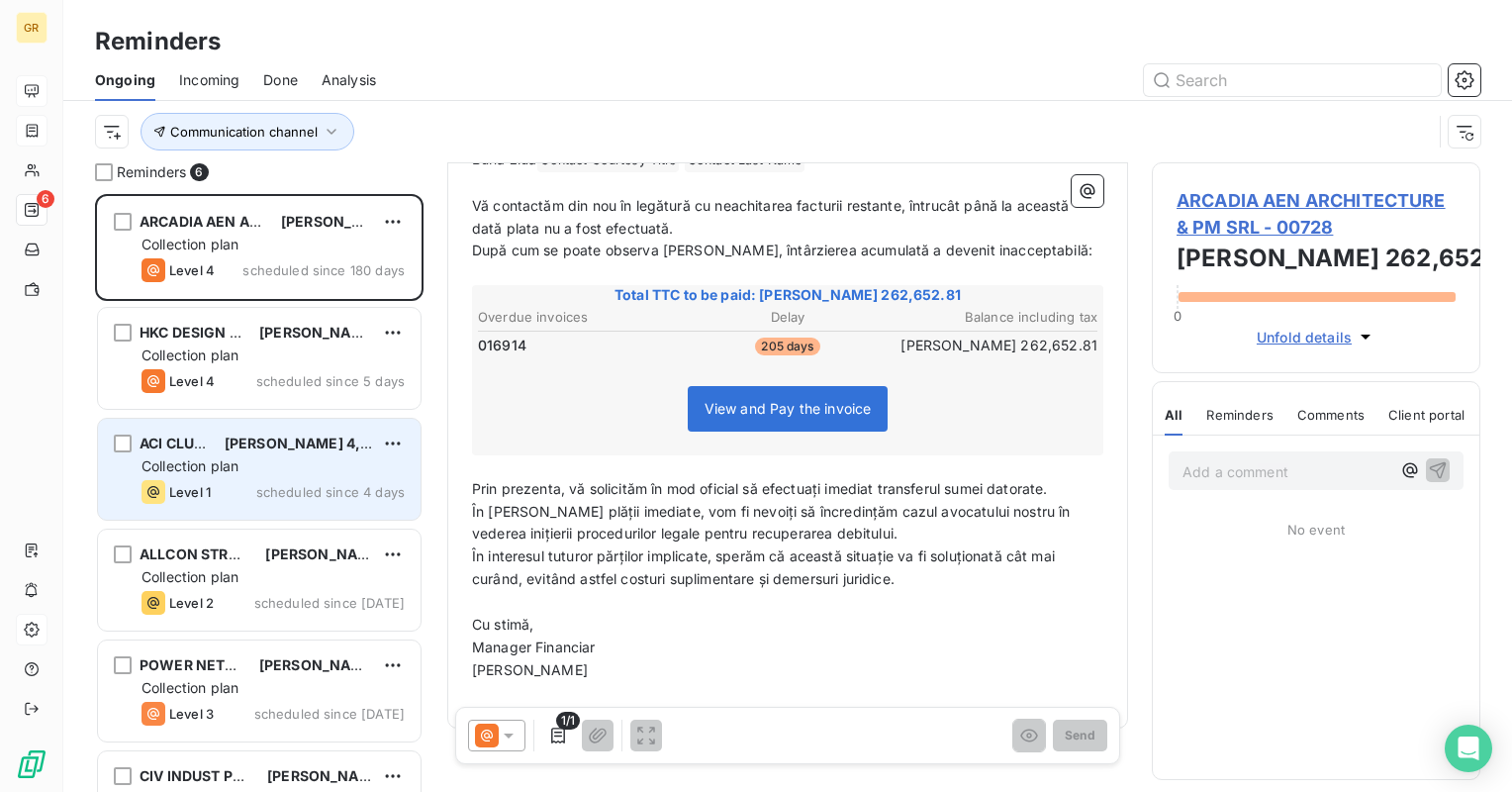 click on "ACI CLUJ SA" at bounding box center [182, 443] 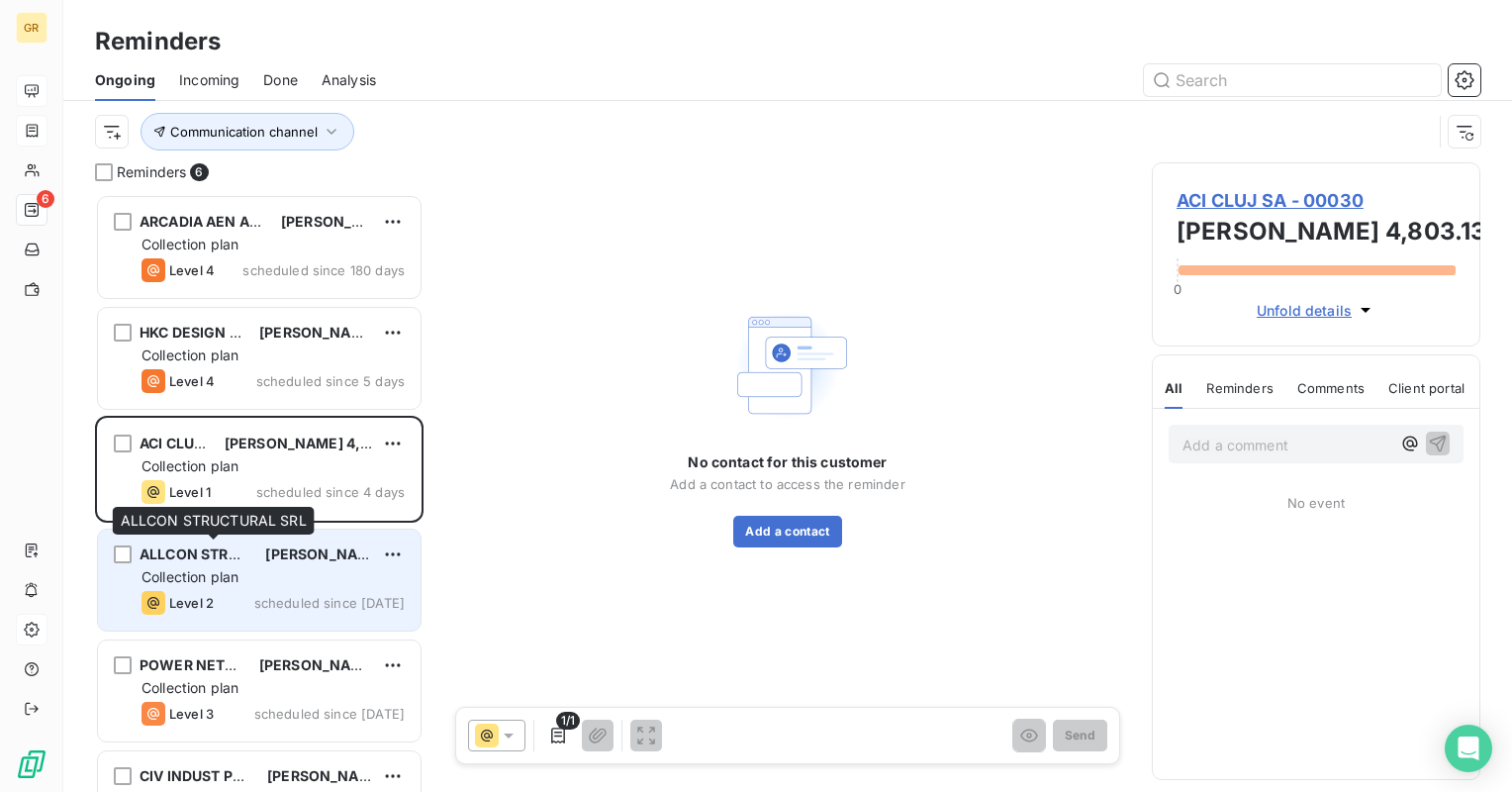 click on "ALLCON STRUCTURAL SRL" at bounding box center [232, 553] 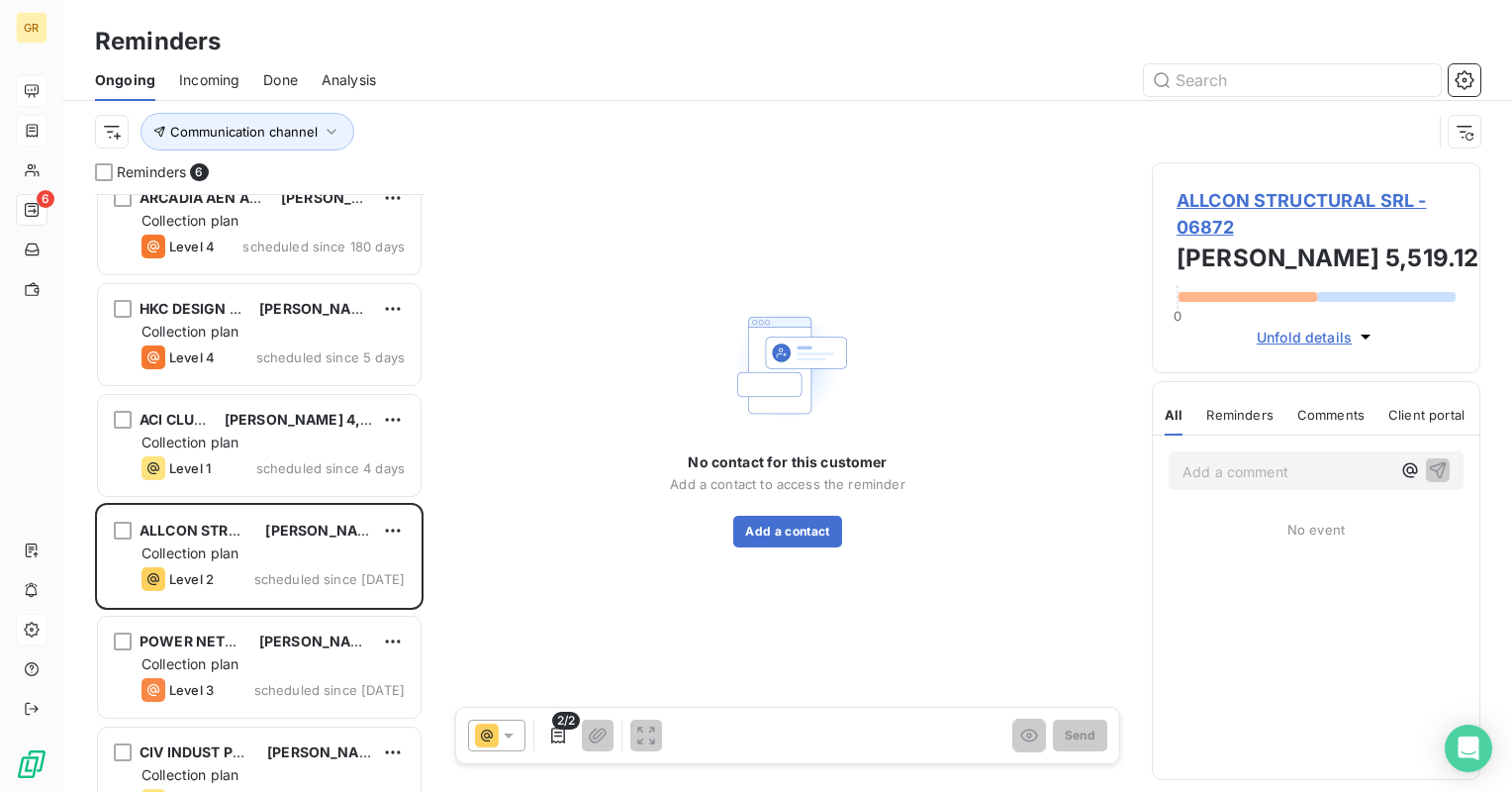 scroll, scrollTop: 67, scrollLeft: 0, axis: vertical 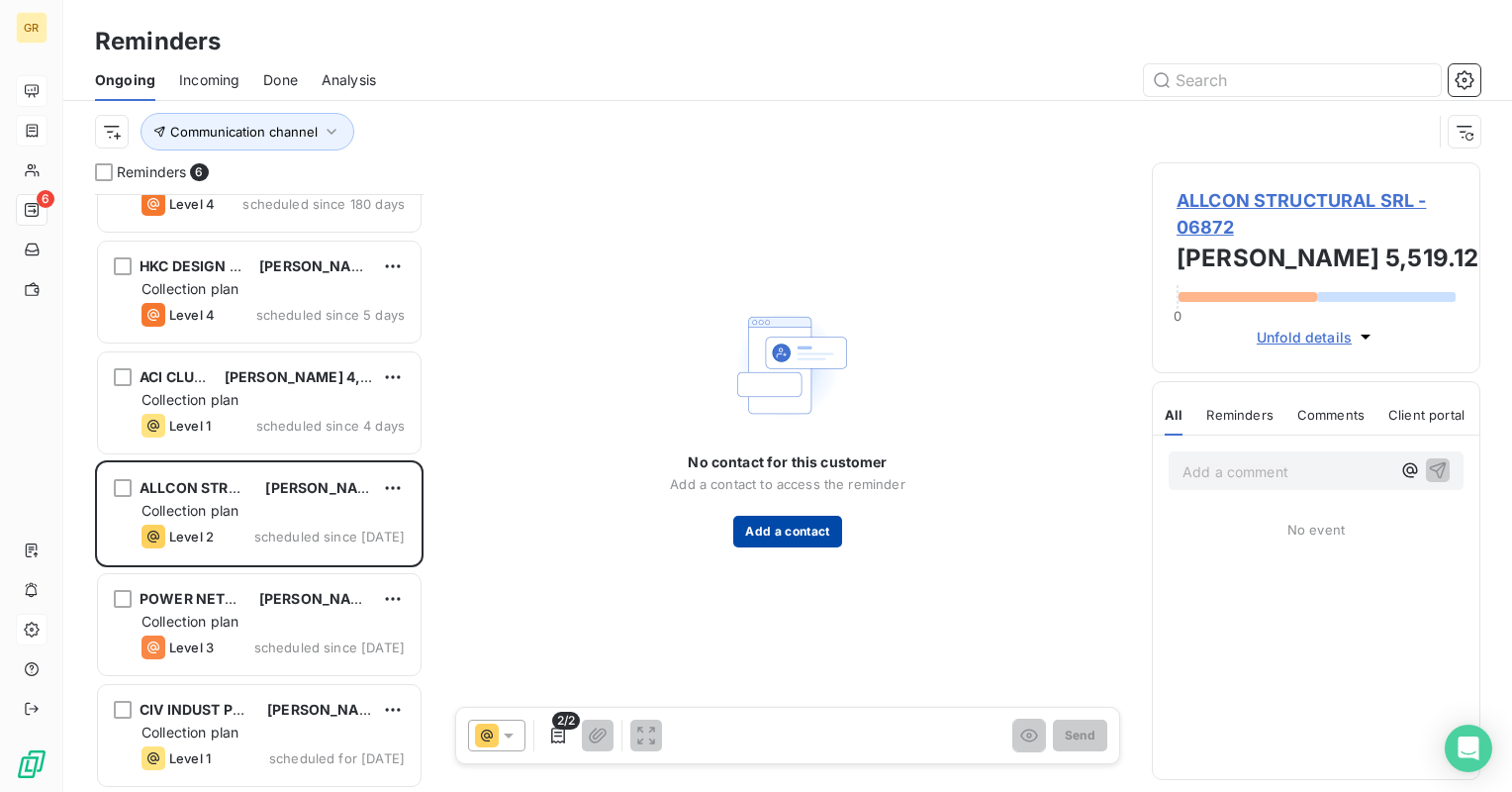 click on "Add a contact" at bounding box center (787, 532) 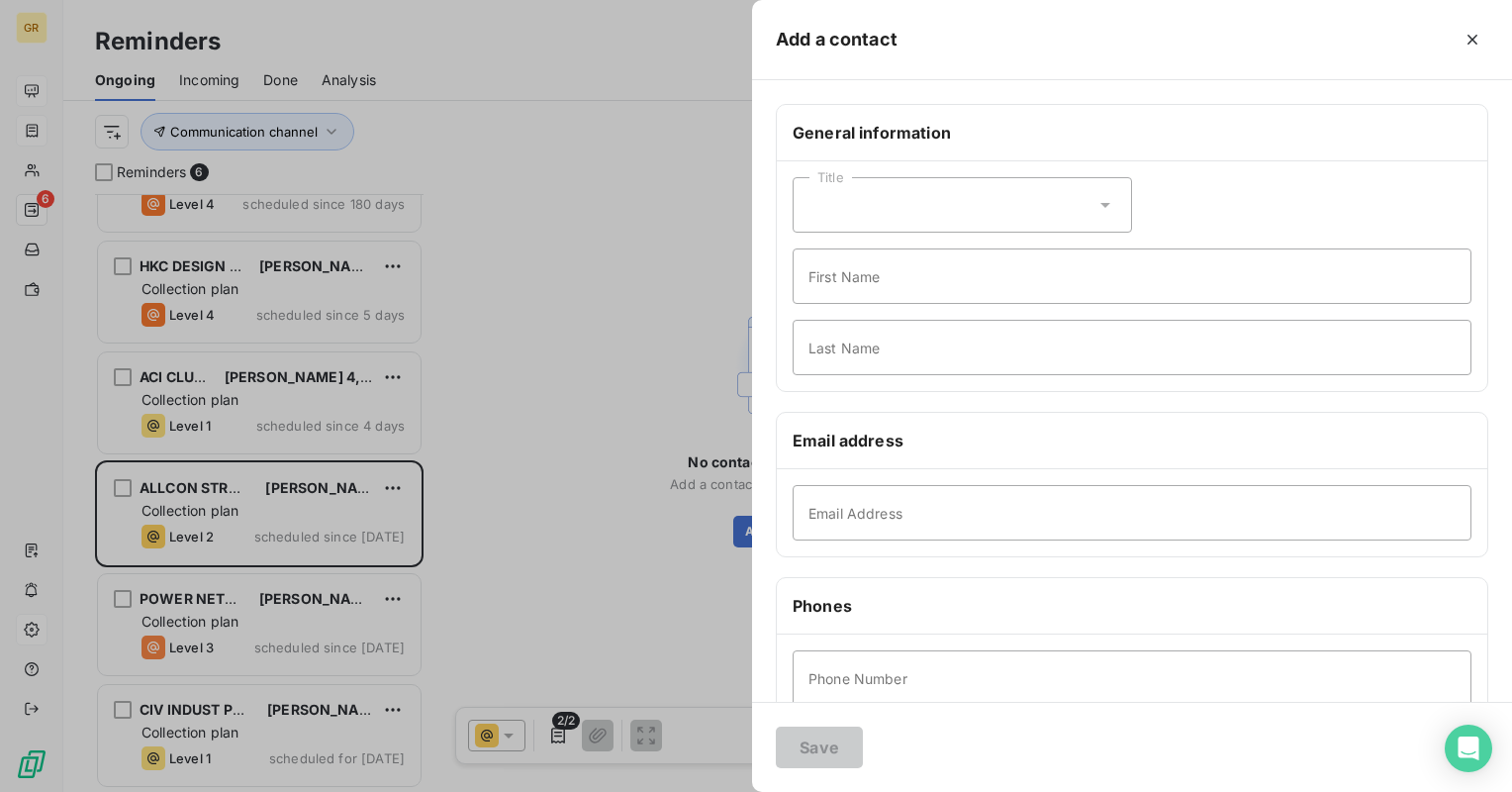 click at bounding box center [756, 396] 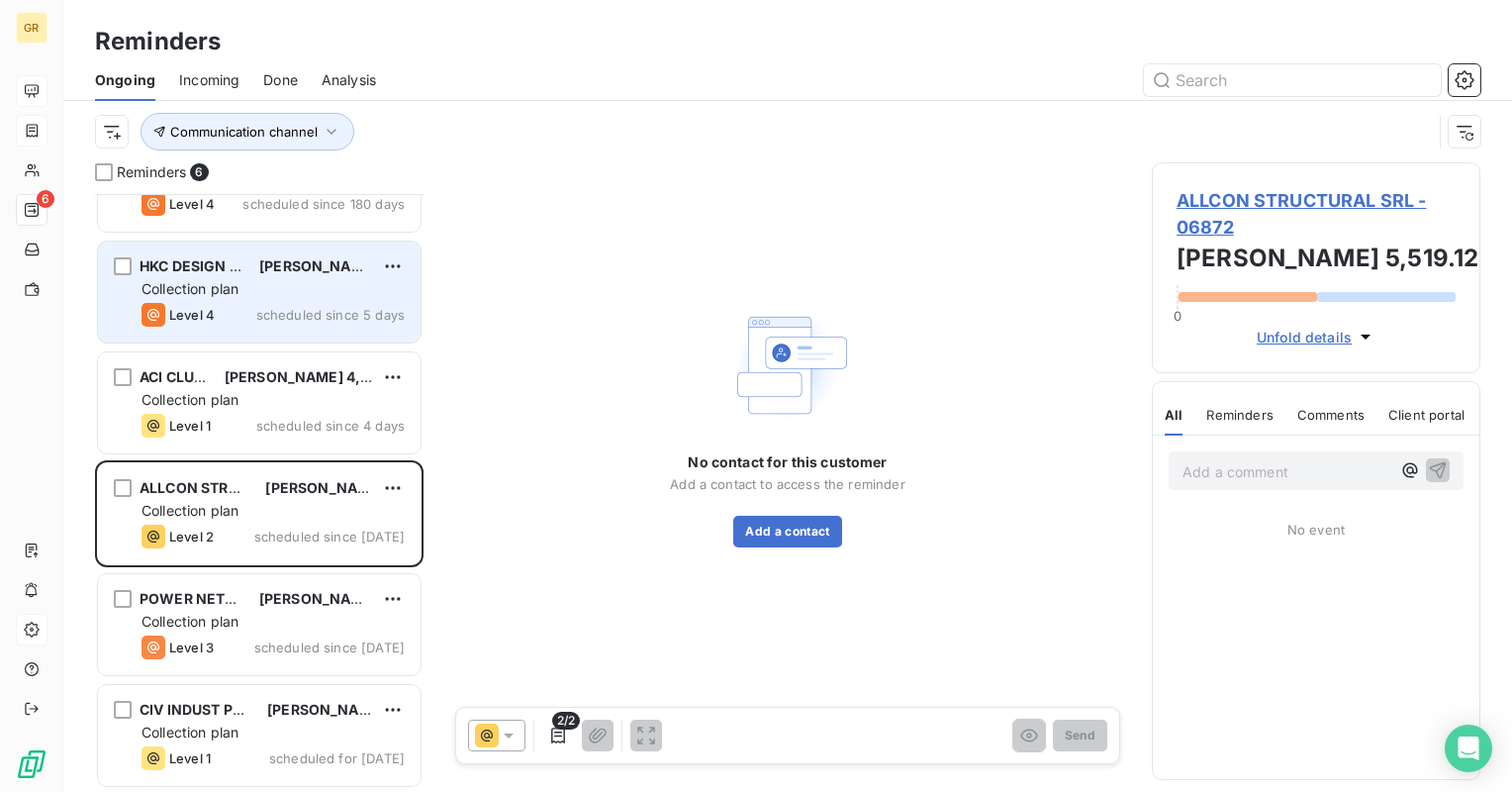 click on "HKC DESIGN STUDIO SRL [PERSON_NAME] 13,623.14 Collection plan Level 4 scheduled since 5 days" at bounding box center [259, 292] 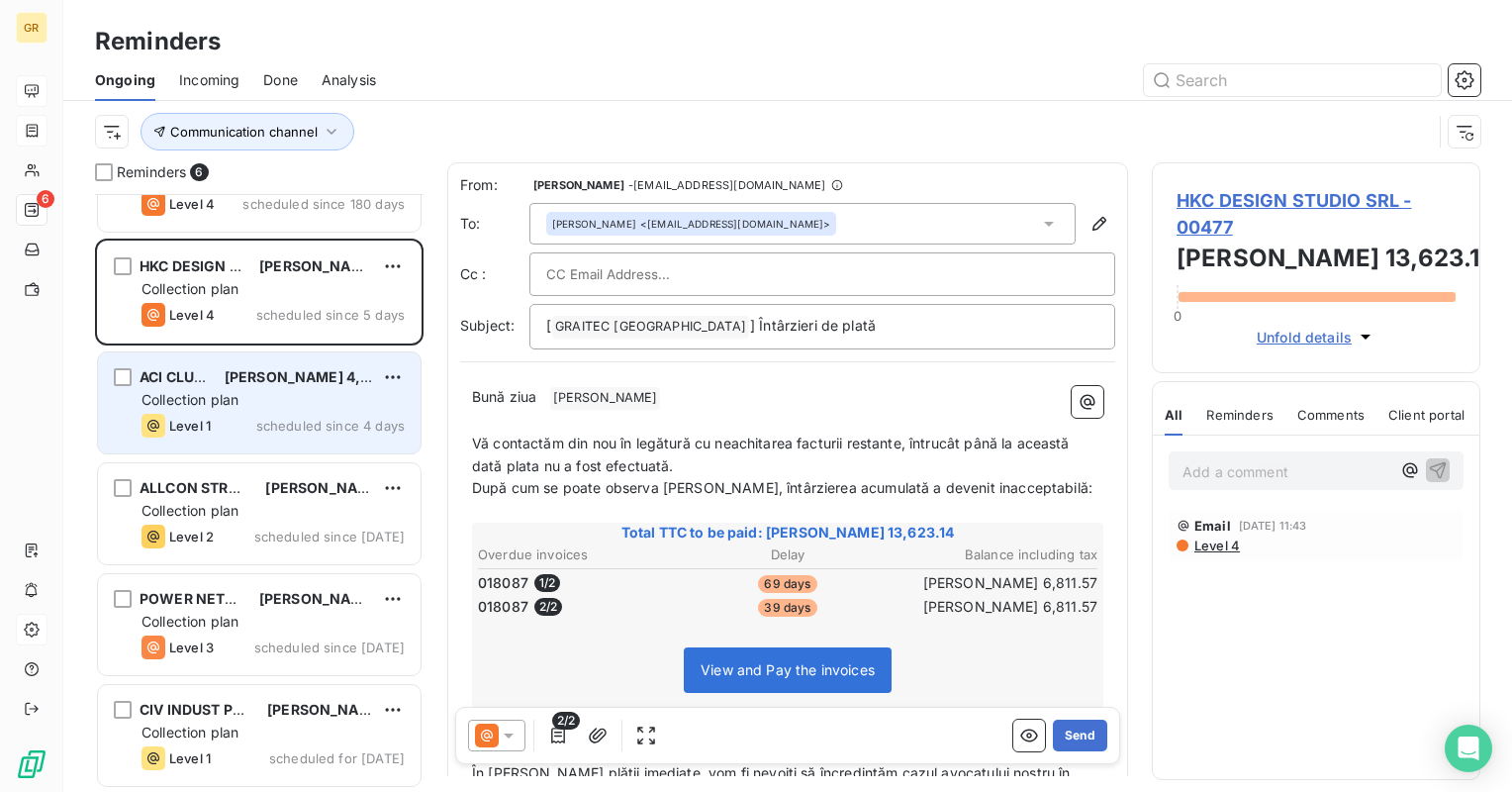 click on "Level 1 scheduled since 4 days" at bounding box center (273, 426) 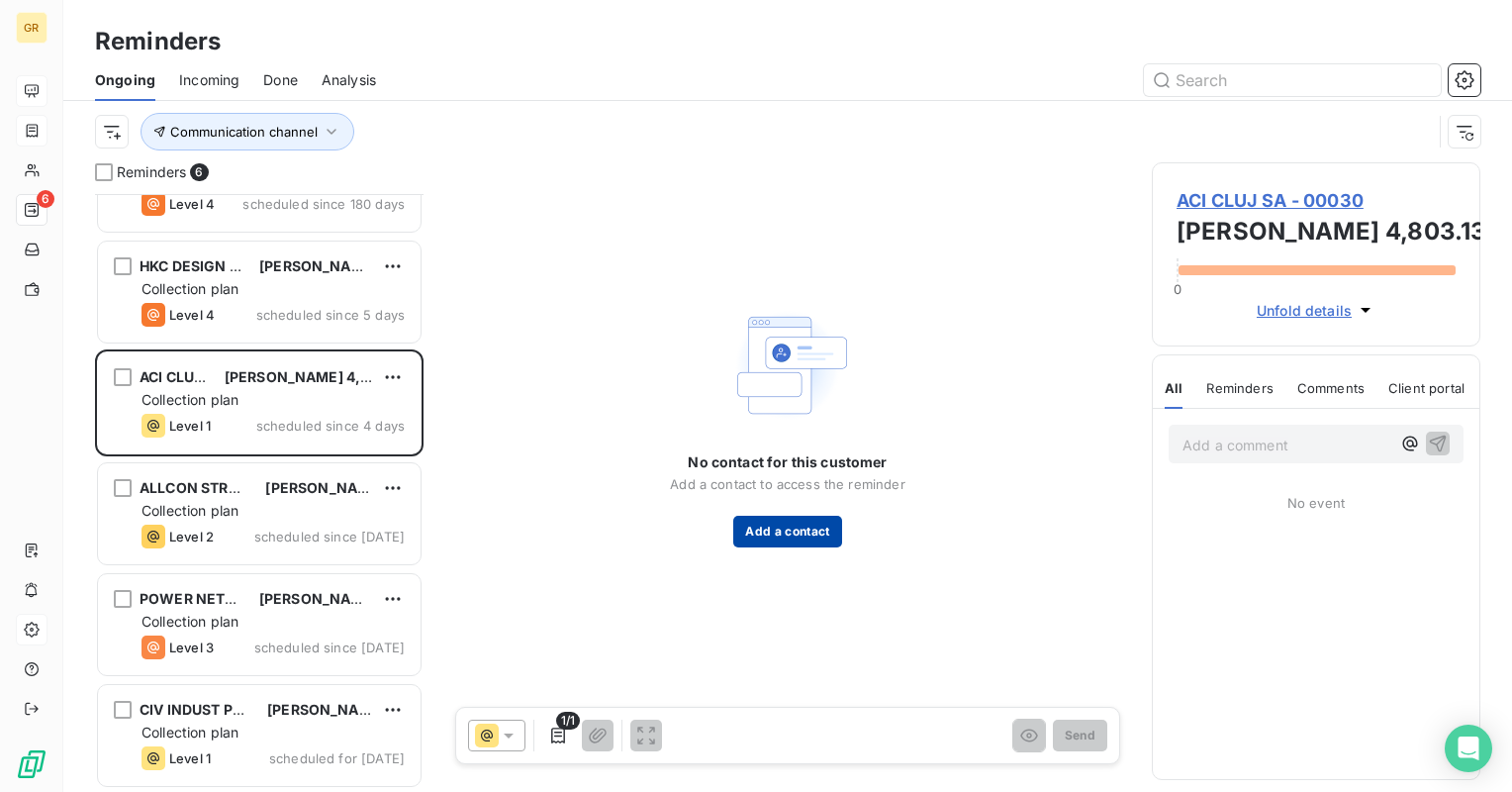 click on "Add a contact" at bounding box center (787, 532) 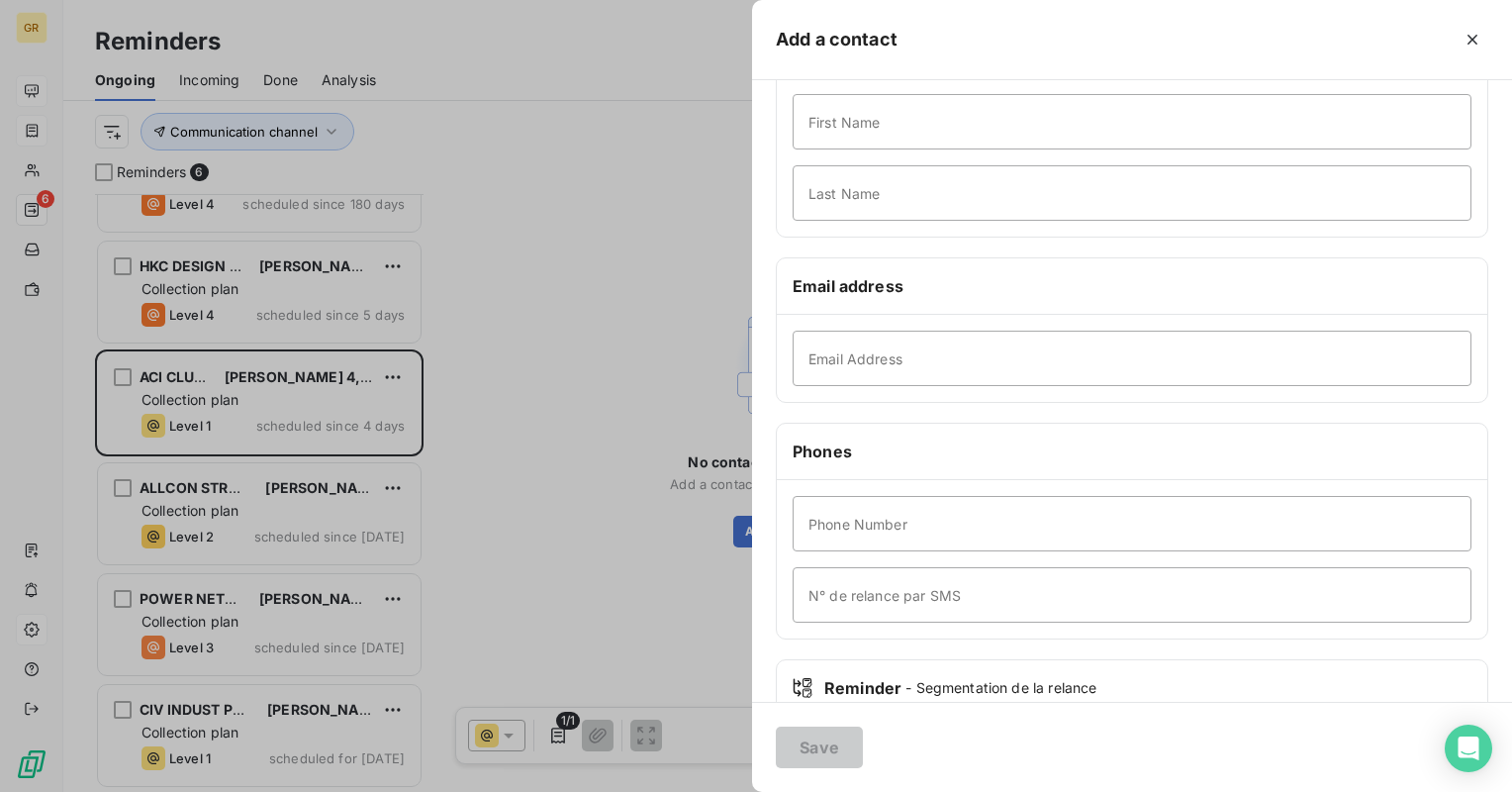 scroll, scrollTop: 277, scrollLeft: 0, axis: vertical 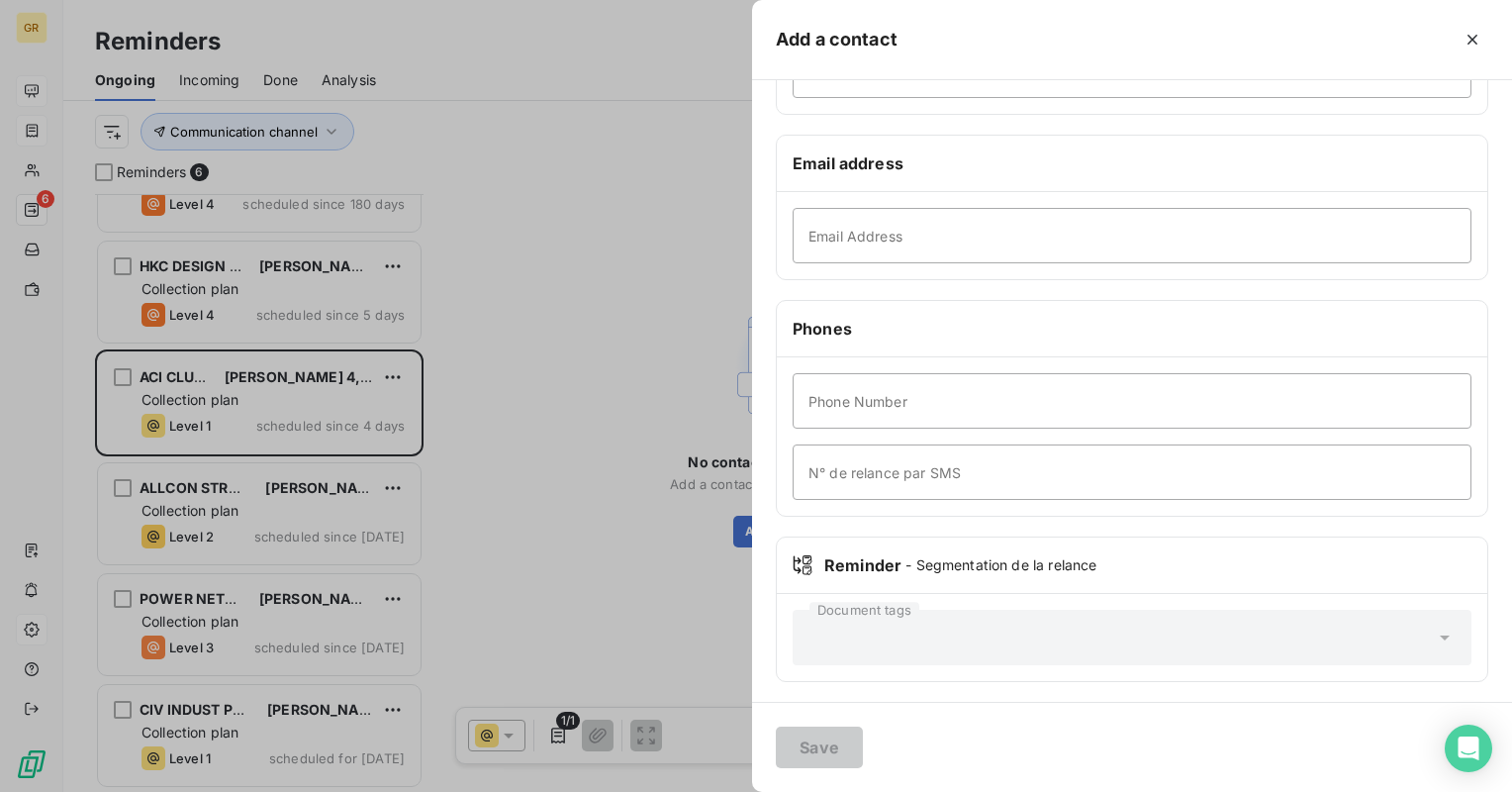 click at bounding box center (756, 396) 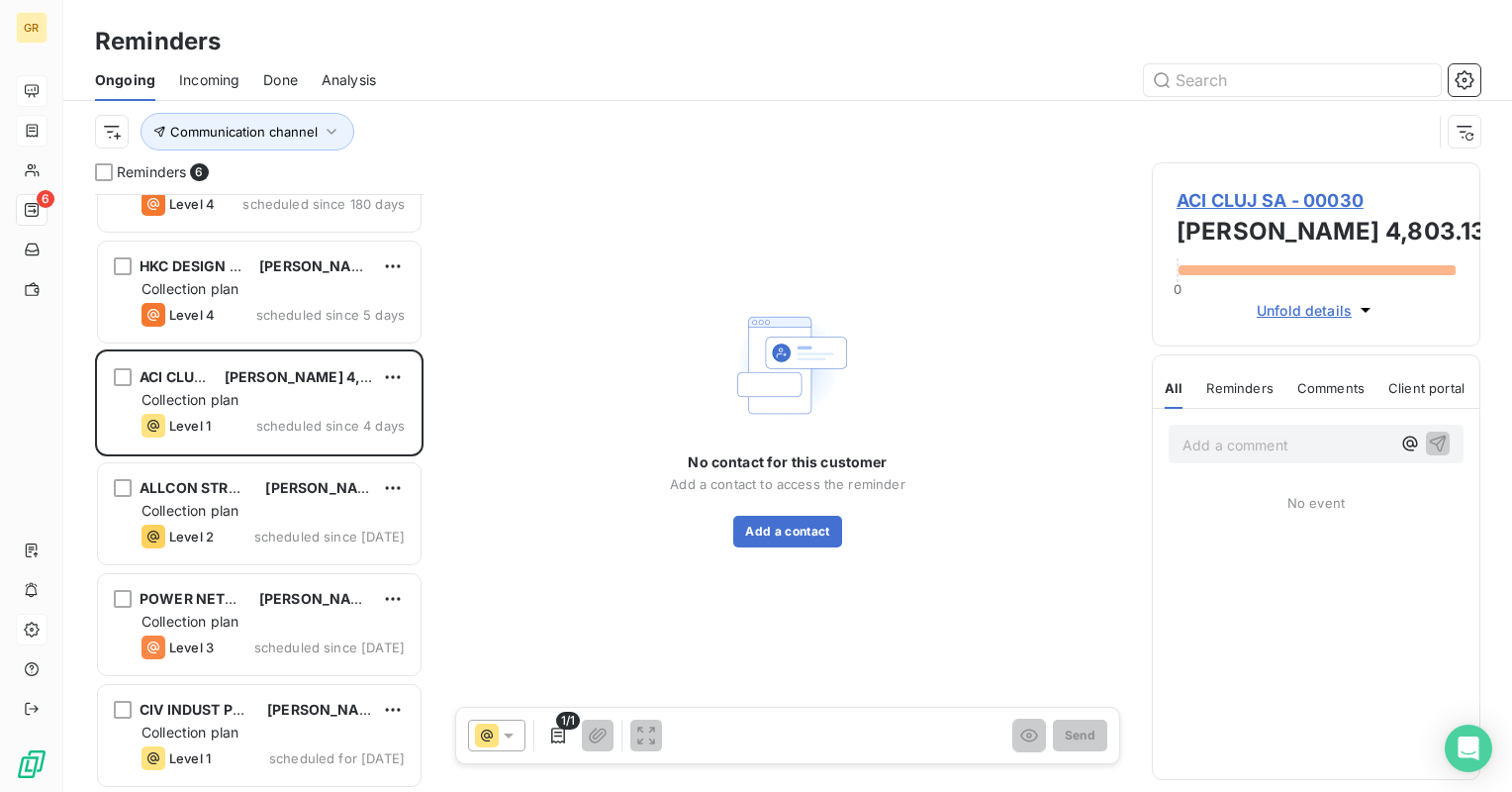 click on "Collection plan" at bounding box center (190, 621) 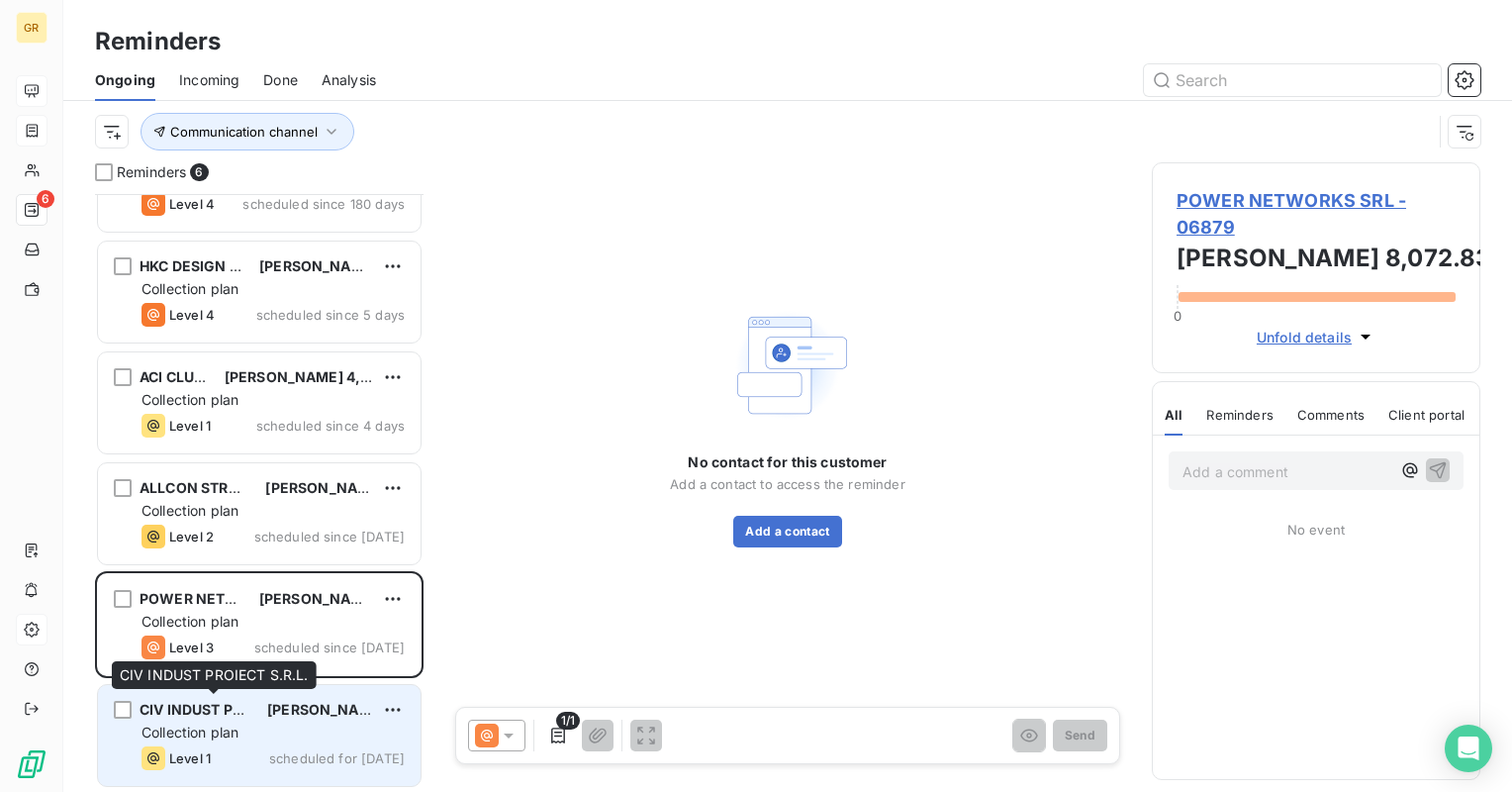 click on "CIV INDUST PROIECT S.R.L." at bounding box center [235, 709] 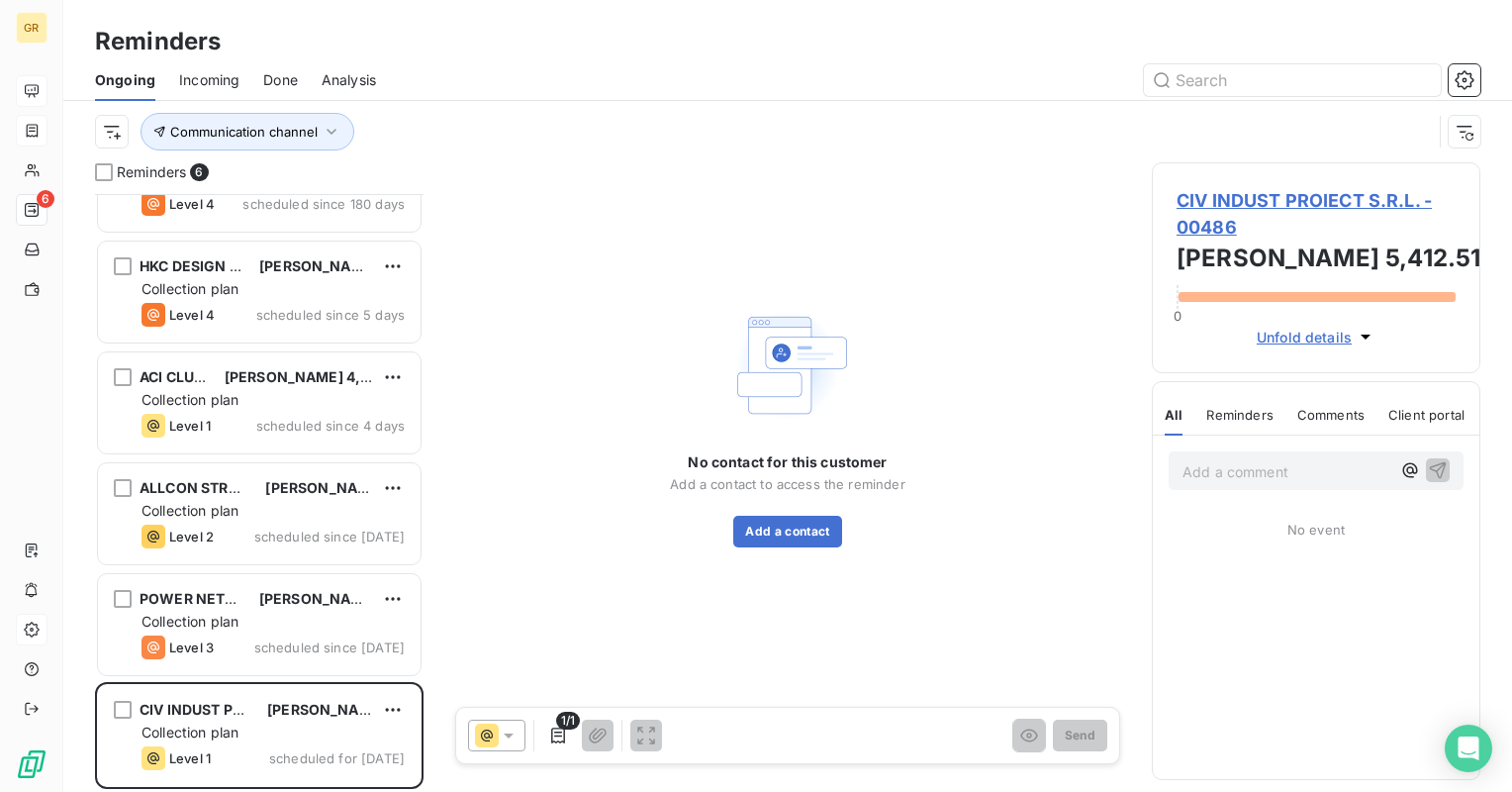 scroll, scrollTop: 0, scrollLeft: 0, axis: both 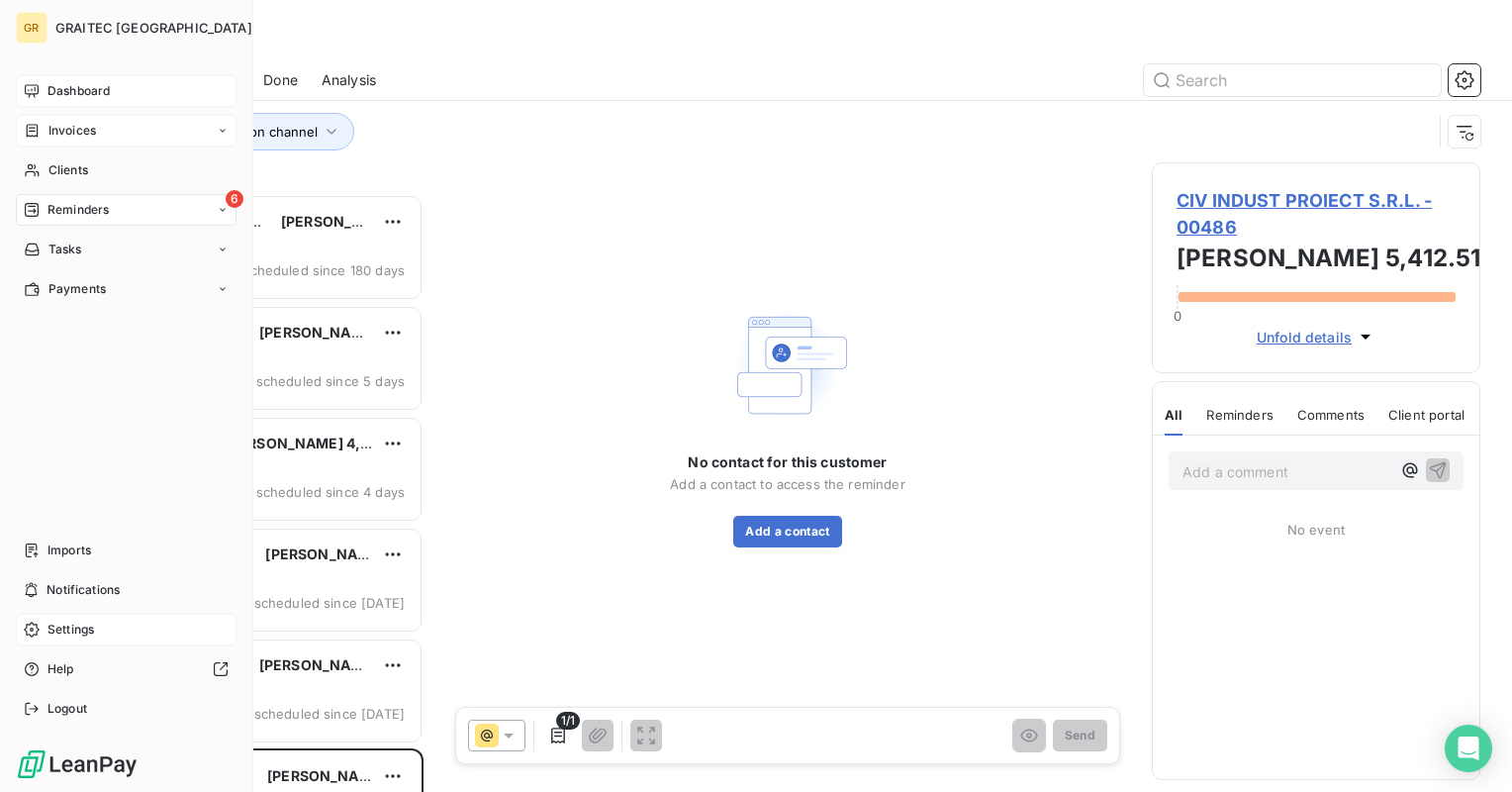 click on "Invoices" at bounding box center [72, 131] 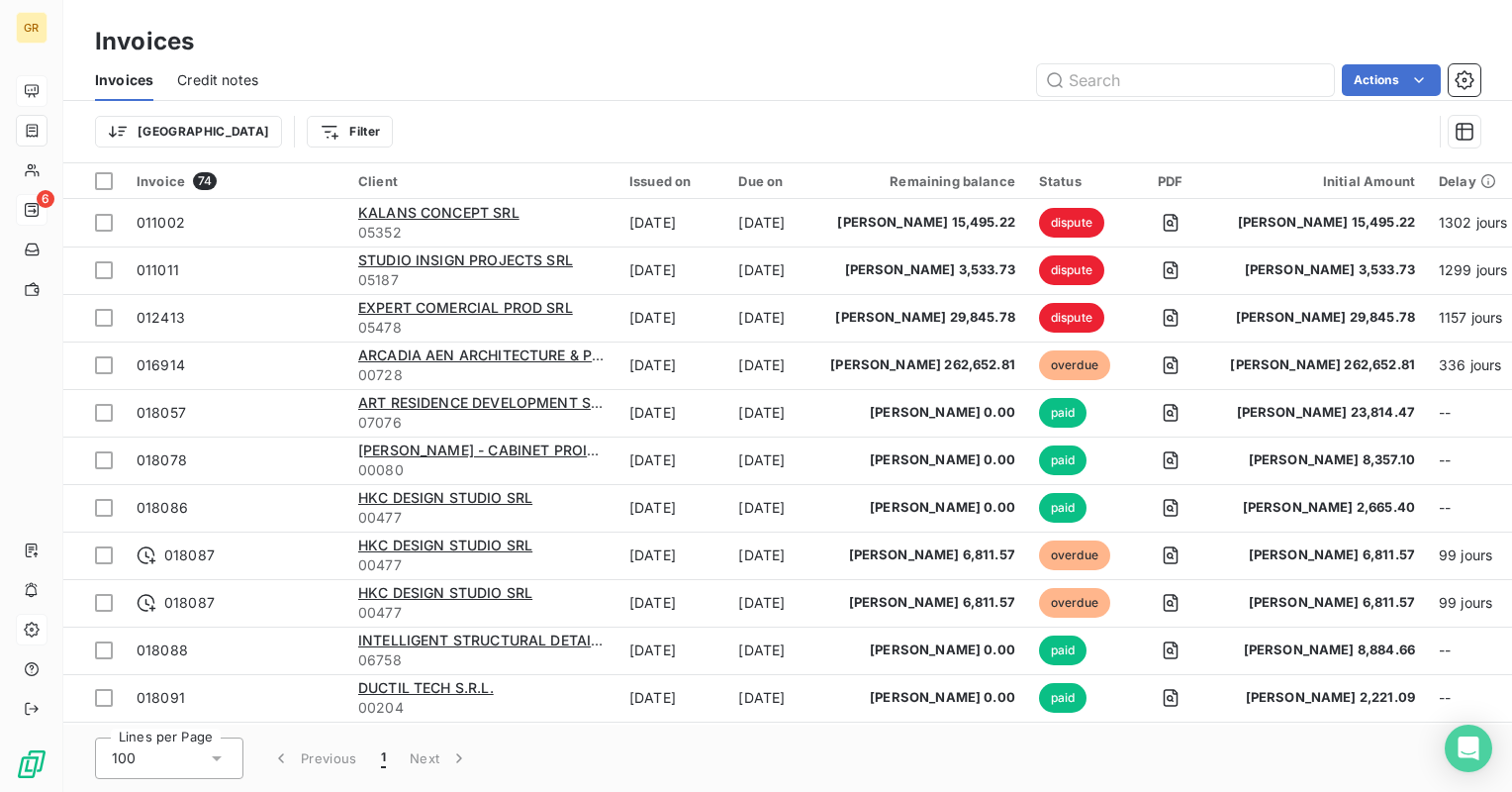 drag, startPoint x: 1055, startPoint y: 273, endPoint x: 1187, endPoint y: 125, distance: 198.31288 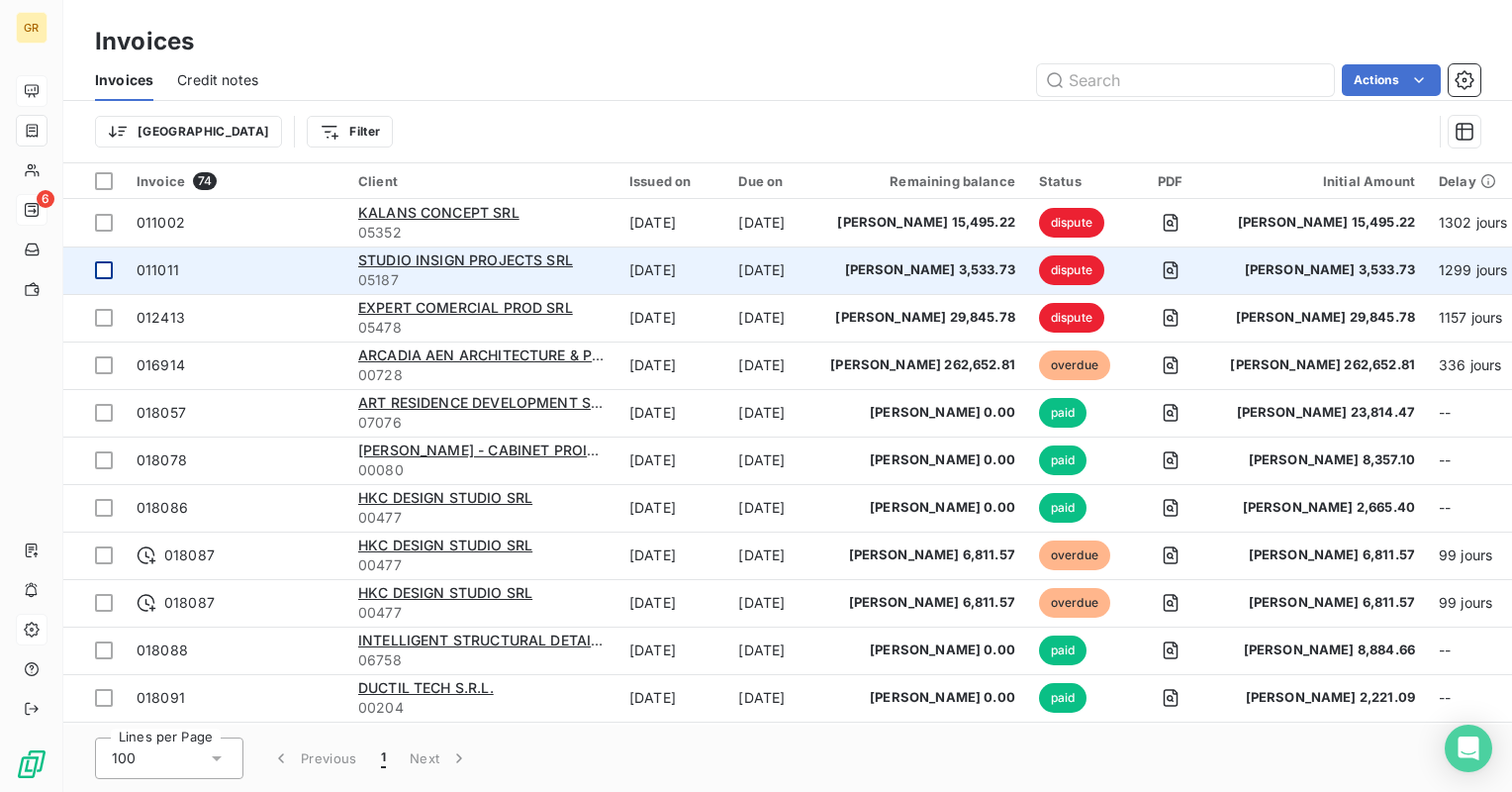 click at bounding box center (104, 270) 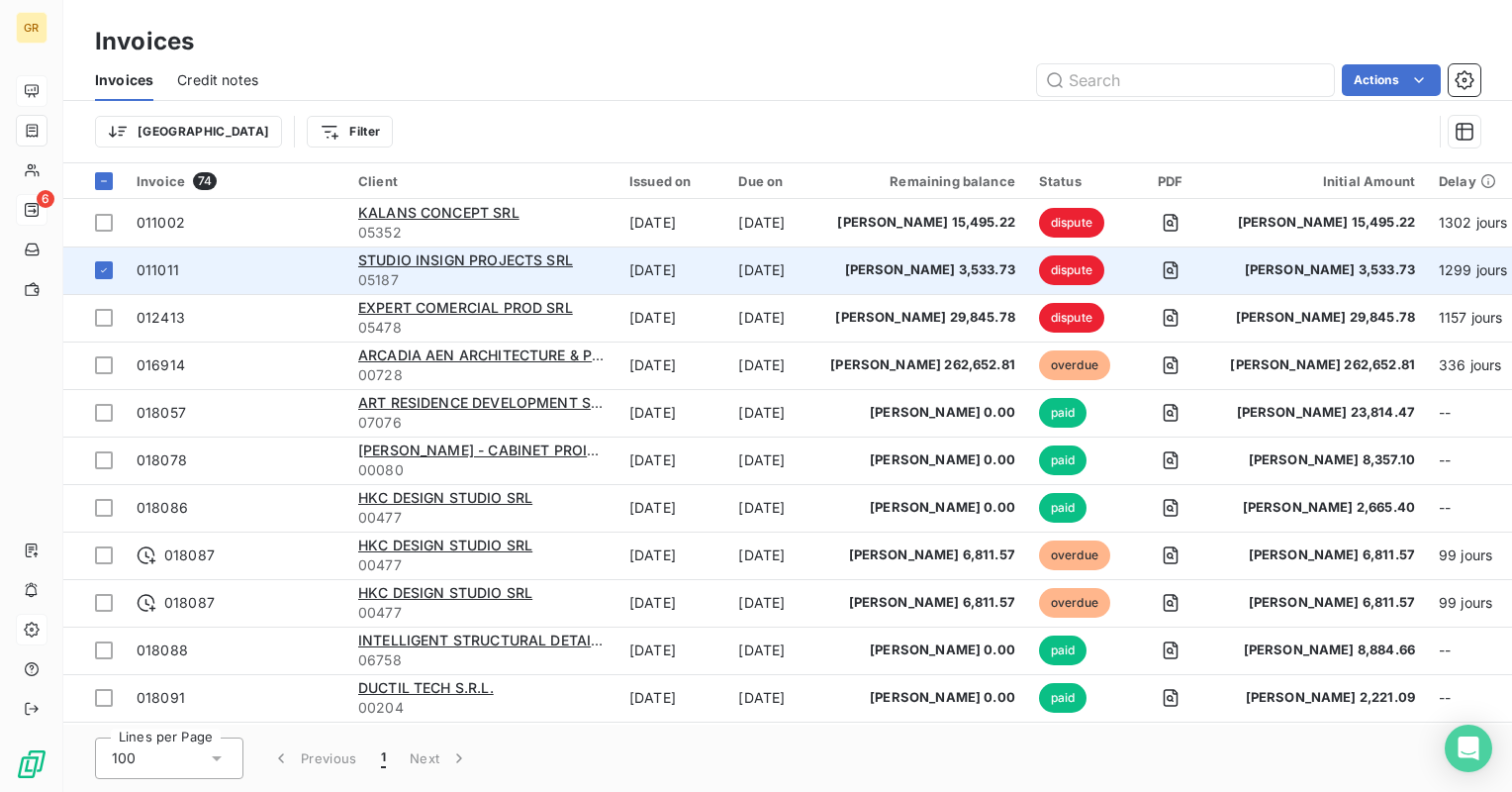 click on "011011" at bounding box center (157, 269) 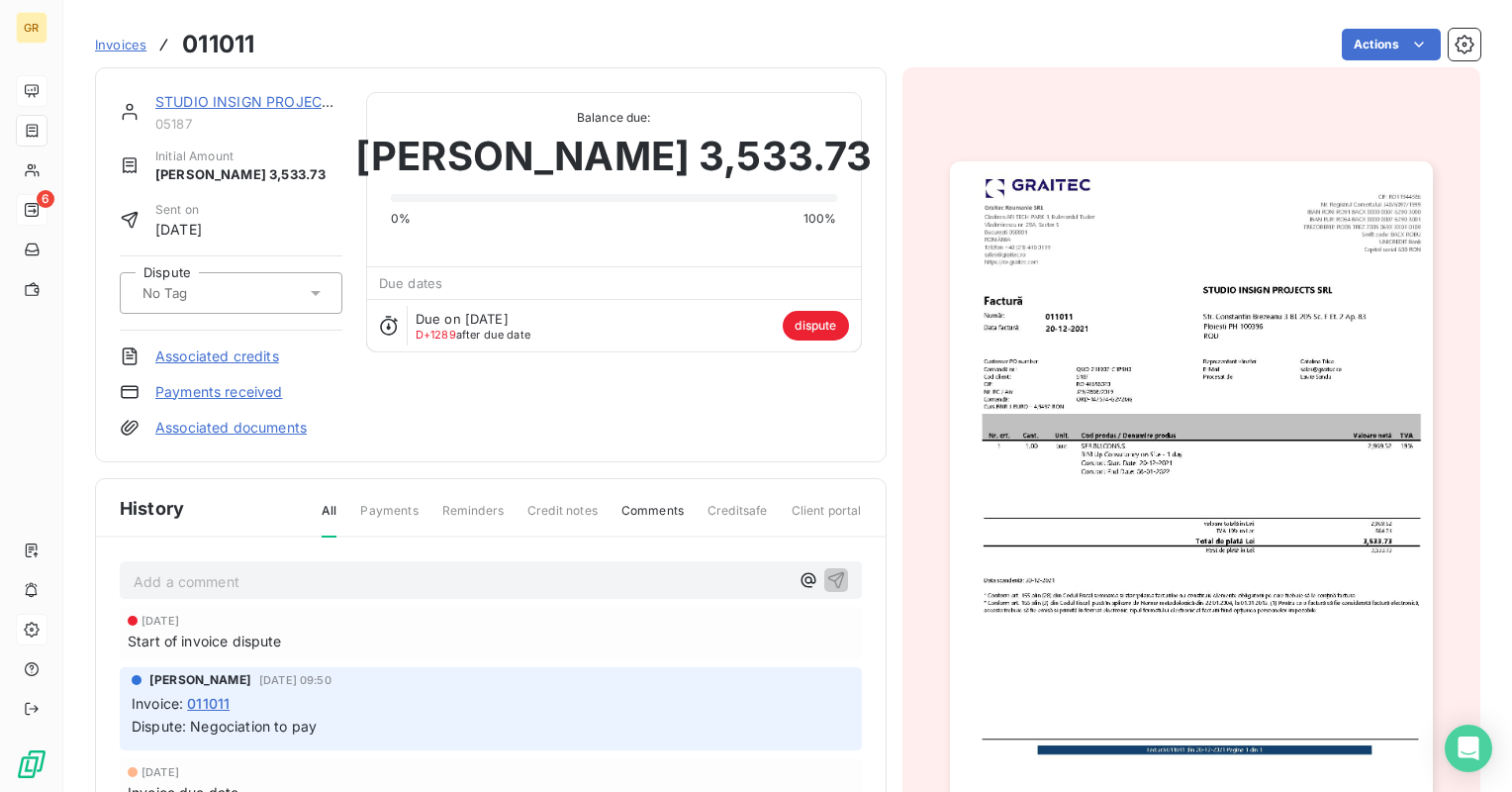 scroll, scrollTop: 0, scrollLeft: 0, axis: both 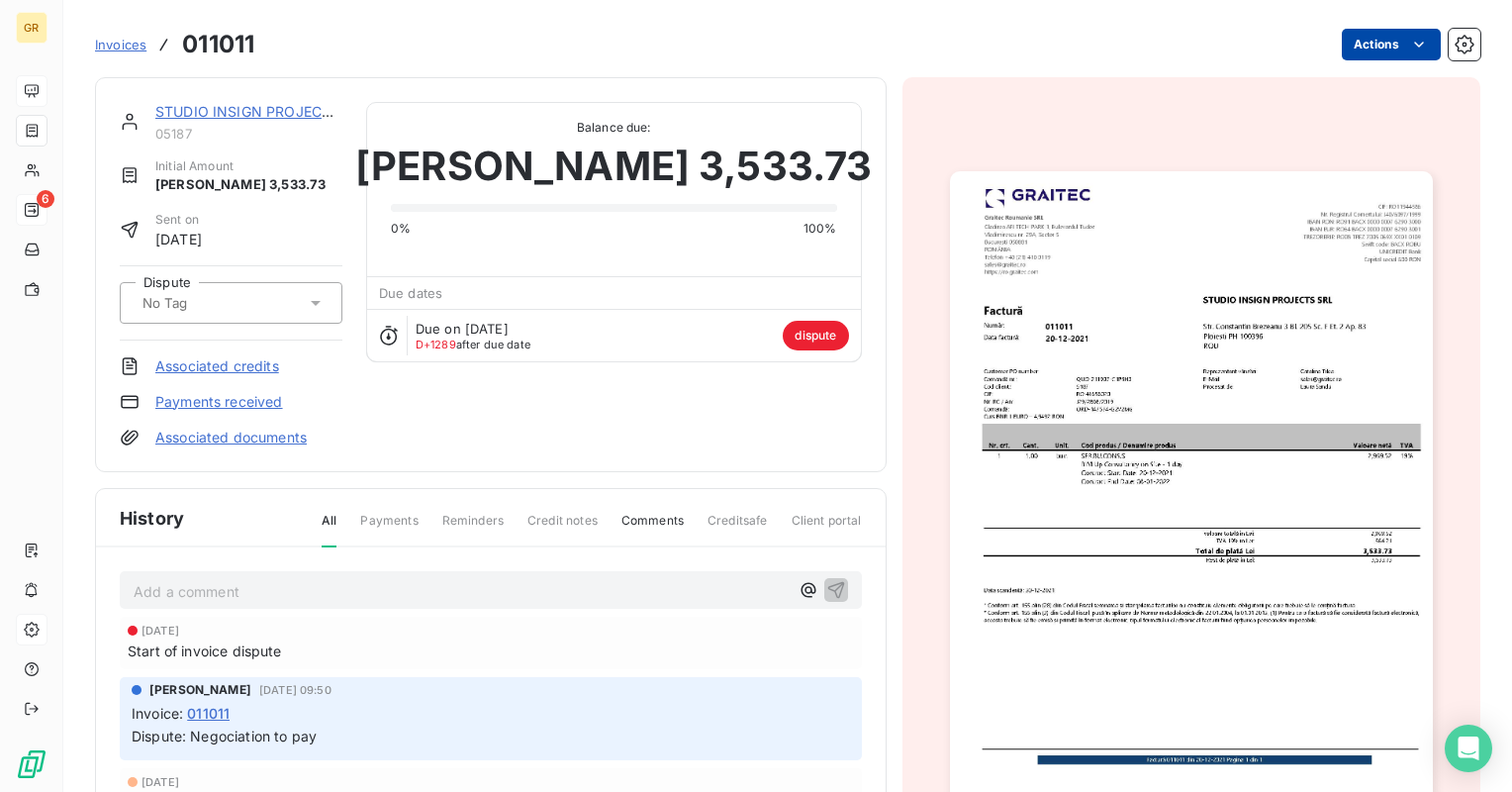 click on "GR 6 Invoices 011011 Actions STUDIO INSIGN PROJECTS SRL 05187 Initial Amount [PERSON_NAME] 3,533.73 Sent on [DATE] Dispute Associated credits Payments received Associated documents Balance due: [PERSON_NAME] 3,533.73 0% 100% Due dates Due on [DATE] D+1289  after due date dispute History All Payments Reminders Credit notes Comments Creditsafe Client portal Add a comment ﻿ [DATE] Start of invoice dispute [PERSON_NAME] [DATE] 09:50 Invoice  : 011011 Dispute: Negociation to pay [DATE] Invoice due date [DATE] Invoice issued" at bounding box center (756, 396) 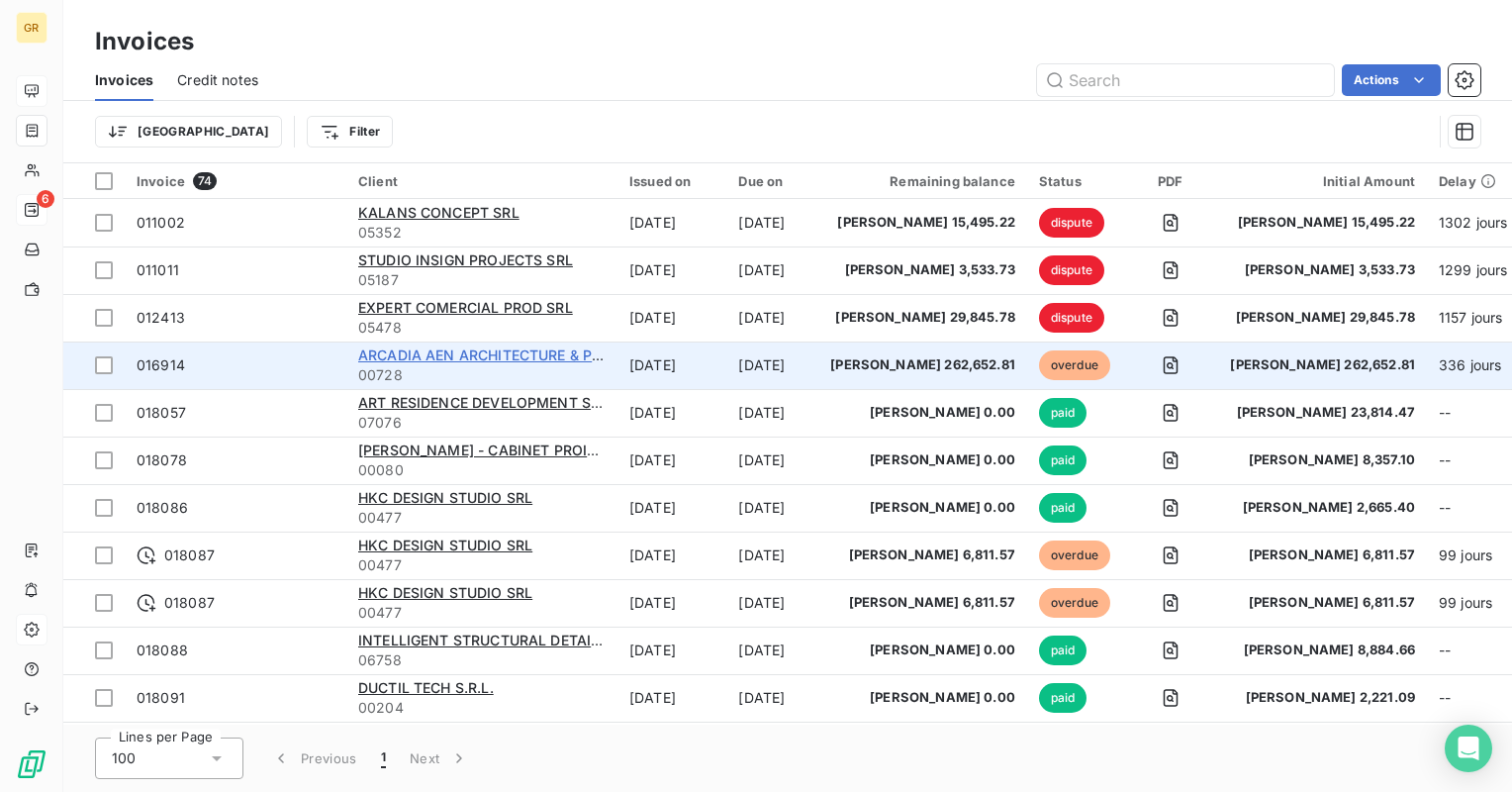 click on "ARCADIA AEN ARCHITECTURE & PM SRL" at bounding box center [497, 354] 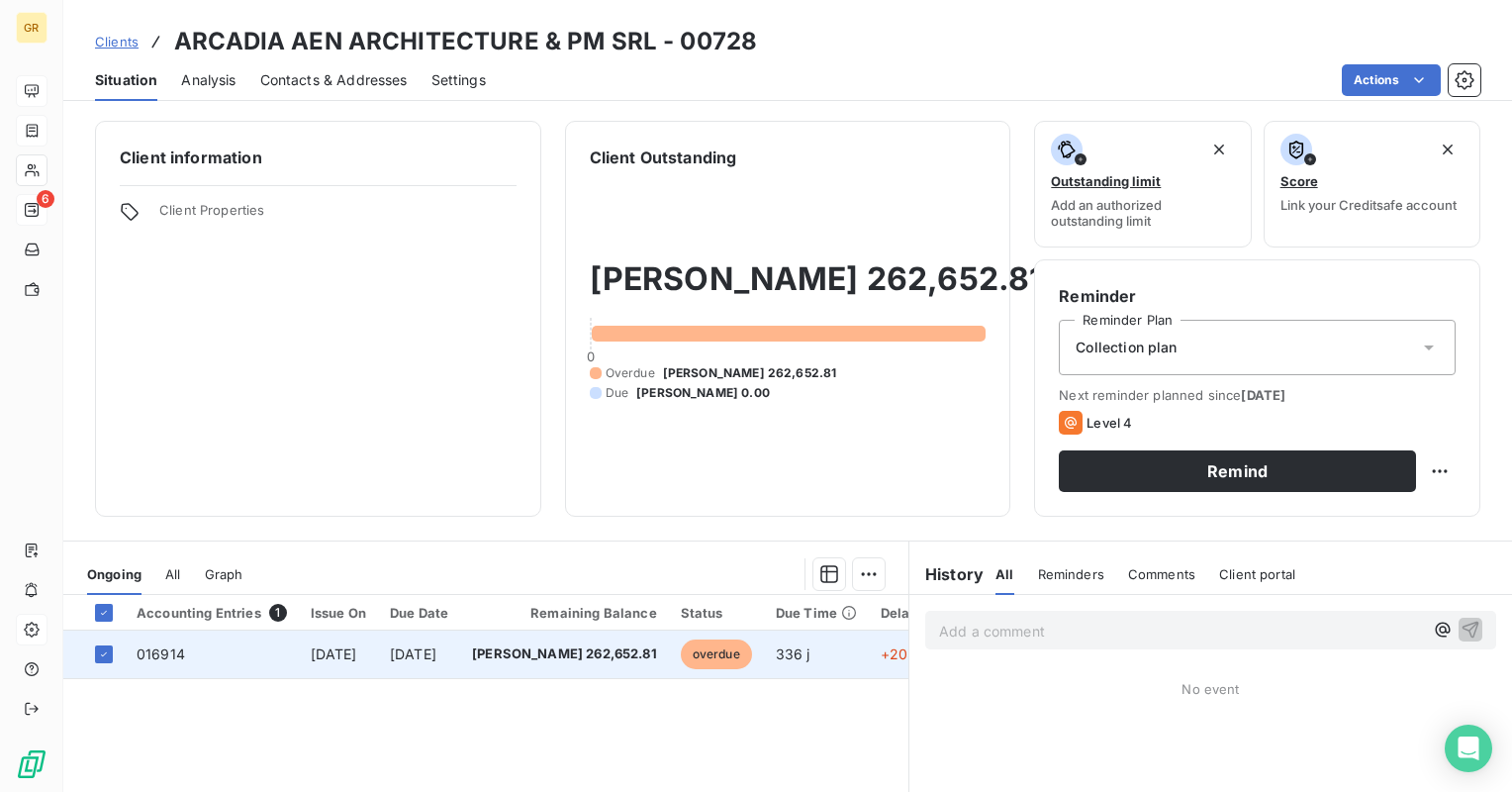 click on "overdue" at bounding box center (716, 654) 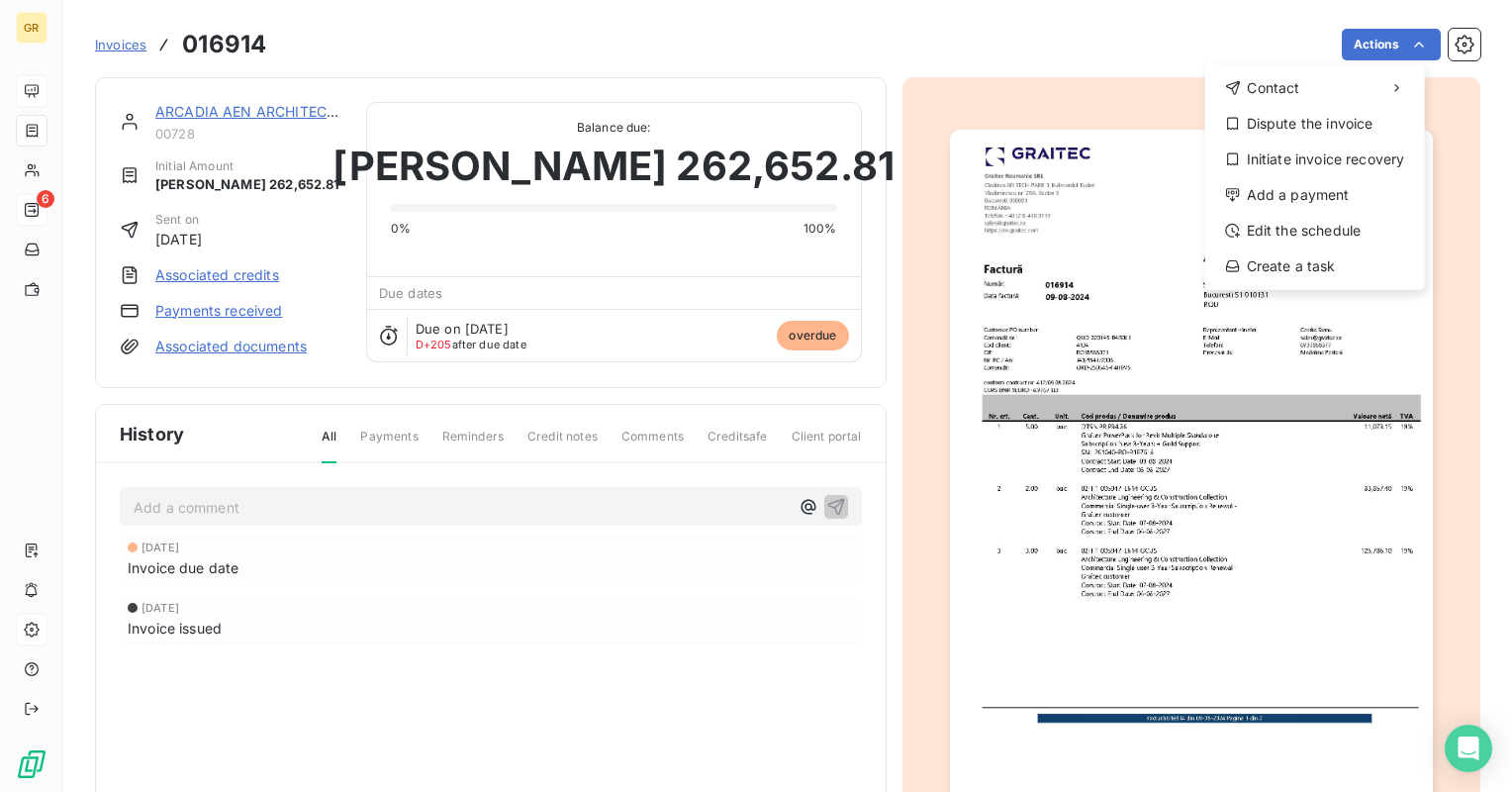 click on "GR 6 Invoices 016914 Actions Contact Dispute the invoice Initiate invoice recovery Add a payment Edit the schedule Create a task ARCADIA AEN ARCHITECTURE & PM SRL 00728 Initial Amount [PERSON_NAME] 262,652.81 Sent on [DATE] Associated credits Payments received Associated documents Balance due: [PERSON_NAME] 262,652.81 0% 100% Due dates Due on [DATE] D+205  after due date overdue History All Payments Reminders Credit notes Comments Creditsafe Client portal Add a comment ﻿ [DATE] Invoice due date [DATE] Invoice issued" at bounding box center (756, 396) 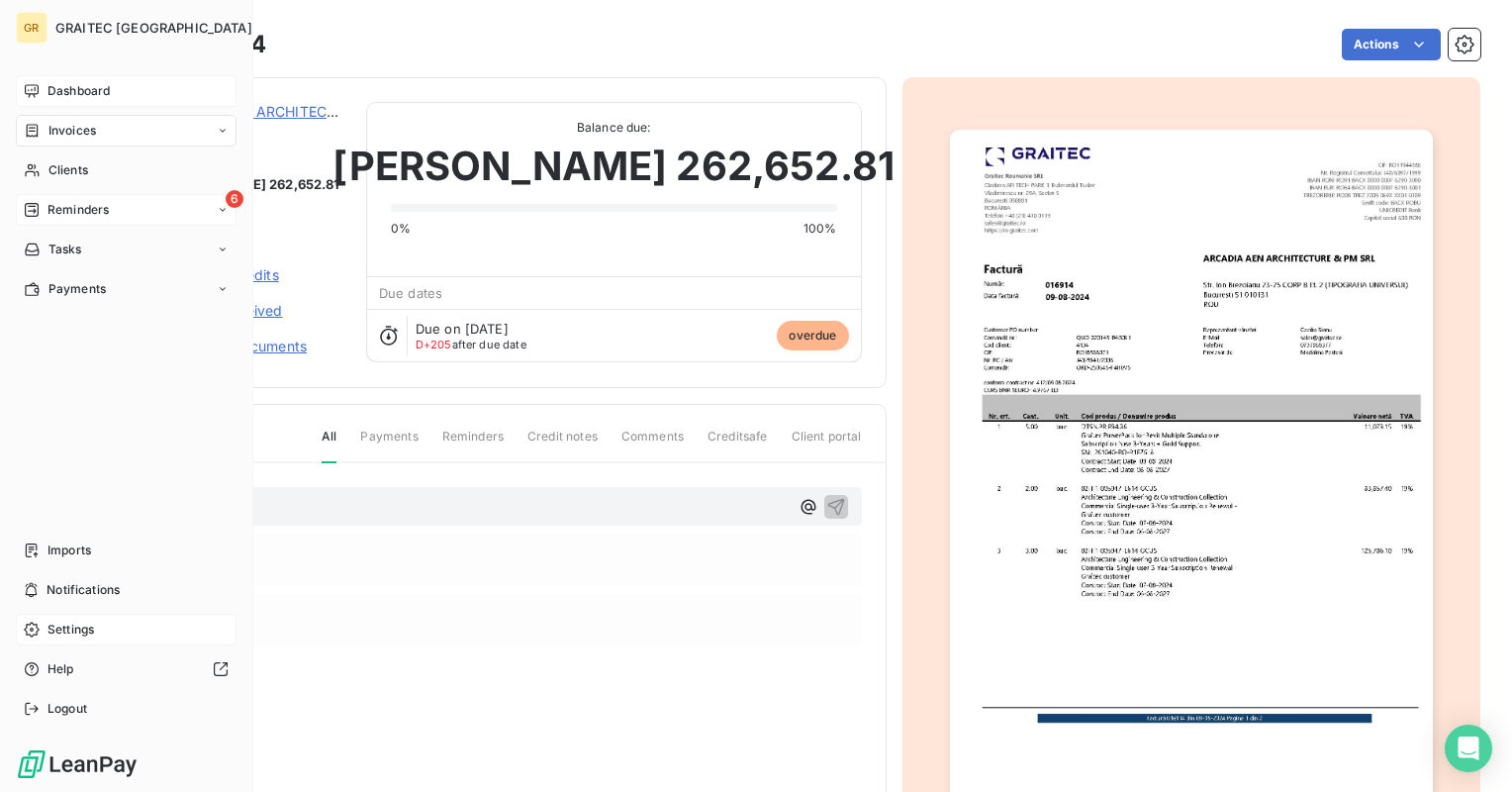click on "Invoices" at bounding box center (72, 131) 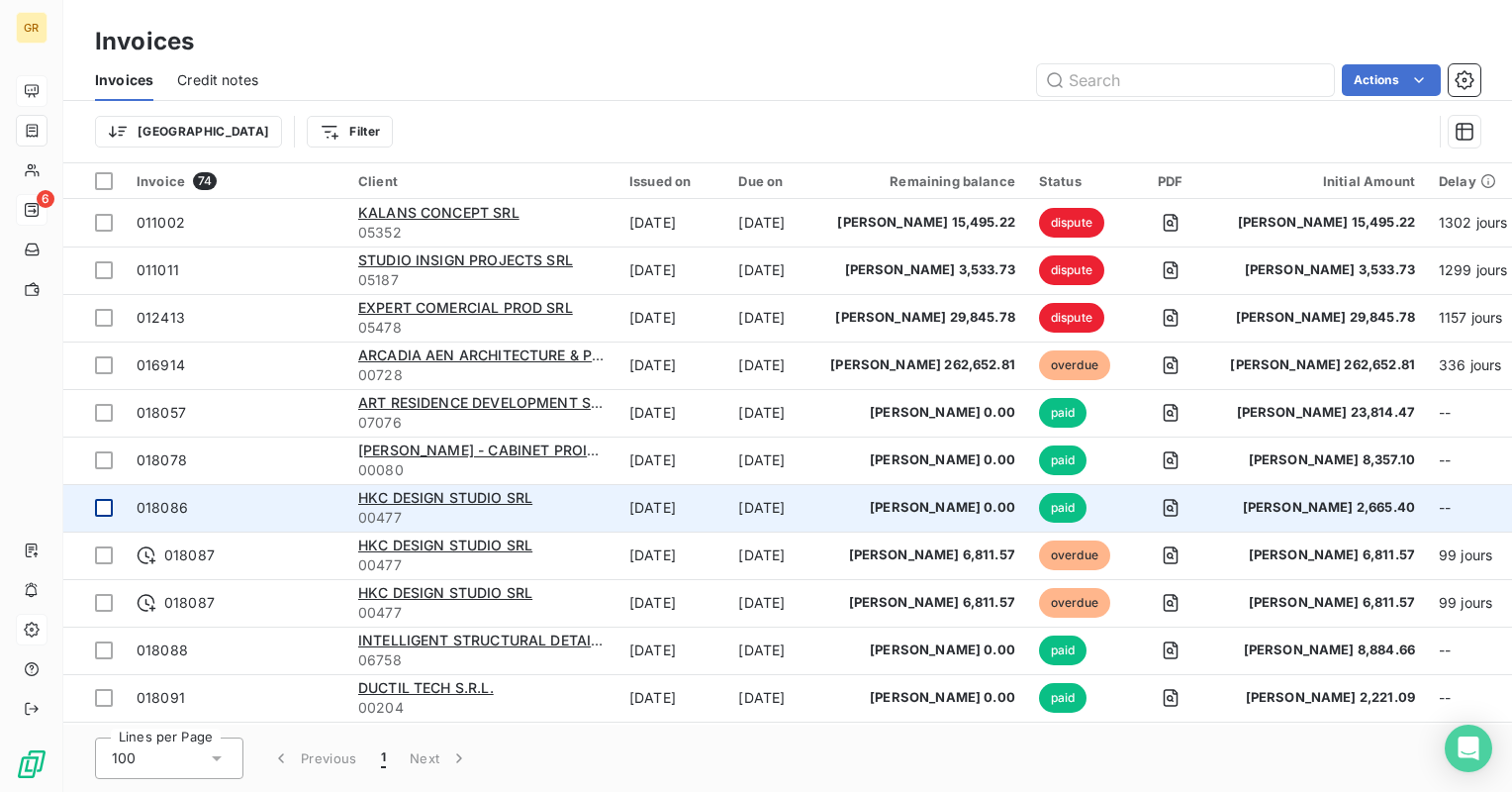 click at bounding box center (104, 508) 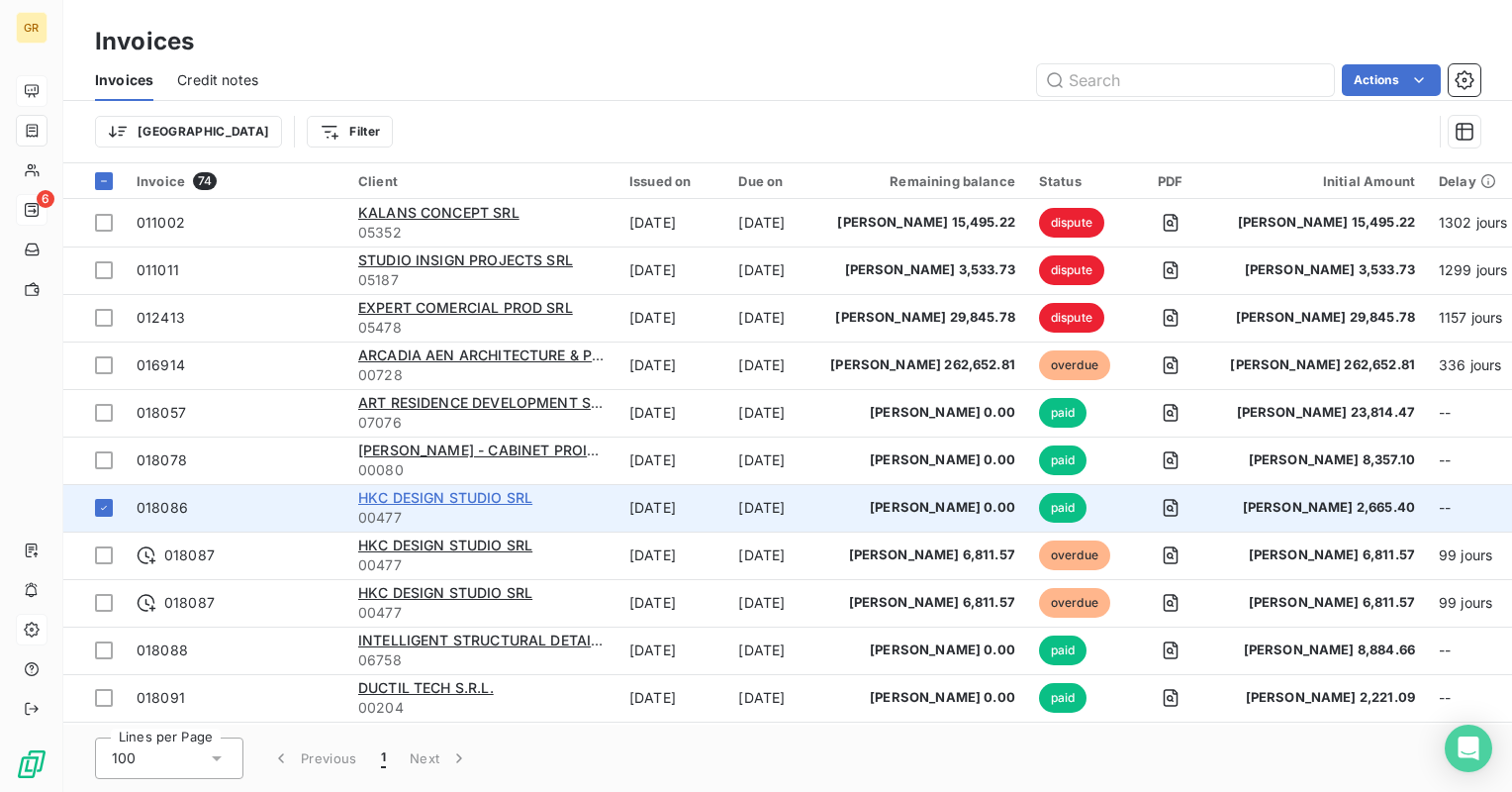 click on "HKC DESIGN STUDIO SRL" at bounding box center (445, 497) 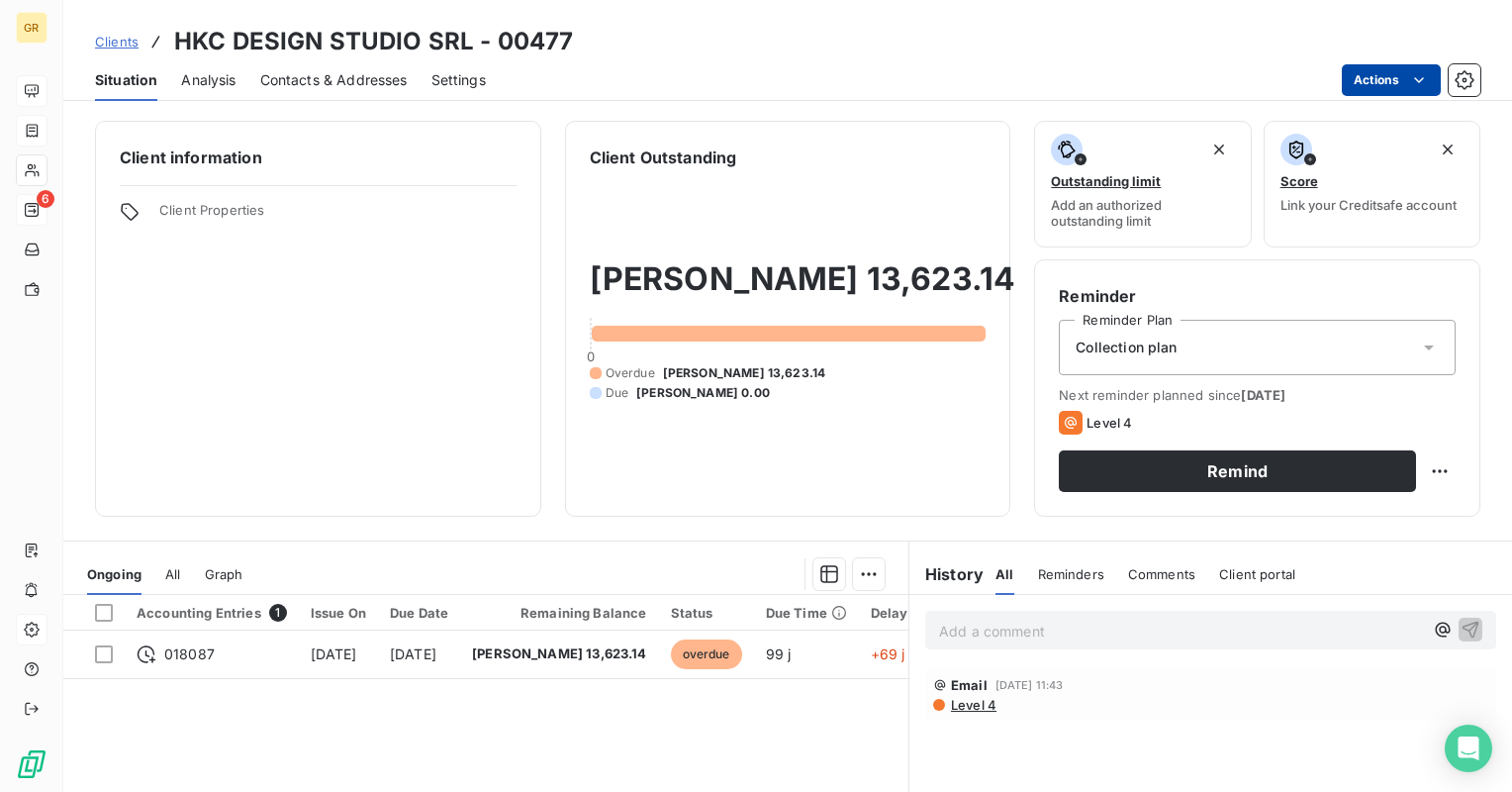 click on "GR 6 Clients HKC DESIGN STUDIO SRL - 00477 Situation Analysis Contacts & Addresses Settings Actions Client information Client Properties Client Outstanding   [PERSON_NAME] 13,623.14 0 Overdue [PERSON_NAME] 13,623.14 Due [PERSON_NAME] 0.00     Outstanding limit Add an authorized outstanding limit Score Link your Creditsafe account Reminder Reminder Plan Collection plan Next reminder planned since  [DATE] Level 4 Remind Ongoing All Graph Accounting Entries 1 Issue On Due Date Remaining Balance Status Due Time   Delay   018087 [DATE] [DATE] [PERSON_NAME] 13,623.14 overdue 99 j +69 j Lines per Page 25 Previous 1 Next History All Reminders Comments Client portal All Reminders Comments Client portal Add a comment ﻿ Email [DATE] 11:43 Level 4" at bounding box center [756, 396] 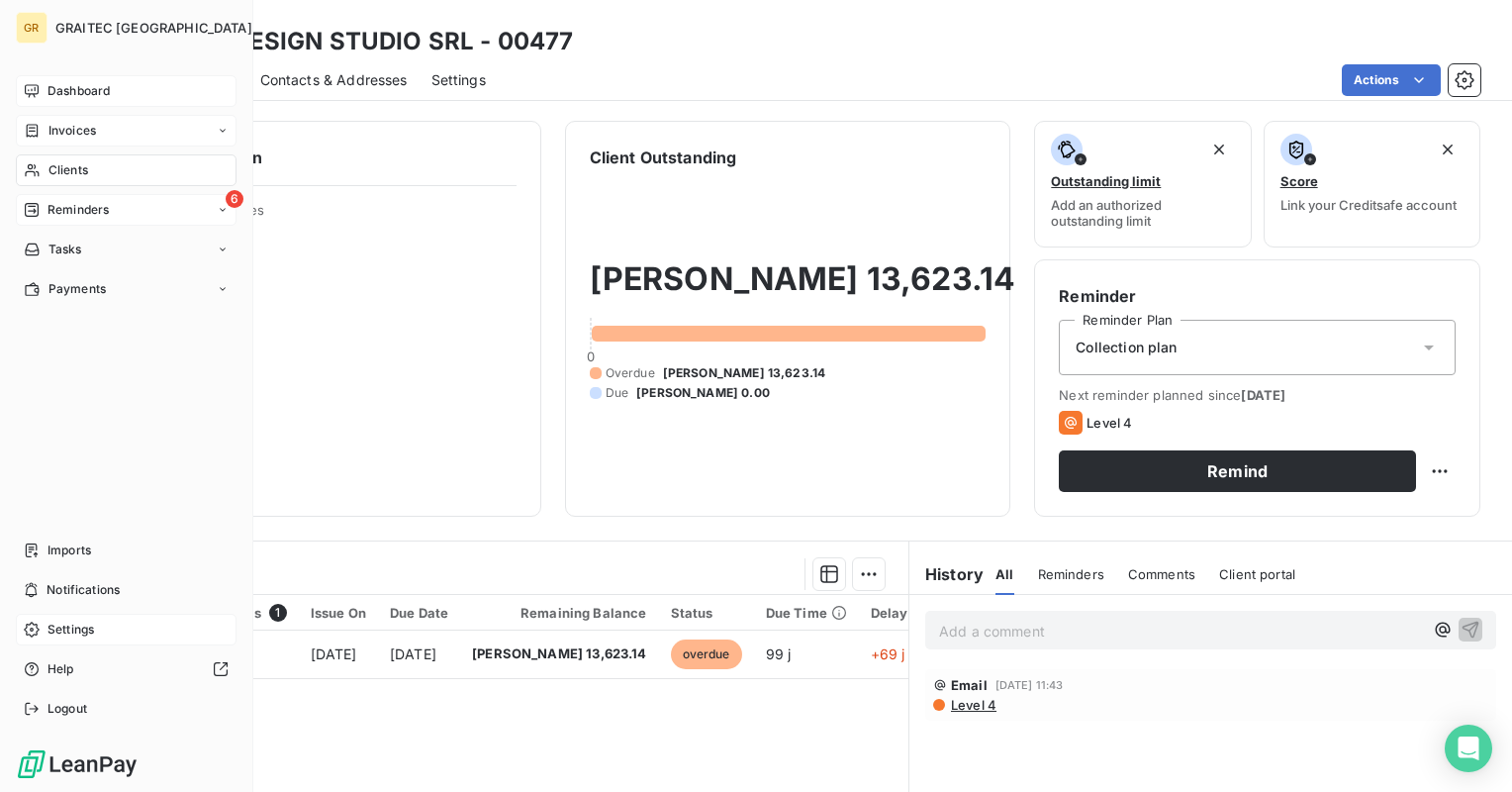 click on "GR GRAITEC ROMANIA Dashboard Invoices Clients 6 Reminders Tasks Payments Imports Notifications Settings Help Logout Clients HKC DESIGN STUDIO SRL - 00477 Situation Analysis Contacts & Addresses Settings Actions Client information Client Properties Client Outstanding   [PERSON_NAME] 13,623.14 0 Overdue [PERSON_NAME] 13,623.14 Due [PERSON_NAME] 0.00     Outstanding limit Add an authorized outstanding limit Score Link your Creditsafe account Reminder Reminder Plan Collection plan Next reminder planned since  [DATE] Level 4 Remind Ongoing All Graph Accounting Entries 1 Issue On Due Date Remaining Balance Status Due Time   Delay   018087 [DATE] [DATE] [PERSON_NAME] 13,623.14 overdue 99 j +69 j Lines per Page 25 Previous 1 Next History All Reminders Comments Client portal All Reminders Comments Client portal Add a comment ﻿ Email [DATE] 11:43 Level 4" at bounding box center [756, 396] 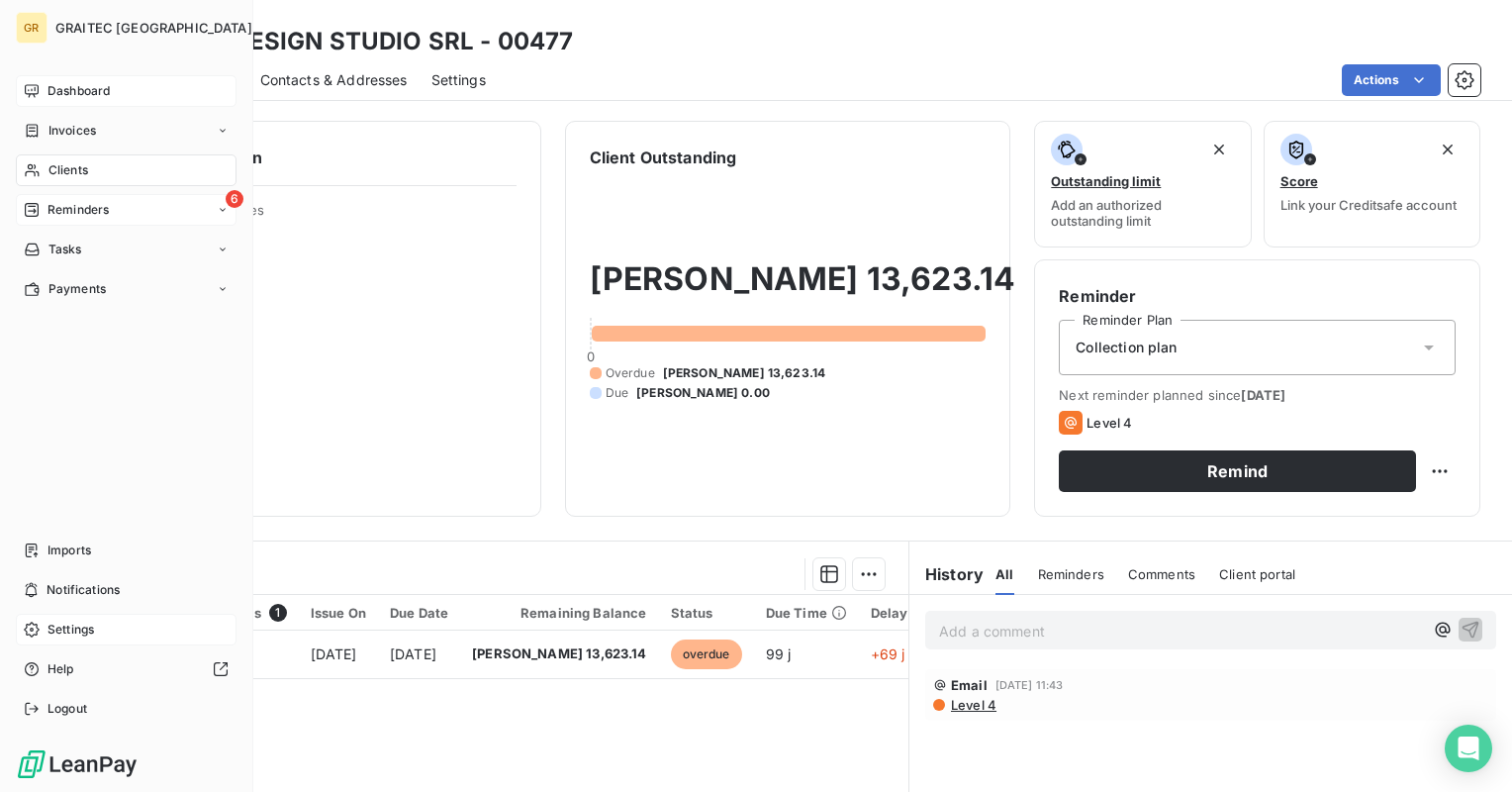 click on "Invoices" at bounding box center [72, 131] 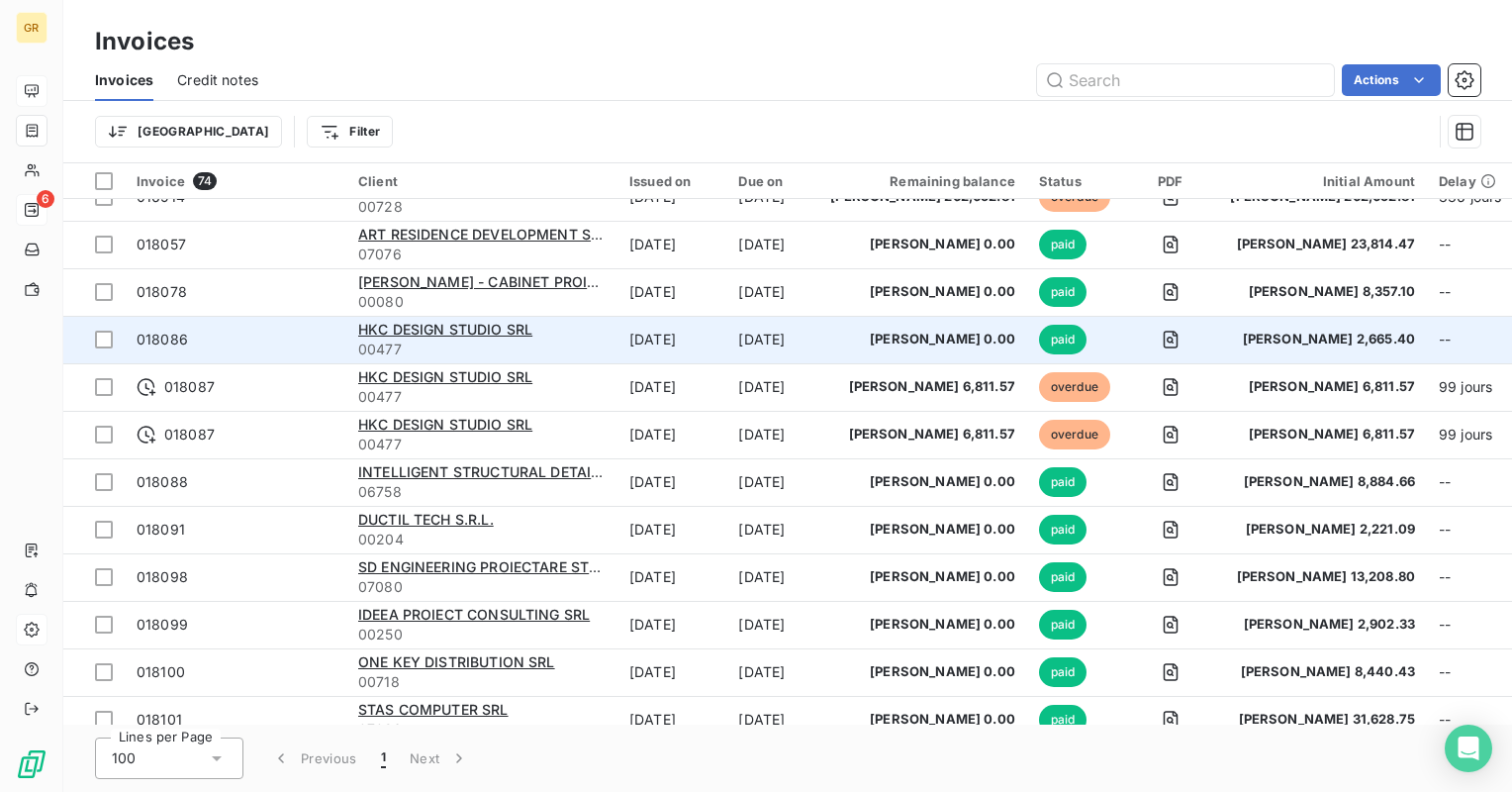 scroll, scrollTop: 198, scrollLeft: 0, axis: vertical 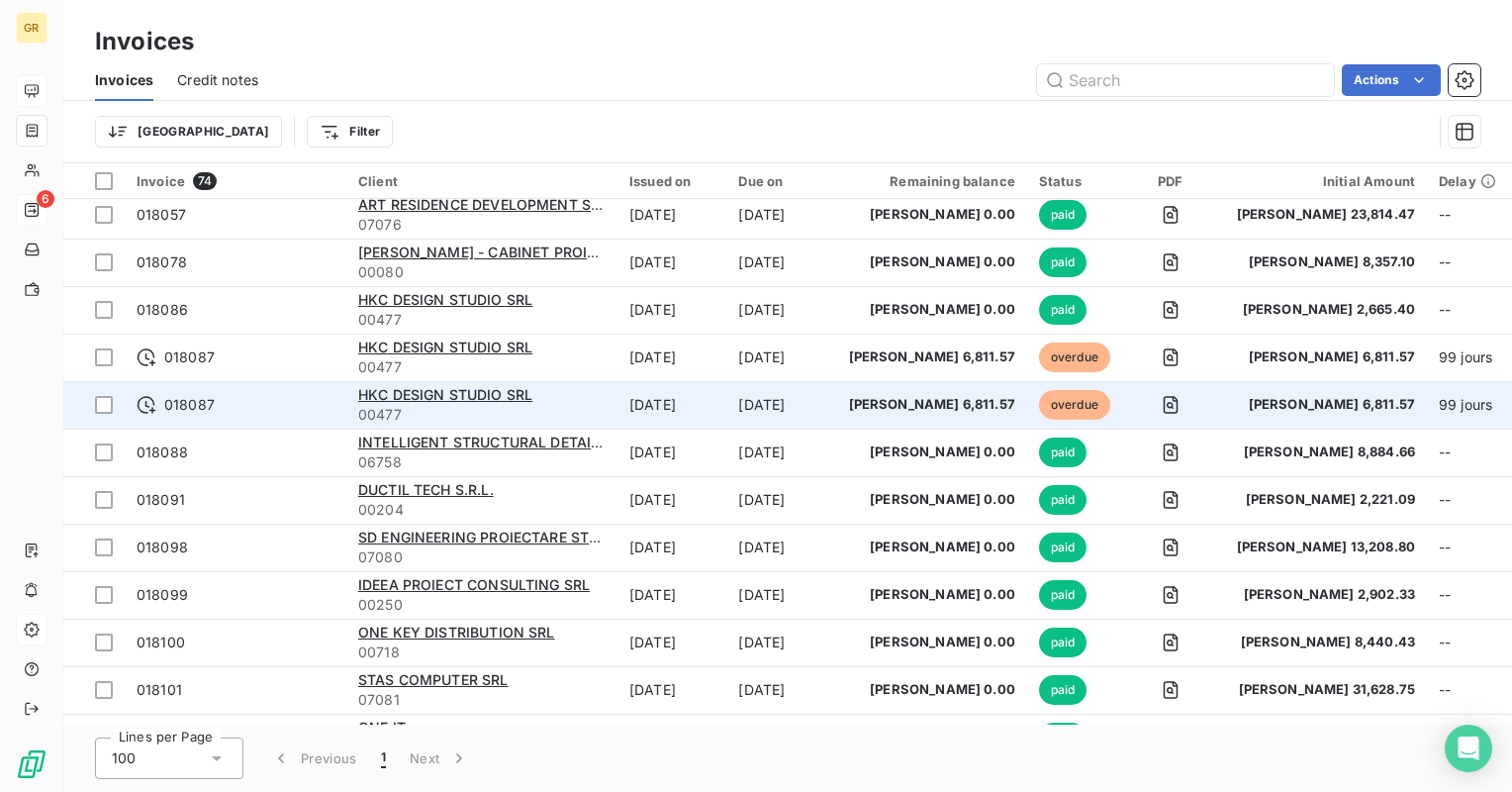 click on "[PERSON_NAME] 6,811.57" at bounding box center (922, 405) 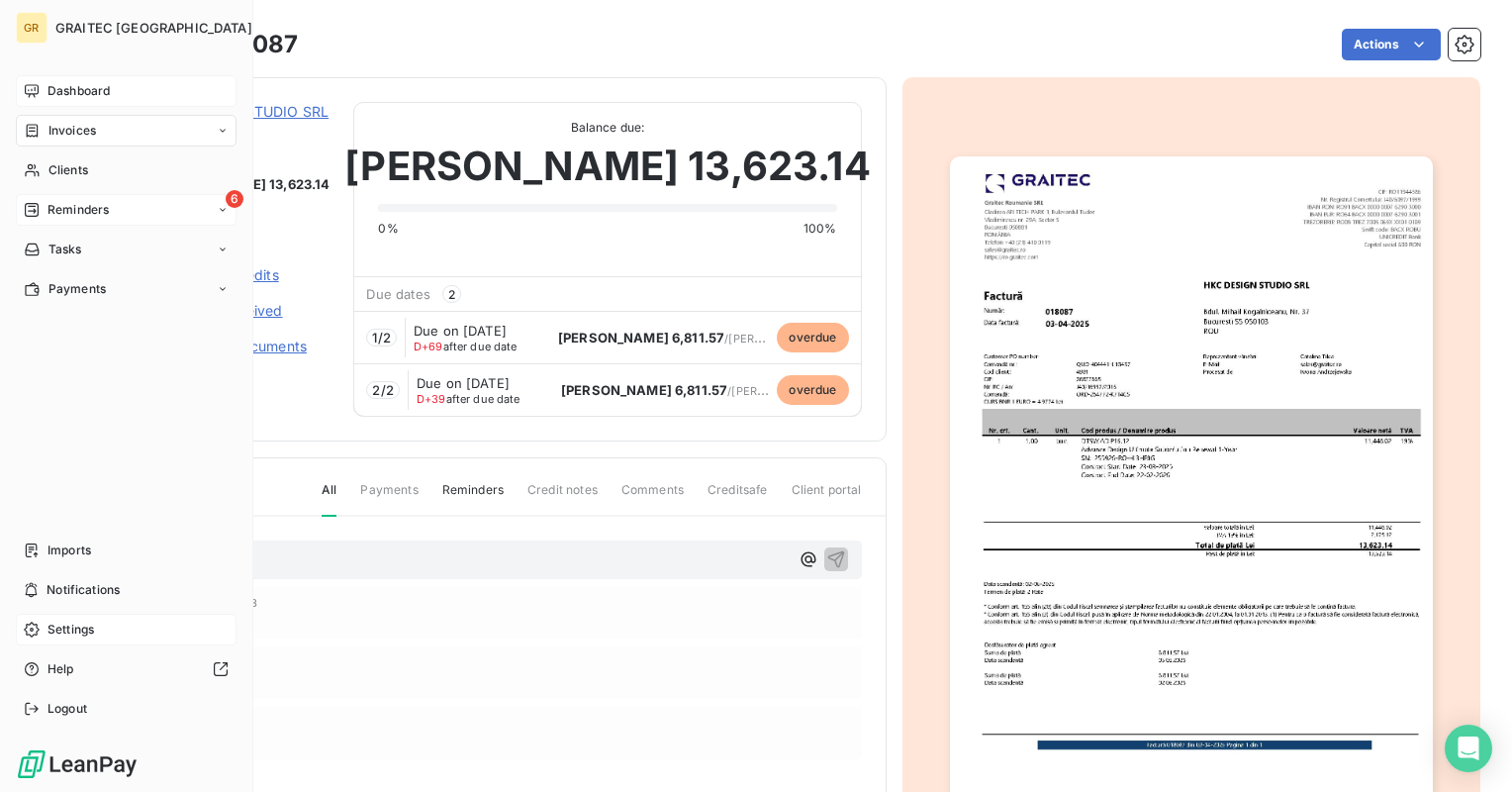 click on "GR GRAITEC ROMANIA Dashboard Invoices Clients 6 Reminders Tasks Payments Imports Notifications Settings Help Logout Invoices 018087 Actions HKC DESIGN STUDIO SRL 00477 Initial Amount [PERSON_NAME] 13,623.14 Sent on [DATE] Associated credits Payments received Associated documents Balance due: [PERSON_NAME] 13,623.14 0% 100% Due dates 2 1 / 2 Due on [DATE] D+69  after due date [PERSON_NAME] 6,811.57  /  [PERSON_NAME] 6,811.57 overdue 2 / 2 Due on [DATE] D+39  after due date [PERSON_NAME] 6,811.57  /  [PERSON_NAME] 6,811.57 overdue History All Payments Reminders Credit notes Comments Creditsafe Client portal Add a comment ﻿ Email [DATE] 11:43 Level 4 [DATE] Invoice due date [DATE] Invoice issued" at bounding box center [756, 396] 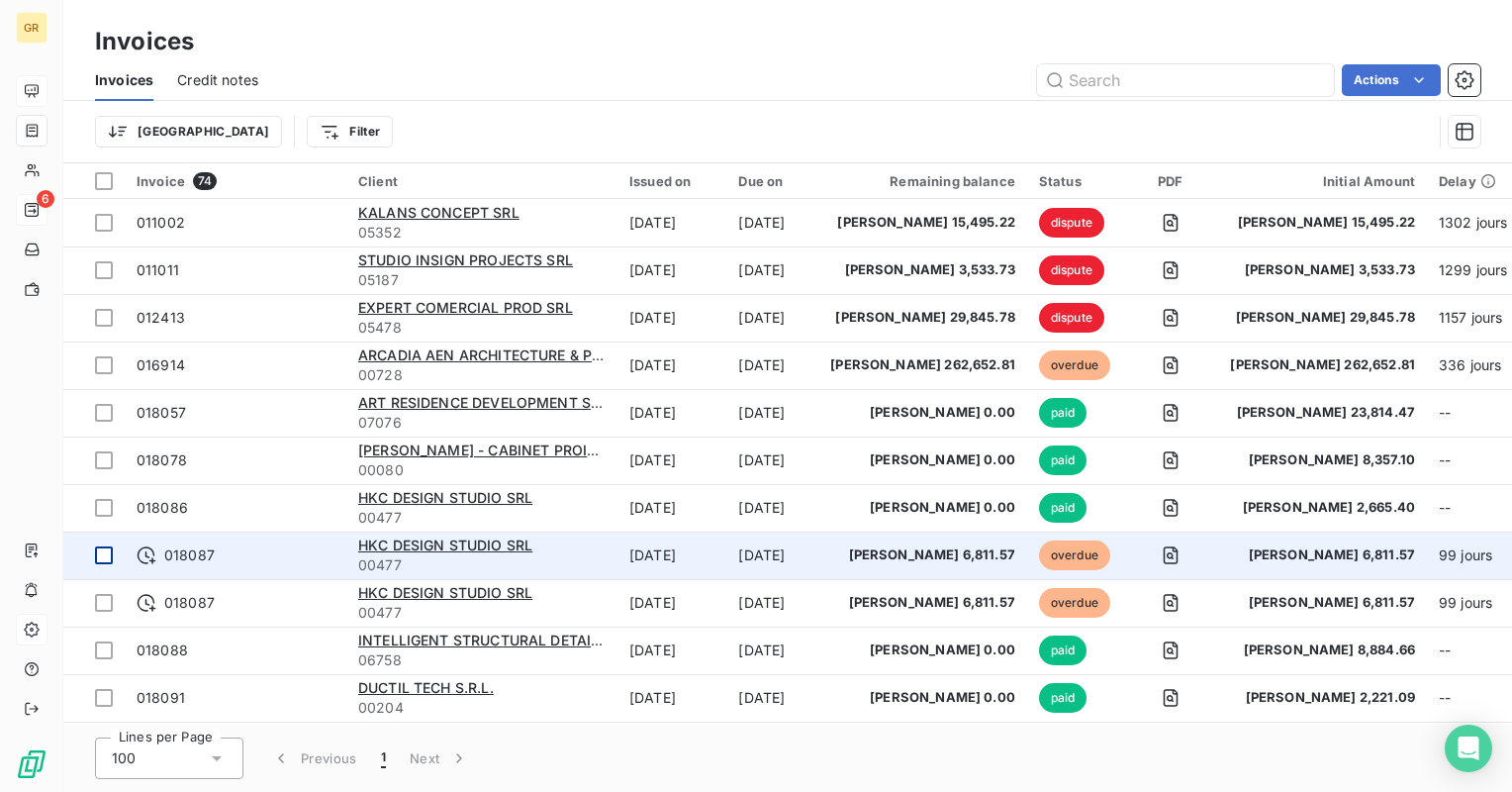 click at bounding box center (104, 555) 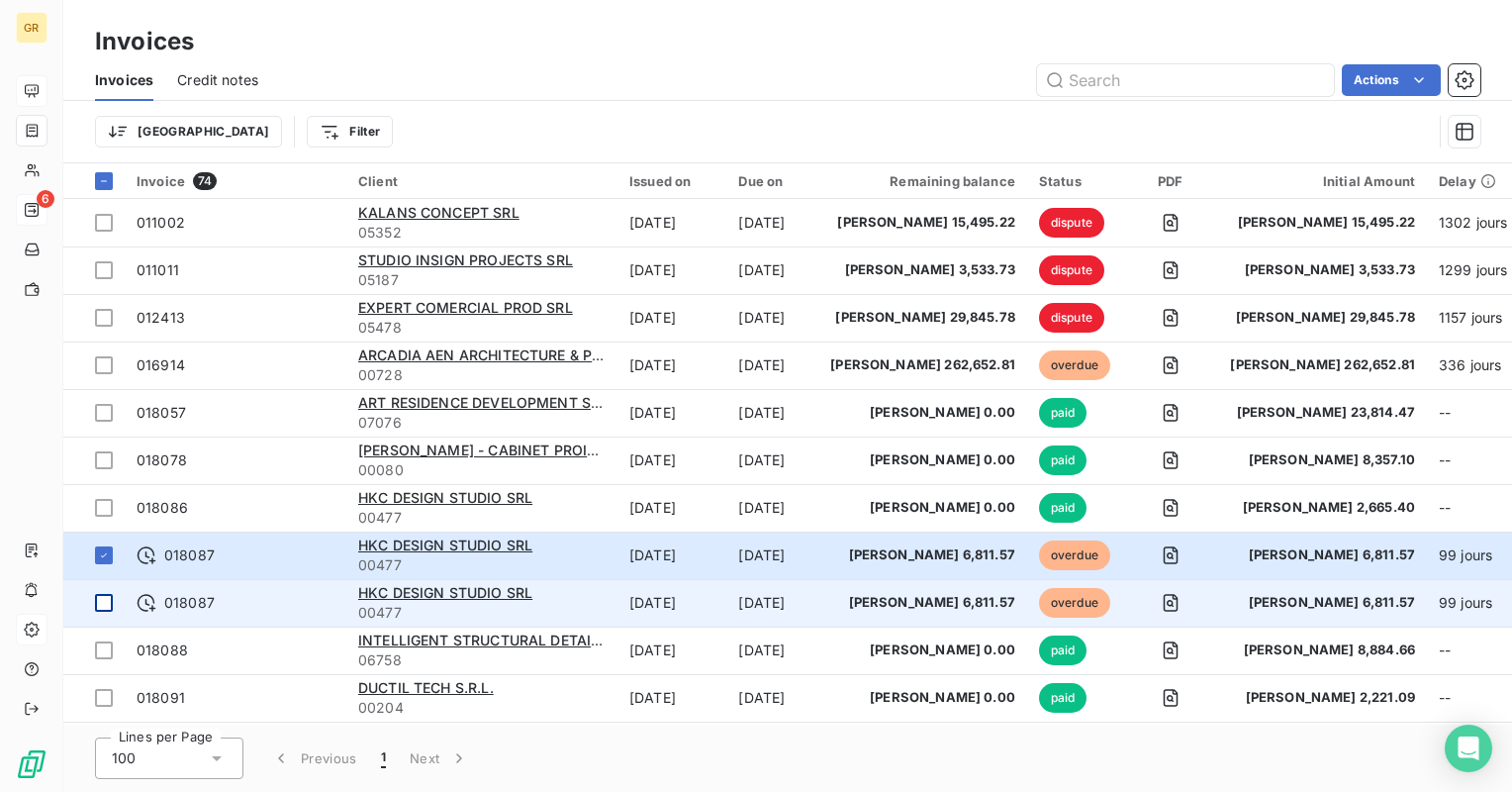 click at bounding box center (104, 603) 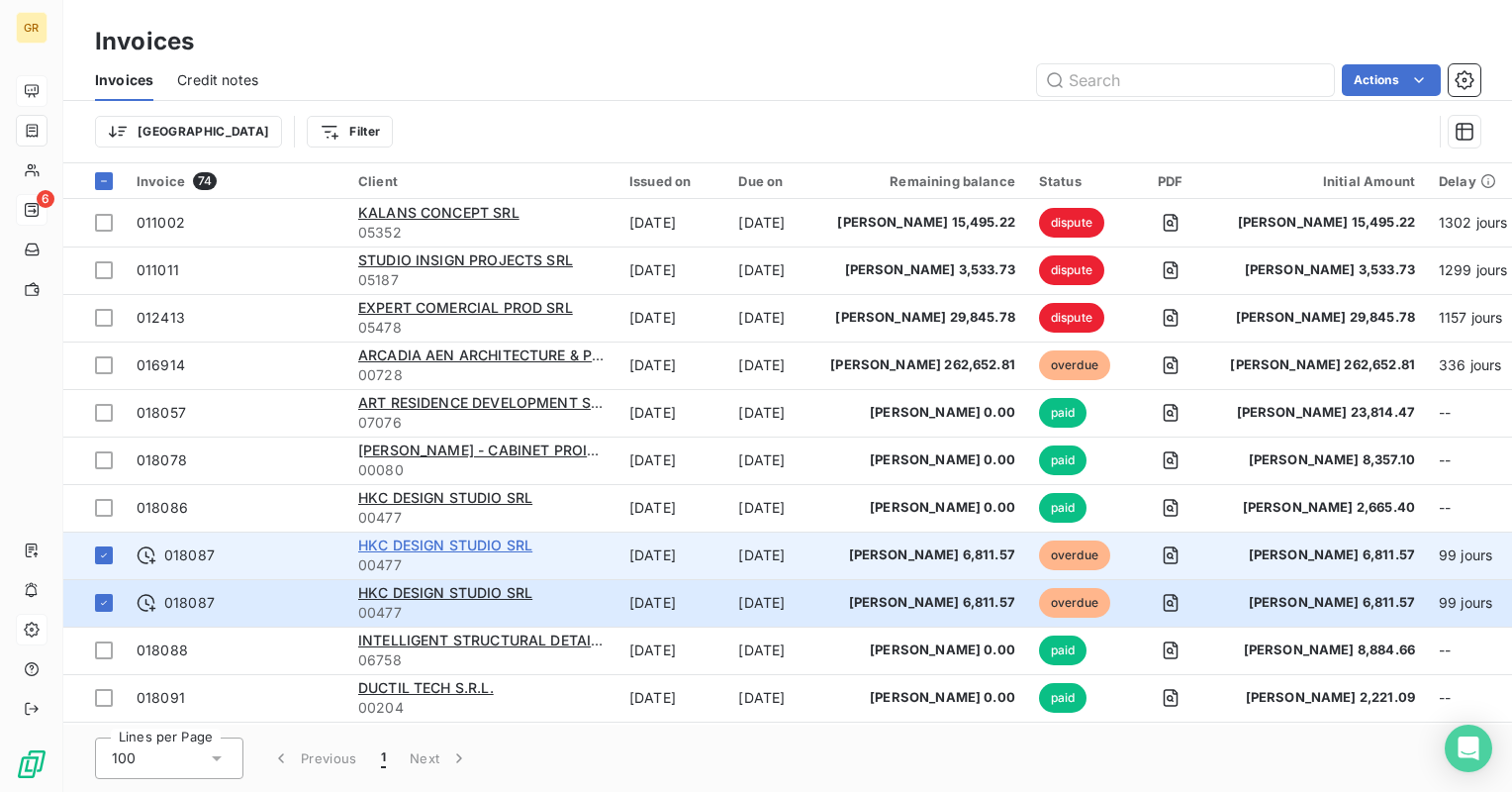 click on "HKC DESIGN STUDIO SRL" at bounding box center [445, 544] 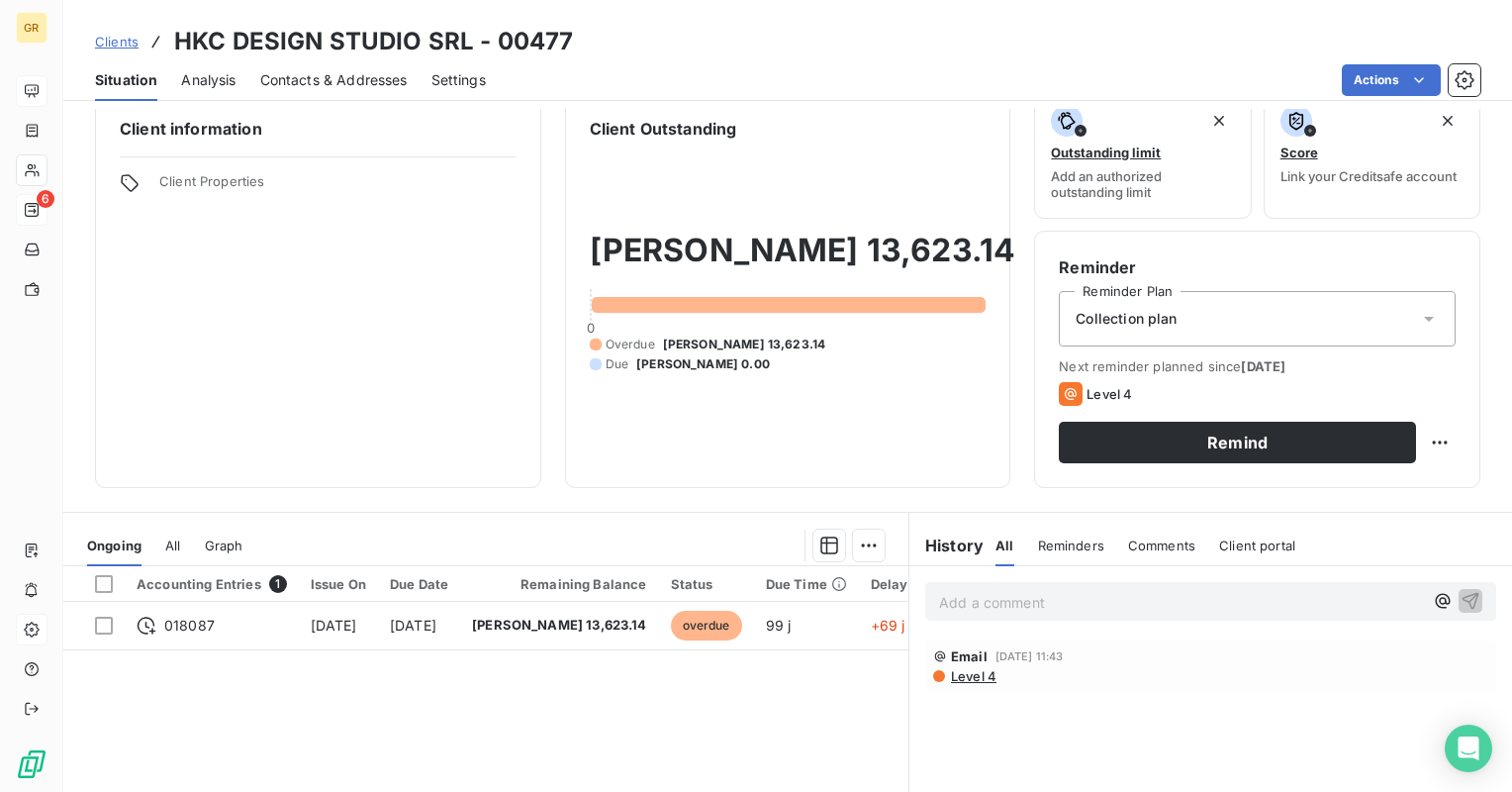 scroll, scrollTop: 0, scrollLeft: 0, axis: both 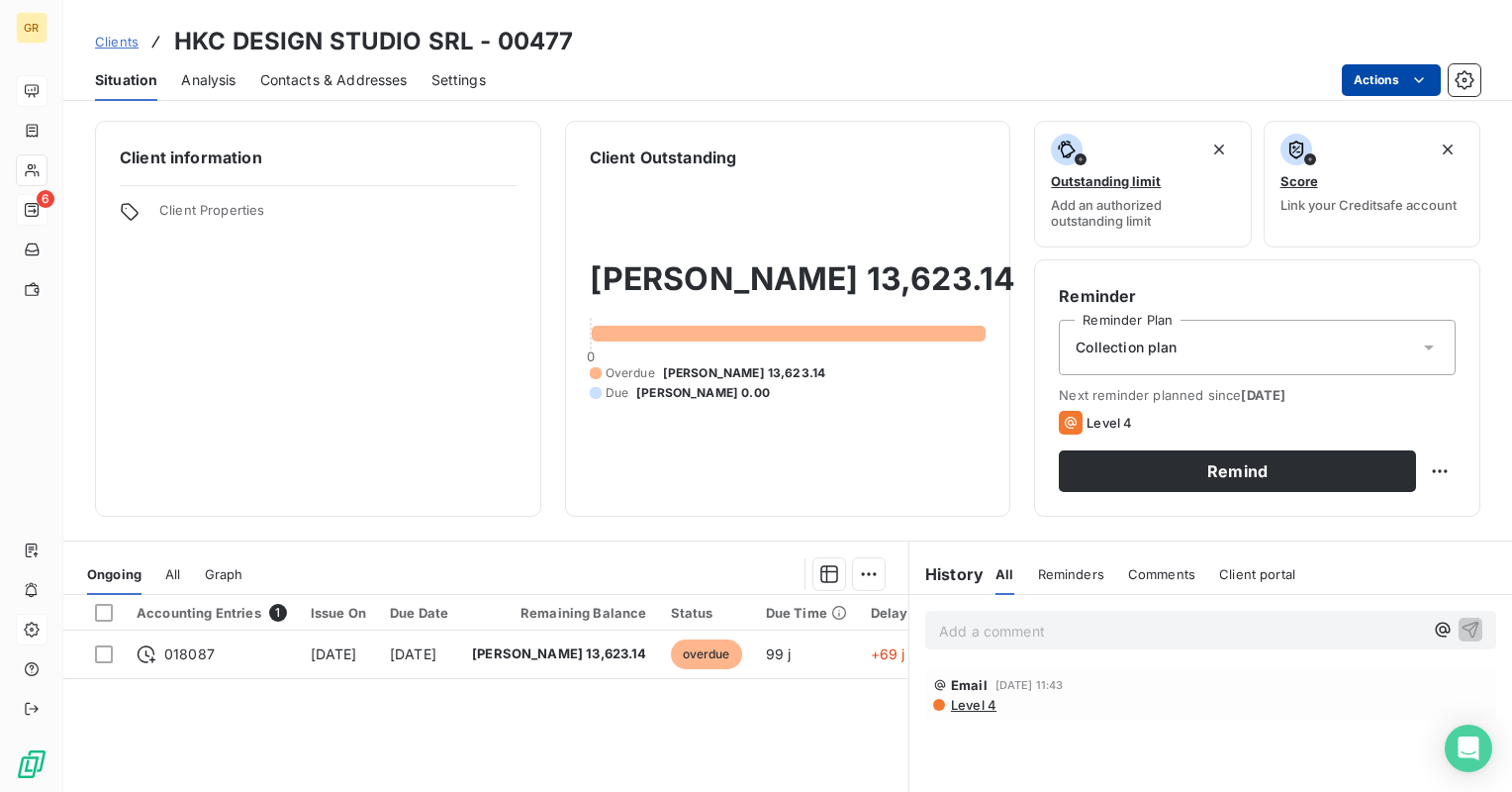 click on "GR 6 Clients HKC DESIGN STUDIO SRL - 00477 Situation Analysis Contacts & Addresses Settings Actions Client information Client Properties Client Outstanding   [PERSON_NAME] 13,623.14 0 Overdue [PERSON_NAME] 13,623.14 Due [PERSON_NAME] 0.00     Outstanding limit Add an authorized outstanding limit Score Link your Creditsafe account Reminder Reminder Plan Collection plan Next reminder planned since  [DATE] Level 4 Remind Ongoing All Graph Accounting Entries 1 Issue On Due Date Remaining Balance Status Due Time   Delay   018087 [DATE] [DATE] [PERSON_NAME] 13,623.14 overdue 99 j +69 j Lines per Page 25 Previous 1 Next History All Reminders Comments Client portal All Reminders Comments Client portal Add a comment ﻿ Email [DATE] 11:43 Level 4" at bounding box center [756, 396] 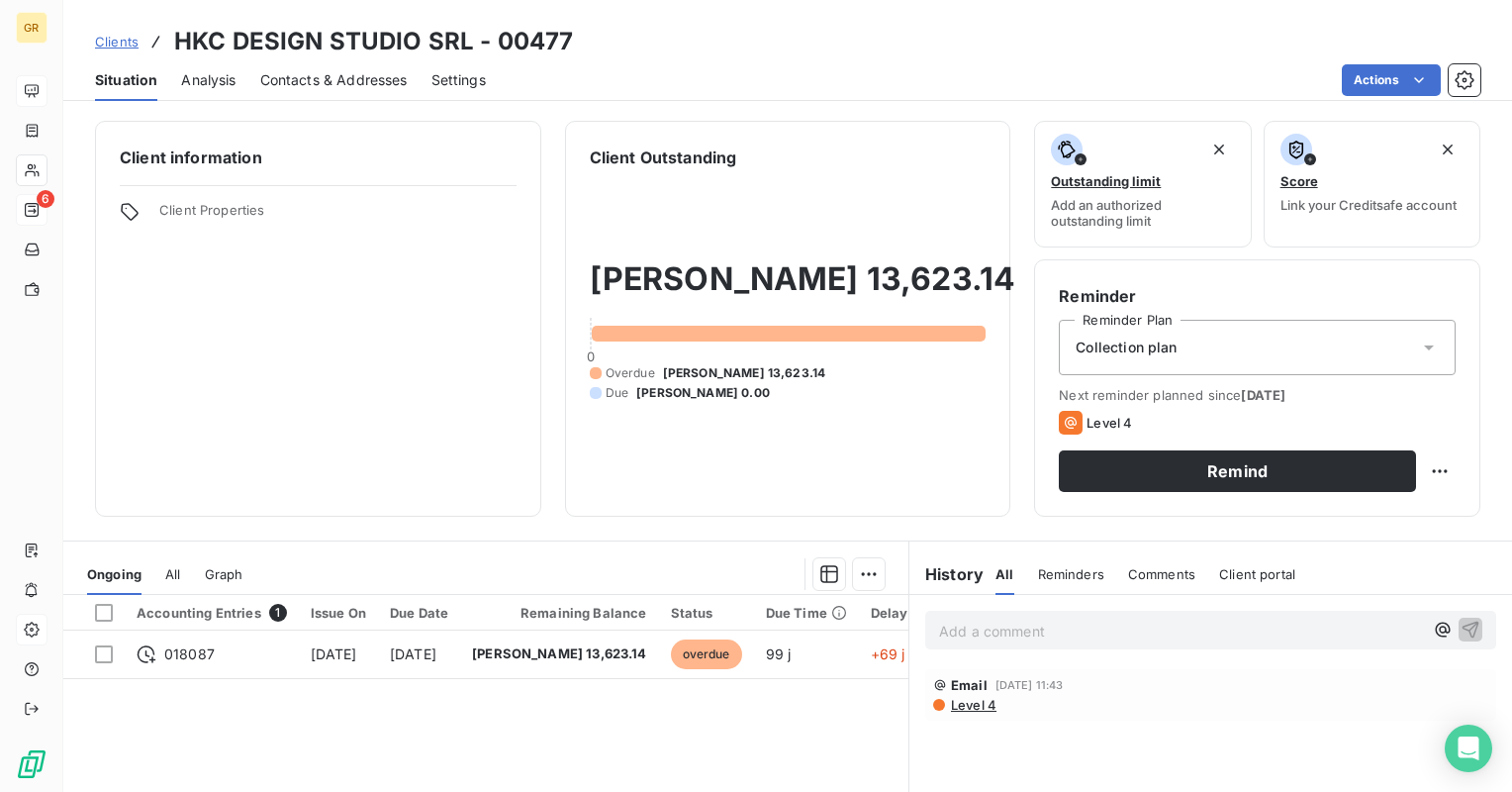 click on "GR 6 Clients HKC DESIGN STUDIO SRL - 00477 Situation Analysis Contacts & Addresses Settings Actions Client information Client Properties Client Outstanding   [PERSON_NAME] 13,623.14 0 Overdue [PERSON_NAME] 13,623.14 Due [PERSON_NAME] 0.00     Outstanding limit Add an authorized outstanding limit Score Link your Creditsafe account Reminder Reminder Plan Collection plan Next reminder planned since  [DATE] Level 4 Remind Ongoing All Graph Accounting Entries 1 Issue On Due Date Remaining Balance Status Due Time   Delay   018087 [DATE] [DATE] [PERSON_NAME] 13,623.14 overdue 99 j +69 j Lines per Page 25 Previous 1 Next History All Reminders Comments Client portal All Reminders Comments Client portal Add a comment ﻿ Email [DATE] 11:43 Level 4" at bounding box center (756, 396) 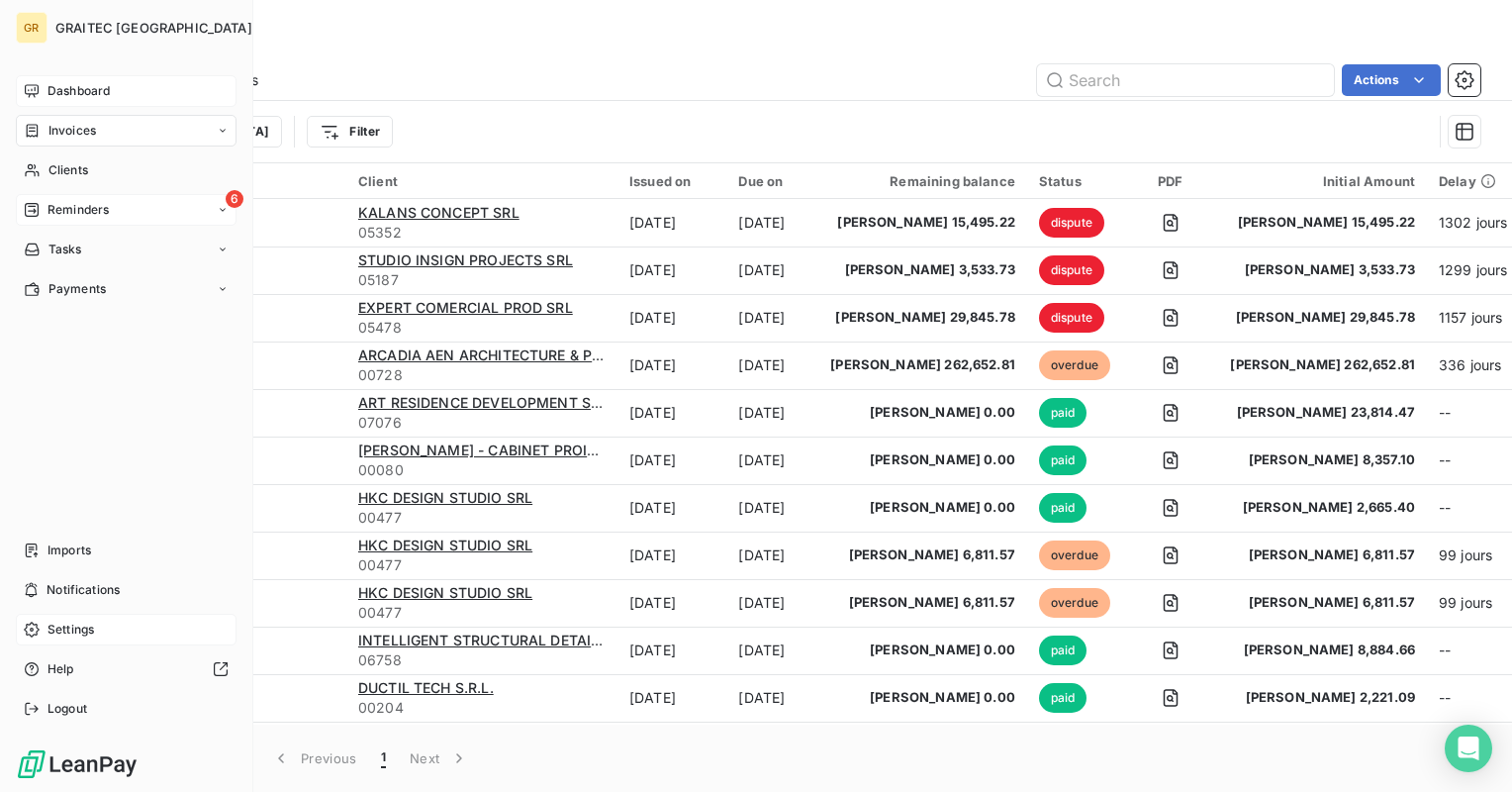 click on "6 Reminders" at bounding box center (126, 210) 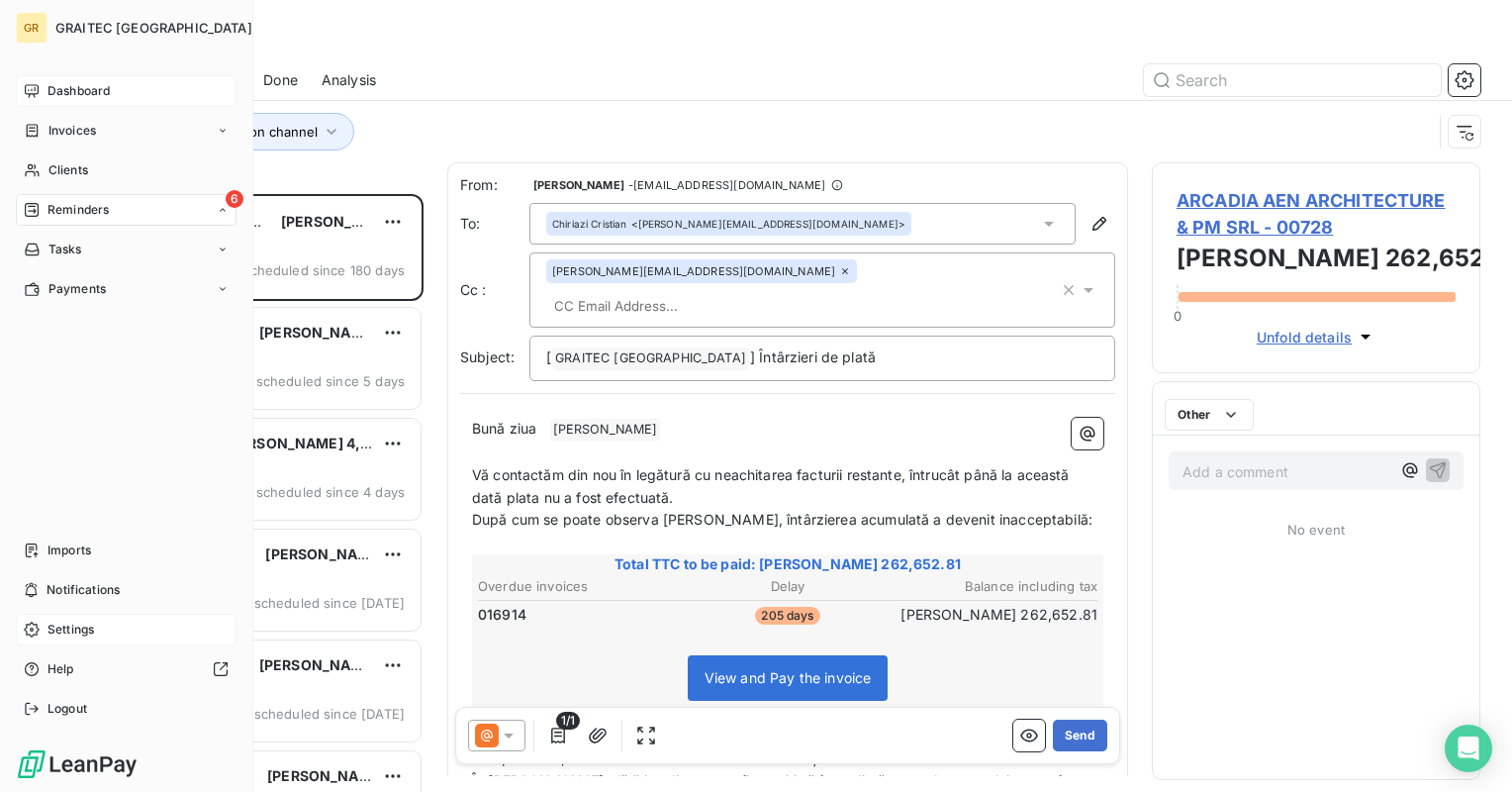 scroll, scrollTop: 16, scrollLeft: 16, axis: both 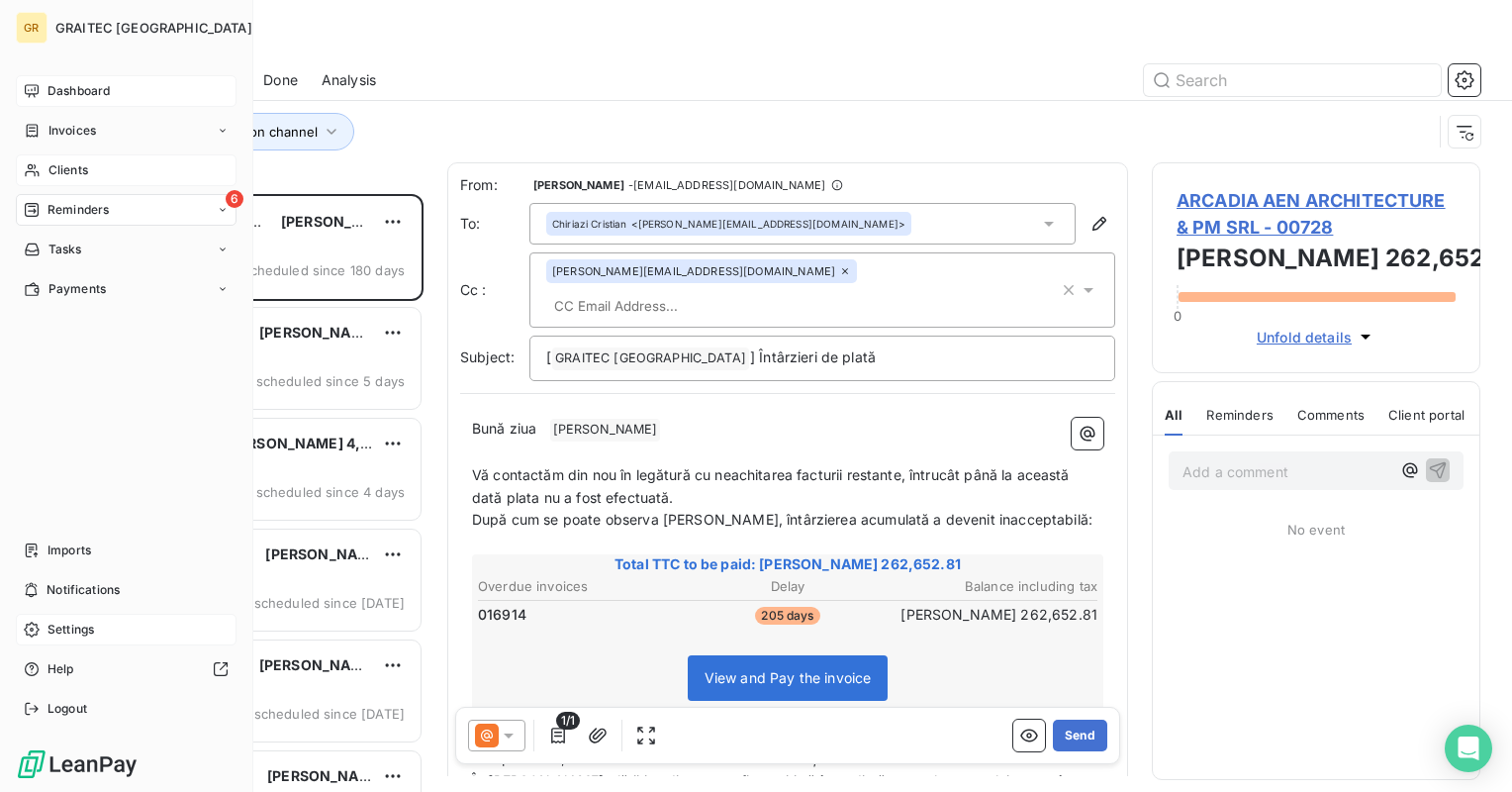 click on "Clients" at bounding box center [68, 170] 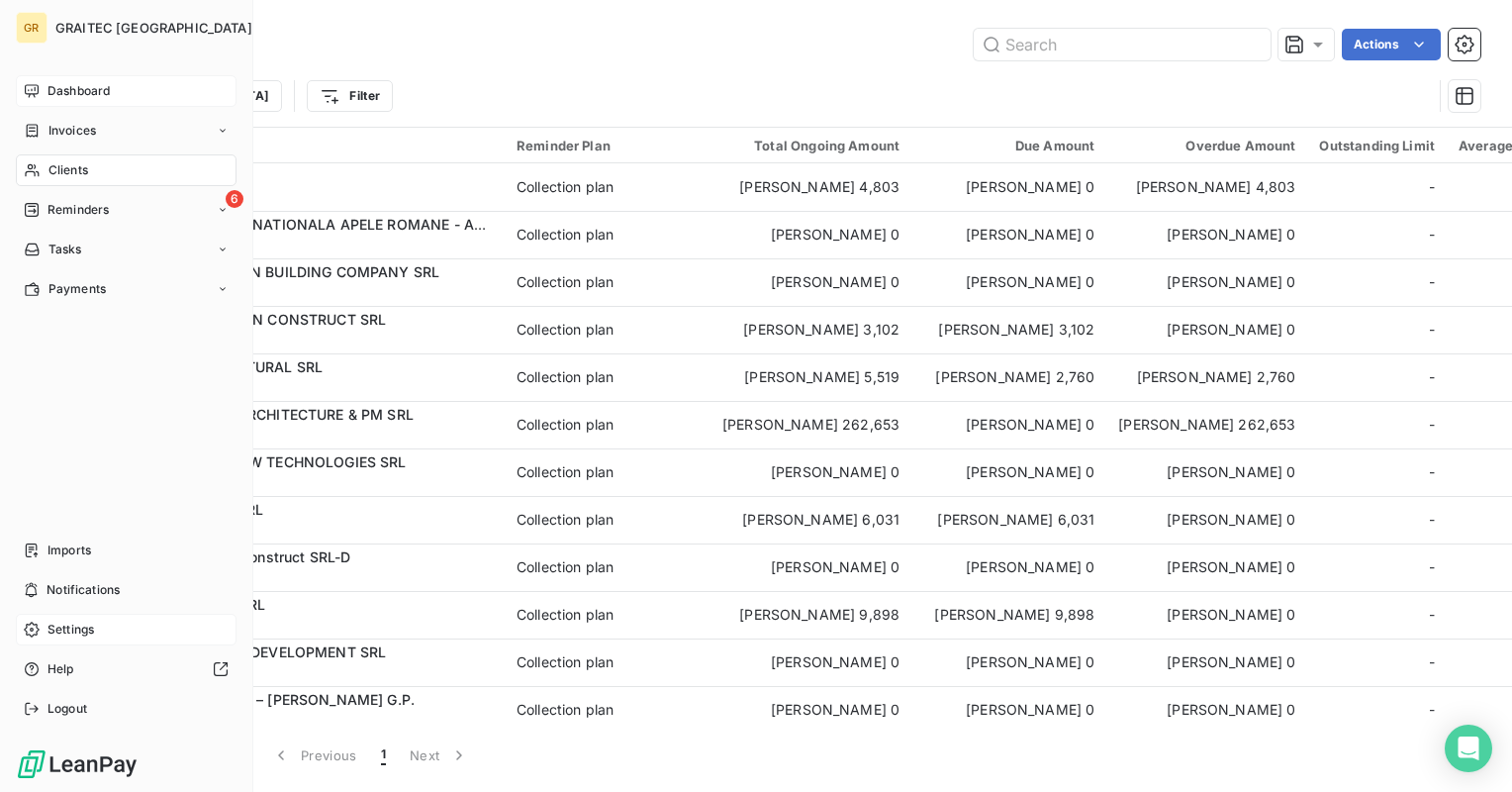 click on "Invoices" at bounding box center (72, 131) 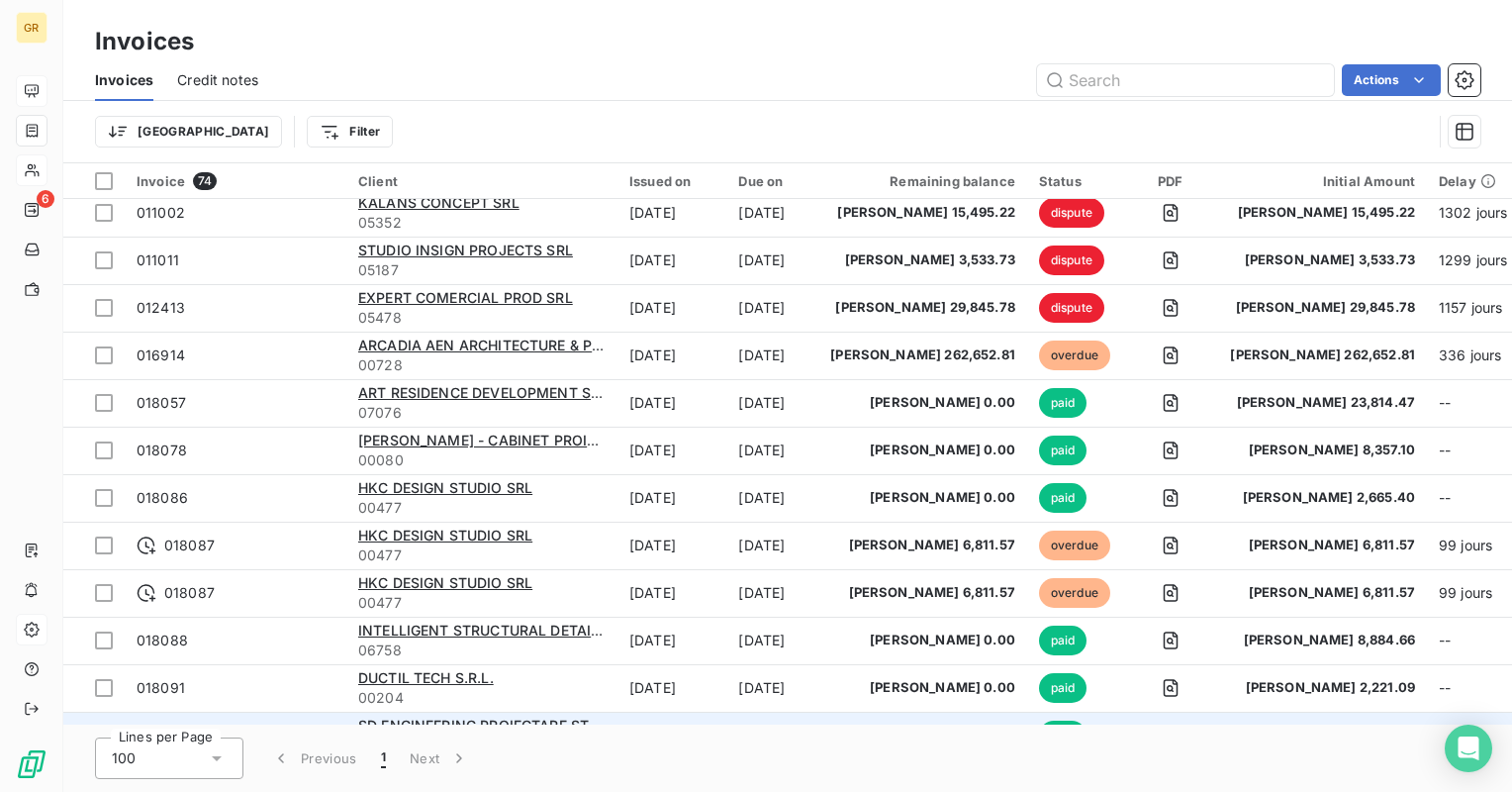 scroll, scrollTop: 0, scrollLeft: 0, axis: both 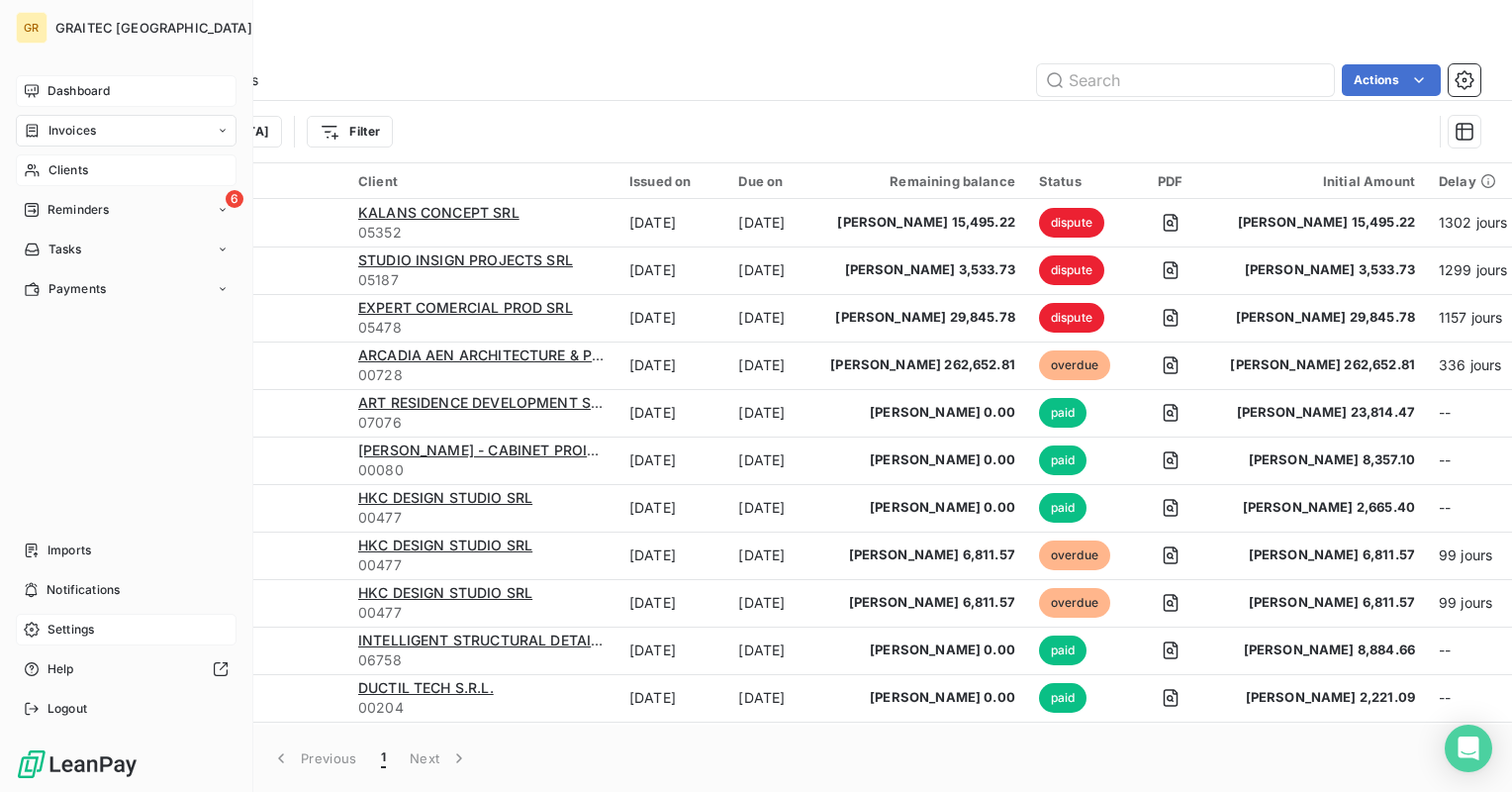 click on "Dashboard" at bounding box center [78, 91] 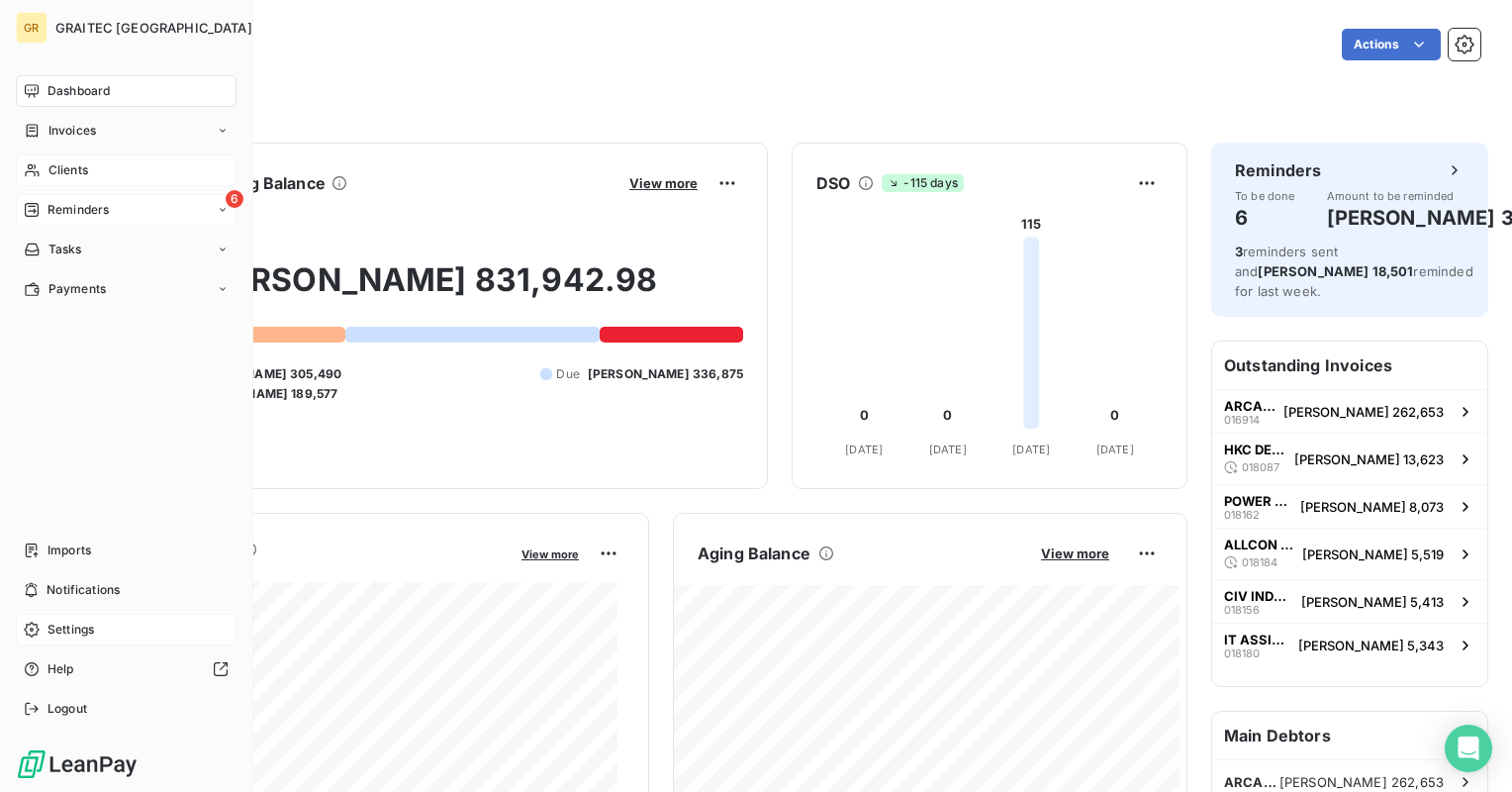 click on "6 Reminders" at bounding box center [126, 210] 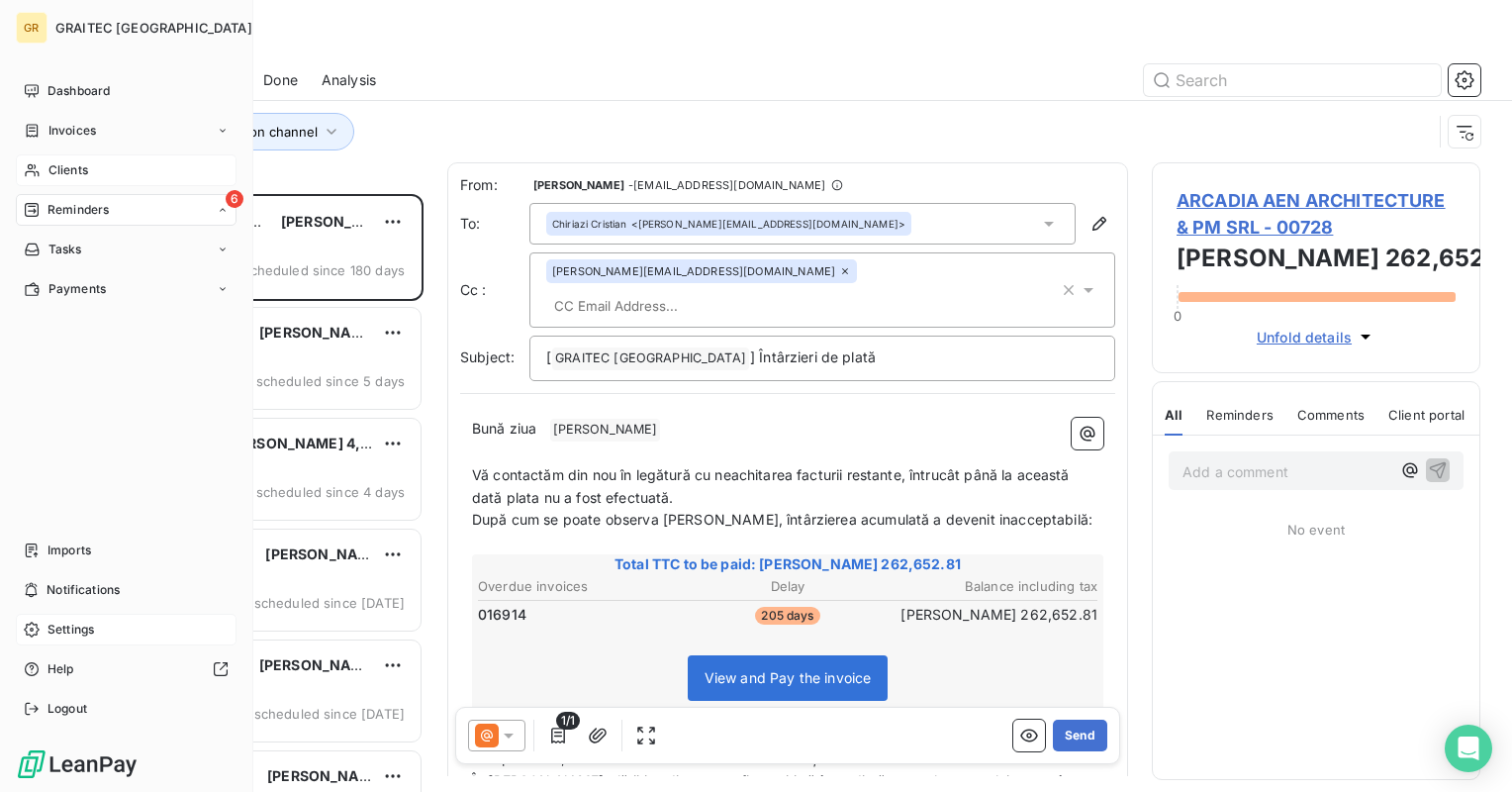 scroll, scrollTop: 16, scrollLeft: 16, axis: both 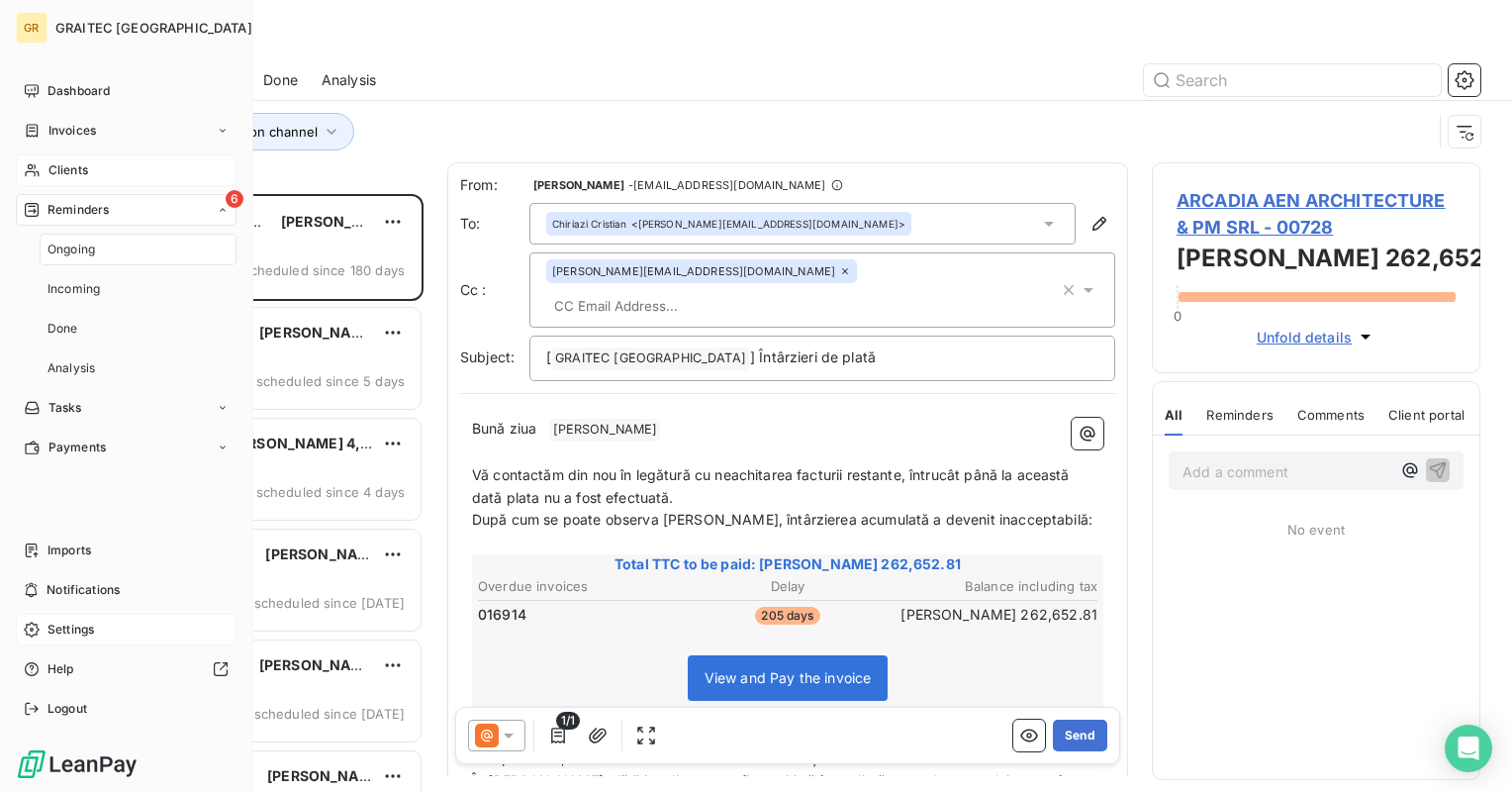 click on "6 Reminders" at bounding box center (126, 210) 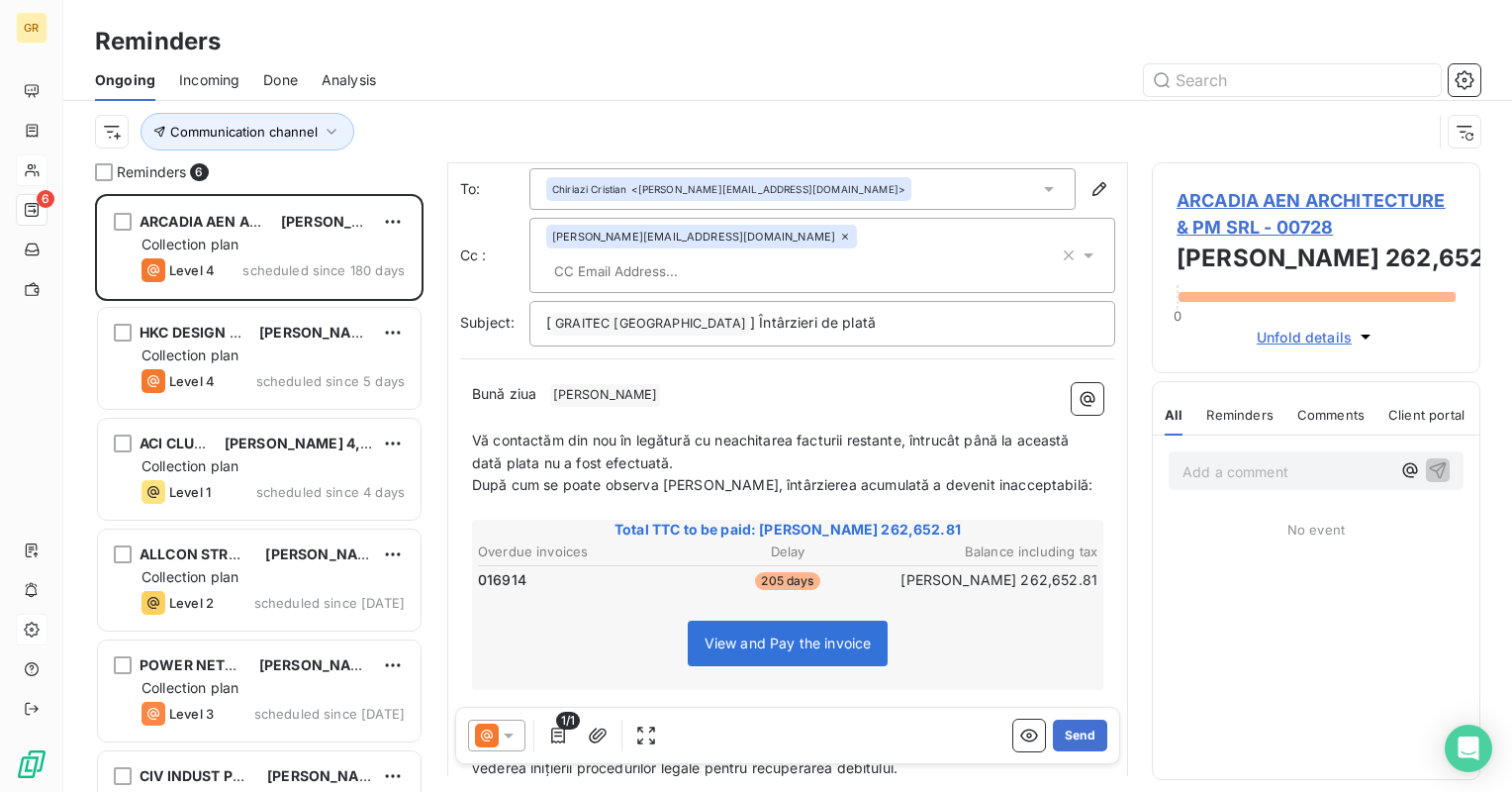 scroll, scrollTop: 0, scrollLeft: 0, axis: both 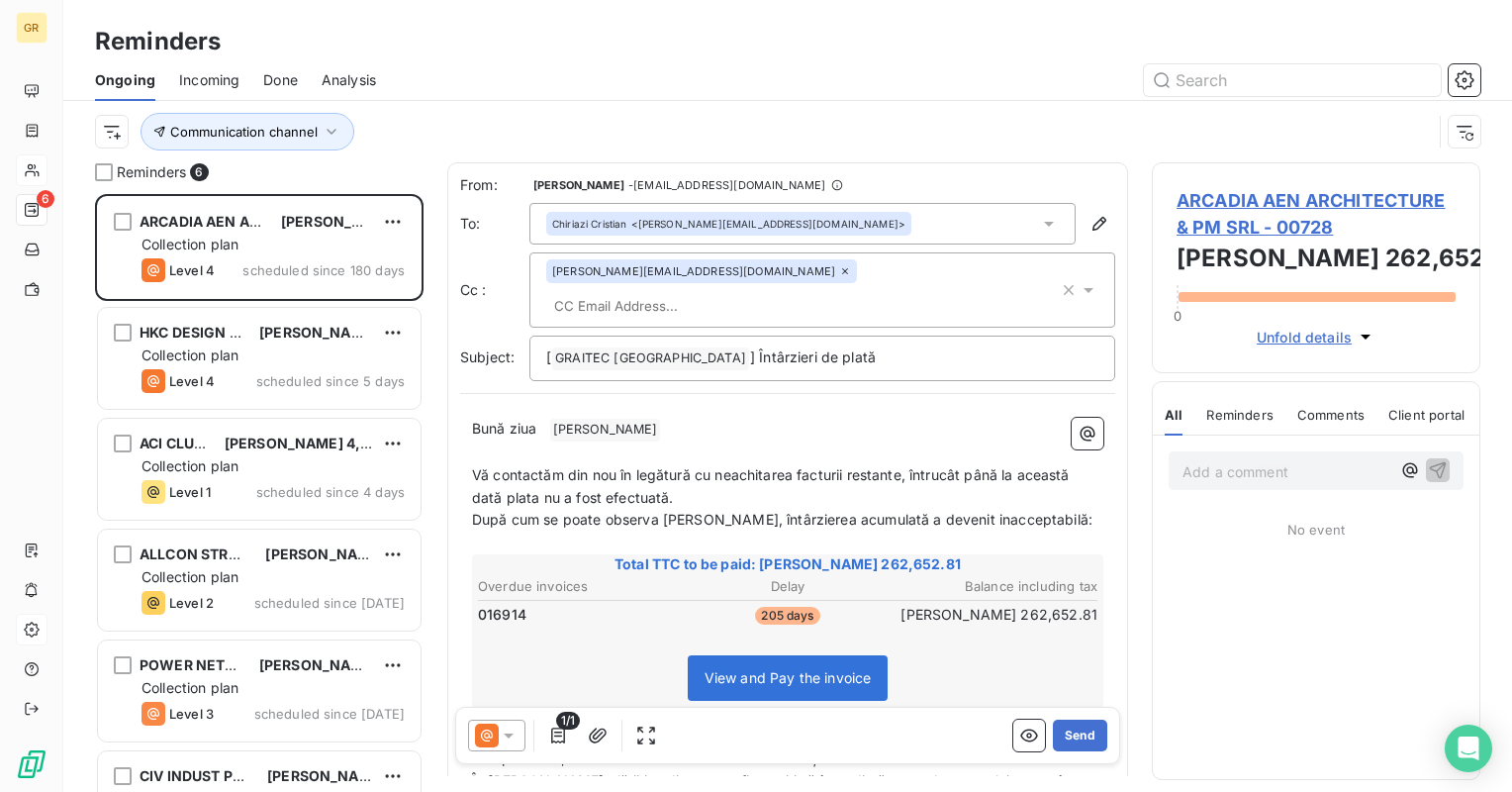 click on "Total TTC to be paid:   [PERSON_NAME] 262,652.81" at bounding box center (788, 564) 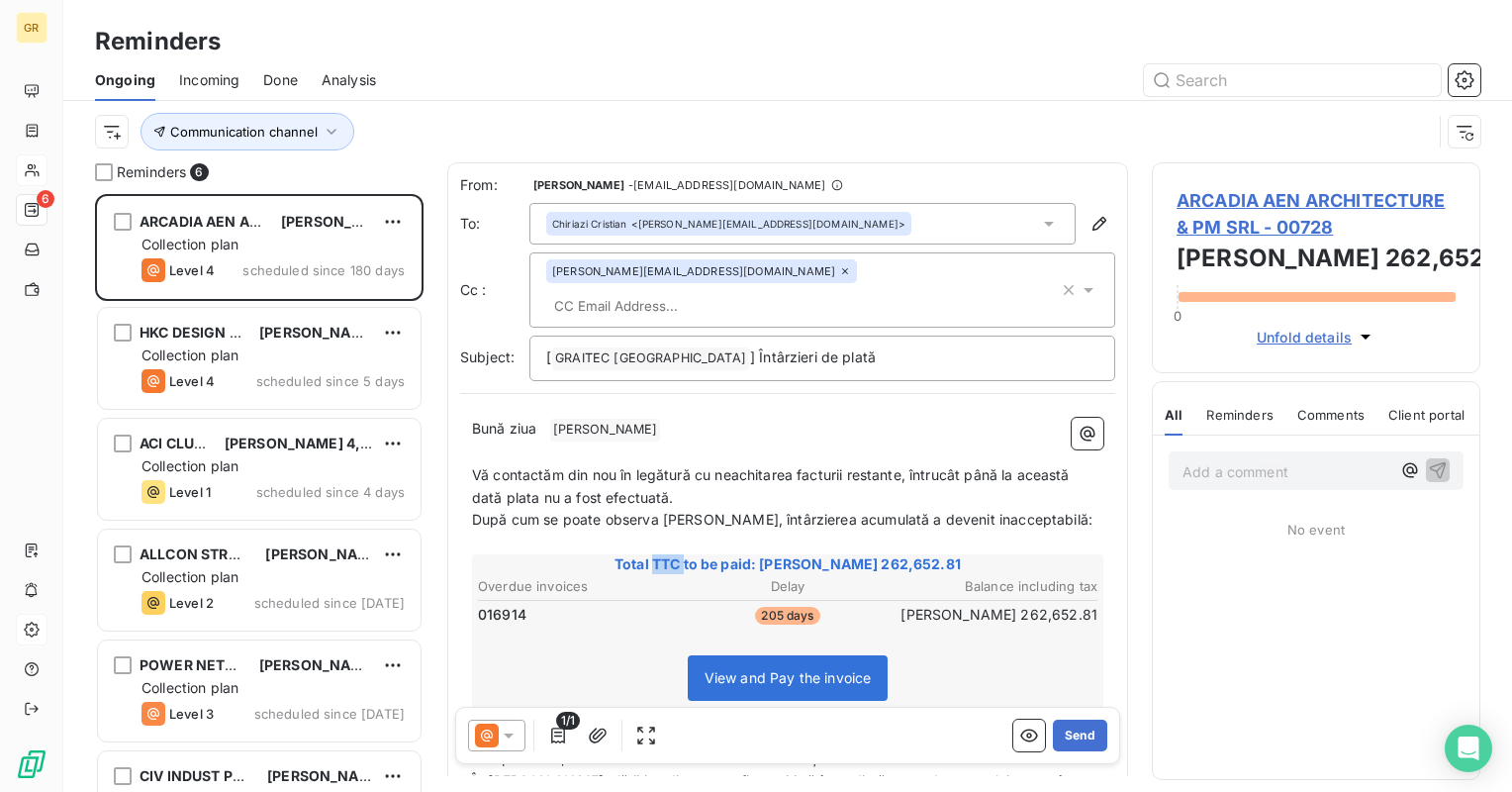 click on "Total TTC to be paid:   [PERSON_NAME] 262,652.81" at bounding box center [788, 564] 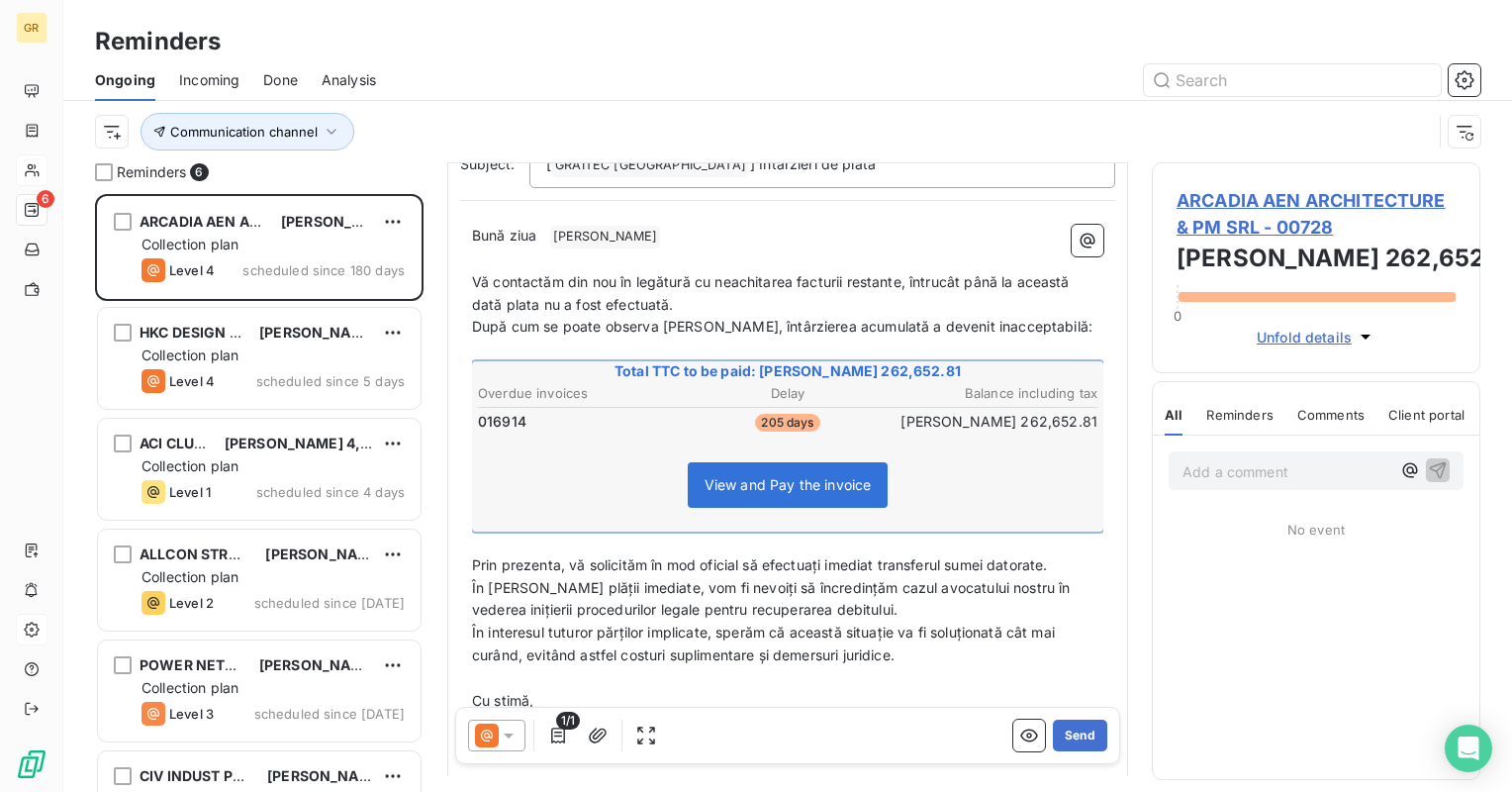 scroll, scrollTop: 270, scrollLeft: 0, axis: vertical 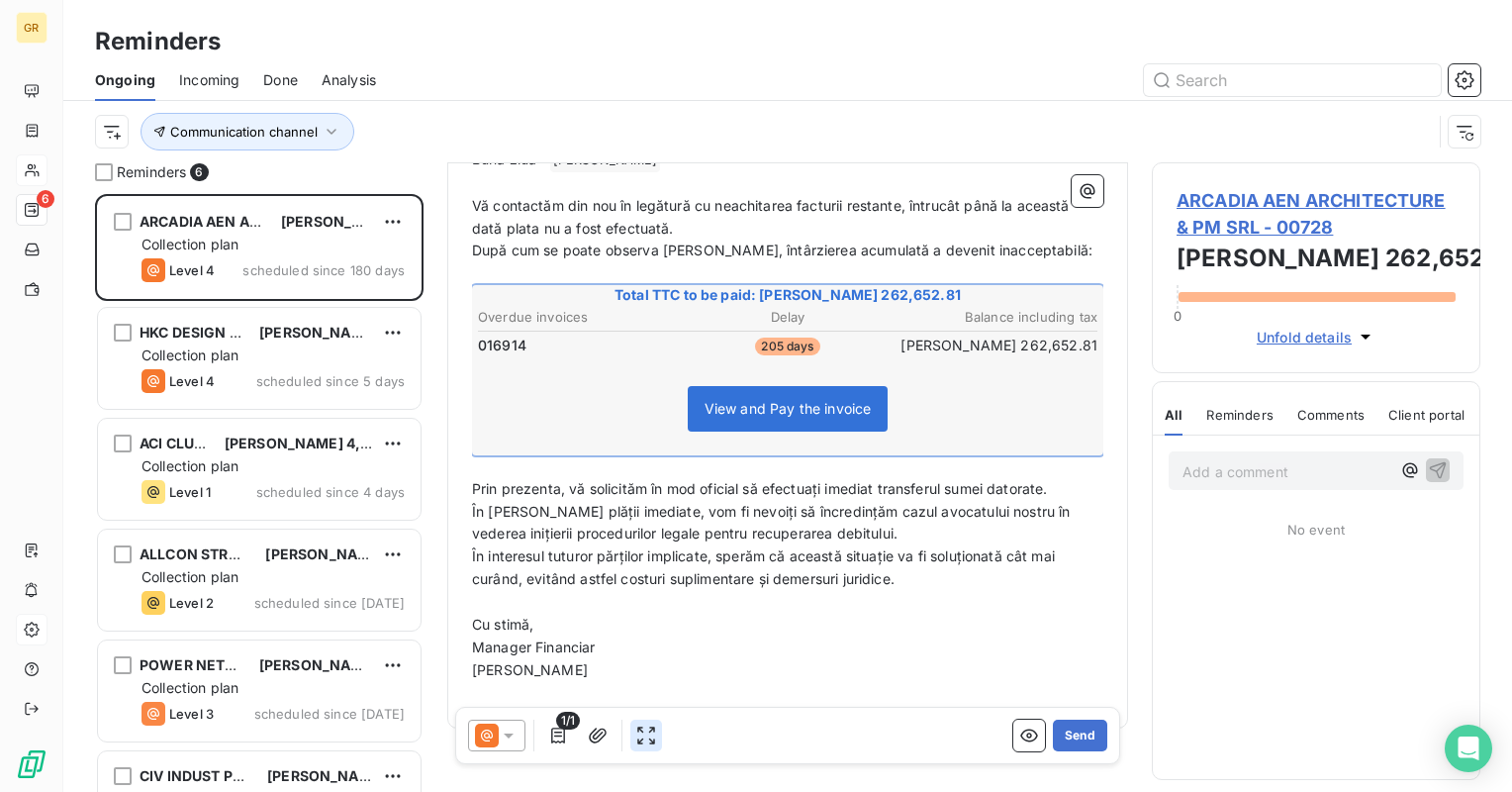 click 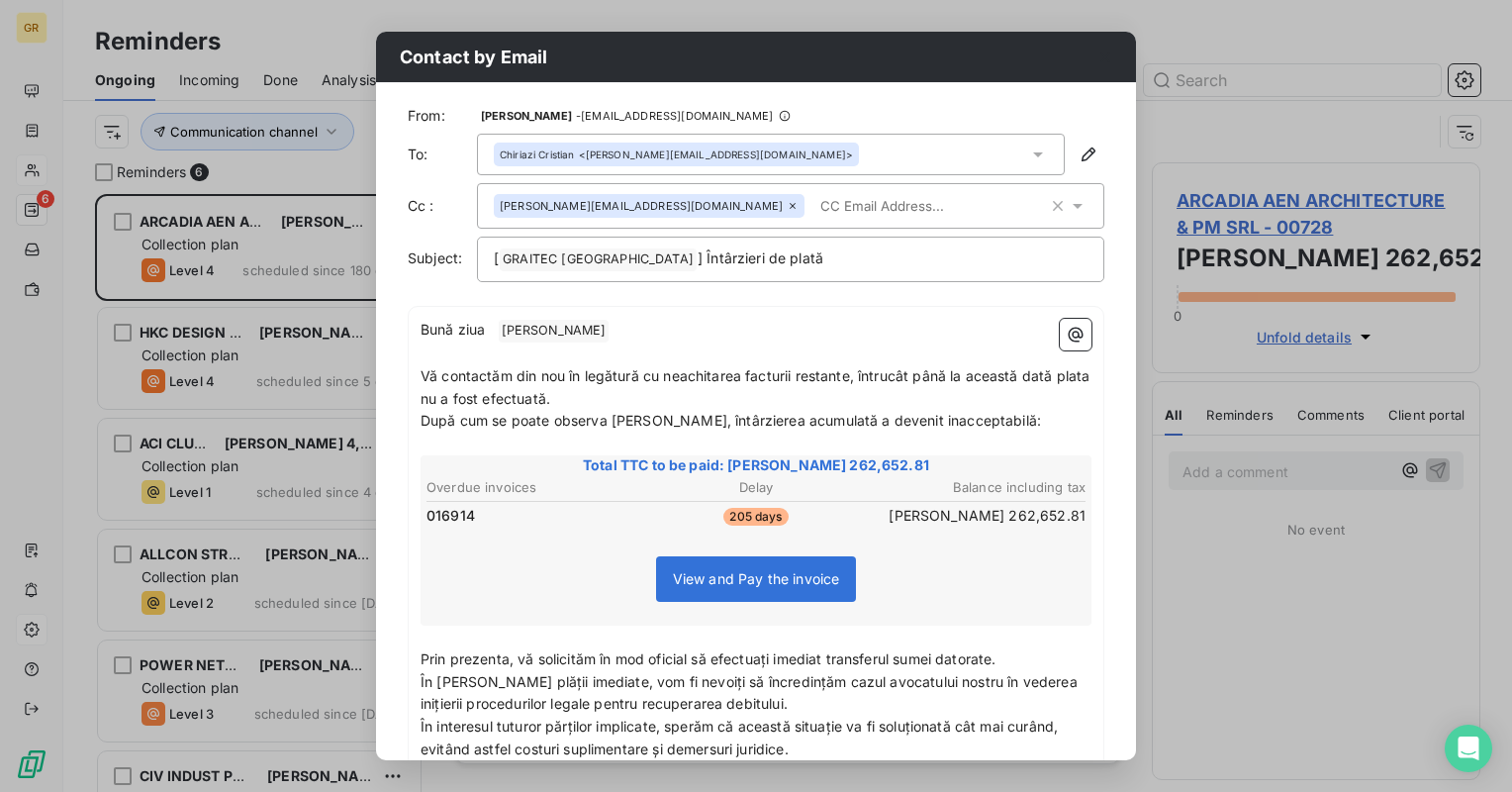 scroll, scrollTop: 0, scrollLeft: 0, axis: both 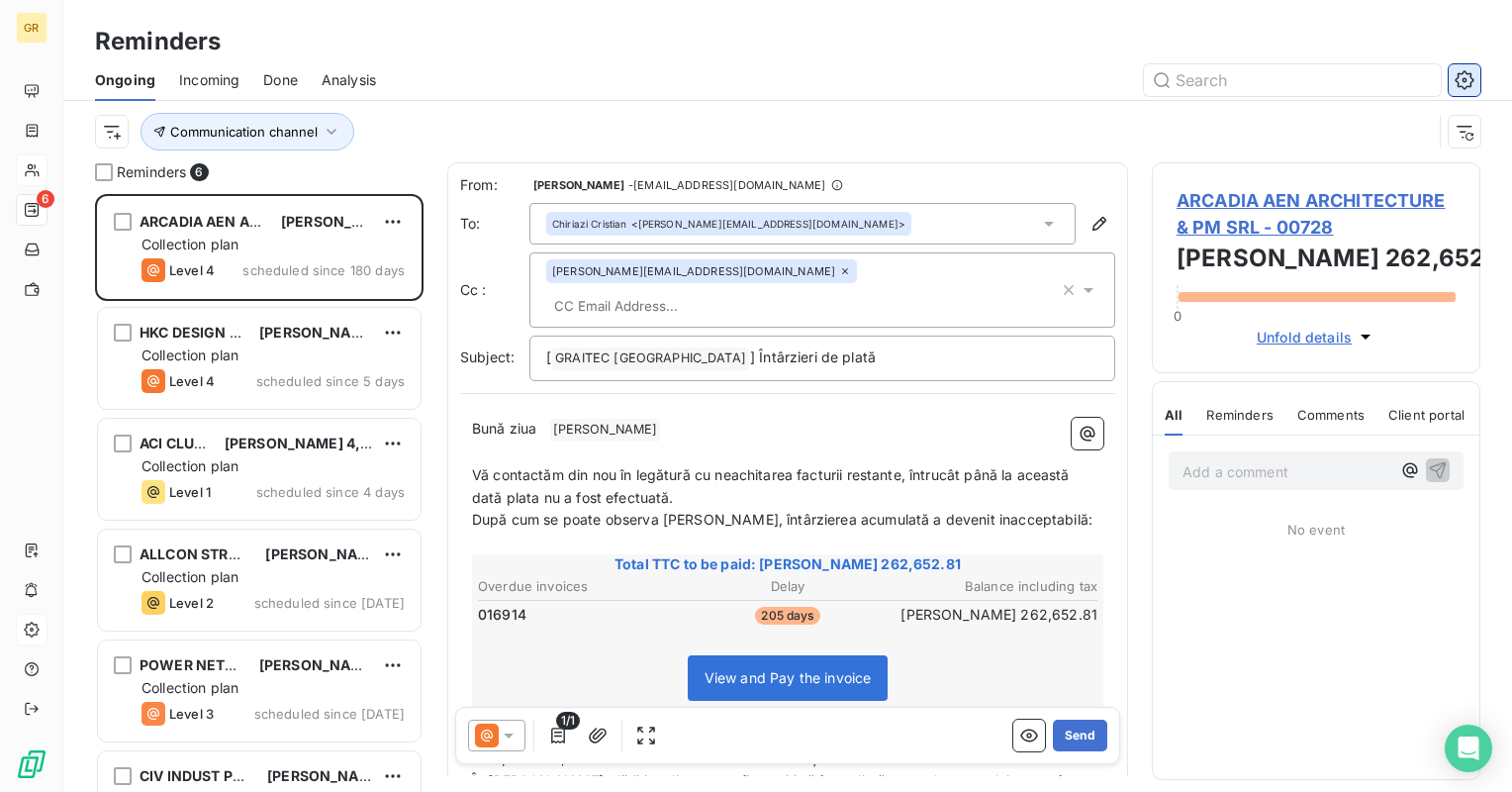 click 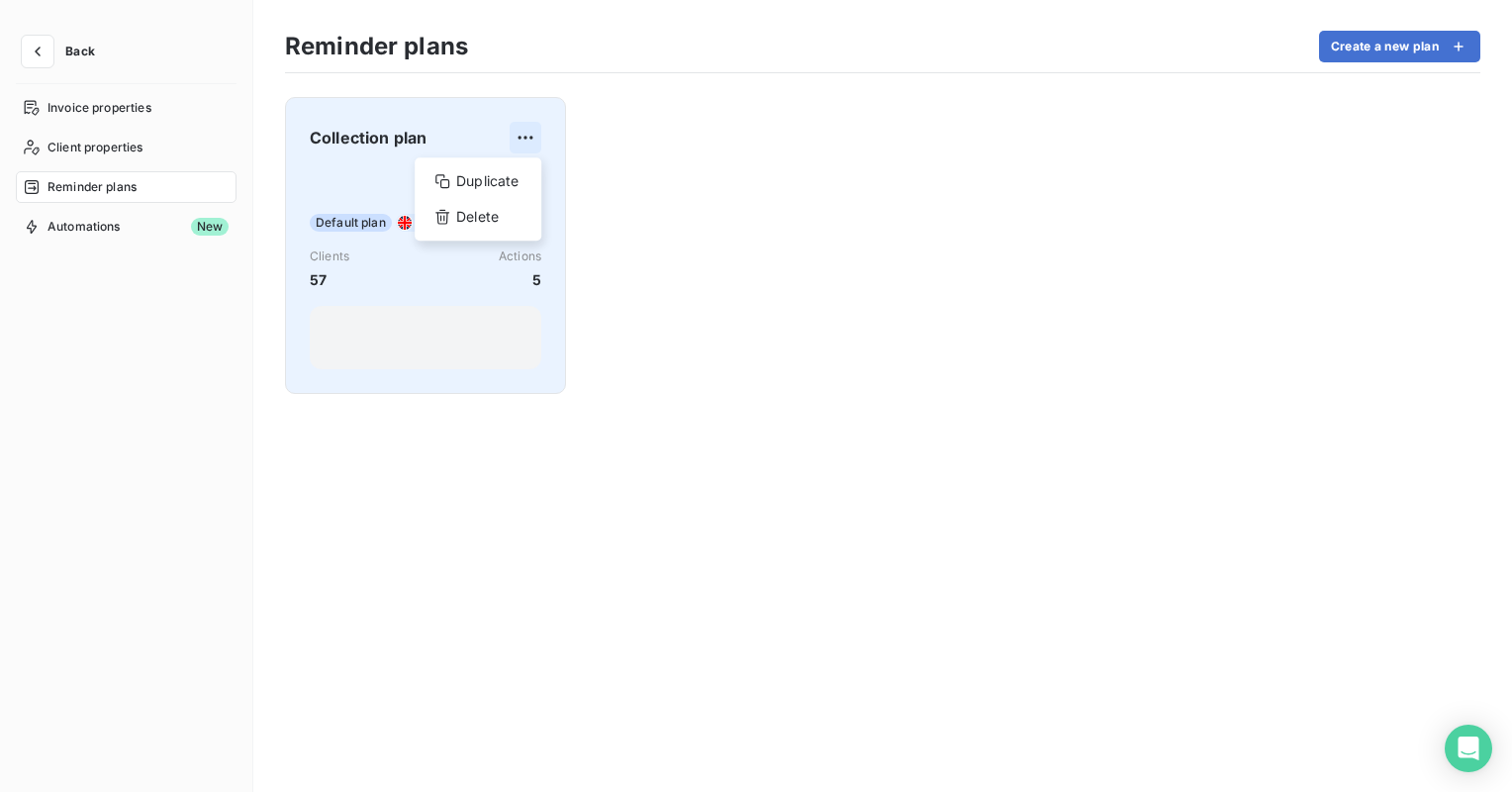 click on "Back Invoice properties Client properties Reminder plans Automations New Reminder plans Create a new plan Collection plan Duplicate Delete Default plan EN Clients 57 Actions 5" at bounding box center [756, 396] 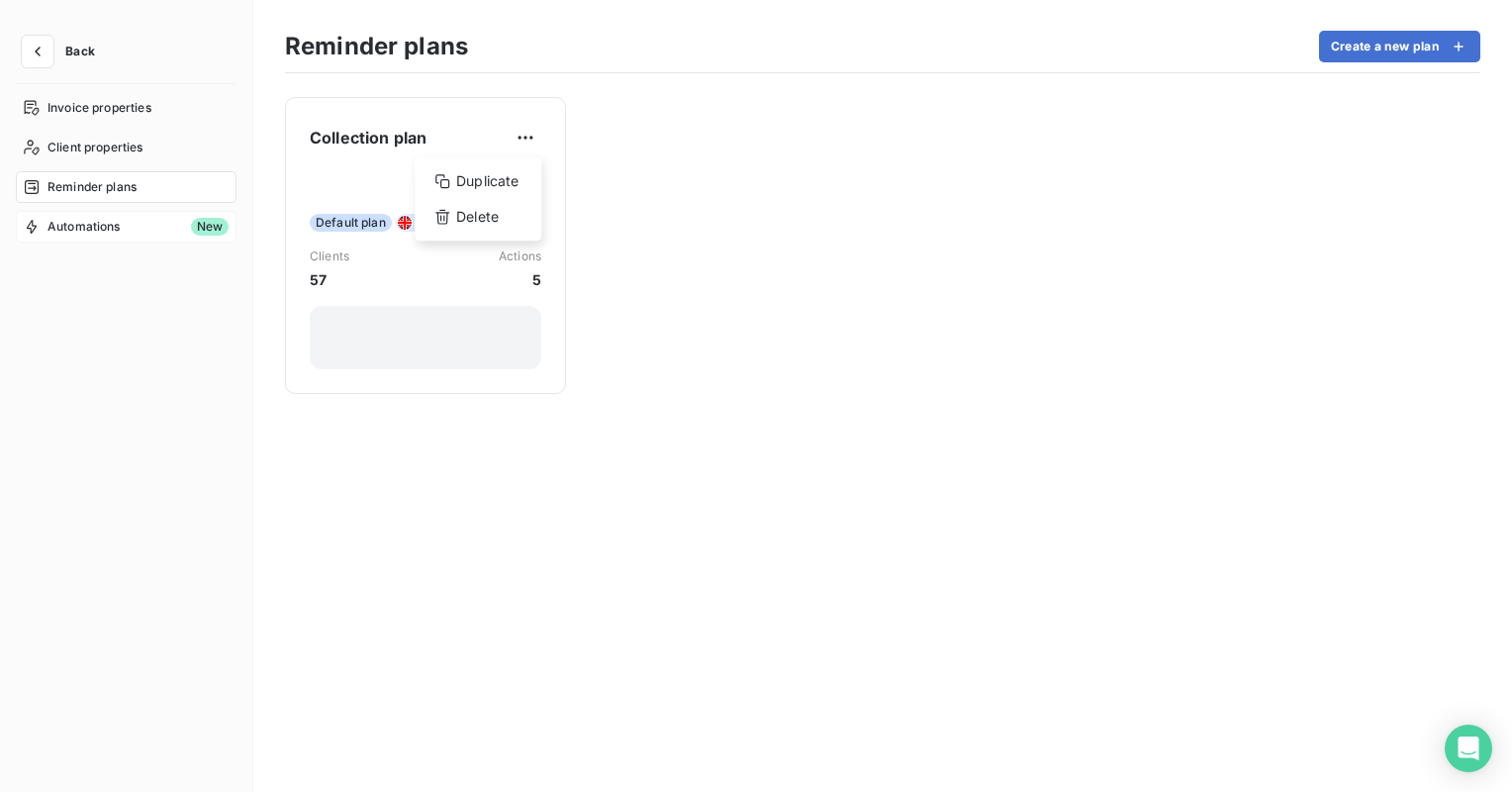 click on "Back Invoice properties Client properties Reminder plans Automations New Reminder plans Create a new plan Collection plan Duplicate Delete Default plan EN Clients 57 Actions 5" at bounding box center [756, 396] 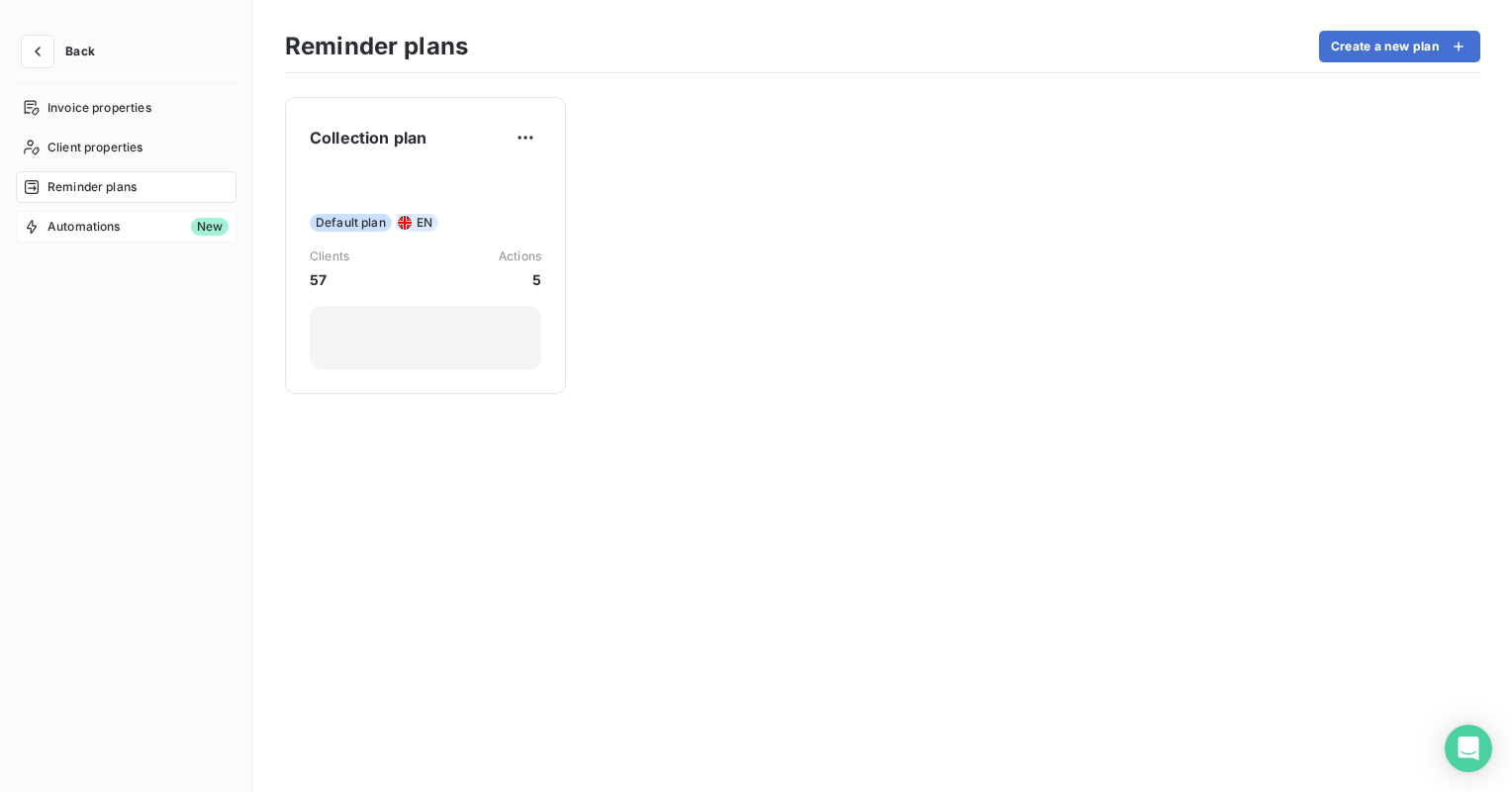 click on "Automations" at bounding box center [84, 227] 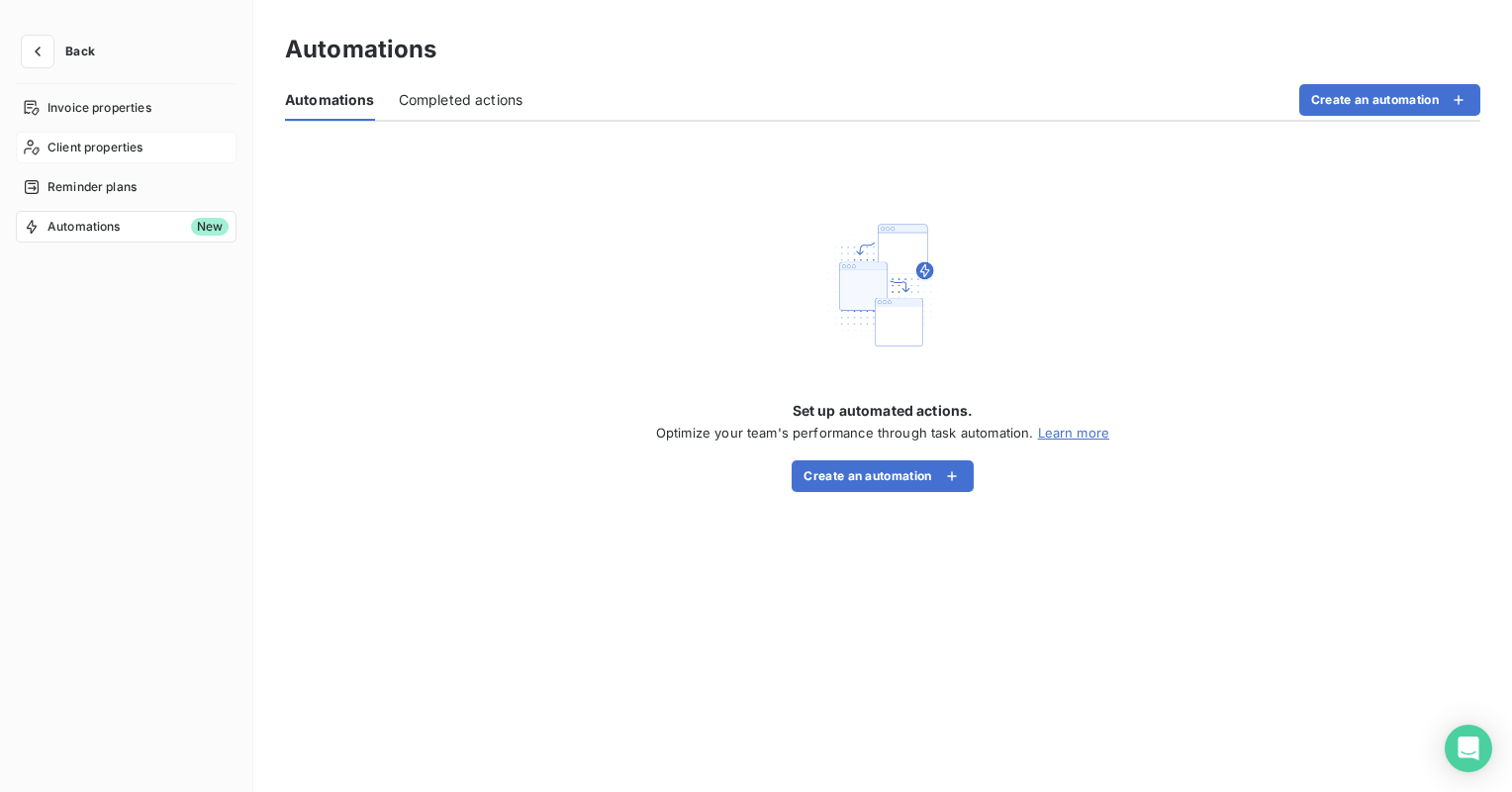 click on "Client properties" at bounding box center [95, 148] 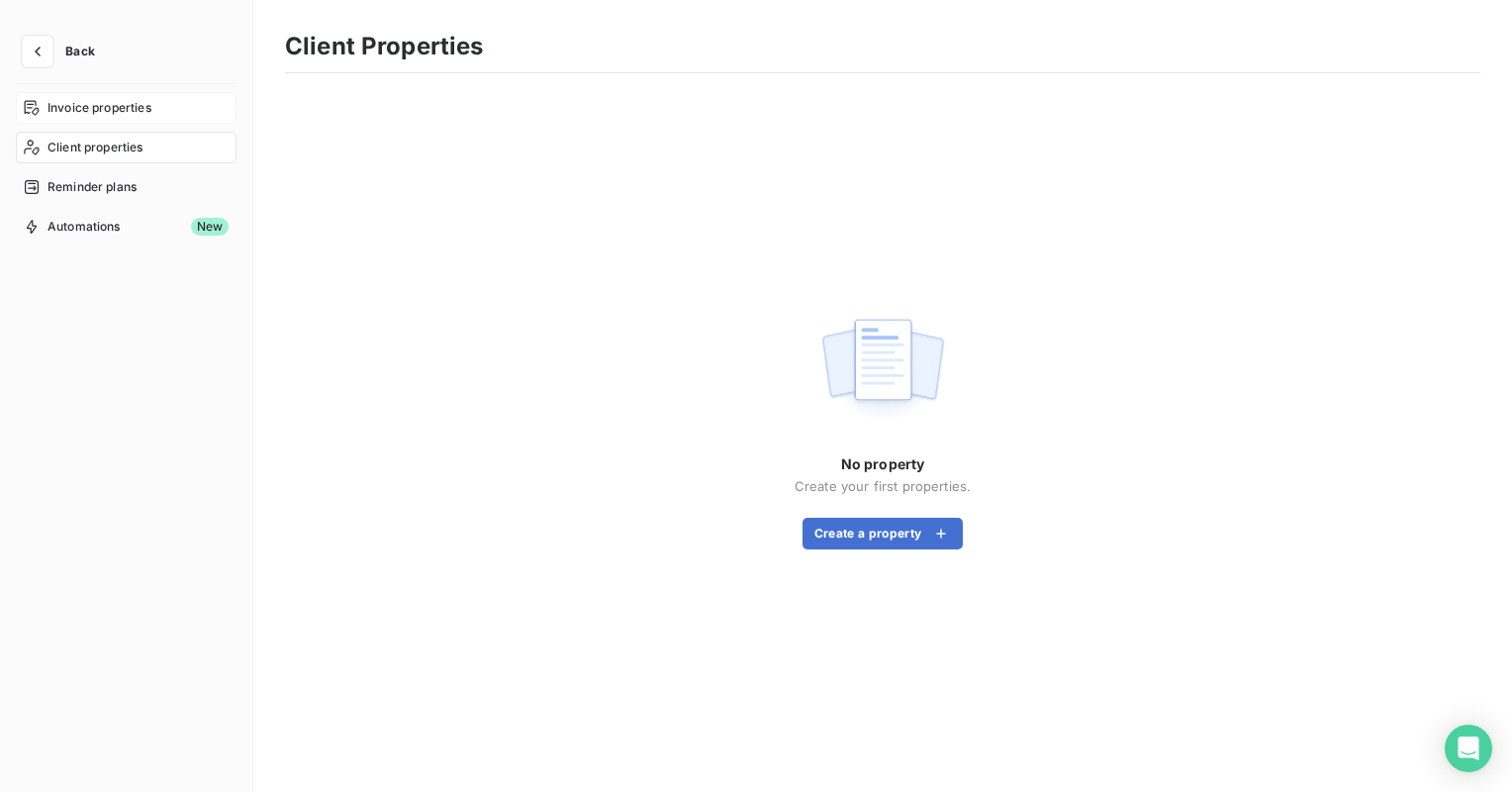 click on "Invoice properties" at bounding box center (99, 108) 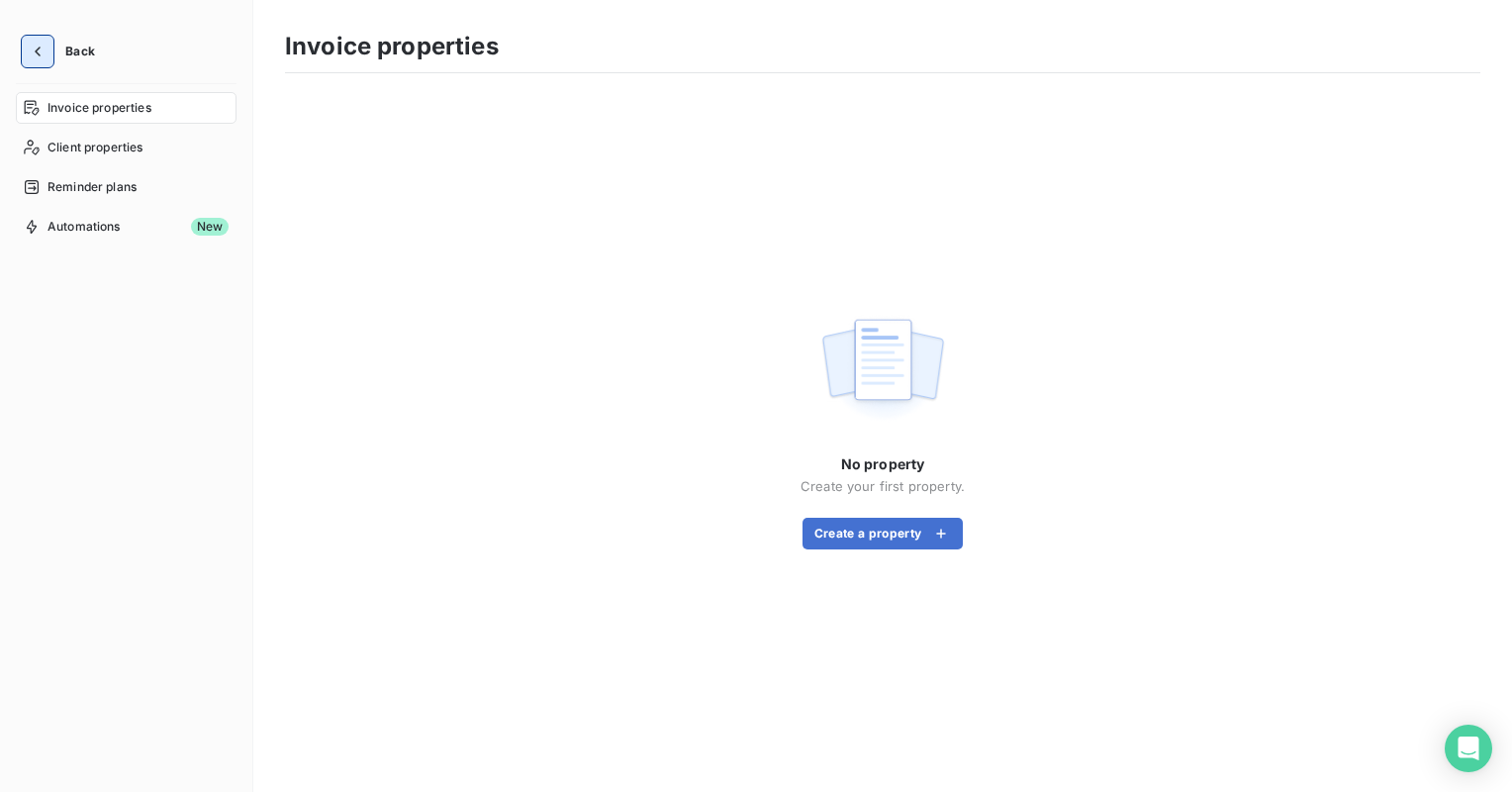 click 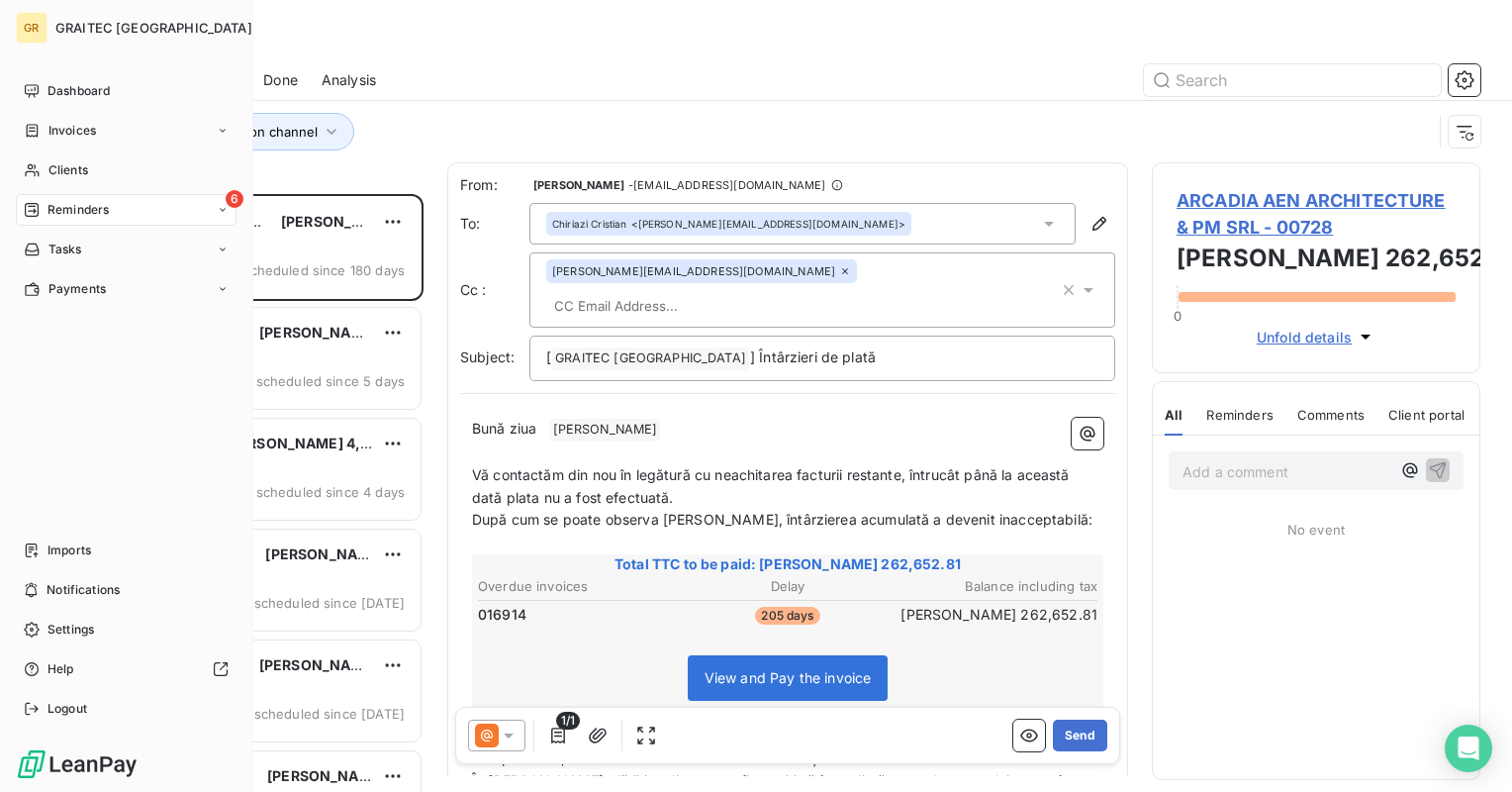 scroll, scrollTop: 16, scrollLeft: 16, axis: both 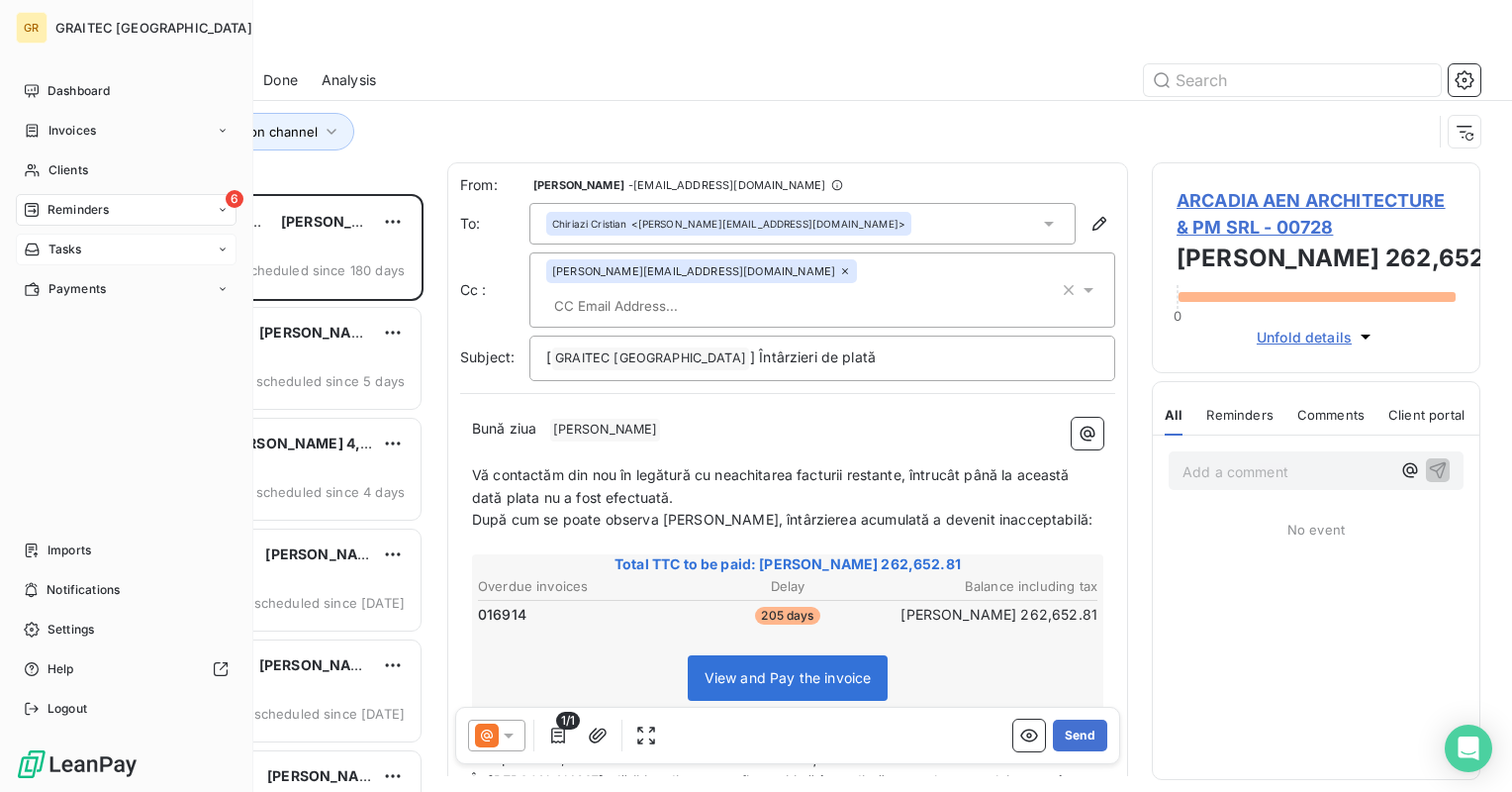 click on "Tasks" at bounding box center [65, 249] 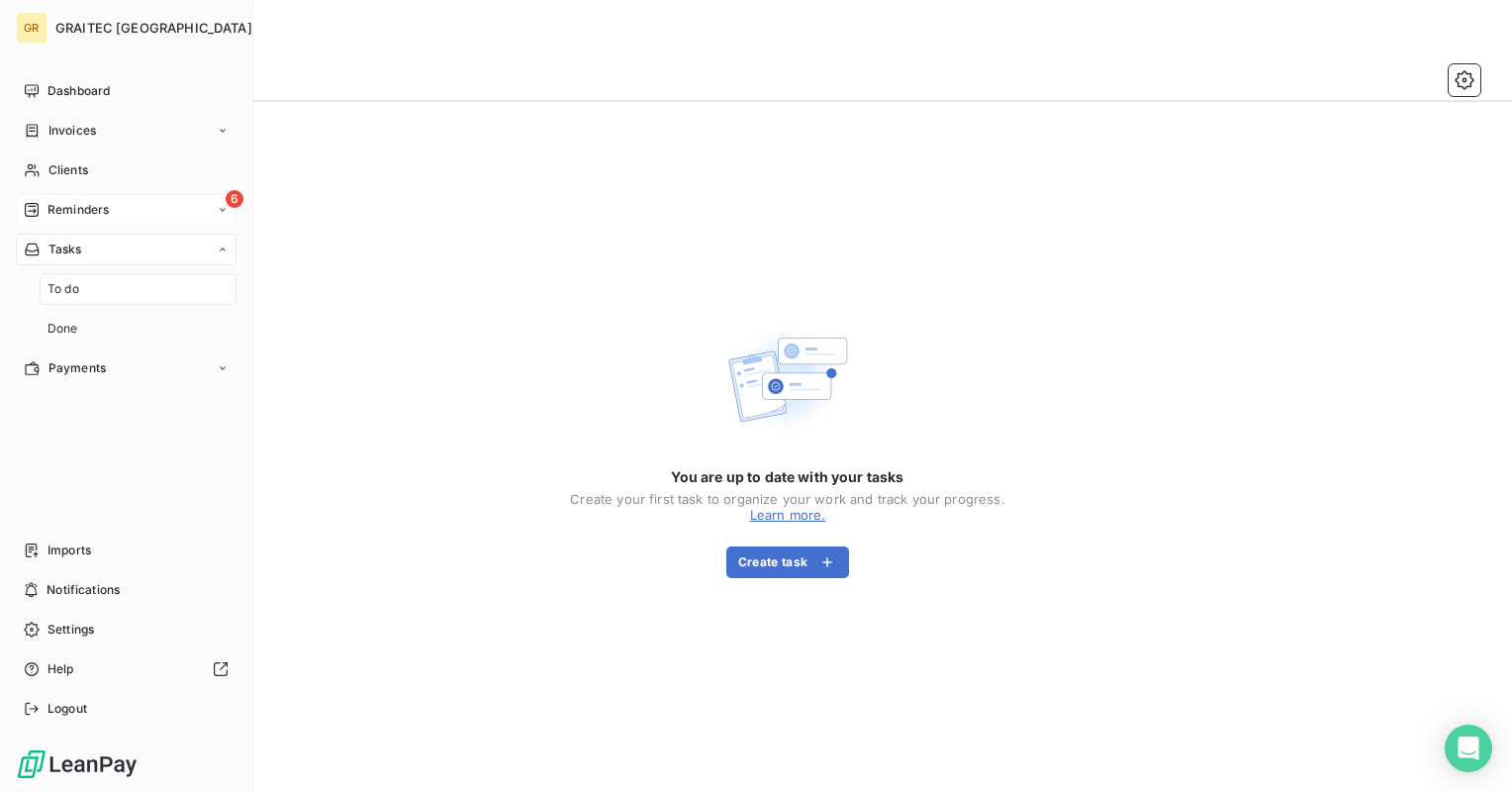 click on "Reminders" at bounding box center (78, 210) 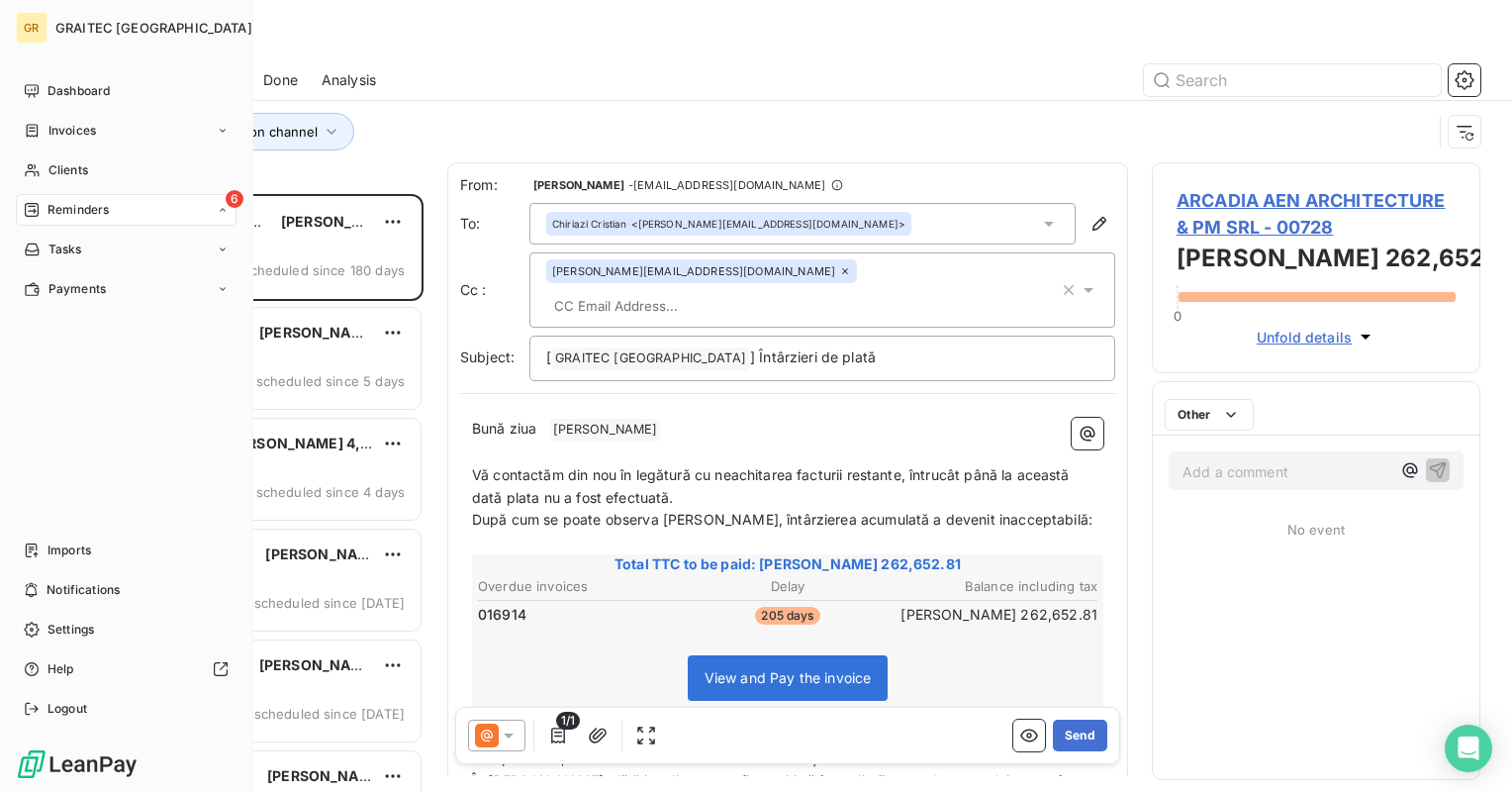 scroll, scrollTop: 16, scrollLeft: 16, axis: both 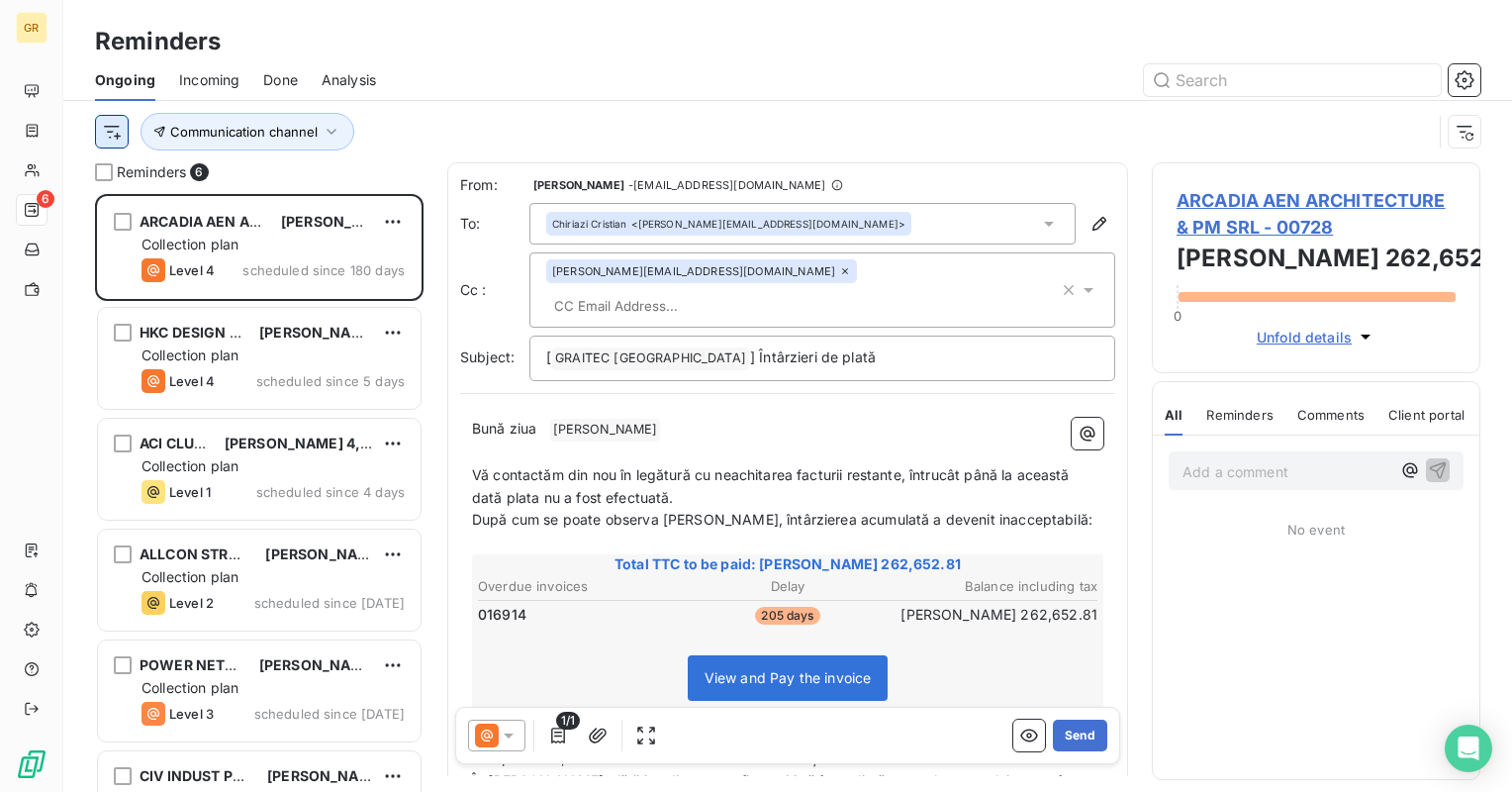 click on "GR 6 Reminders Ongoing Incoming Done Analysis Communication channel  Reminders 6 ARCADIA AEN ARCHITECTURE & PM SRL [PERSON_NAME] 262,652.81 Collection plan Level 4 scheduled since 180 days HKC DESIGN STUDIO SRL [PERSON_NAME] 13,623.14 Collection plan Level 4 scheduled since 5 days ACI [GEOGRAPHIC_DATA] SA [PERSON_NAME] 4,803.13 Collection plan Level 1 scheduled since 4 days ALLCON STRUCTURAL SRL [PERSON_NAME] 5,519.12 Collection plan Level 2 scheduled since [DATE] POWER NETWORKS SRL [PERSON_NAME] 8,072.83 Collection plan Level 3 scheduled since [DATE] CIV INDUST PROIECT S.R.L. [PERSON_NAME] 5,412.51 Collection plan Level 1 scheduled for [DATE] From: [PERSON_NAME] -  [EMAIL_ADDRESS][DOMAIN_NAME] To: [PERSON_NAME]   <[PERSON_NAME][EMAIL_ADDRESS][DOMAIN_NAME]> Cc : [PERSON_NAME][DOMAIN_NAME][EMAIL_ADDRESS][DOMAIN_NAME] Subject: [ GRAITEC [GEOGRAPHIC_DATA] ﻿ ] Întârzieri de plată Bună ziua  ﻿   [PERSON_NAME] ﻿ ﻿ ﻿  Vă contactăm din nou în legătură cu neachitarea facturii restante, întrucât până la această dată plata nu a fost efectuată. ﻿ Total TTC to be paid:   Delay 016914" at bounding box center (756, 396) 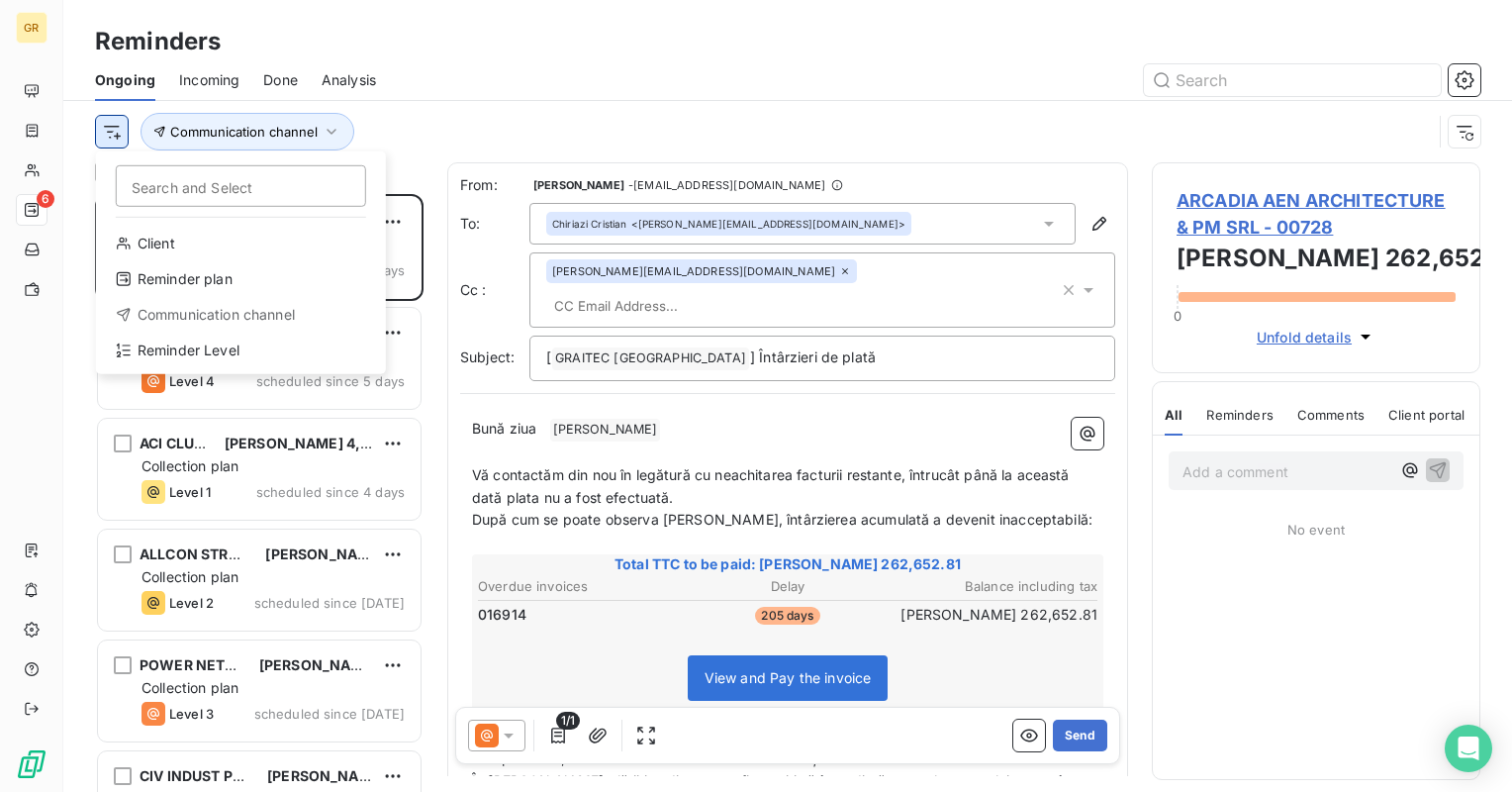 click on "GR 6 Reminders Ongoing Incoming Done Analysis Search and Select Client Reminder plan Communication channel Reminder Level Communication channel  Reminders 6 ARCADIA AEN ARCHITECTURE & PM SRL [PERSON_NAME] 262,652.81 Collection plan Level 4 scheduled since 180 days HKC DESIGN STUDIO SRL [PERSON_NAME] 13,623.14 Collection plan Level 4 scheduled since 5 days ACI [GEOGRAPHIC_DATA] SA [PERSON_NAME] 4,803.13 Collection plan Level 1 scheduled since 4 days ALLCON STRUCTURAL SRL [PERSON_NAME] 5,519.12 Collection plan Level 2 scheduled since [DATE] POWER NETWORKS SRL [PERSON_NAME] 8,072.83 Collection plan Level 3 scheduled since [DATE] CIV INDUST PROIECT S.R.L. [PERSON_NAME] 5,412.51 Collection plan Level 1 scheduled for [DATE] From: [PERSON_NAME] -  [EMAIL_ADDRESS][DOMAIN_NAME] To: [PERSON_NAME]   <[PERSON_NAME][EMAIL_ADDRESS][DOMAIN_NAME]> Cc : [PERSON_NAME][DOMAIN_NAME][EMAIL_ADDRESS][DOMAIN_NAME] Subject: [ GRAITEC ROMANIA ﻿ ] Întârzieri de plată Bună ziua  ﻿   [DEMOGRAPHIC_DATA] ﻿ ﻿ ﻿ După cum se poate observa [PERSON_NAME], întârzierea acumulată a devenit inacceptabilă: ﻿   Delay" at bounding box center (756, 396) 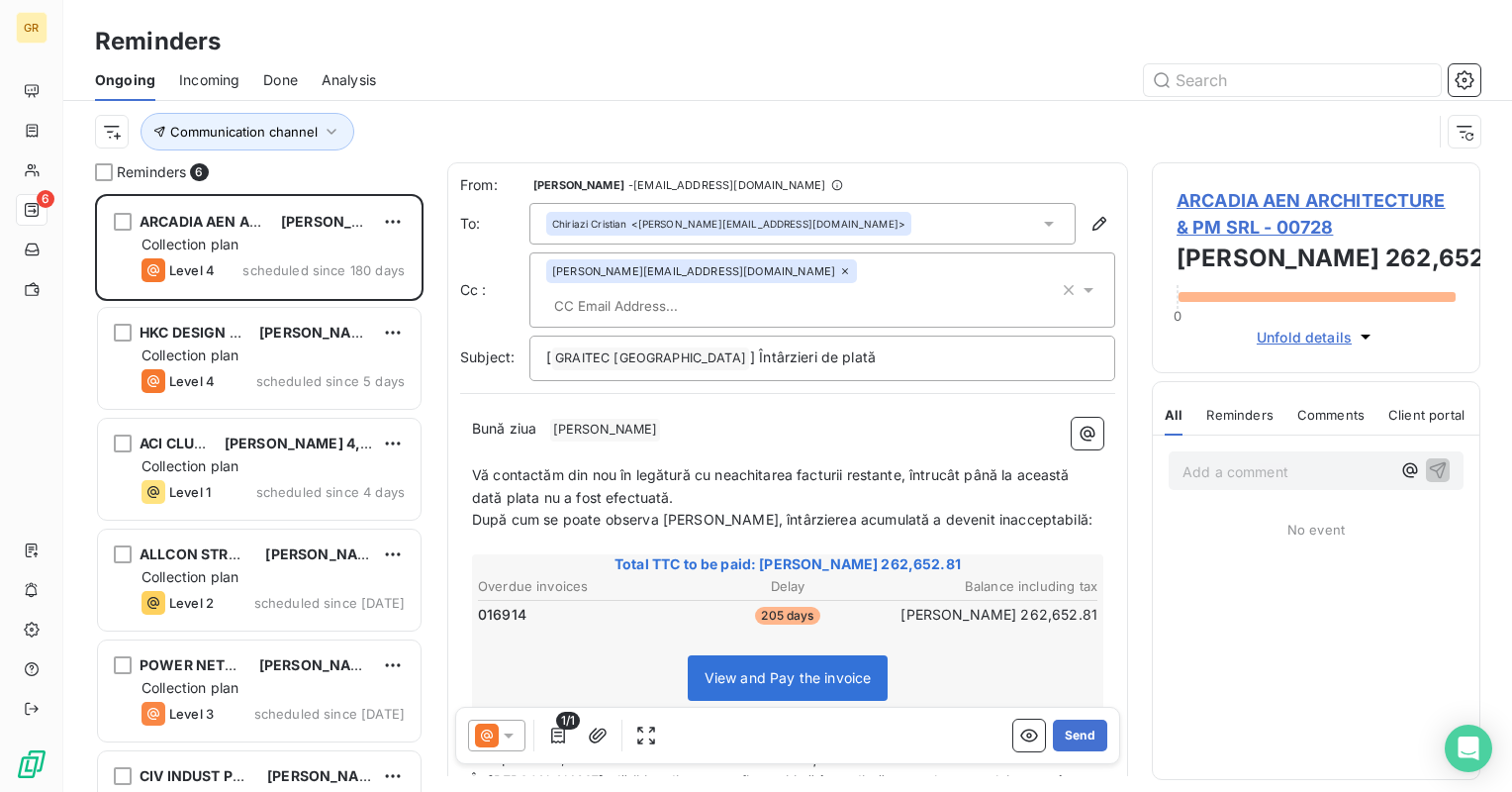 click on "Incoming" at bounding box center [209, 80] 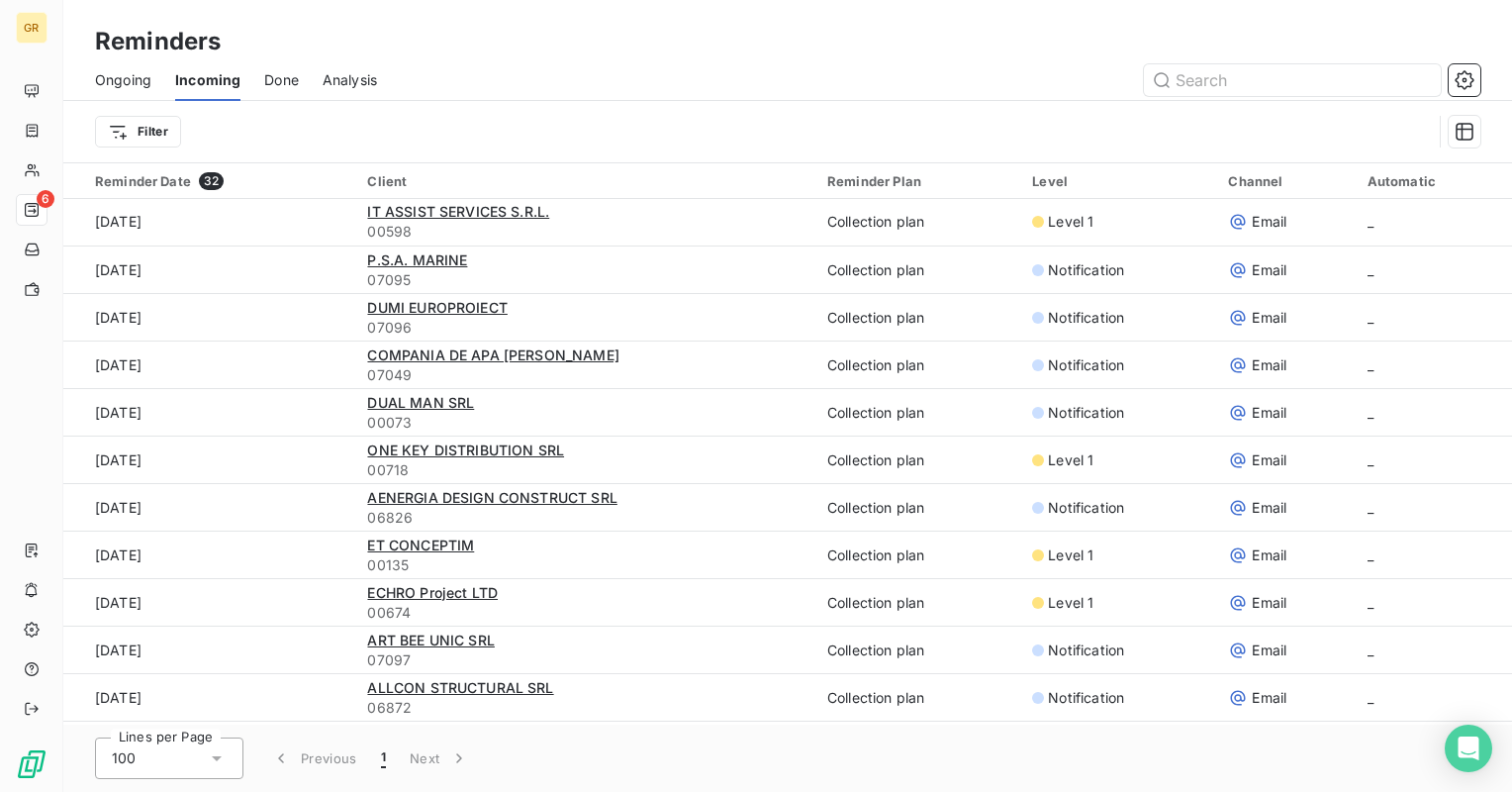 click on "Done" at bounding box center (281, 80) 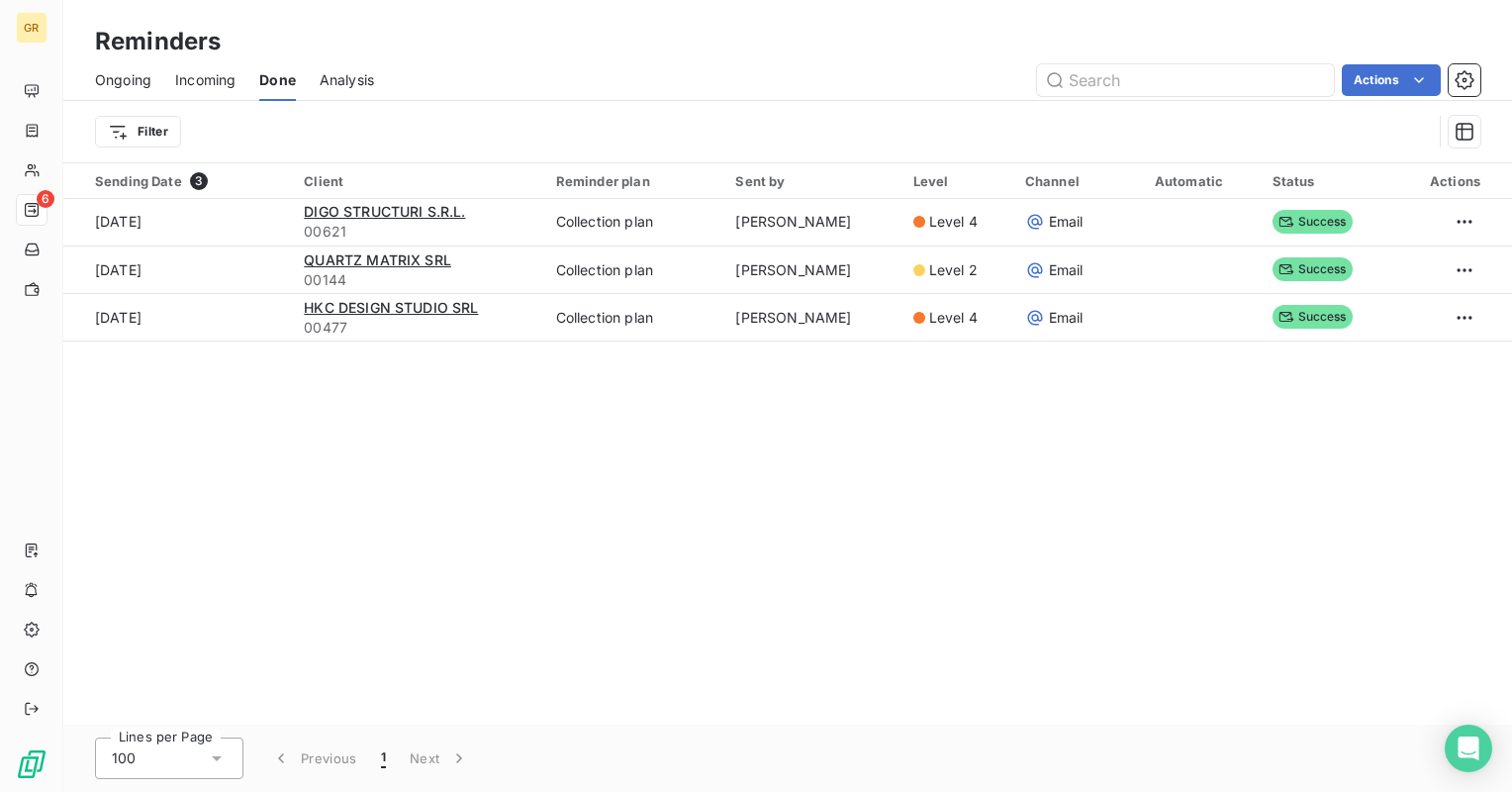 click on "Analysis" at bounding box center (346, 80) 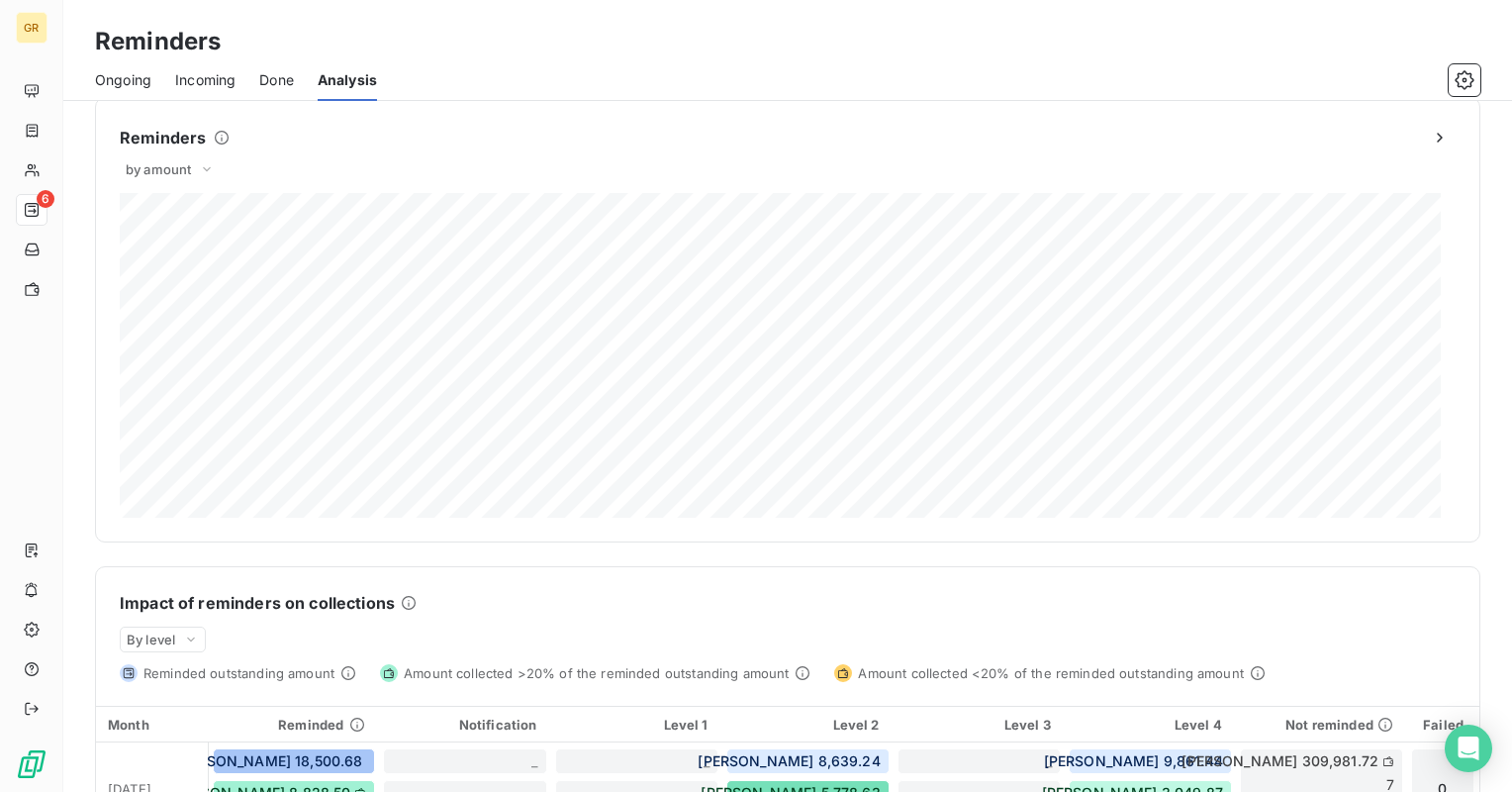 scroll, scrollTop: 0, scrollLeft: 0, axis: both 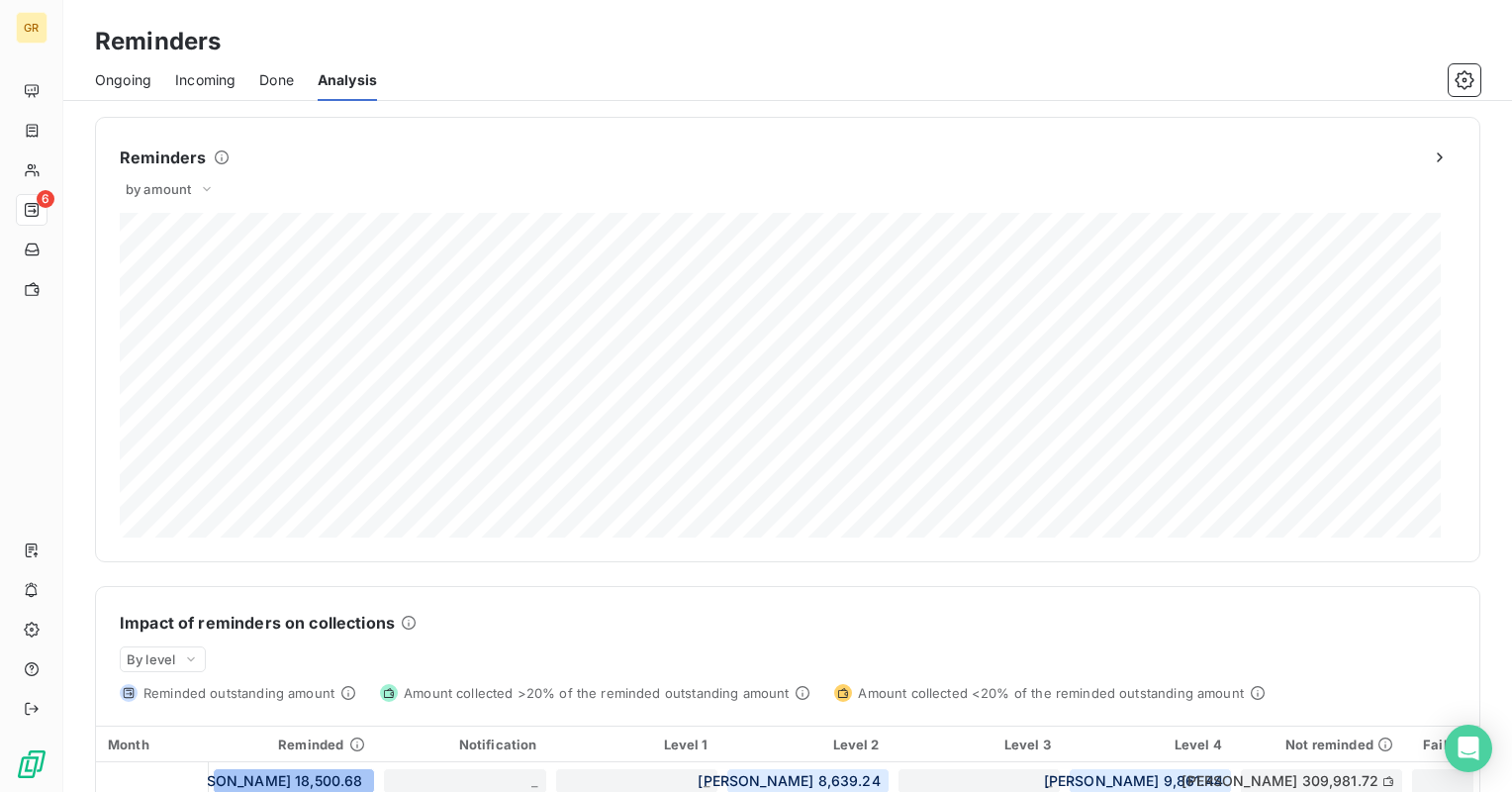 click on "Ongoing" at bounding box center (123, 80) 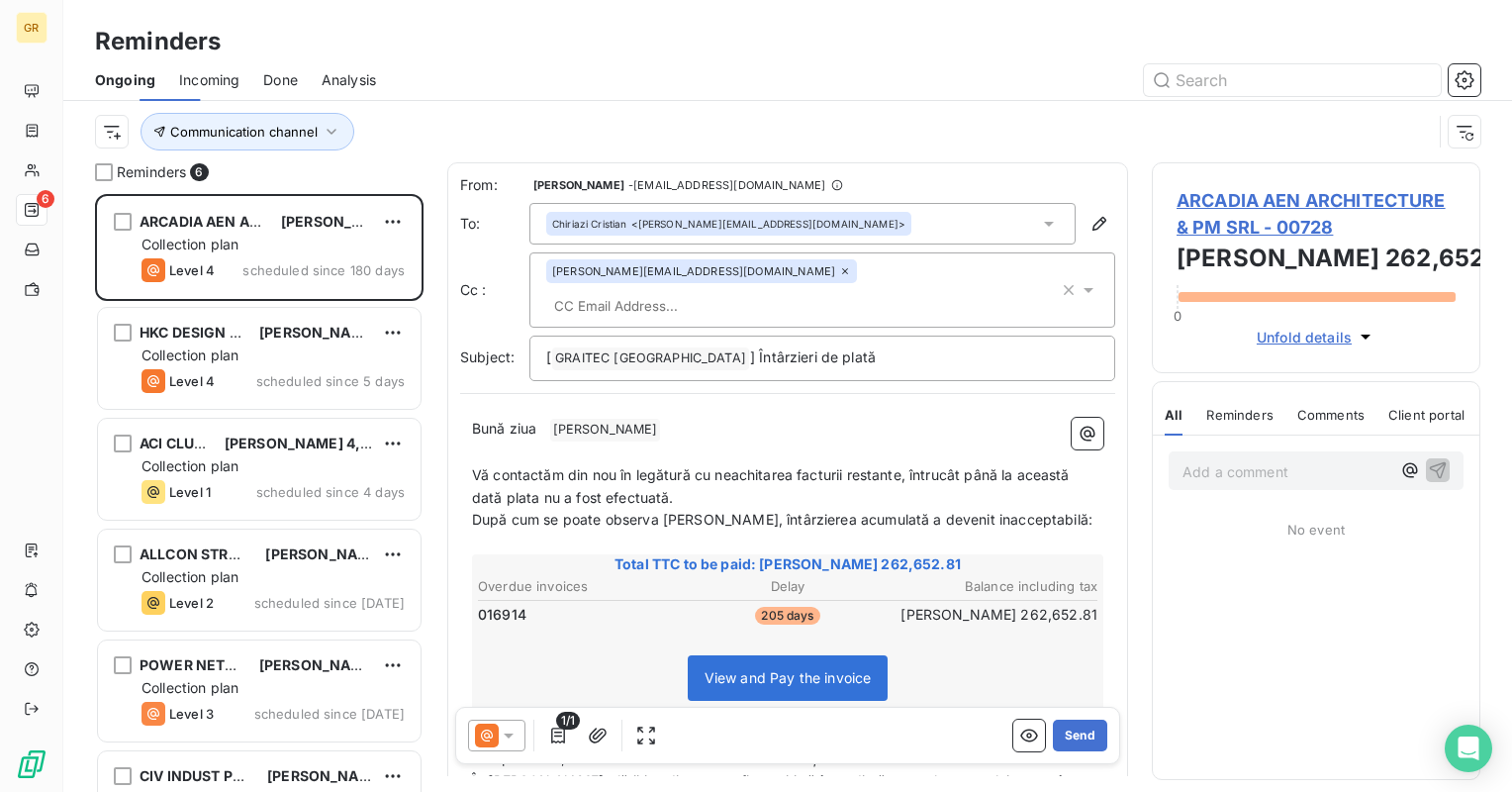 scroll, scrollTop: 16, scrollLeft: 16, axis: both 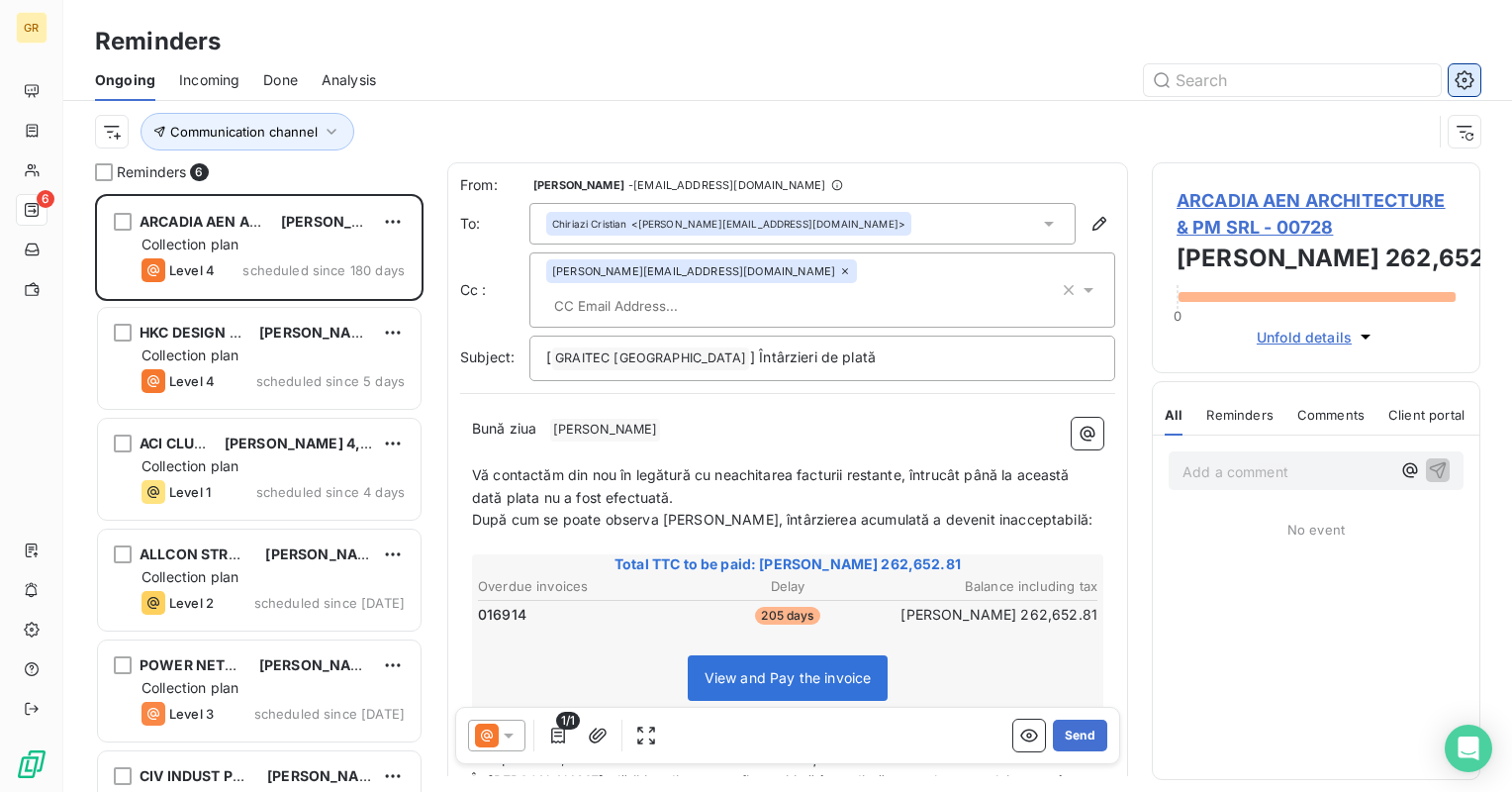 click 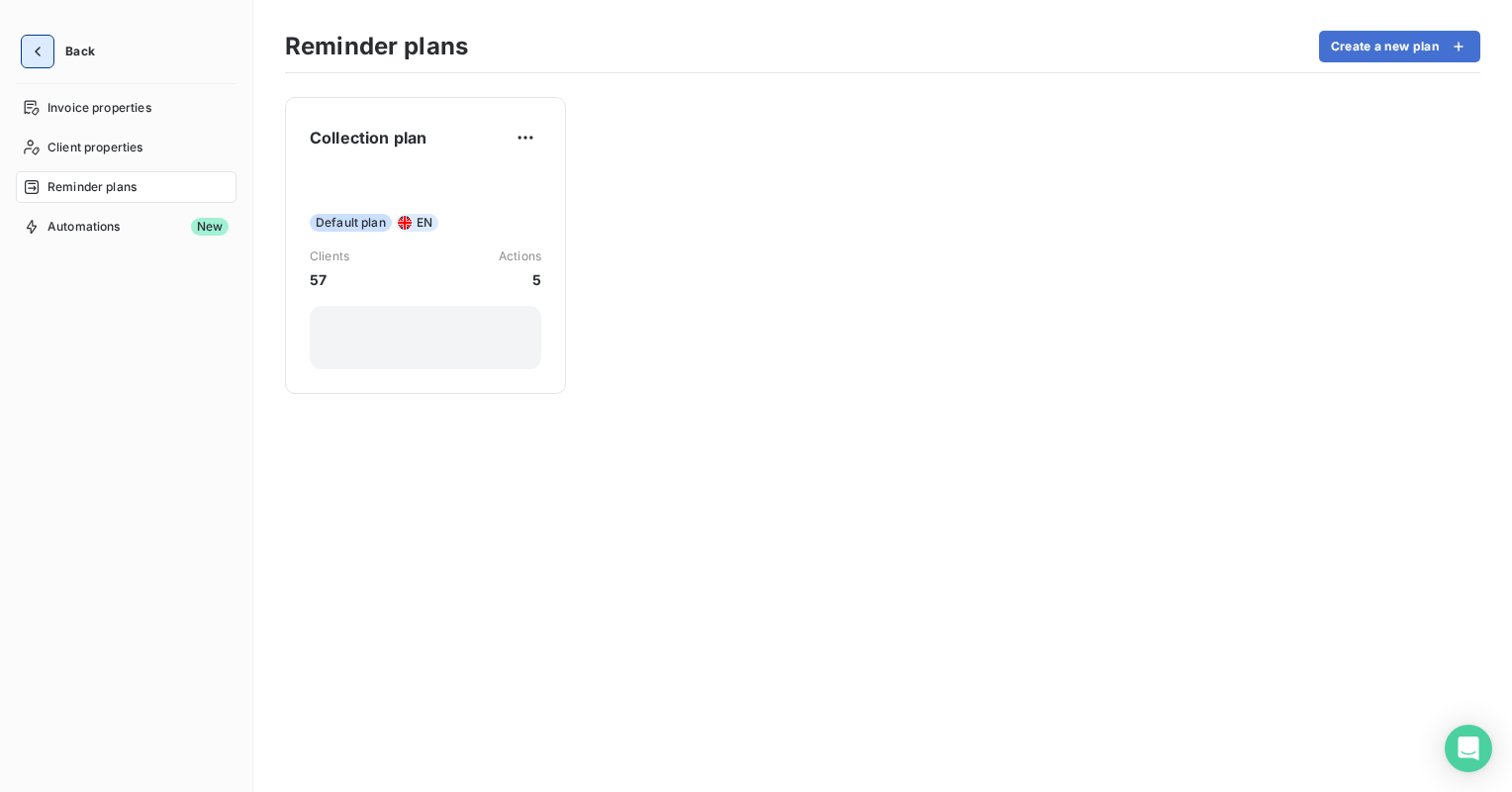 click 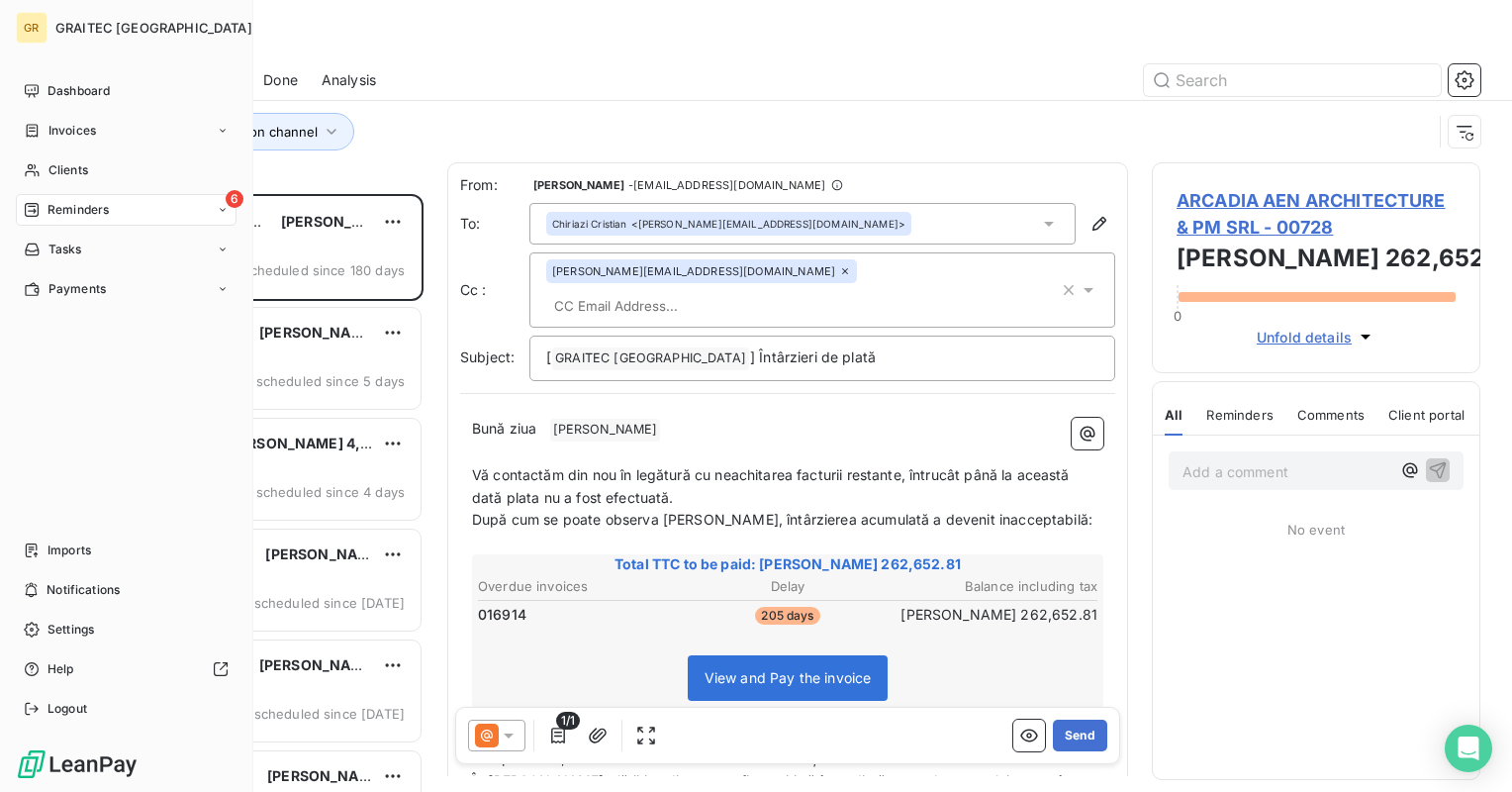 scroll, scrollTop: 16, scrollLeft: 16, axis: both 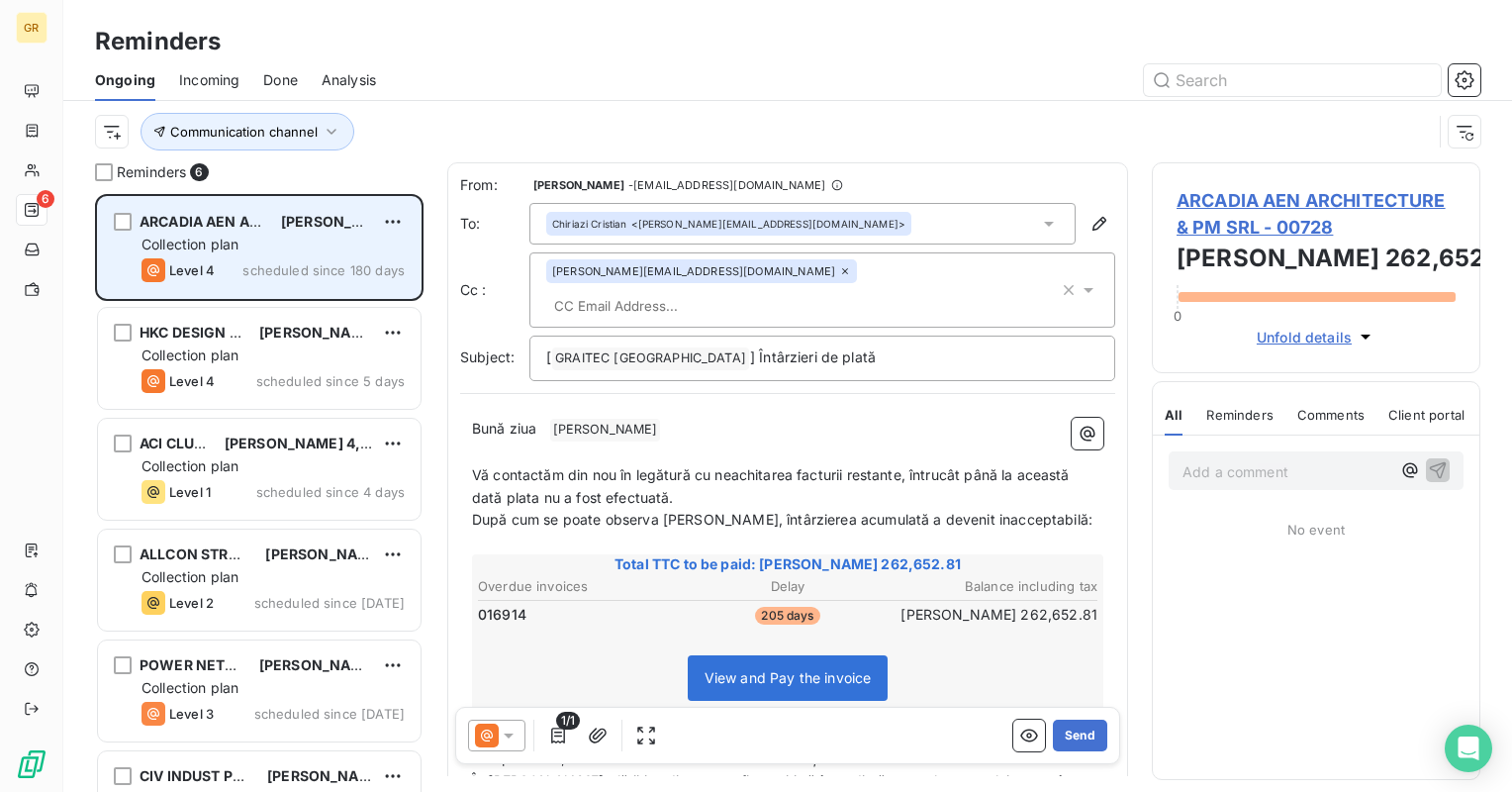 click on "Collection plan" at bounding box center (273, 245) 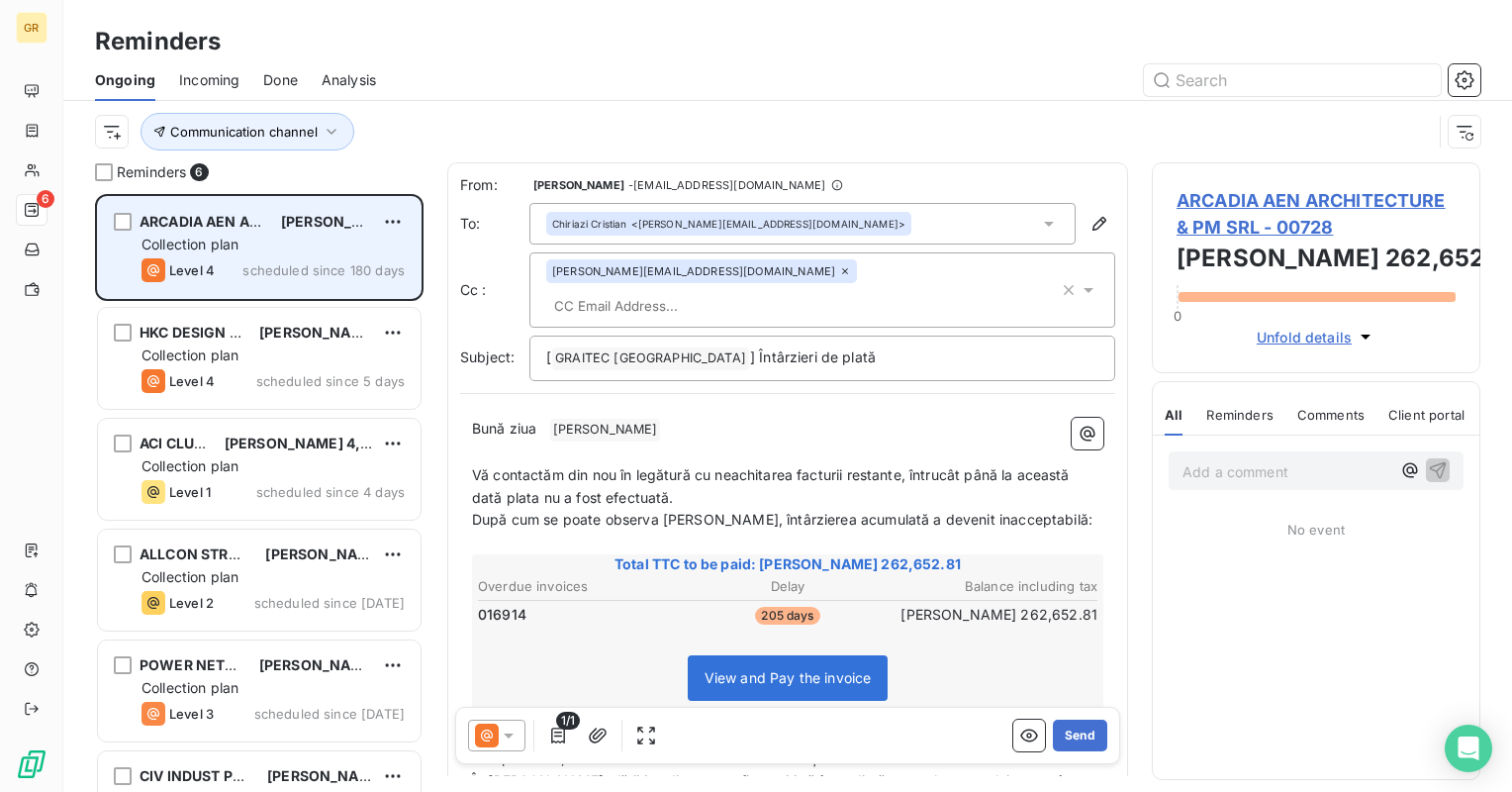 click on "Collection plan" at bounding box center [273, 245] 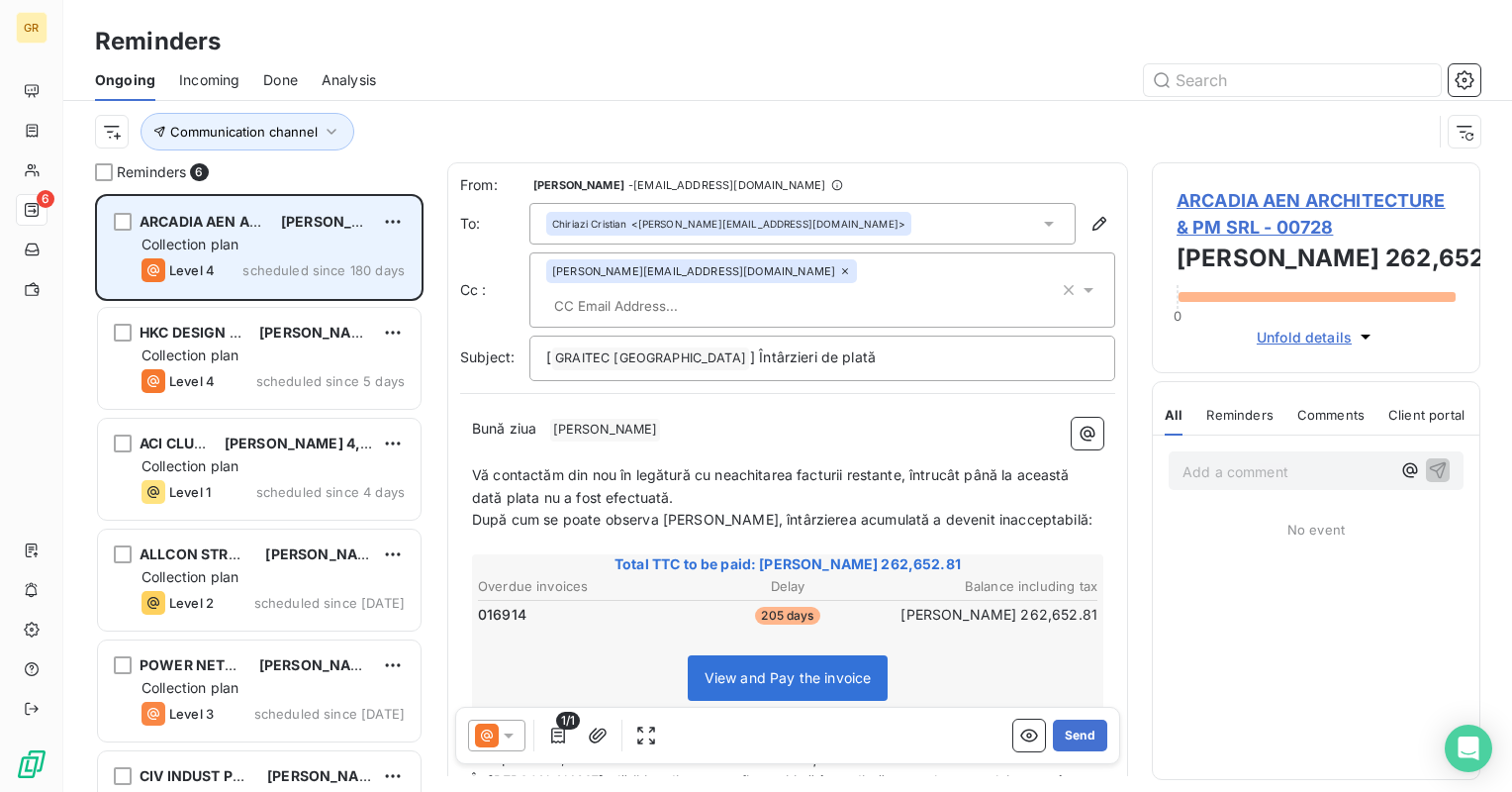 click on "Collection plan" at bounding box center [273, 245] 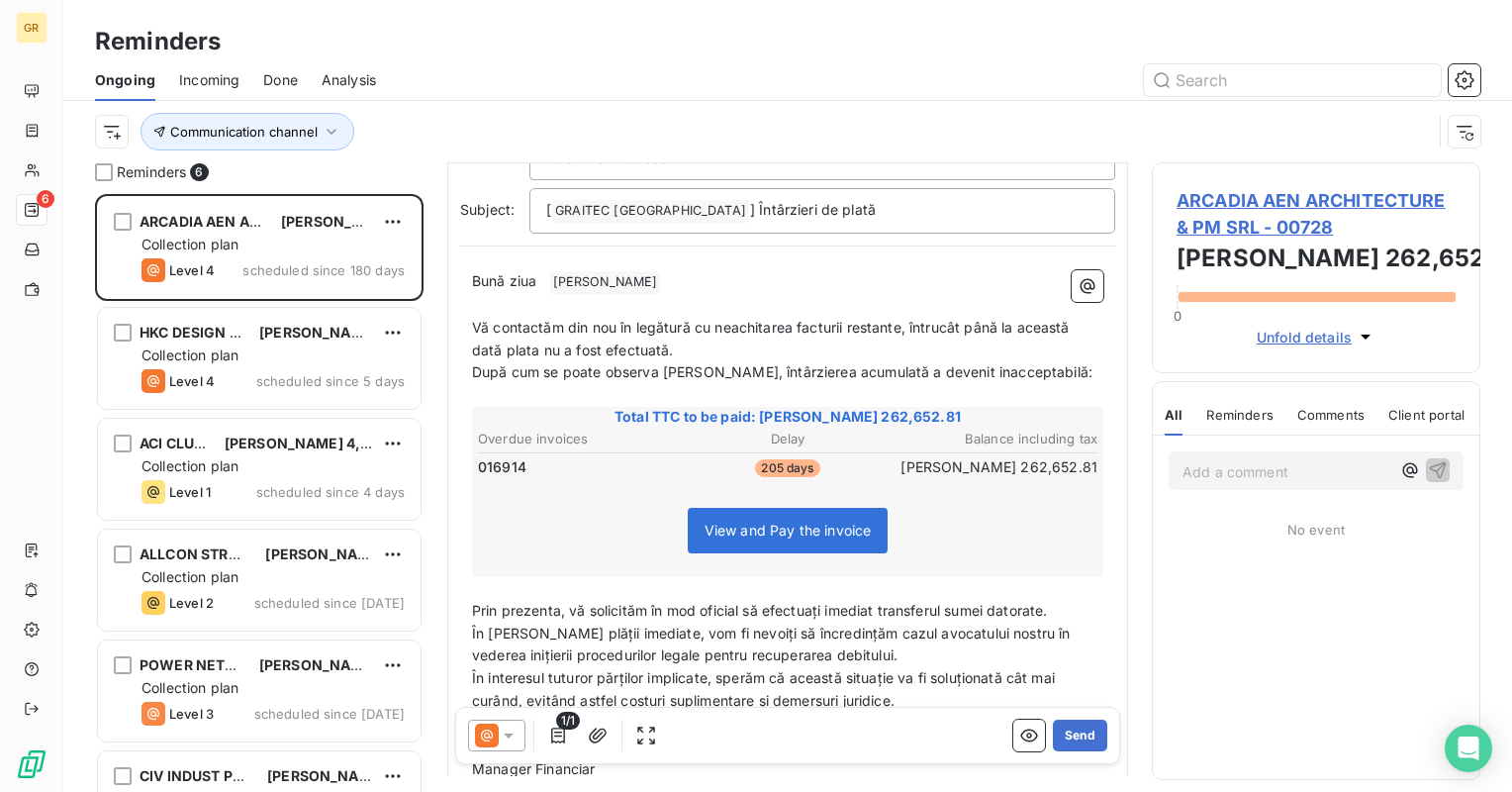 scroll, scrollTop: 72, scrollLeft: 0, axis: vertical 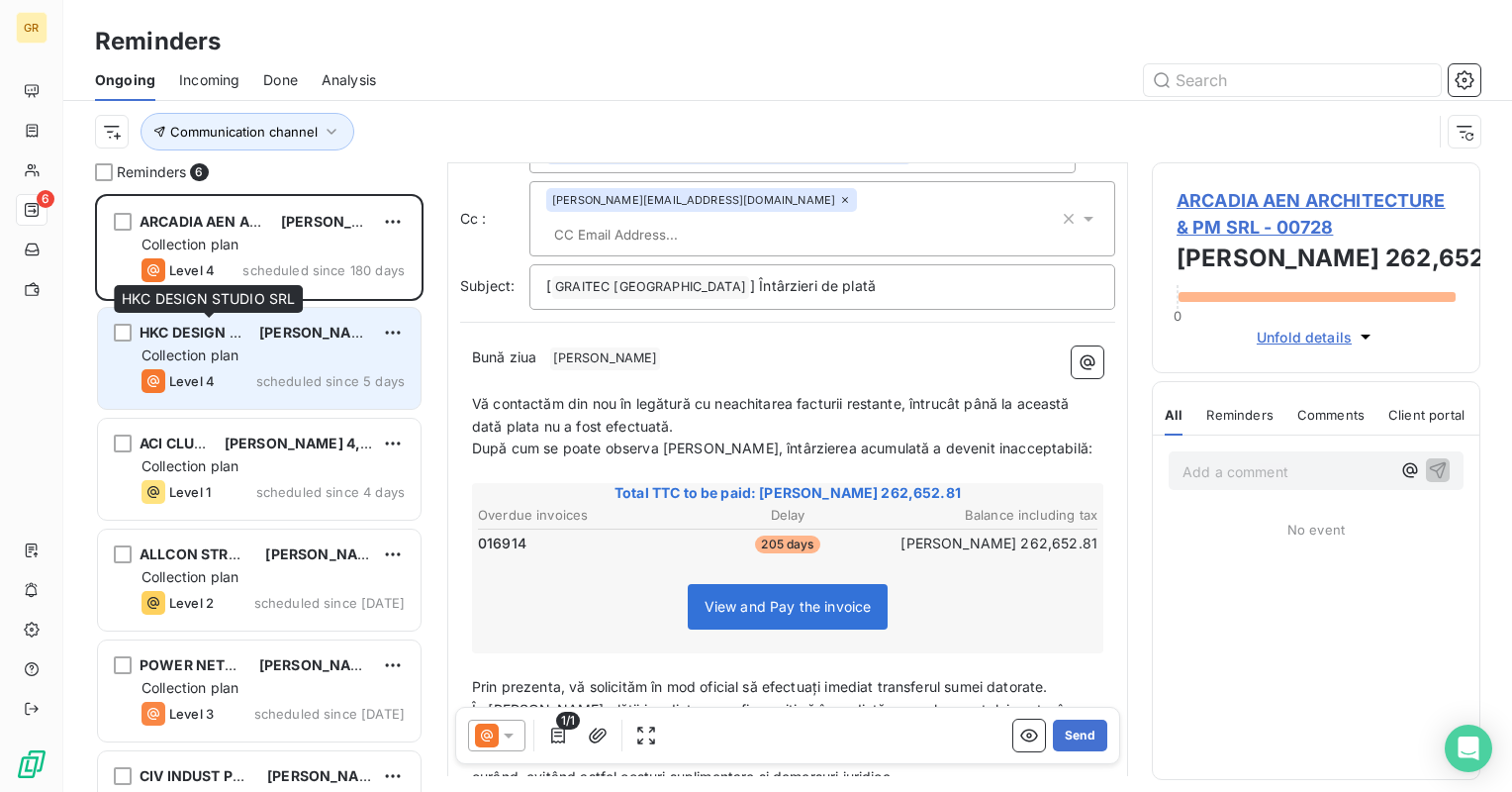 click on "HKC DESIGN STUDIO SRL" at bounding box center [226, 332] 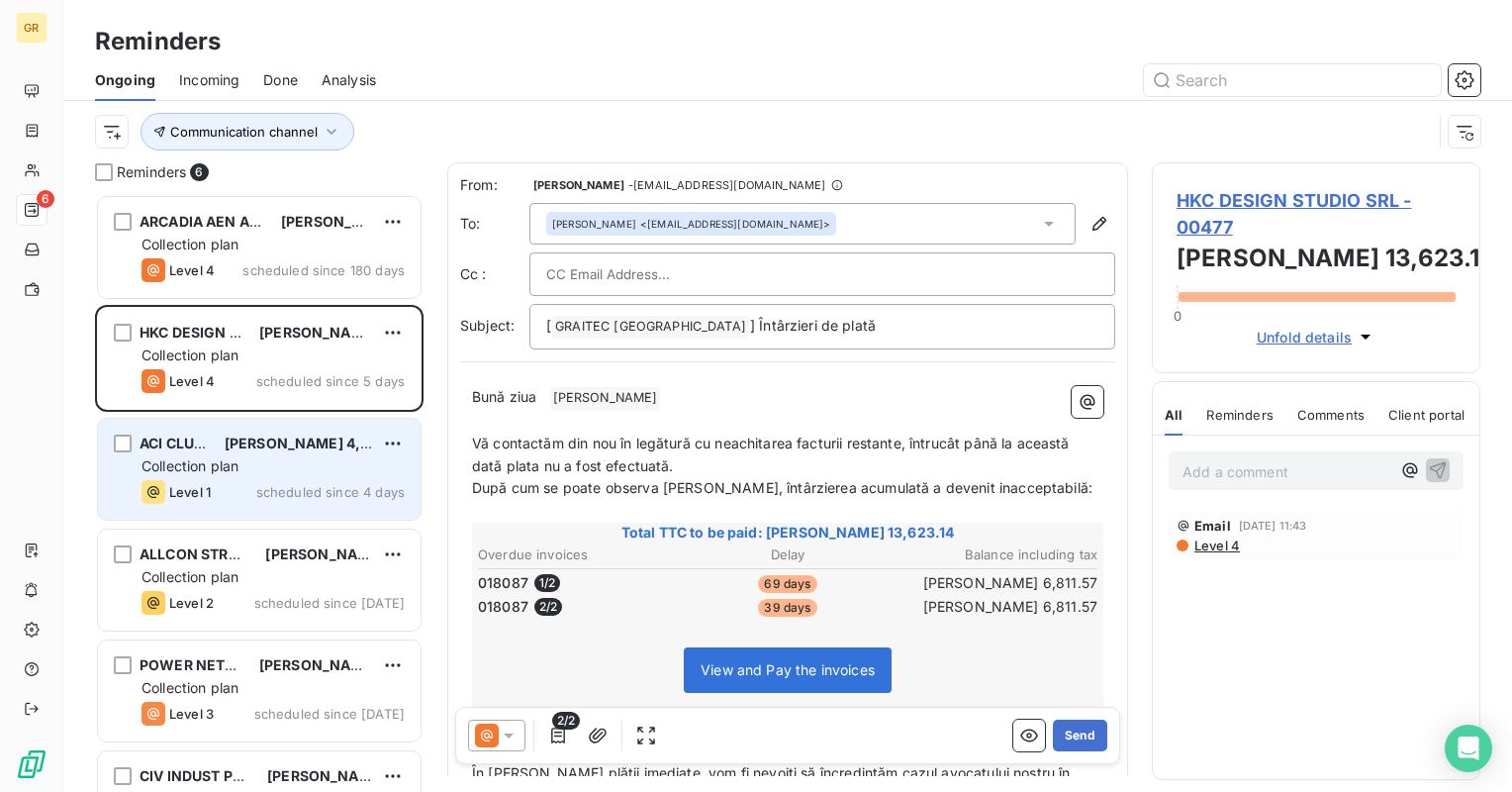 click on "Collection plan" at bounding box center (190, 465) 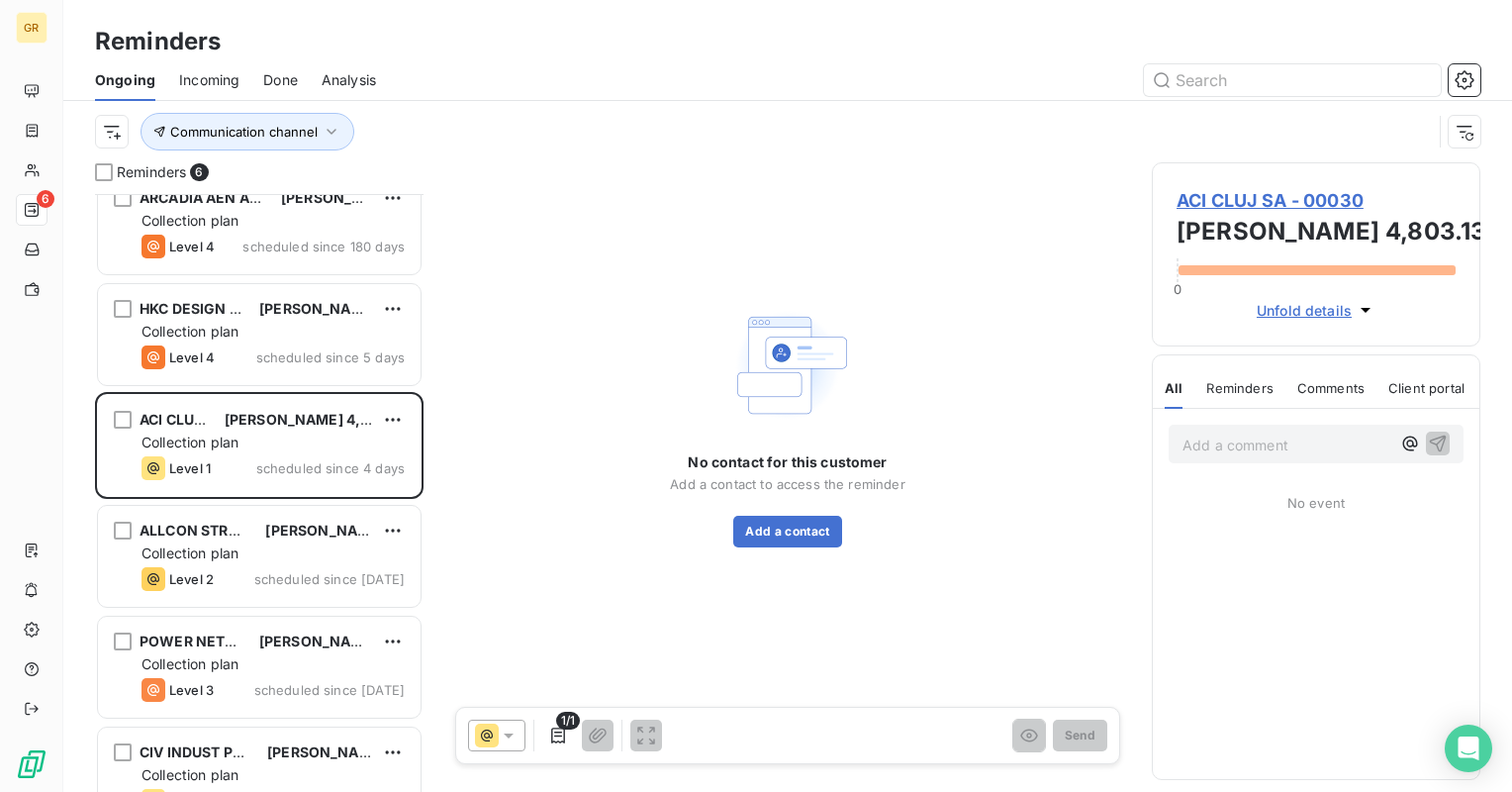 scroll, scrollTop: 67, scrollLeft: 0, axis: vertical 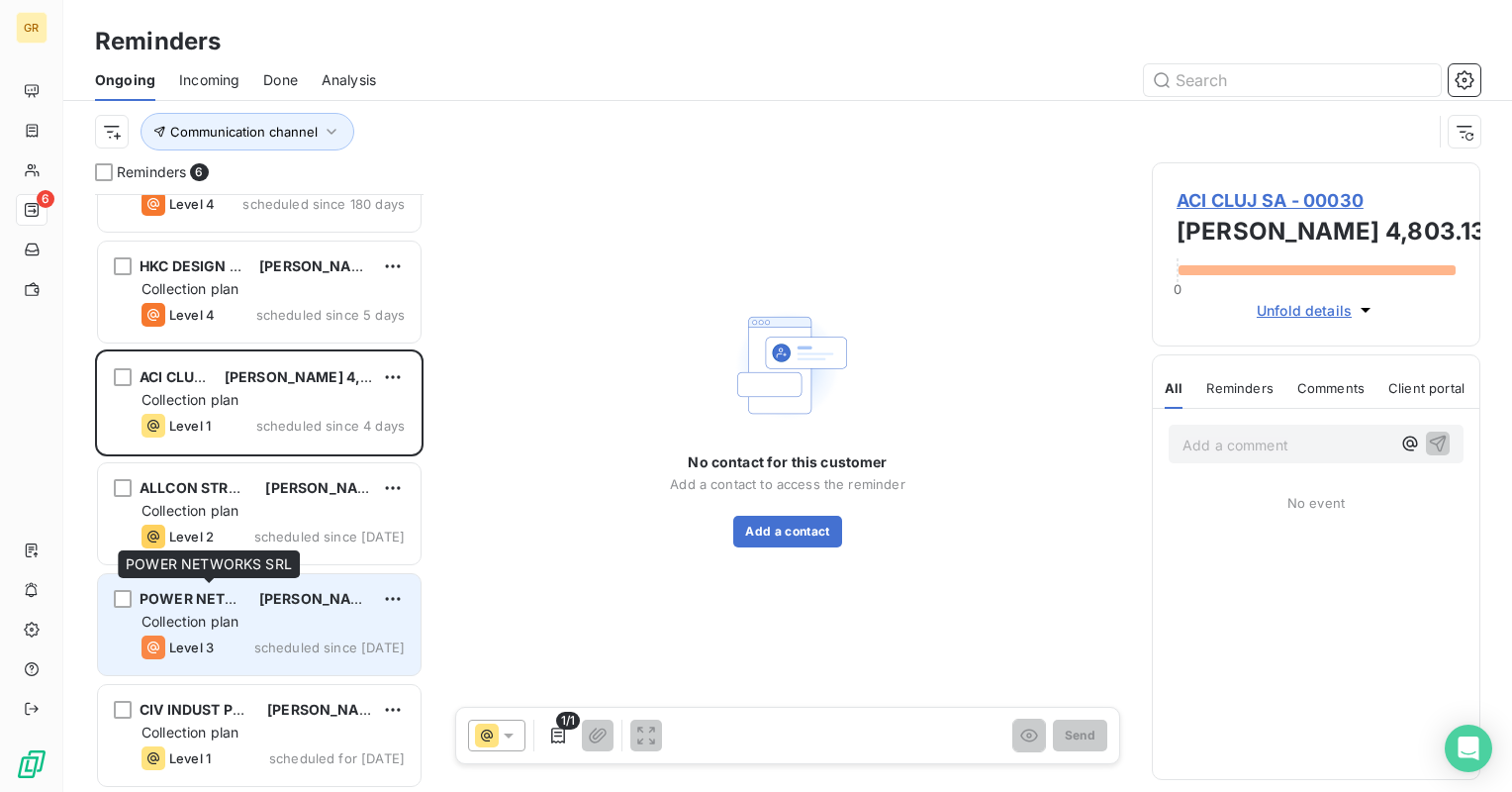 click on "POWER NETWORKS SRL" at bounding box center (224, 598) 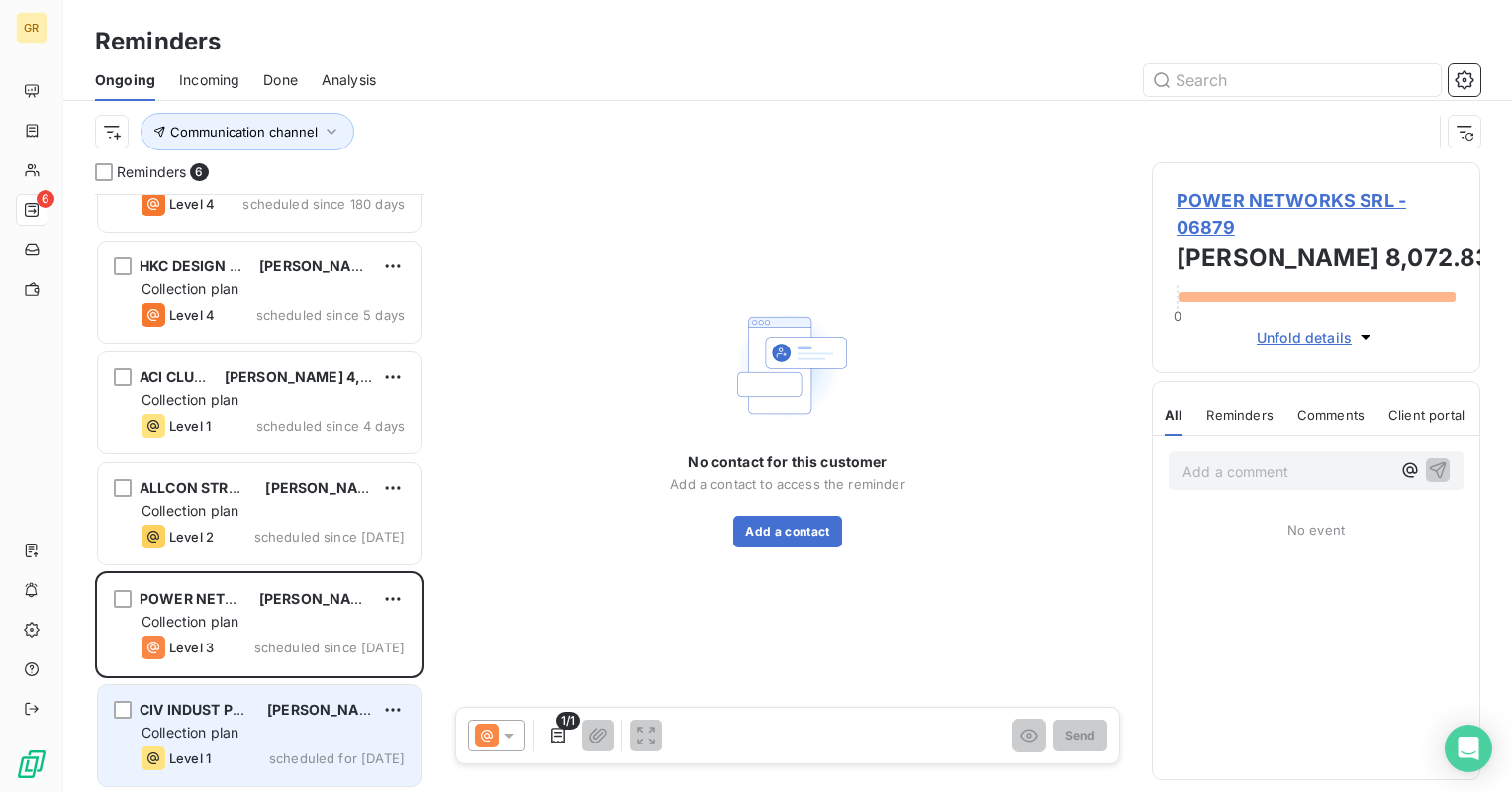 click on "Collection plan" at bounding box center [190, 732] 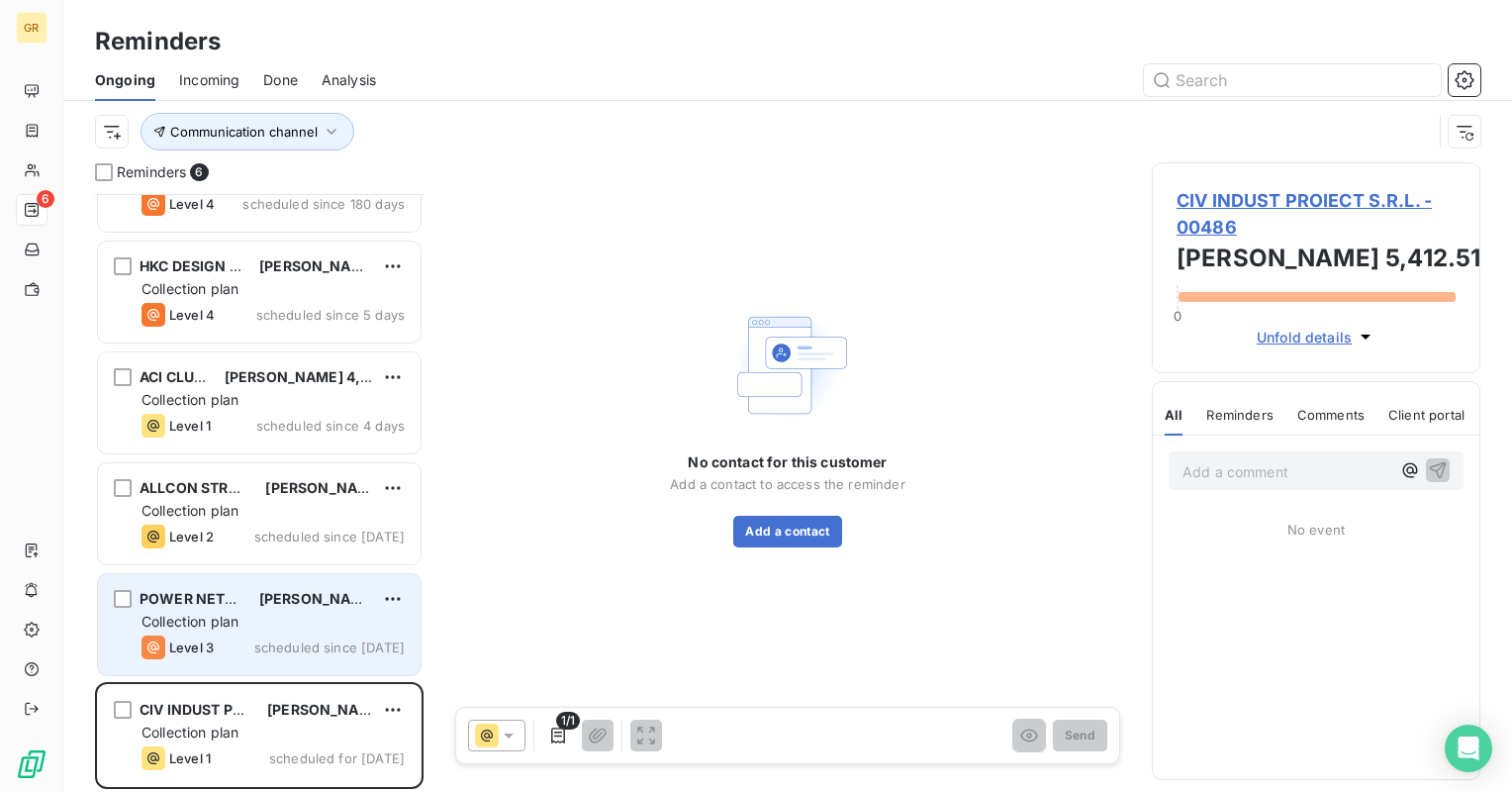scroll, scrollTop: 0, scrollLeft: 0, axis: both 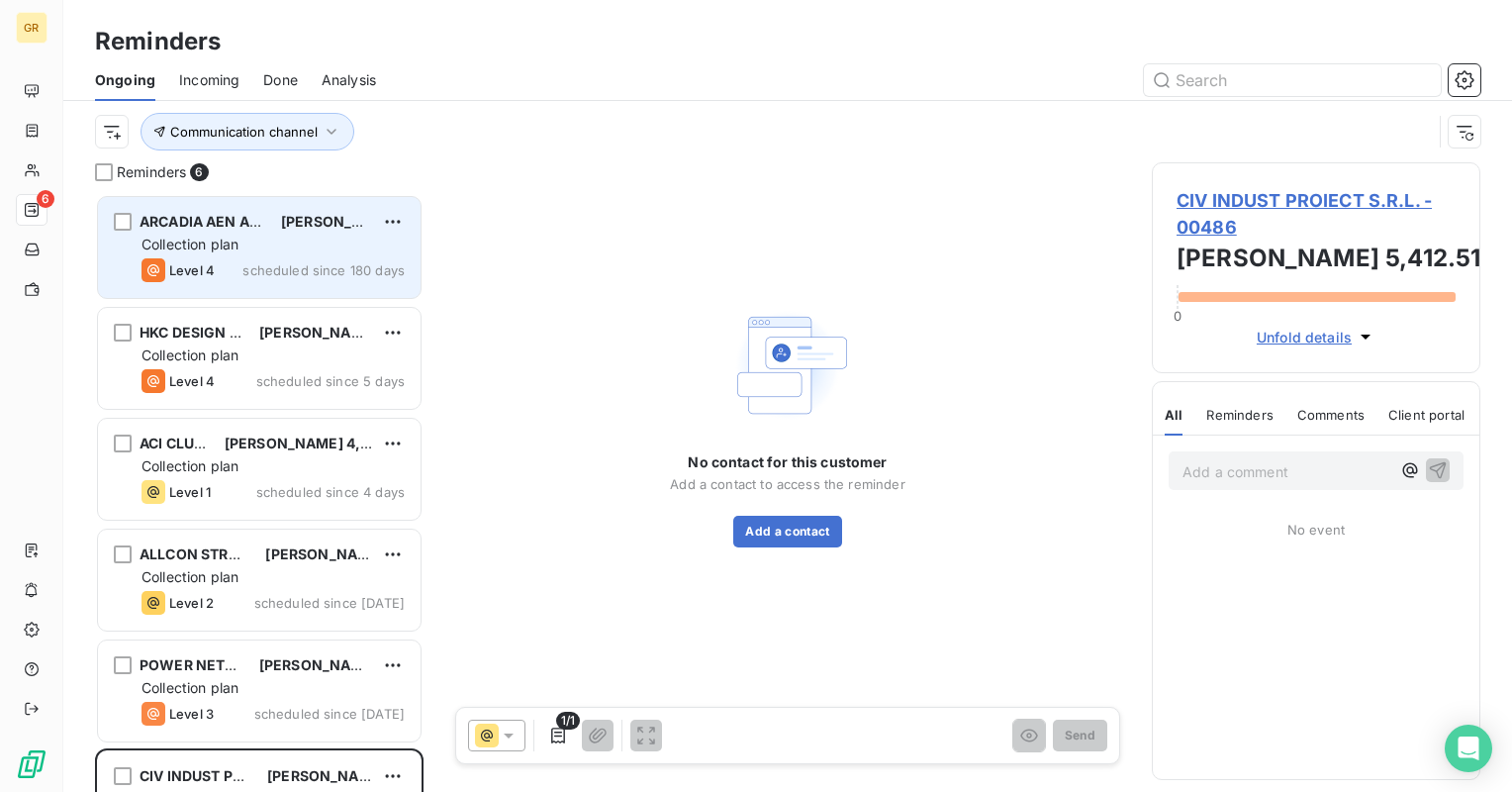 click on "Level 4" at bounding box center (178, 270) 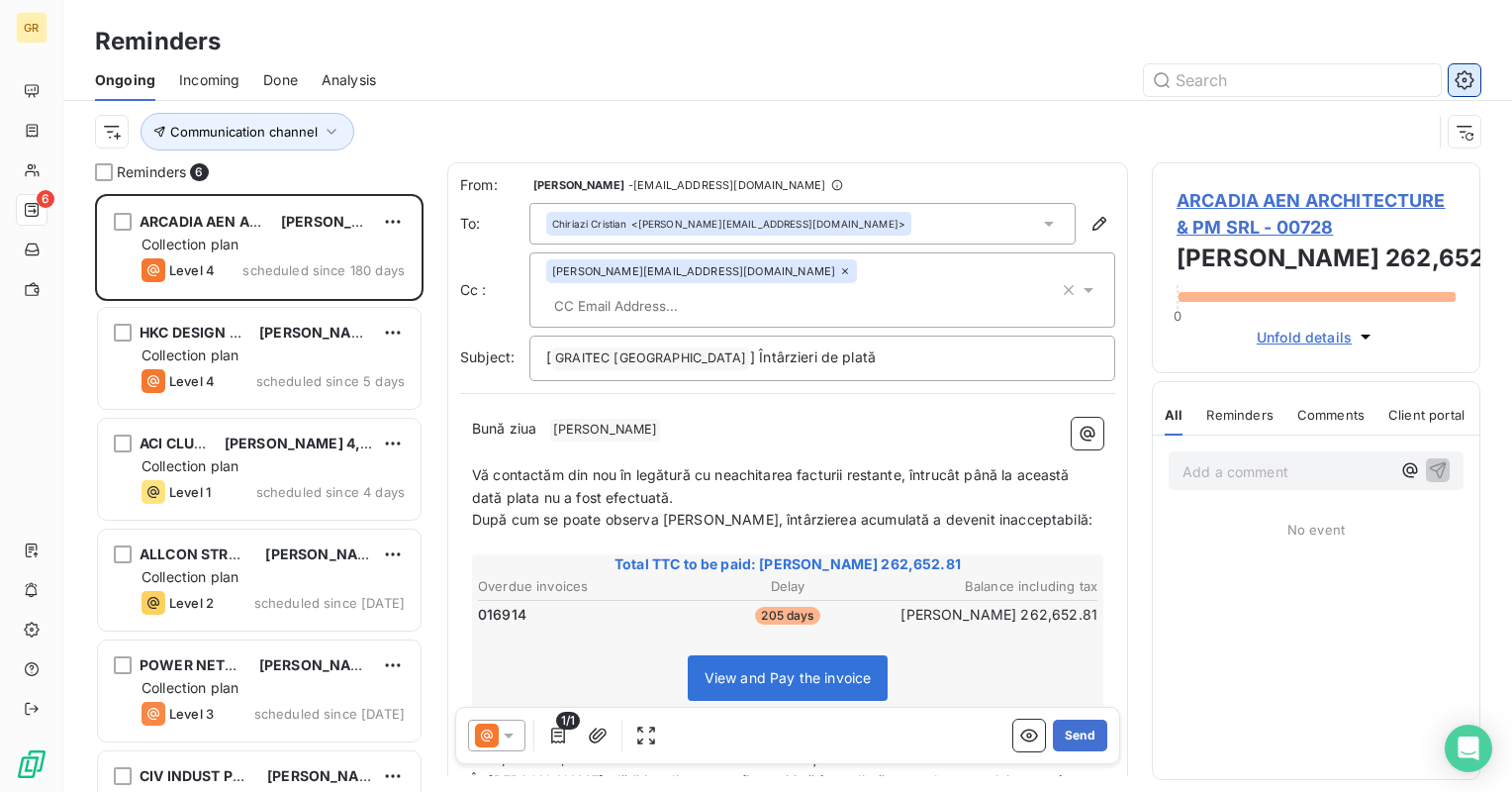 click 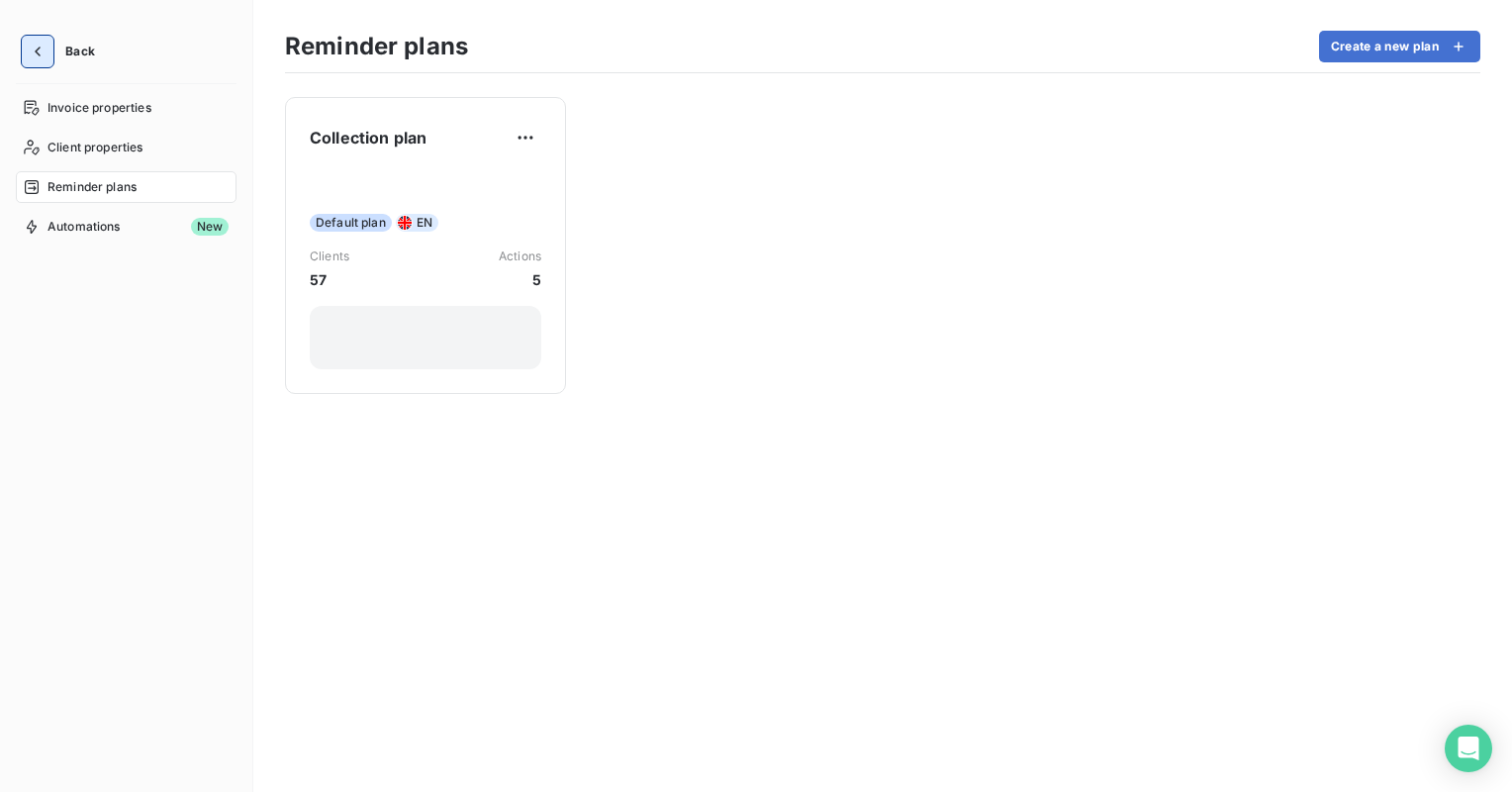 click 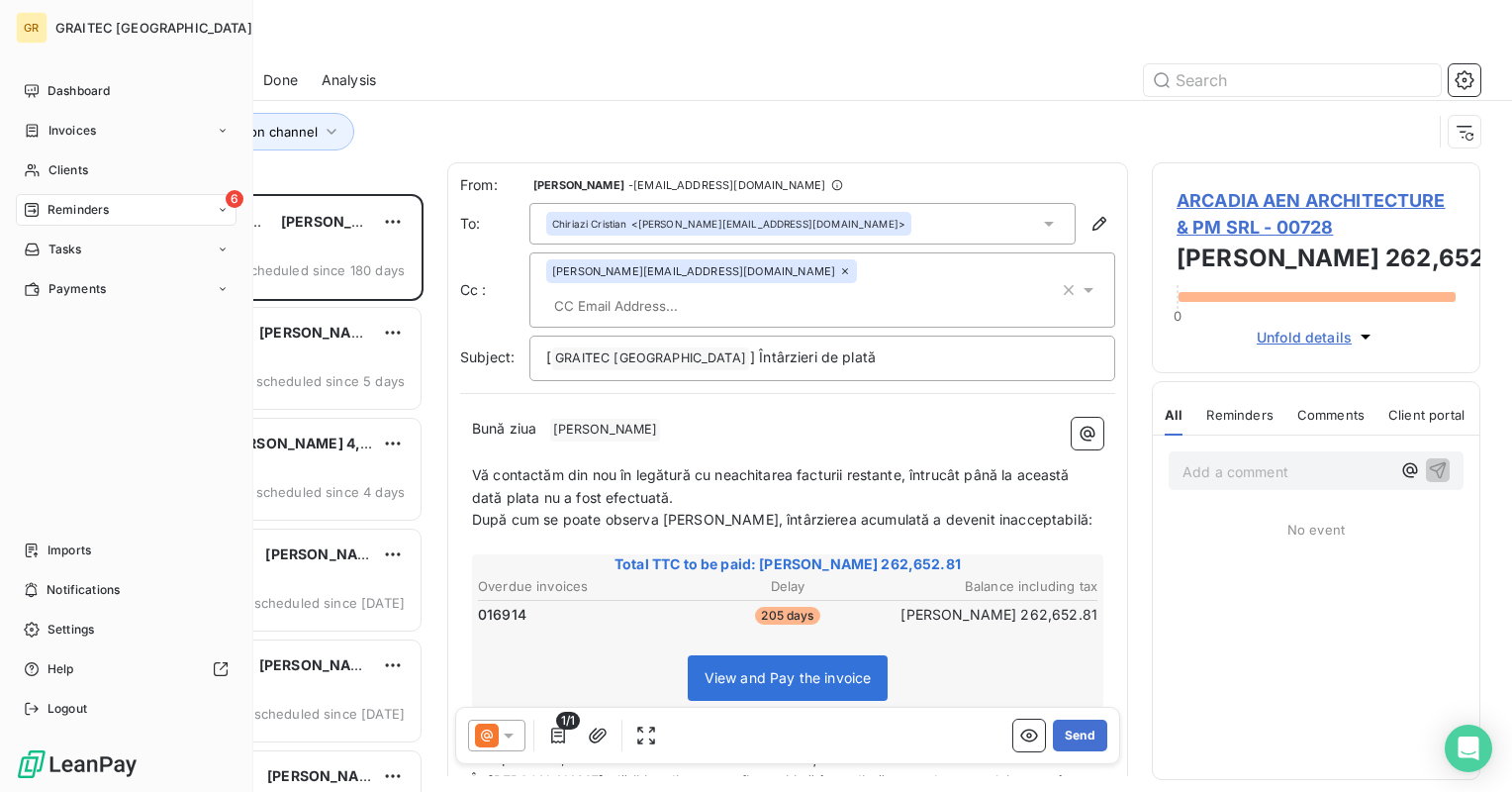 scroll, scrollTop: 16, scrollLeft: 16, axis: both 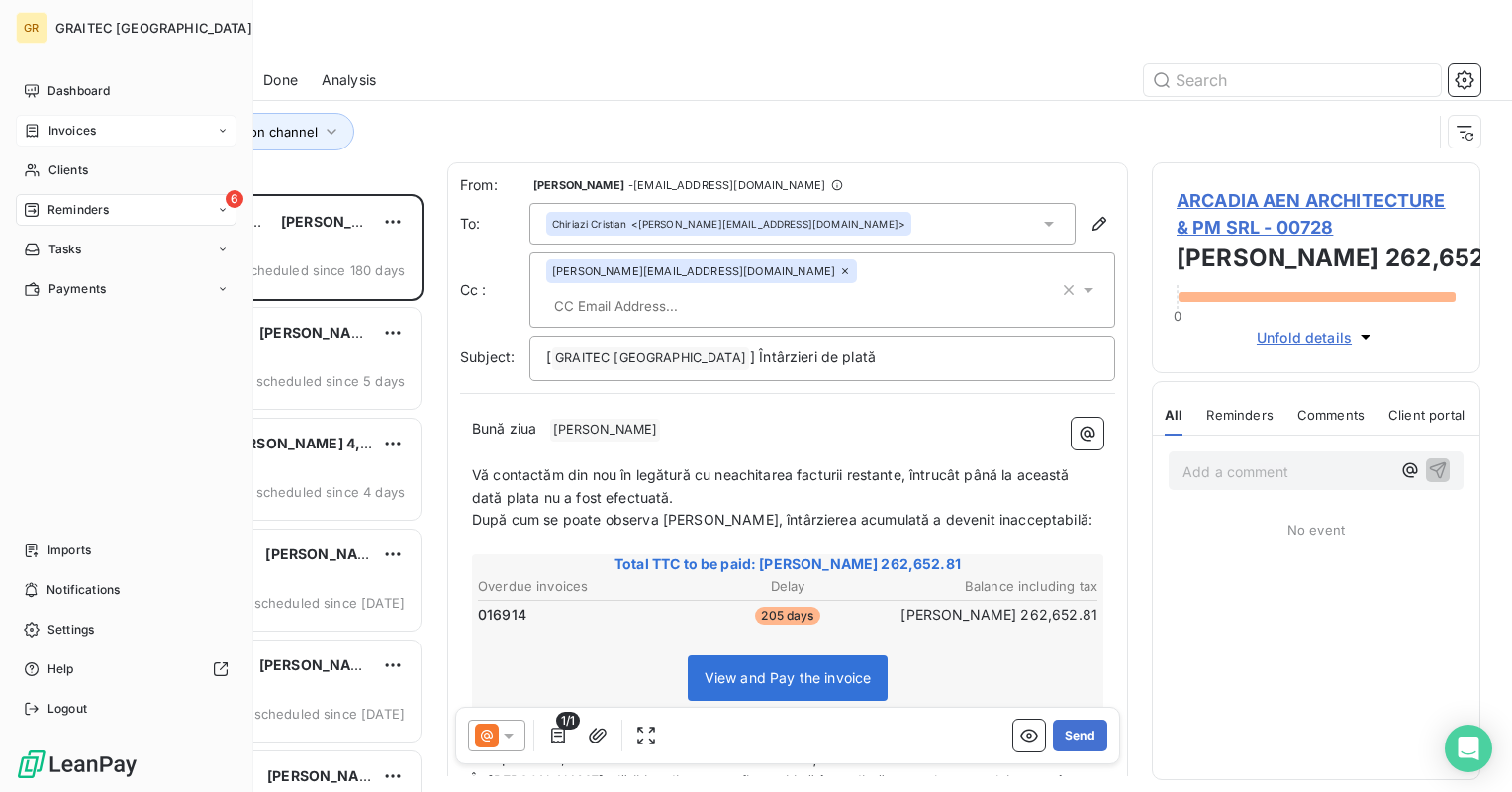 click on "Invoices" at bounding box center [72, 131] 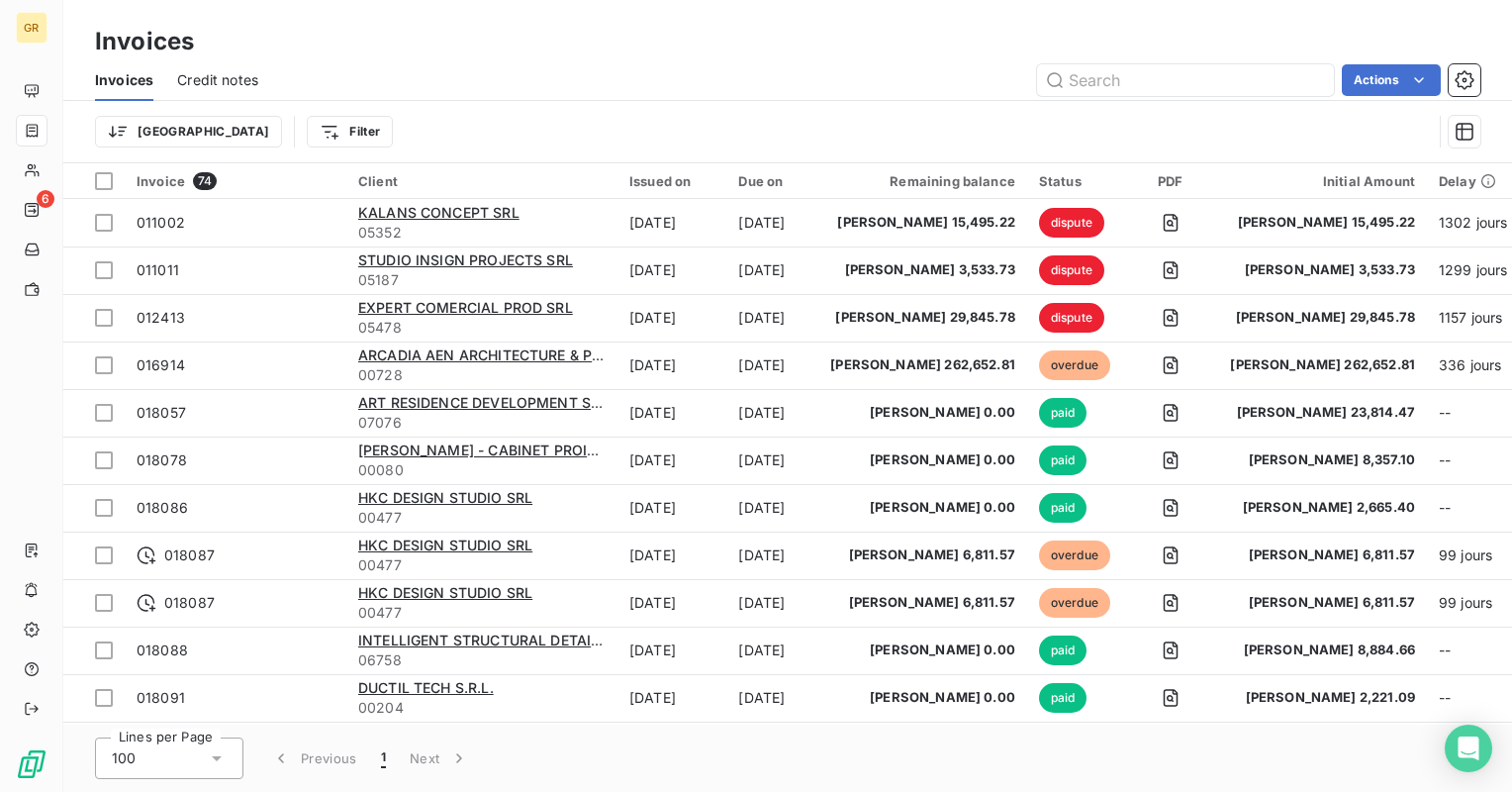 click on "Credit notes" at bounding box center [218, 80] 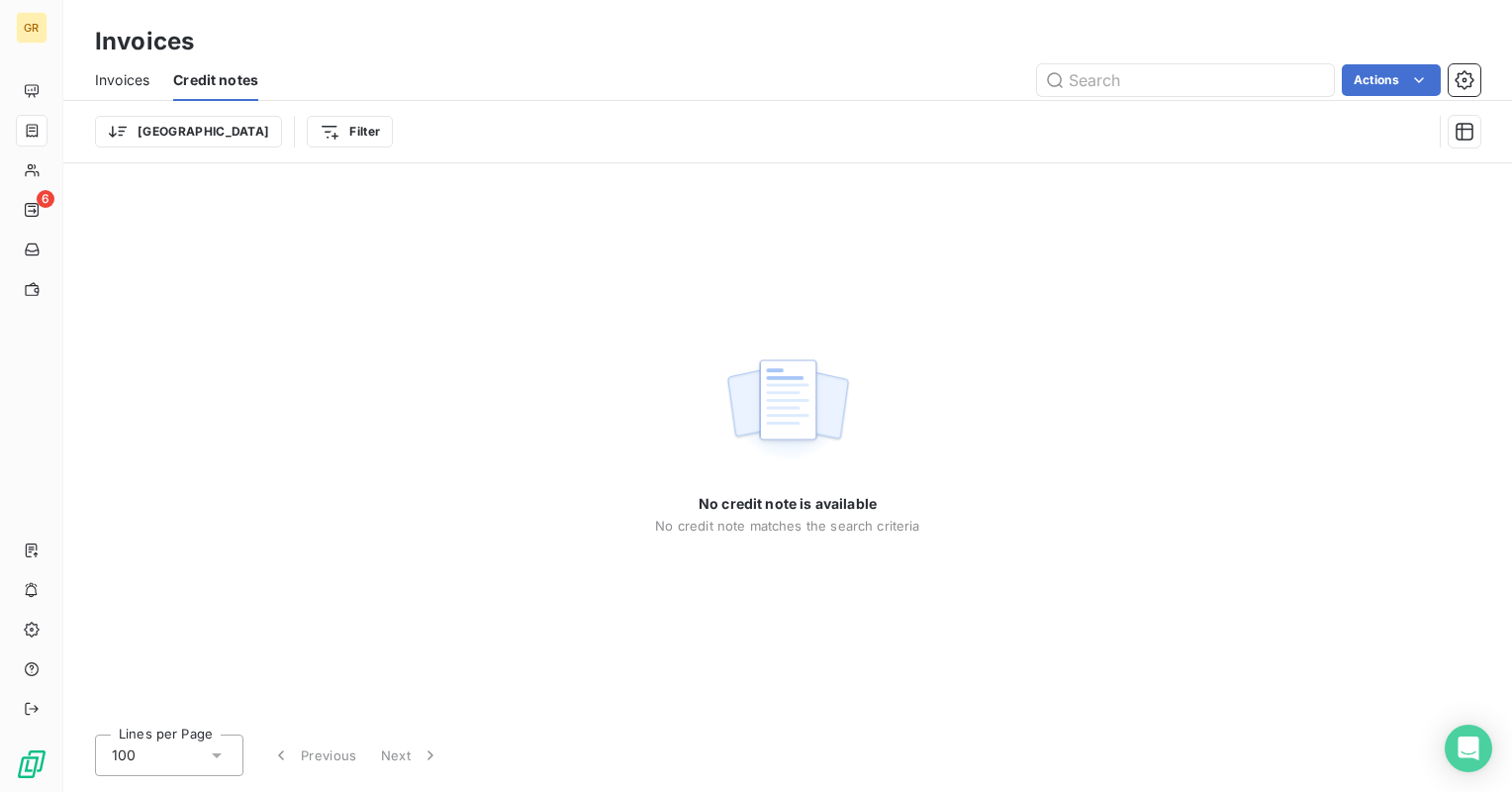 click on "Invoices" at bounding box center [122, 80] 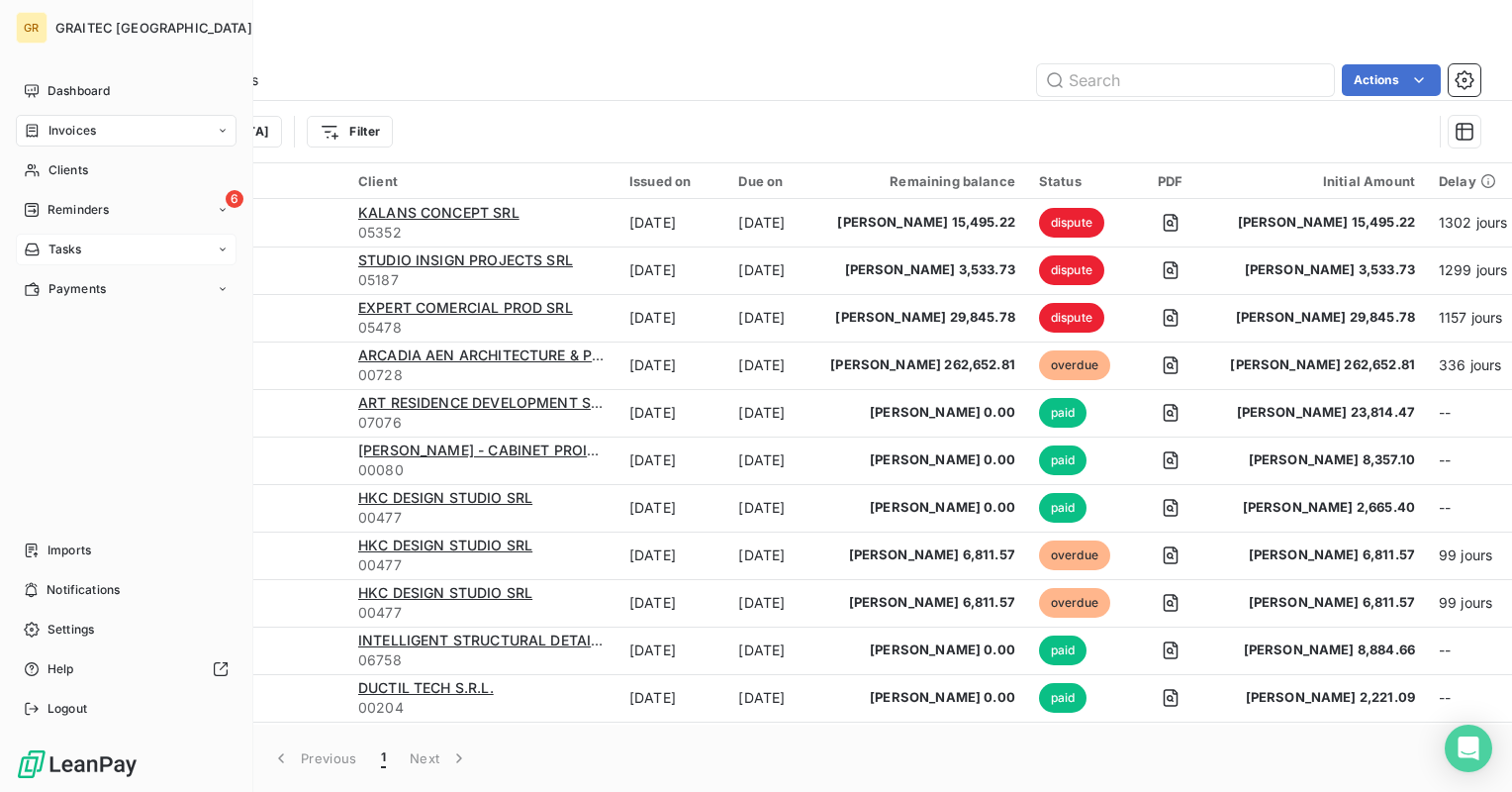click on "Tasks" at bounding box center (126, 249) 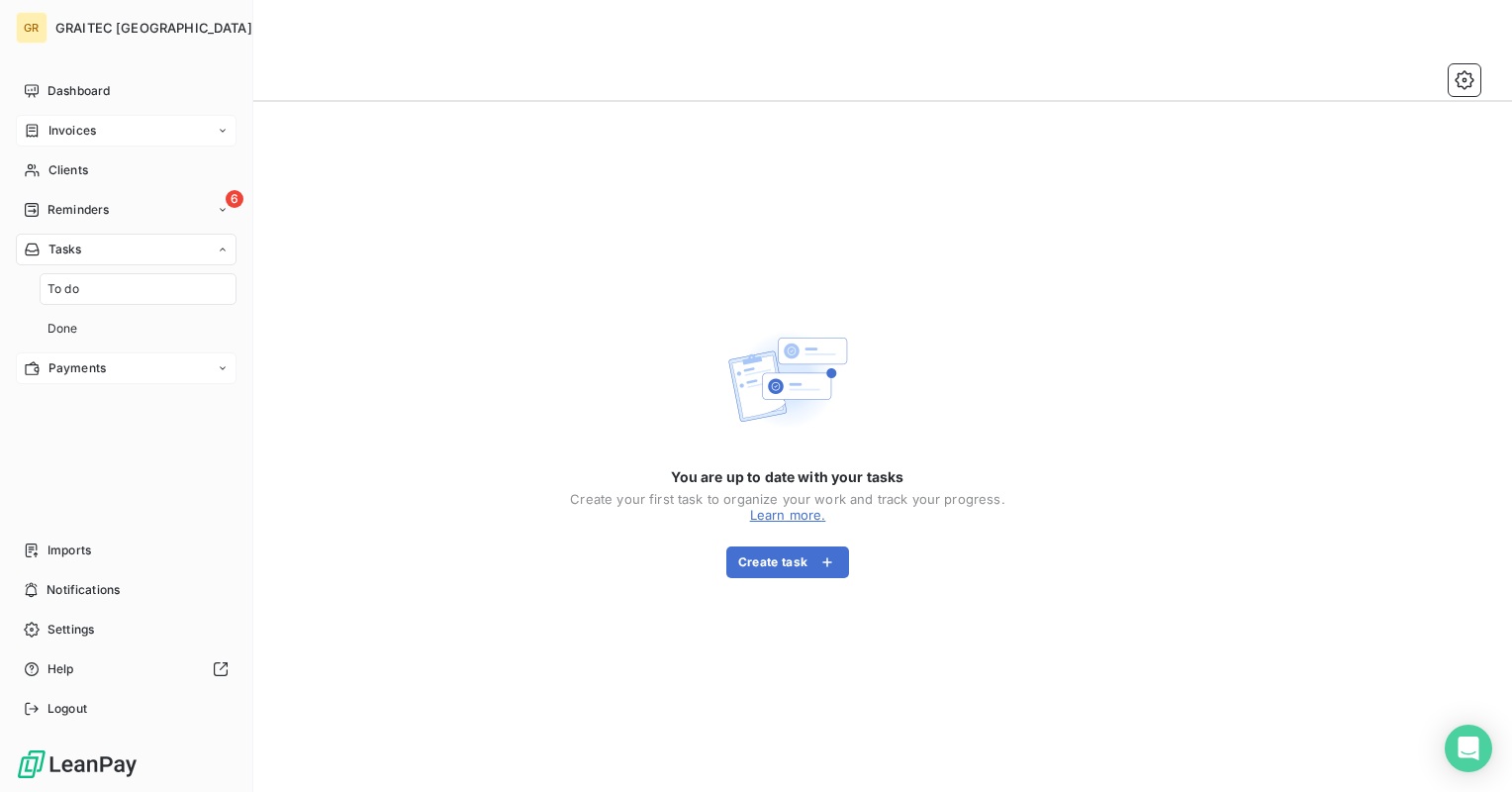 click on "Payments" at bounding box center [126, 368] 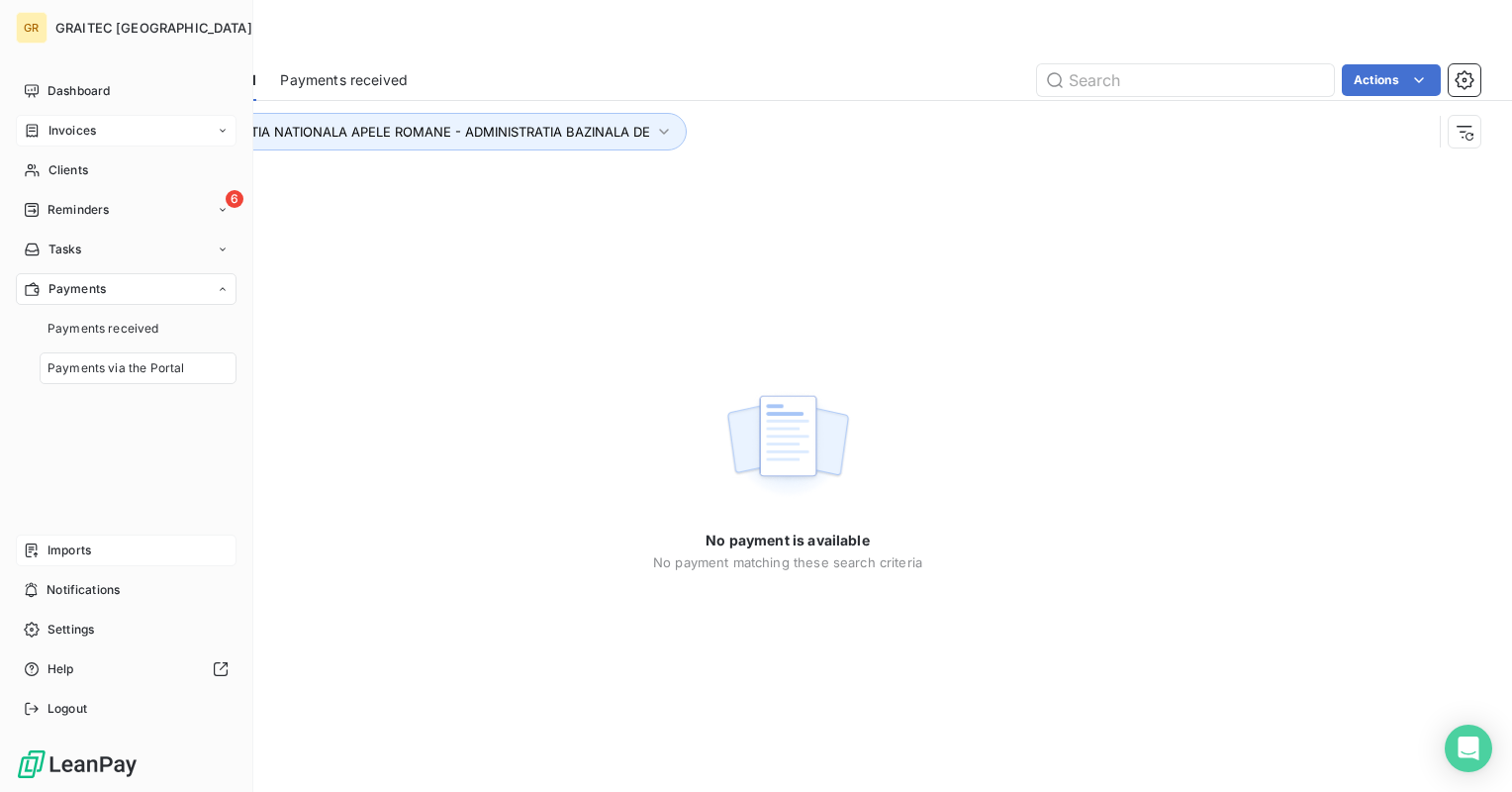 click on "Imports" at bounding box center (69, 550) 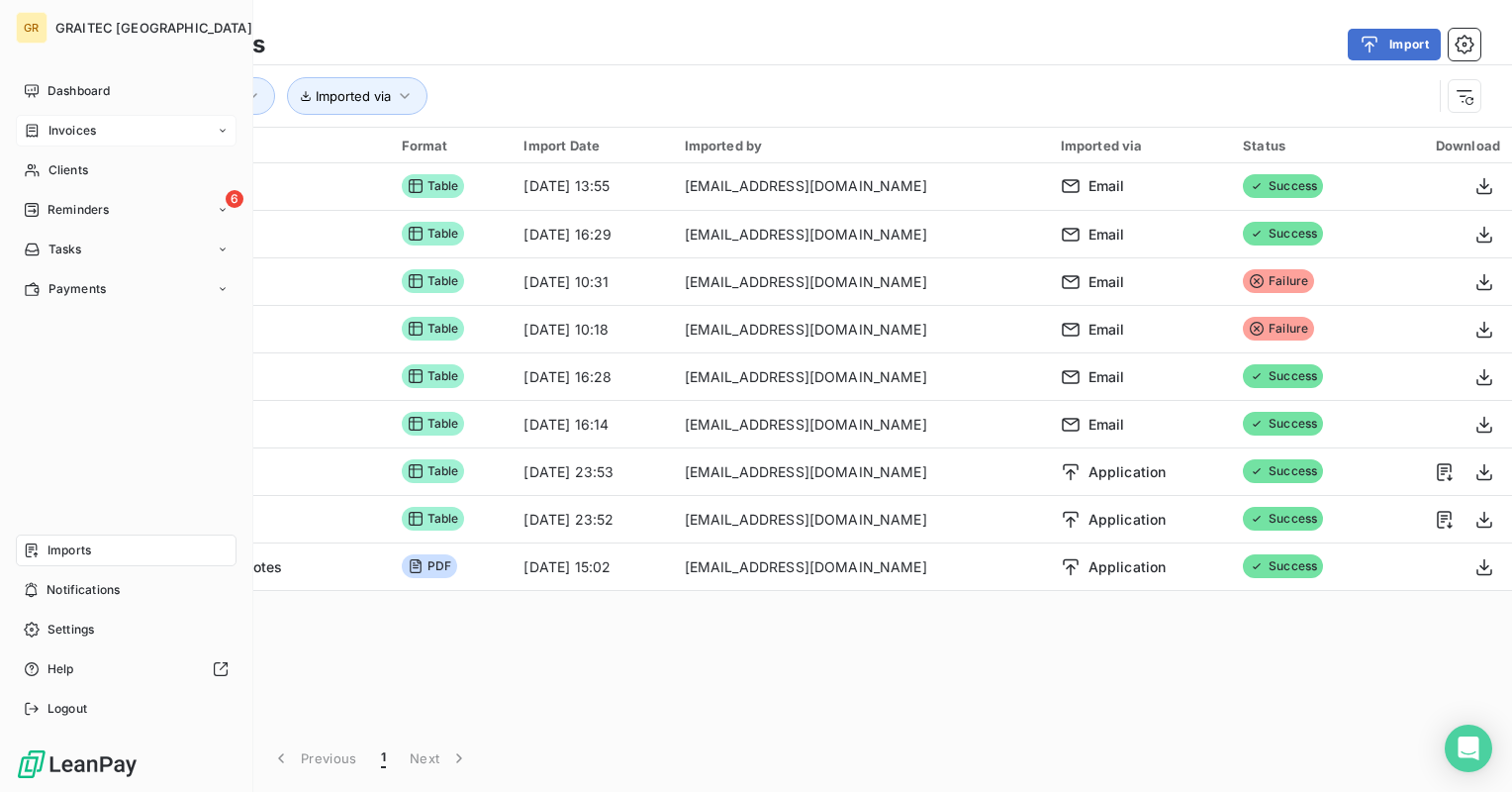 click on "Invoices" at bounding box center [72, 131] 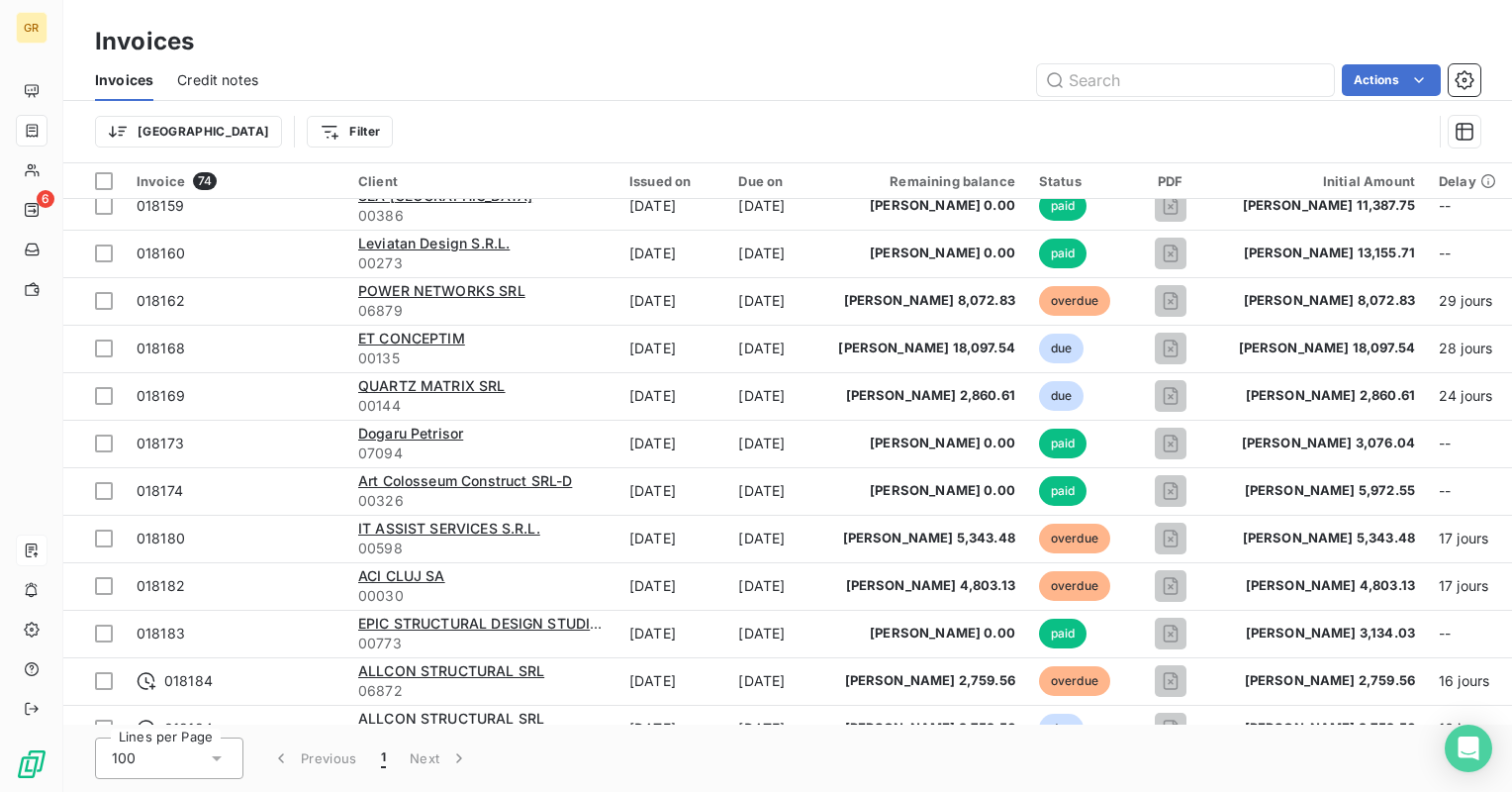 scroll, scrollTop: 1683, scrollLeft: 0, axis: vertical 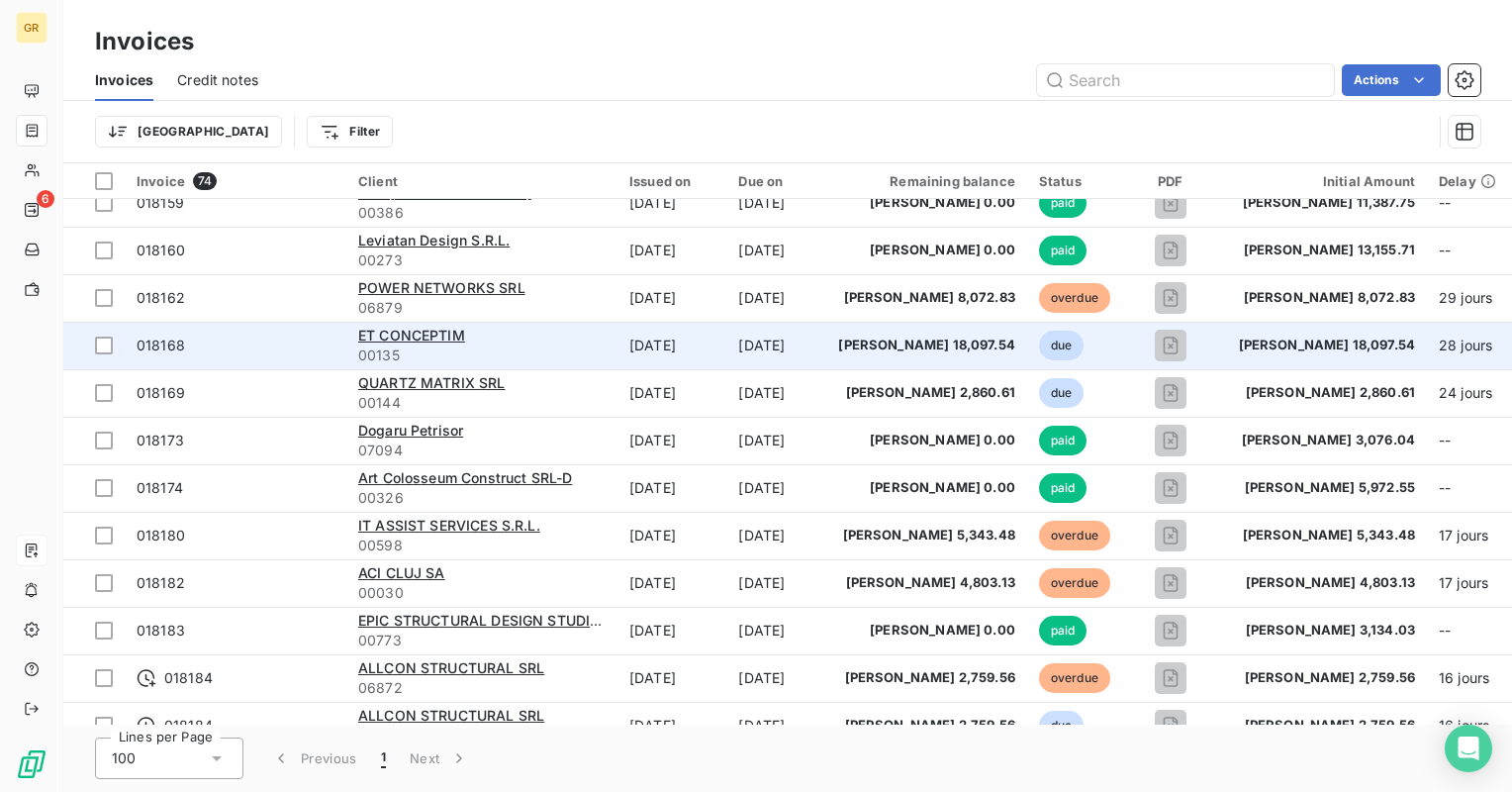 click on "ET CONCEPTIM" at bounding box center (482, 336) 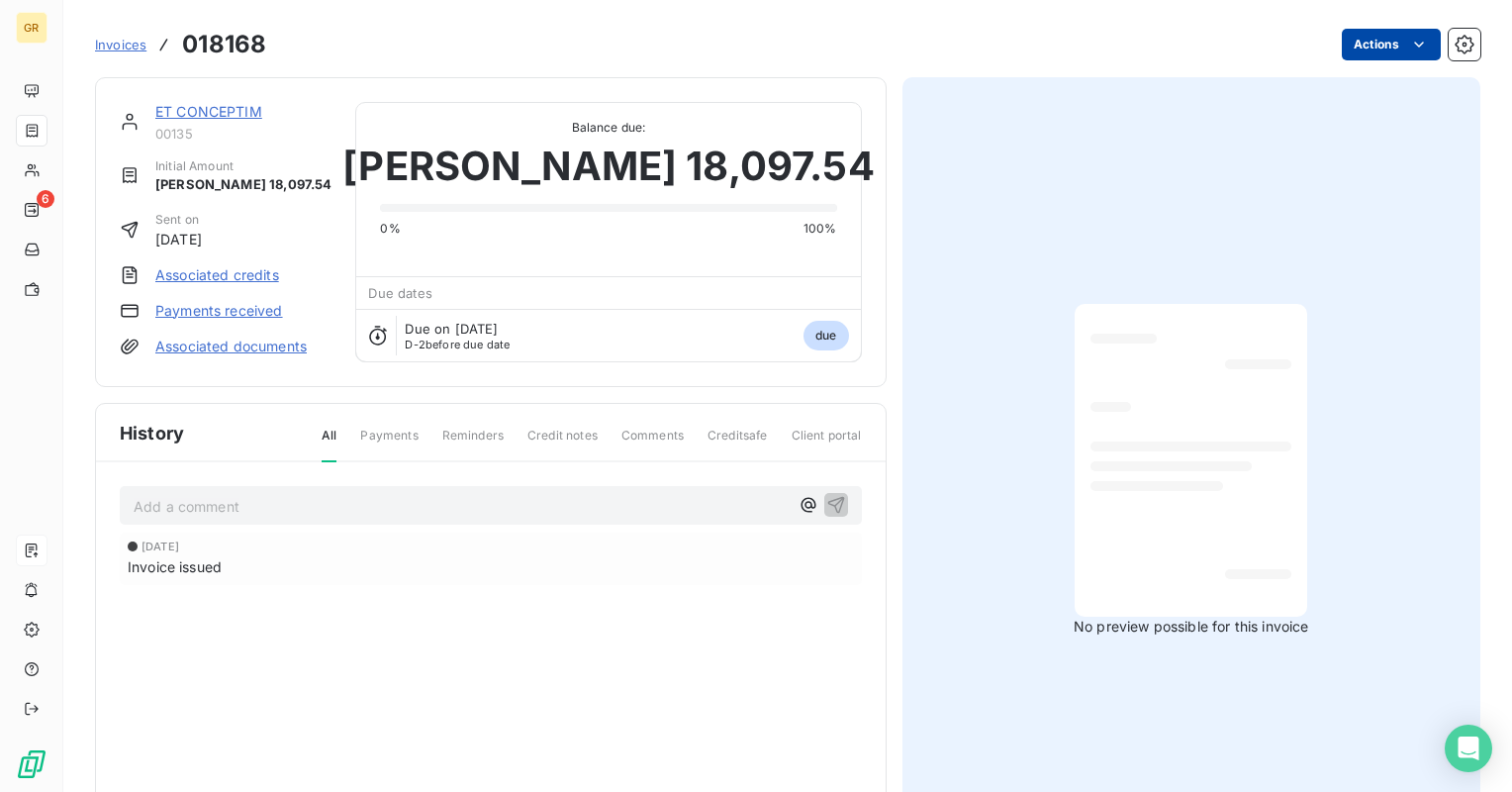 click on "GR 6 Invoices 018168 Actions ET CONCEPTIM 00135 Initial Amount [PERSON_NAME] 18,097.54 Sent on [DATE] Associated credits Payments received Associated documents Balance due: [PERSON_NAME] 18,097.54 0% 100% Due dates Due on [DATE] D-2  before due date due History All Payments Reminders Credit notes Comments Creditsafe Client portal Add a comment ﻿ [DATE] Invoice issued No preview possible for this invoice" at bounding box center [756, 396] 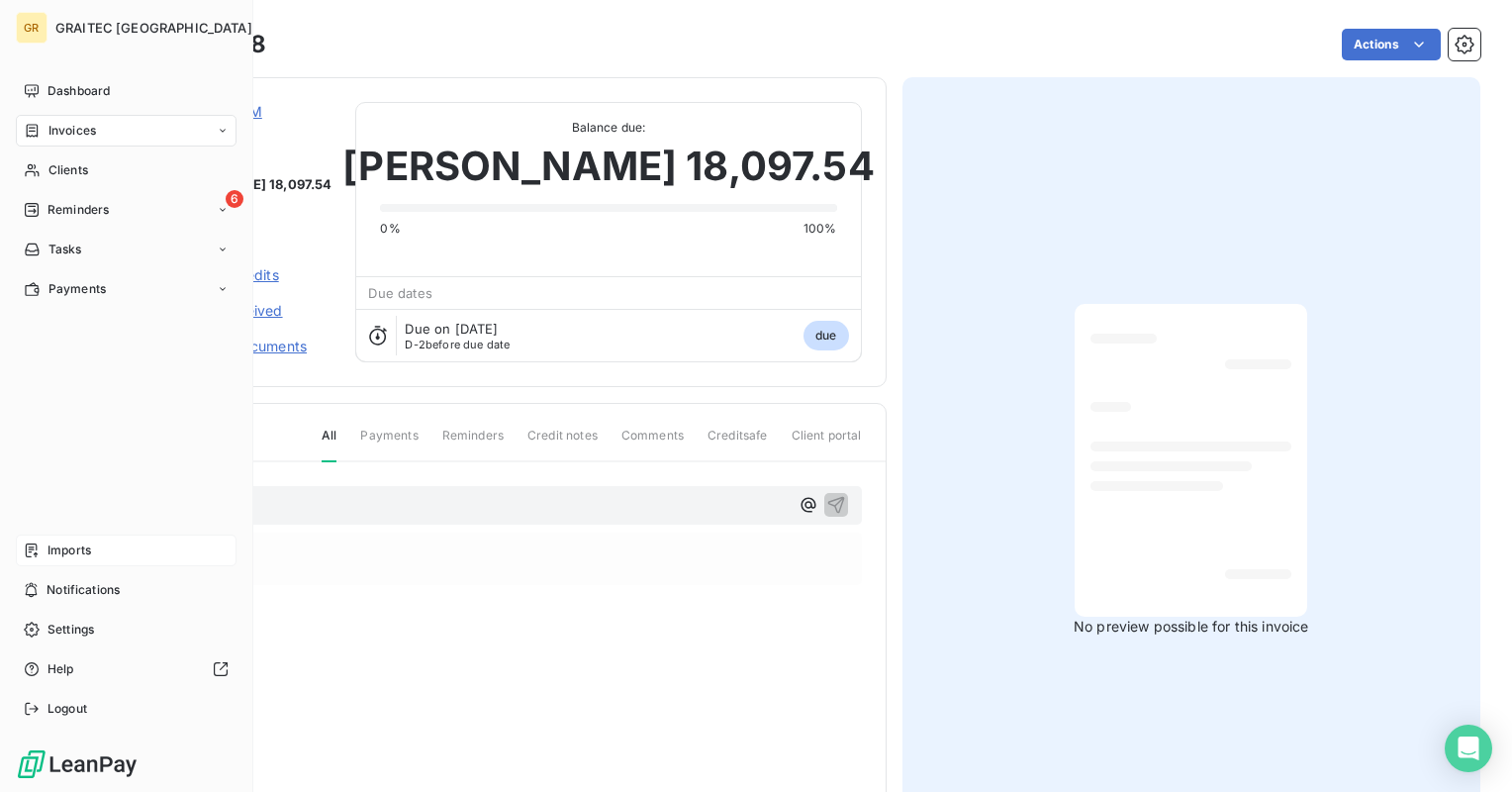 click on "GR GRAITEC [GEOGRAPHIC_DATA] Dashboard Invoices Clients 6 Reminders Tasks Payments Imports Notifications Settings Help Logout Invoices 018168 Actions ET CONCEPTIM 00135 Initial Amount [PERSON_NAME] 18,097.54 Sent on [DATE] Associated credits Payments received Associated documents Balance due: [PERSON_NAME] 18,097.54 0% 100% Due dates Due on [DATE] D-2  before due date due History All Payments Reminders Credit notes Comments Creditsafe Client portal Add a comment ﻿ [DATE] Invoice issued No preview possible for this invoice" at bounding box center [756, 396] 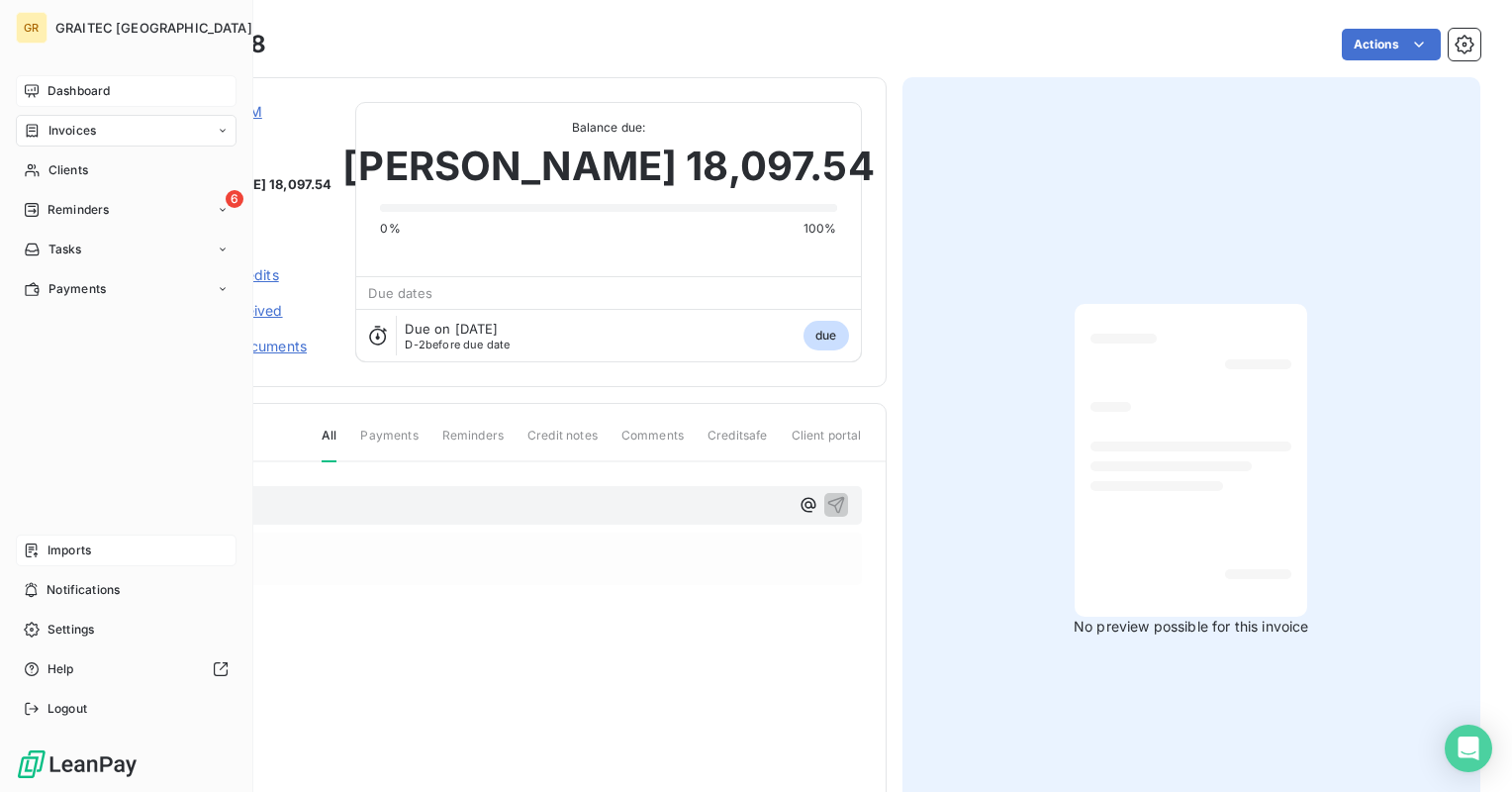 click 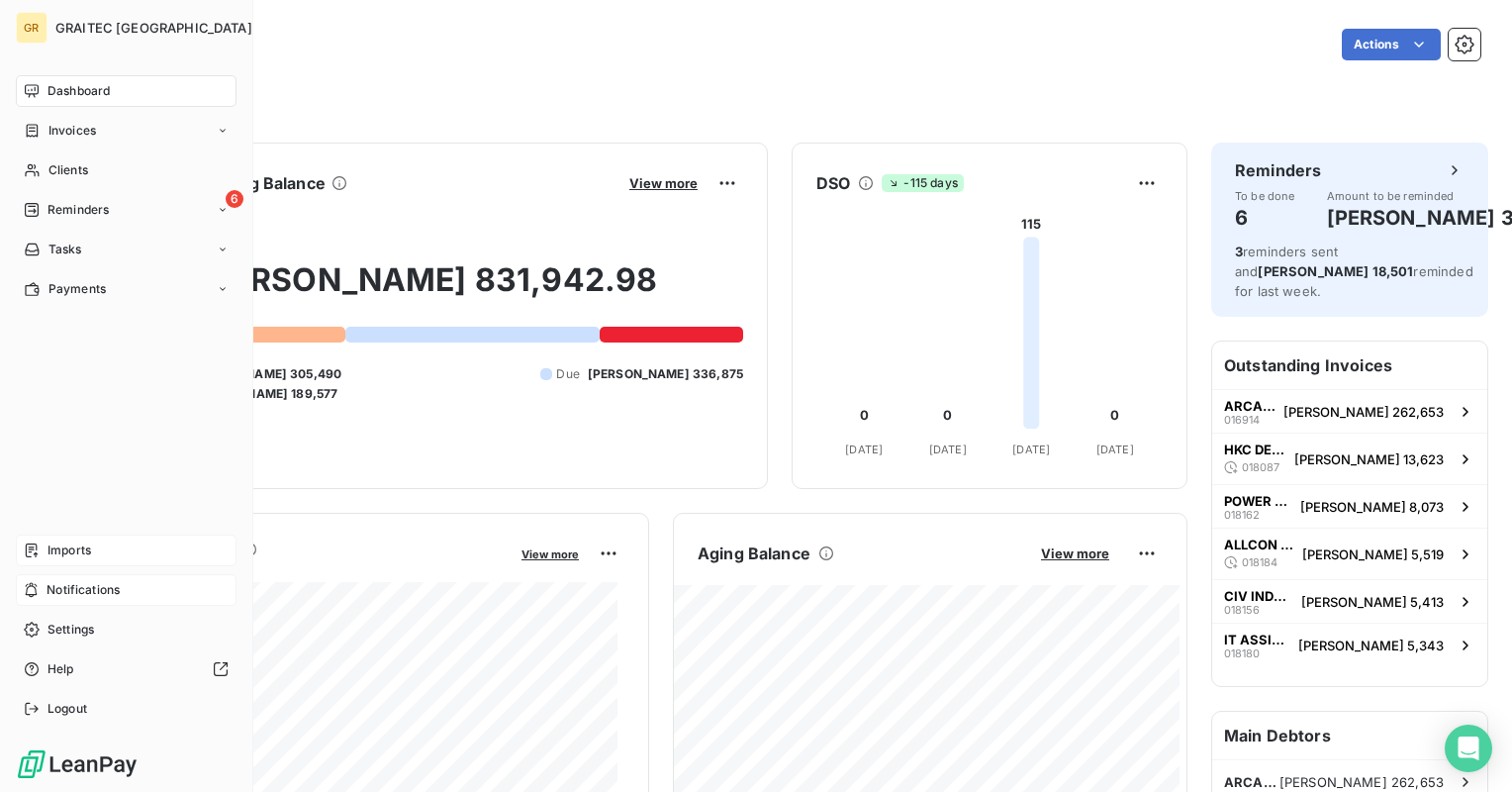 click on "Notifications" at bounding box center [83, 590] 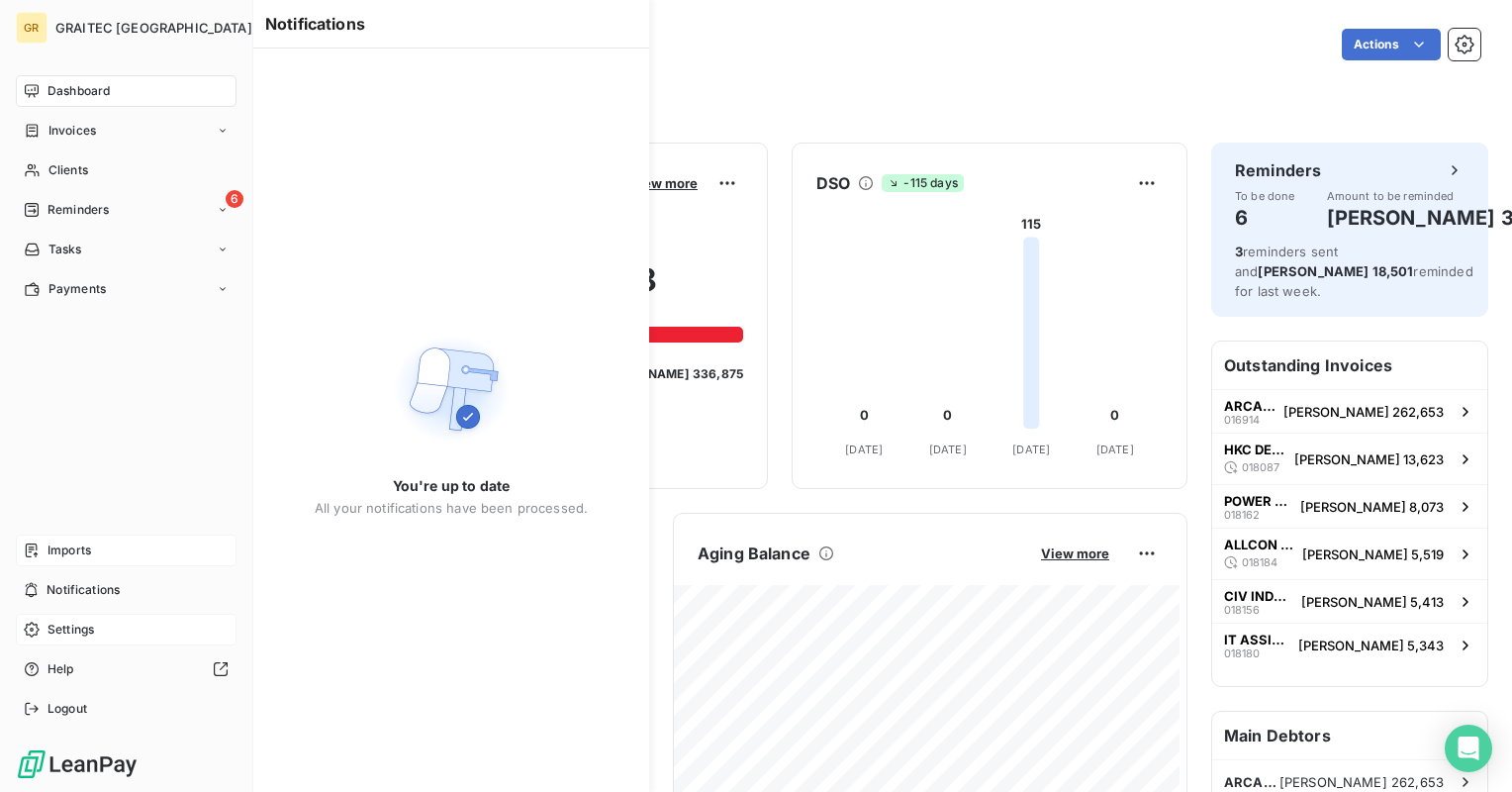 click on "Settings" at bounding box center [70, 630] 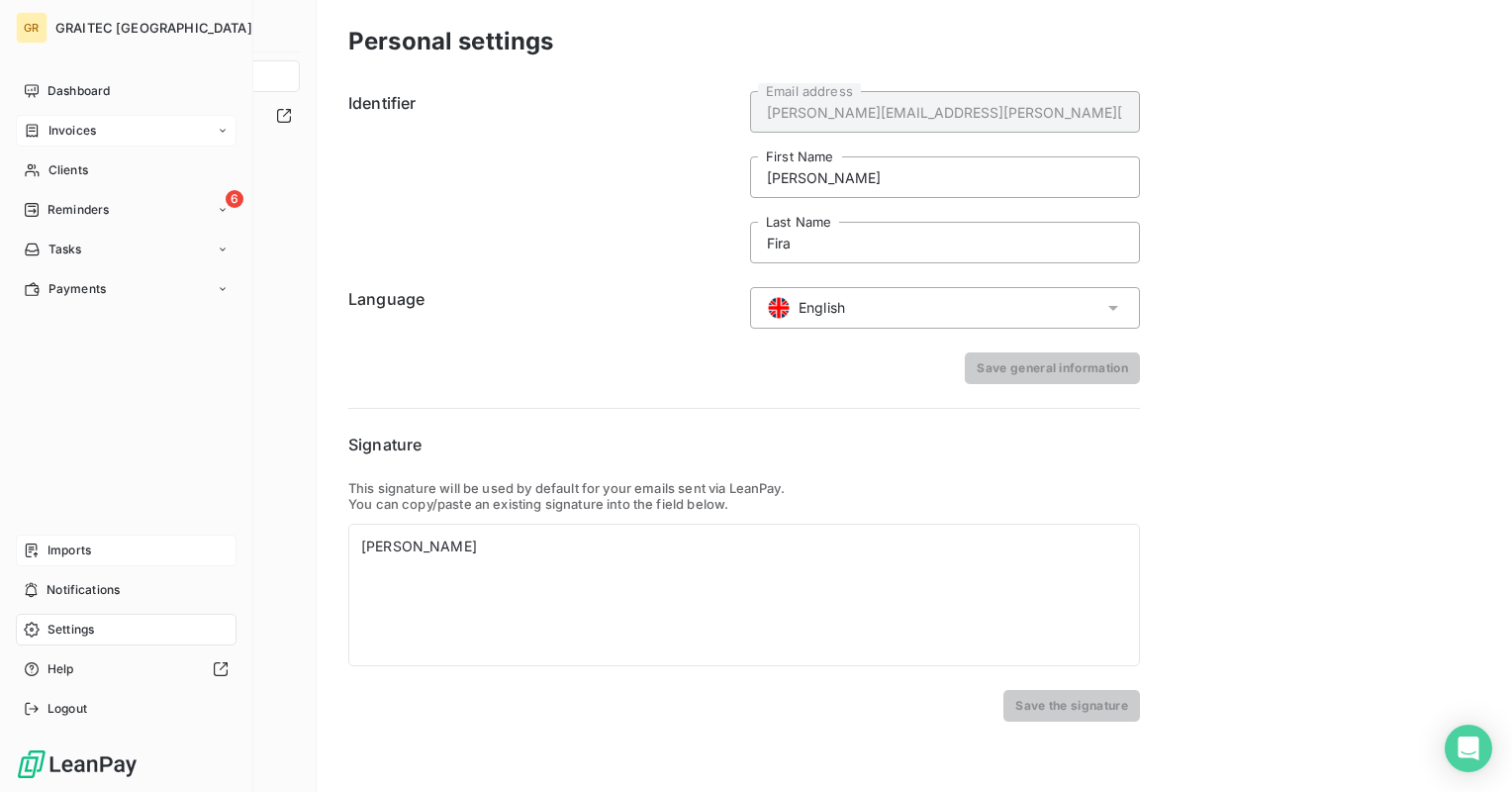 click on "Invoices" at bounding box center [126, 131] 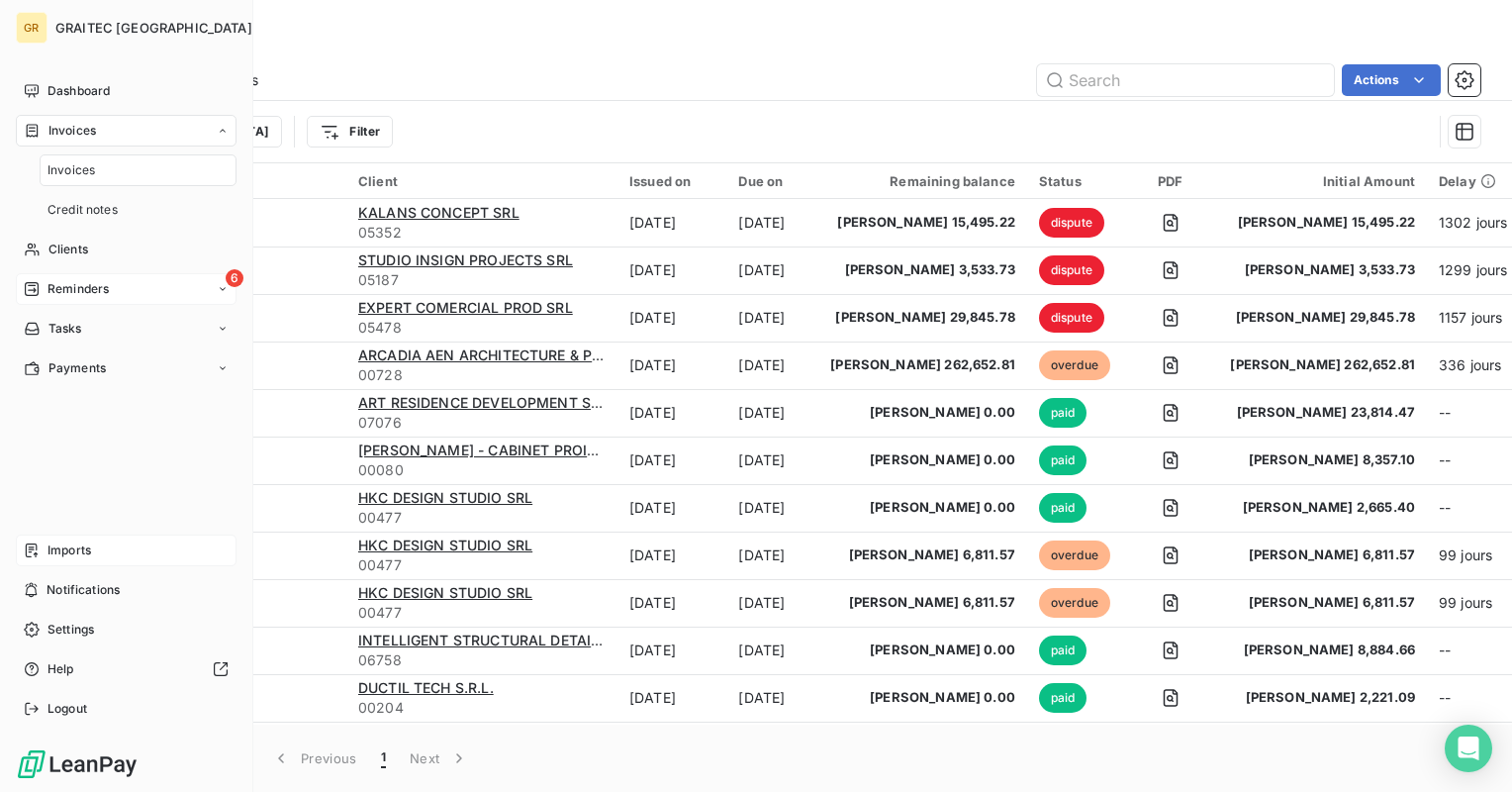 click on "Reminders" at bounding box center (78, 289) 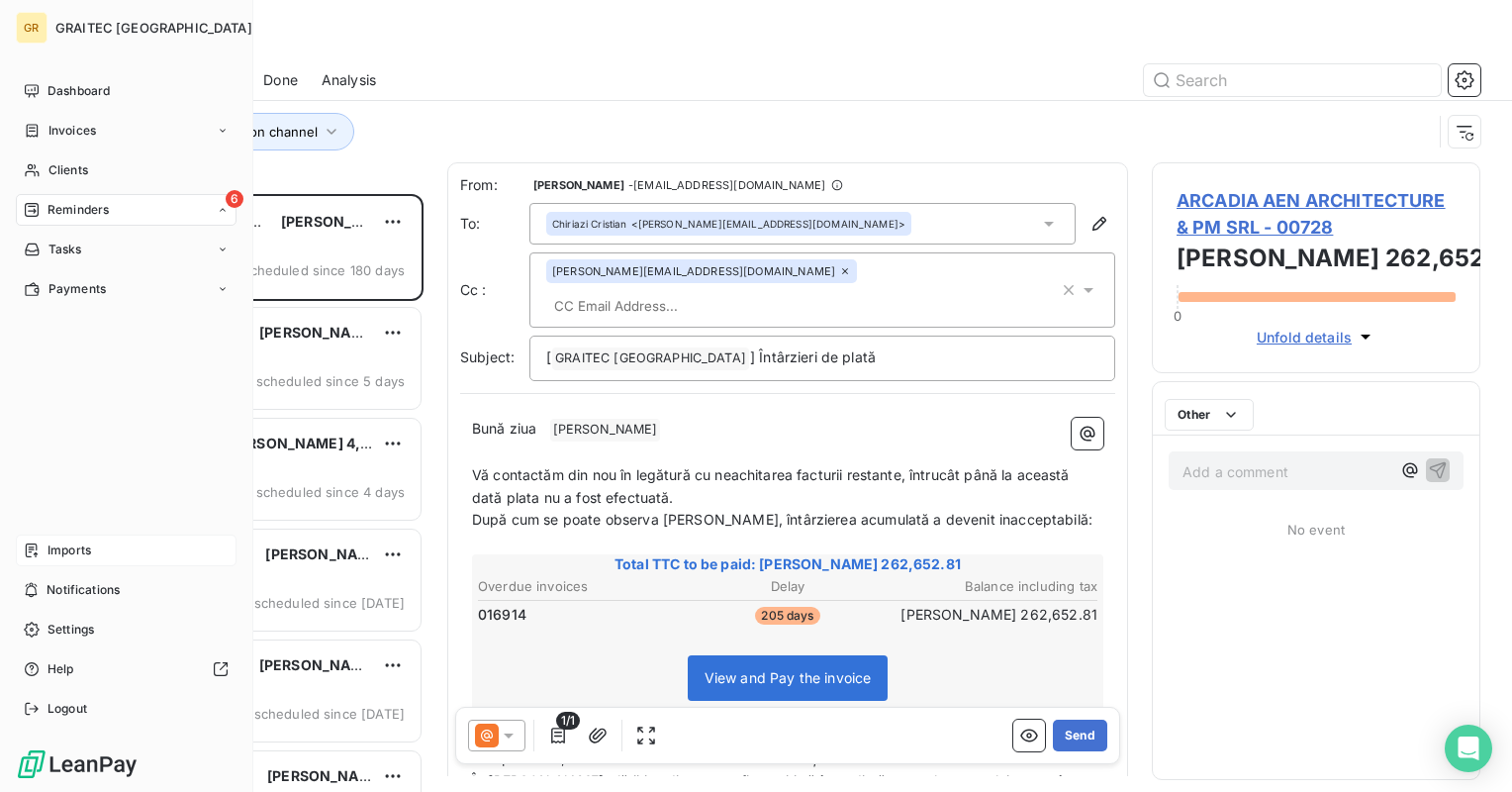 scroll, scrollTop: 16, scrollLeft: 16, axis: both 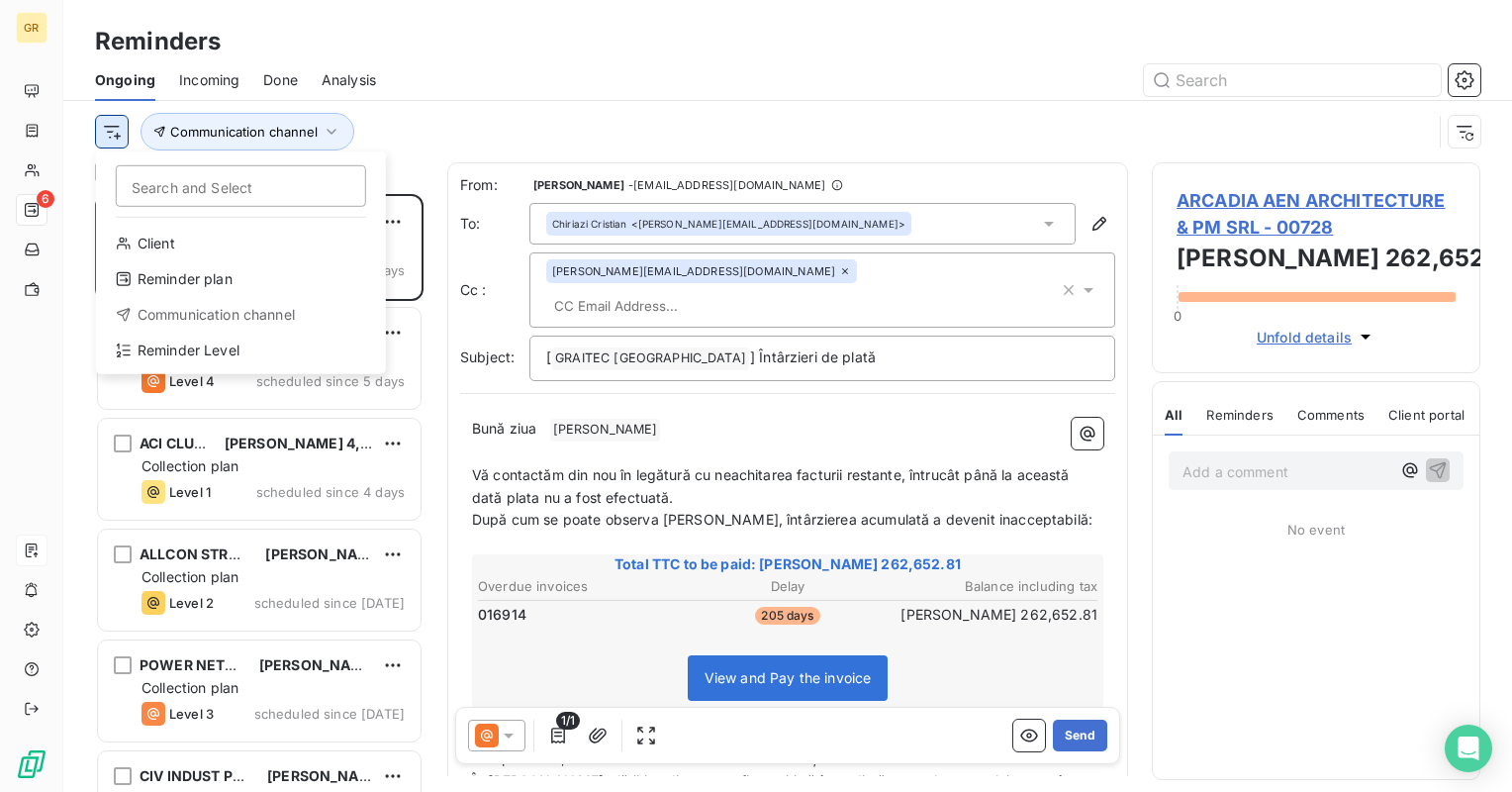click on "GR 6 Reminders Ongoing Incoming Done Analysis Search and Select Client Reminder plan Communication channel Reminder Level Communication channel  Reminders 6 ARCADIA AEN ARCHITECTURE & PM SRL [PERSON_NAME] 262,652.81 Collection plan Level 4 scheduled since 180 days HKC DESIGN STUDIO SRL [PERSON_NAME] 13,623.14 Collection plan Level 4 scheduled since 5 days ACI [GEOGRAPHIC_DATA] SA [PERSON_NAME] 4,803.13 Collection plan Level 1 scheduled since 4 days ALLCON STRUCTURAL SRL [PERSON_NAME] 5,519.12 Collection plan Level 2 scheduled since [DATE] POWER NETWORKS SRL [PERSON_NAME] 8,072.83 Collection plan Level 3 scheduled since [DATE] CIV INDUST PROIECT S.R.L. [PERSON_NAME] 5,412.51 Collection plan Level 1 scheduled for [DATE] From: [PERSON_NAME] -  [EMAIL_ADDRESS][DOMAIN_NAME] To: [PERSON_NAME]   <[PERSON_NAME][EMAIL_ADDRESS][DOMAIN_NAME]> Cc : [PERSON_NAME][DOMAIN_NAME][EMAIL_ADDRESS][DOMAIN_NAME] Subject: [ GRAITEC ROMANIA ﻿ ] Întârzieri de plată Bună ziua  ﻿   [DEMOGRAPHIC_DATA] ﻿ ﻿ ﻿ După cum se poate observa [PERSON_NAME], întârzierea acumulată a devenit inacceptabilă: ﻿   Delay" at bounding box center [756, 396] 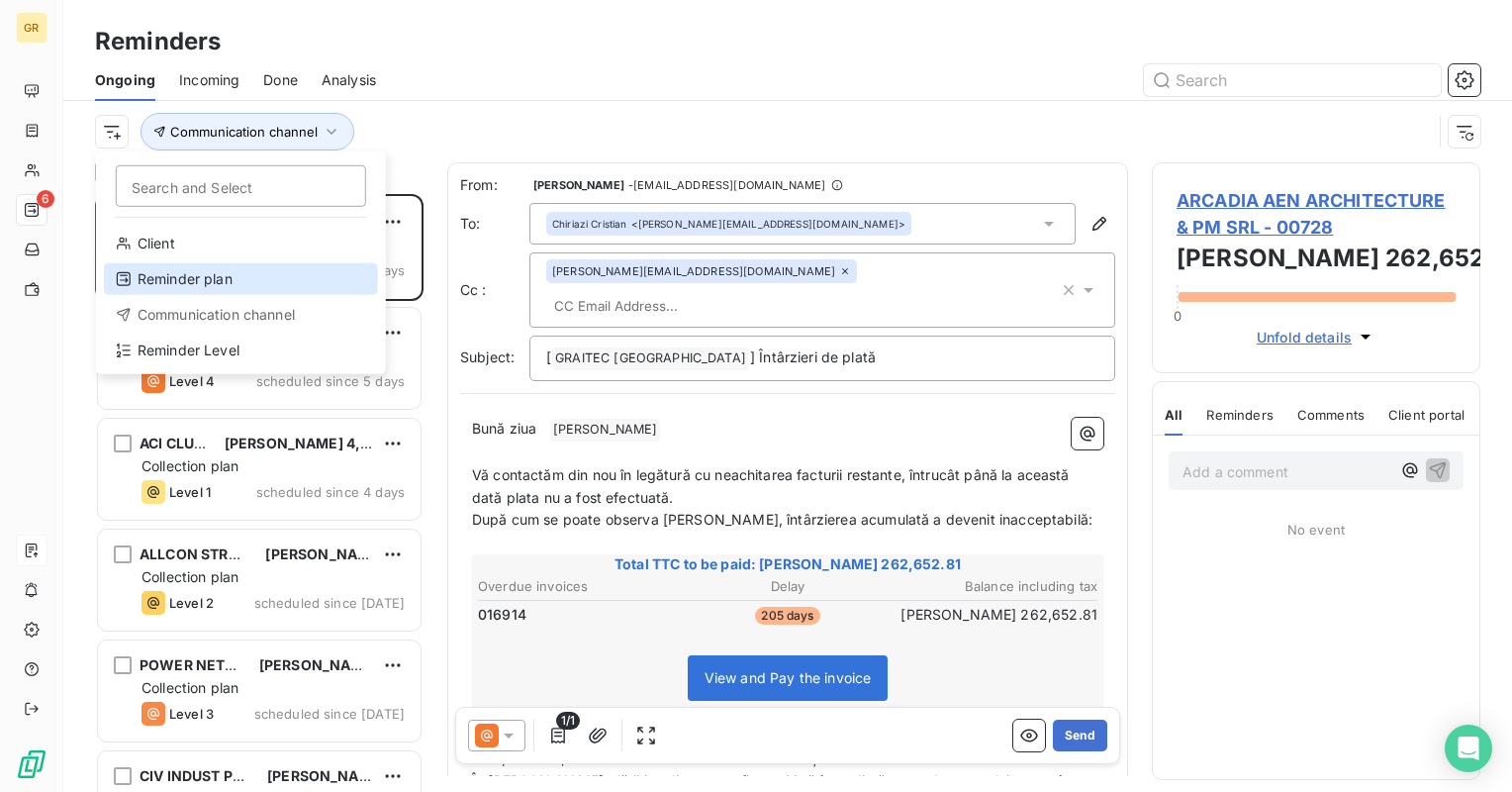 click on "Reminder plan" at bounding box center (240, 279) 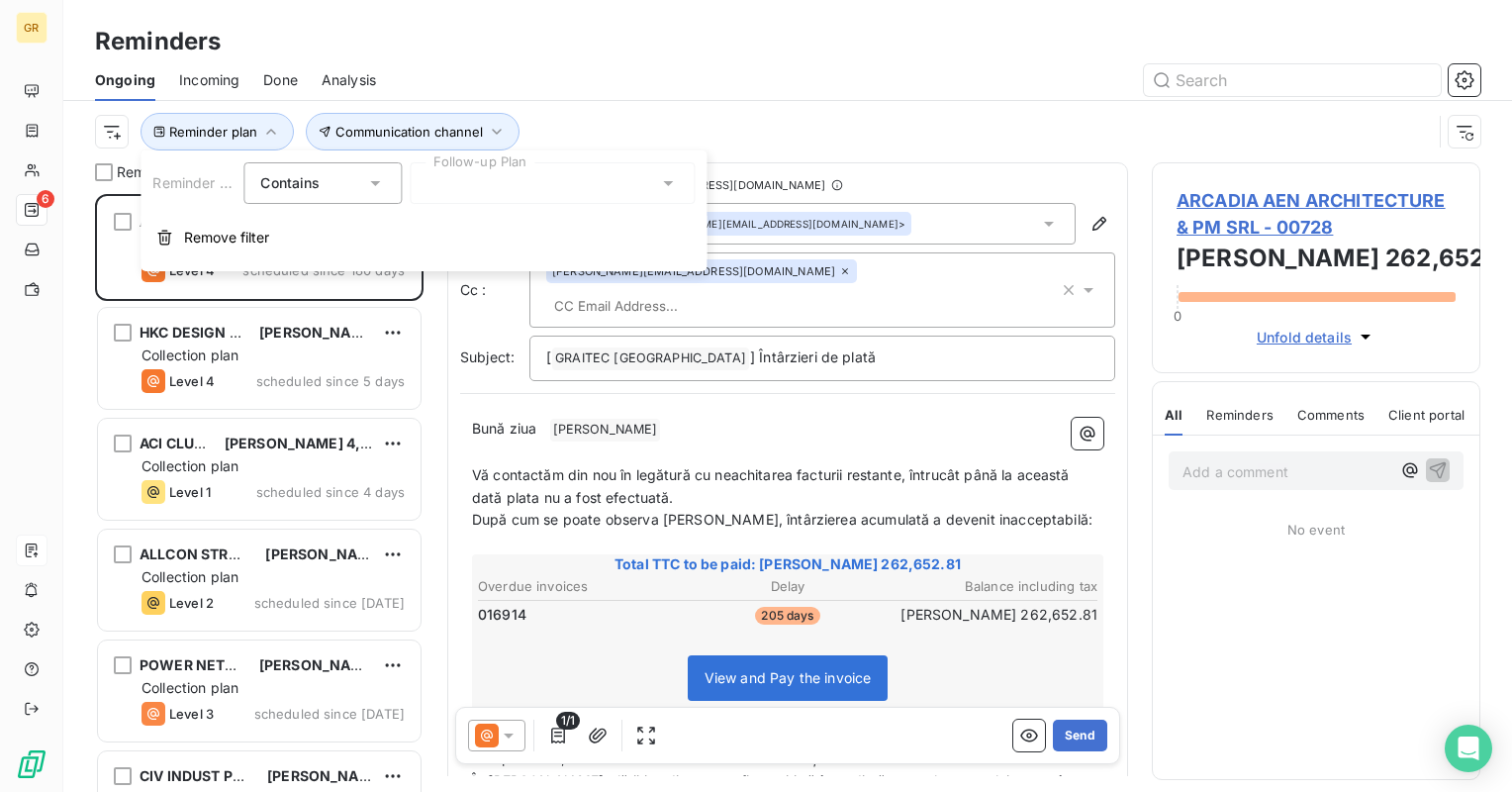 click at bounding box center (940, 80) 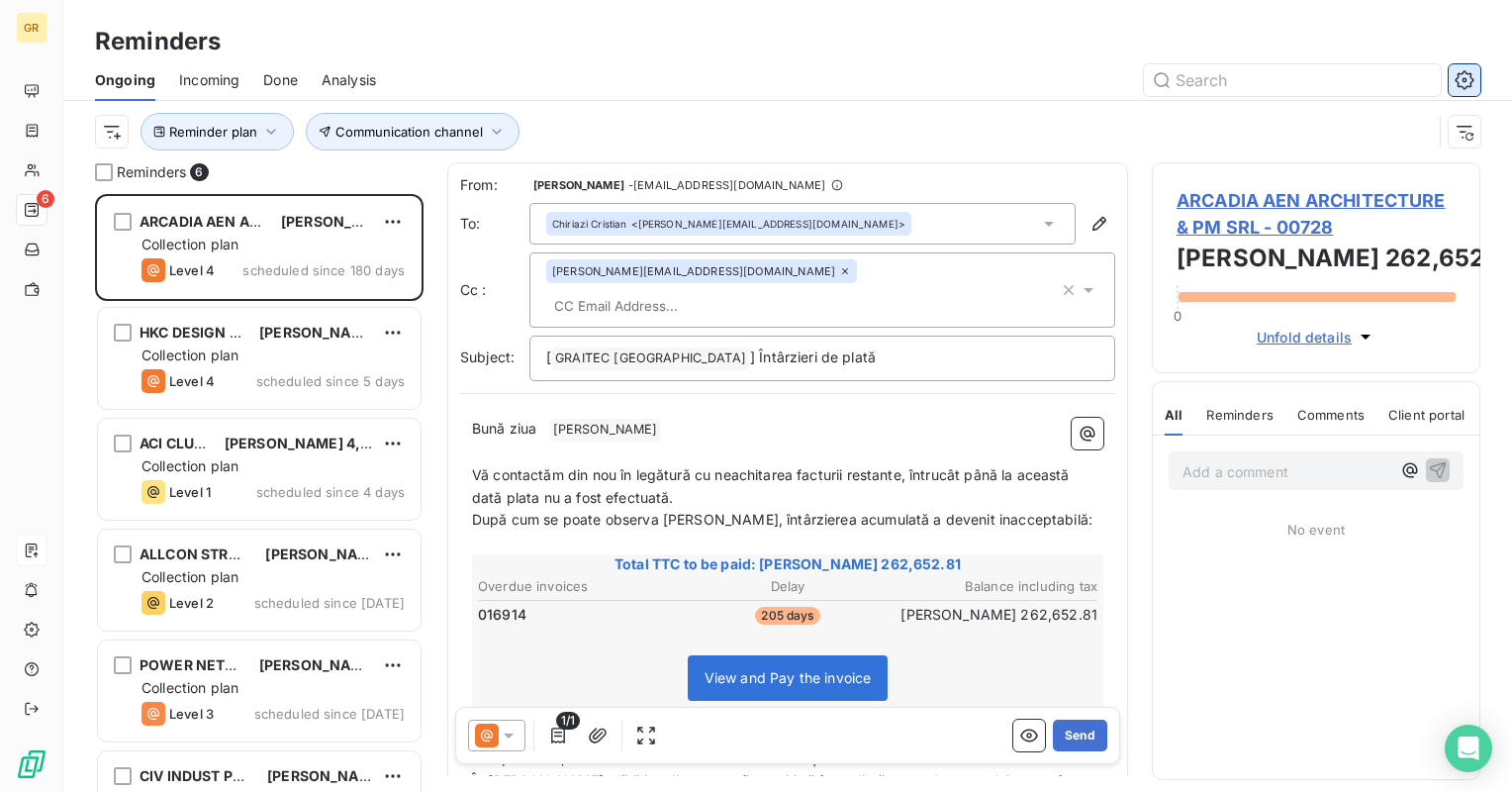 click 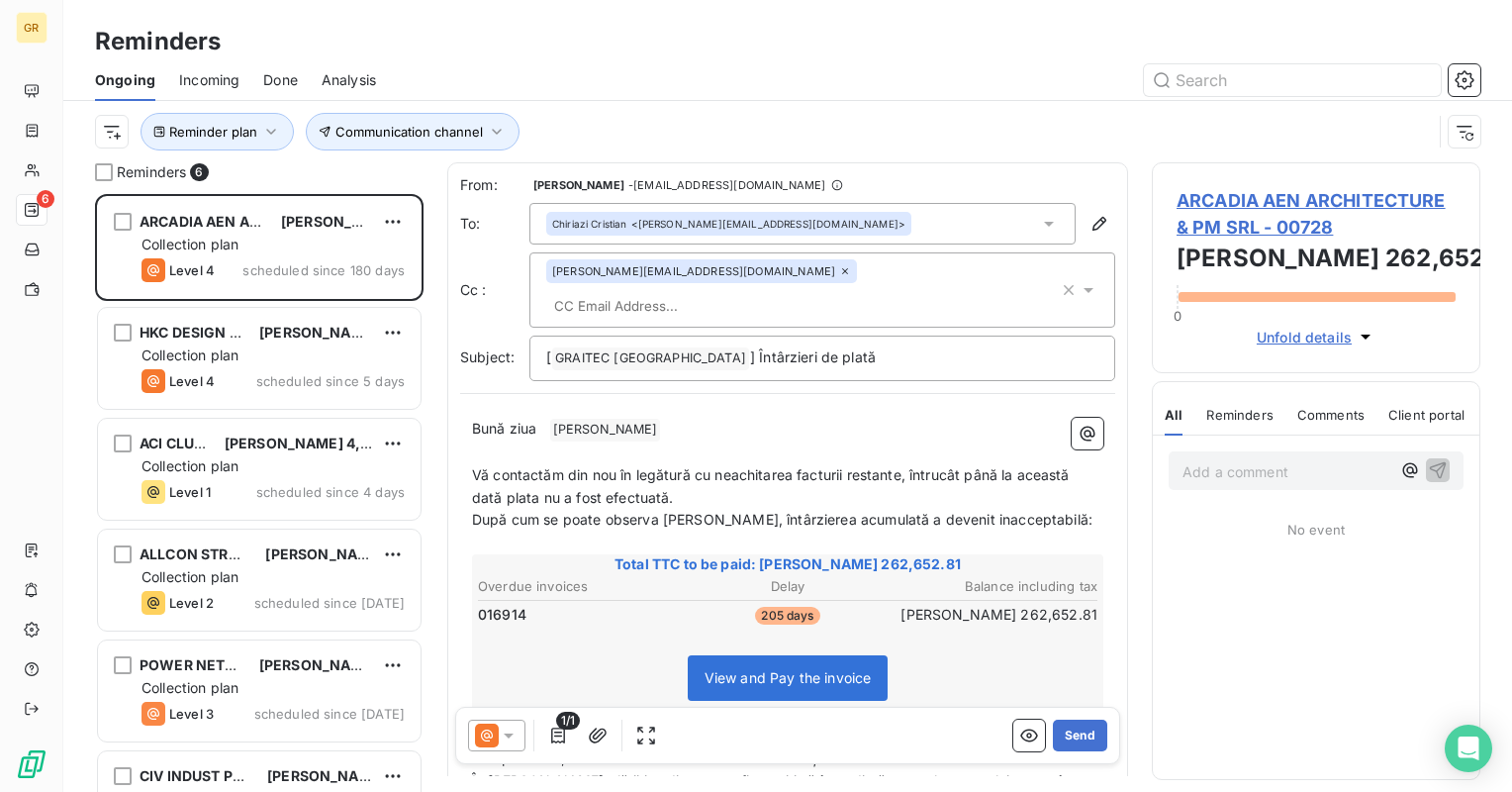 scroll, scrollTop: 16, scrollLeft: 16, axis: both 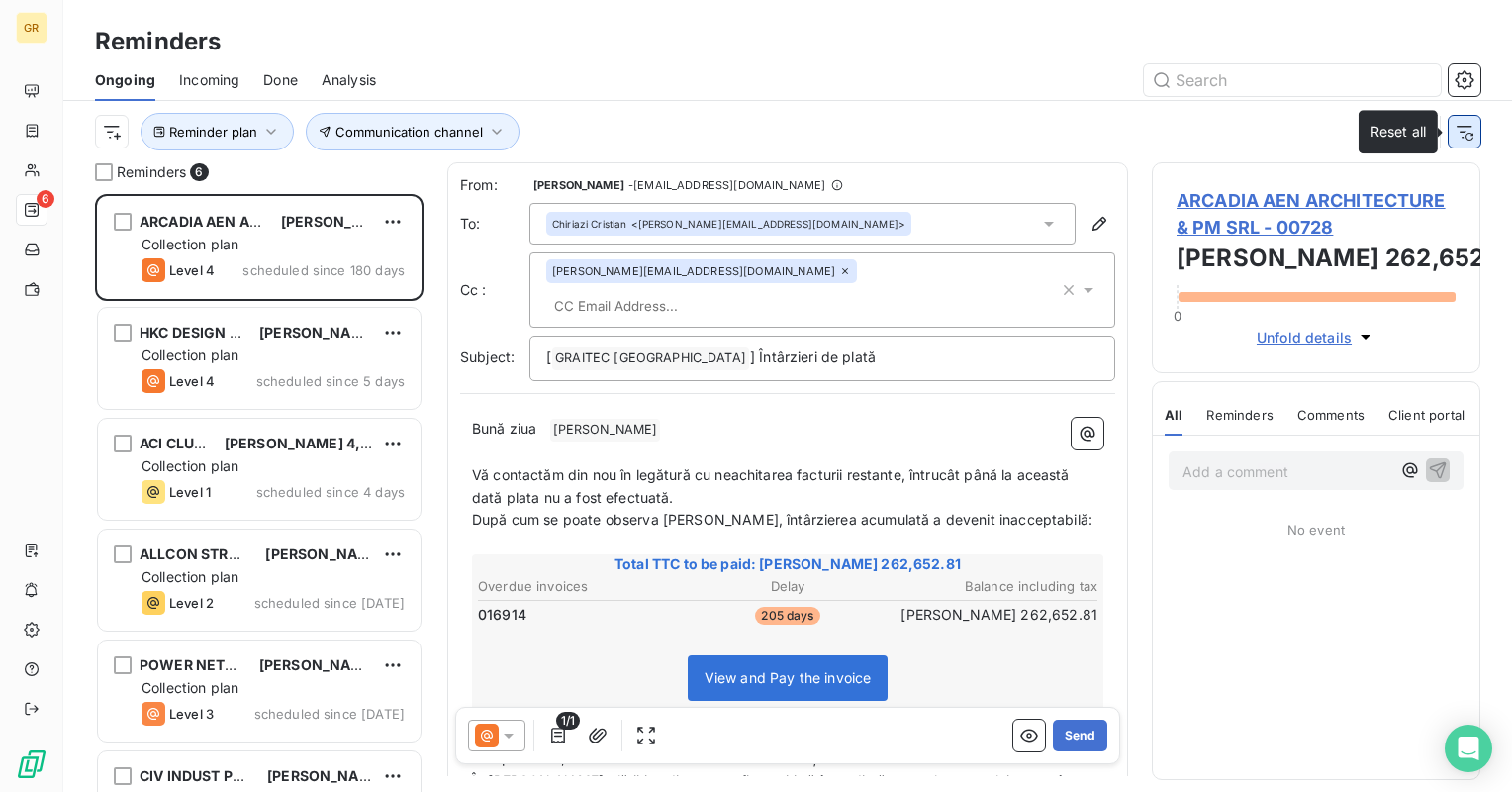 click 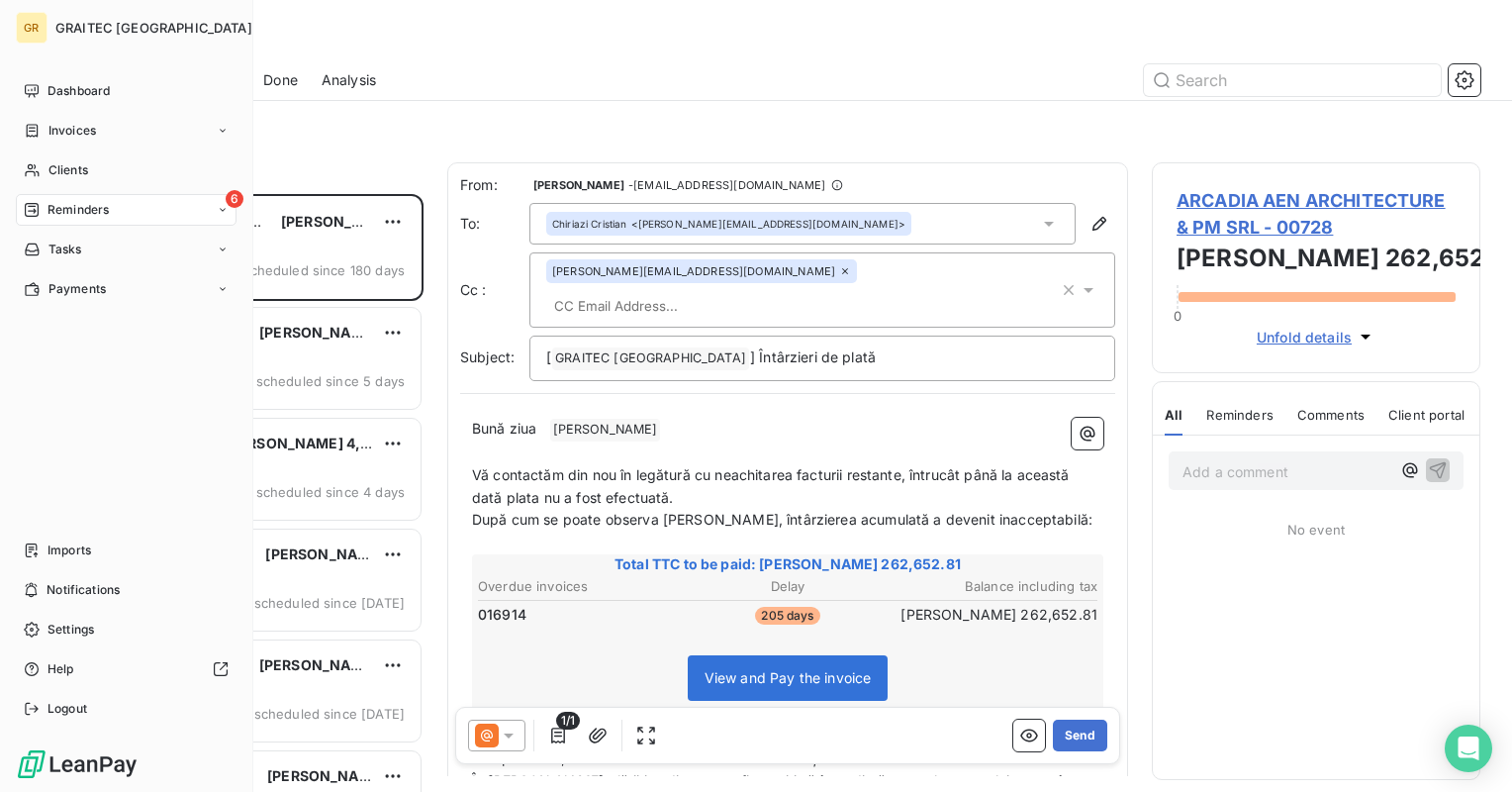 click on "Reminders" at bounding box center (78, 210) 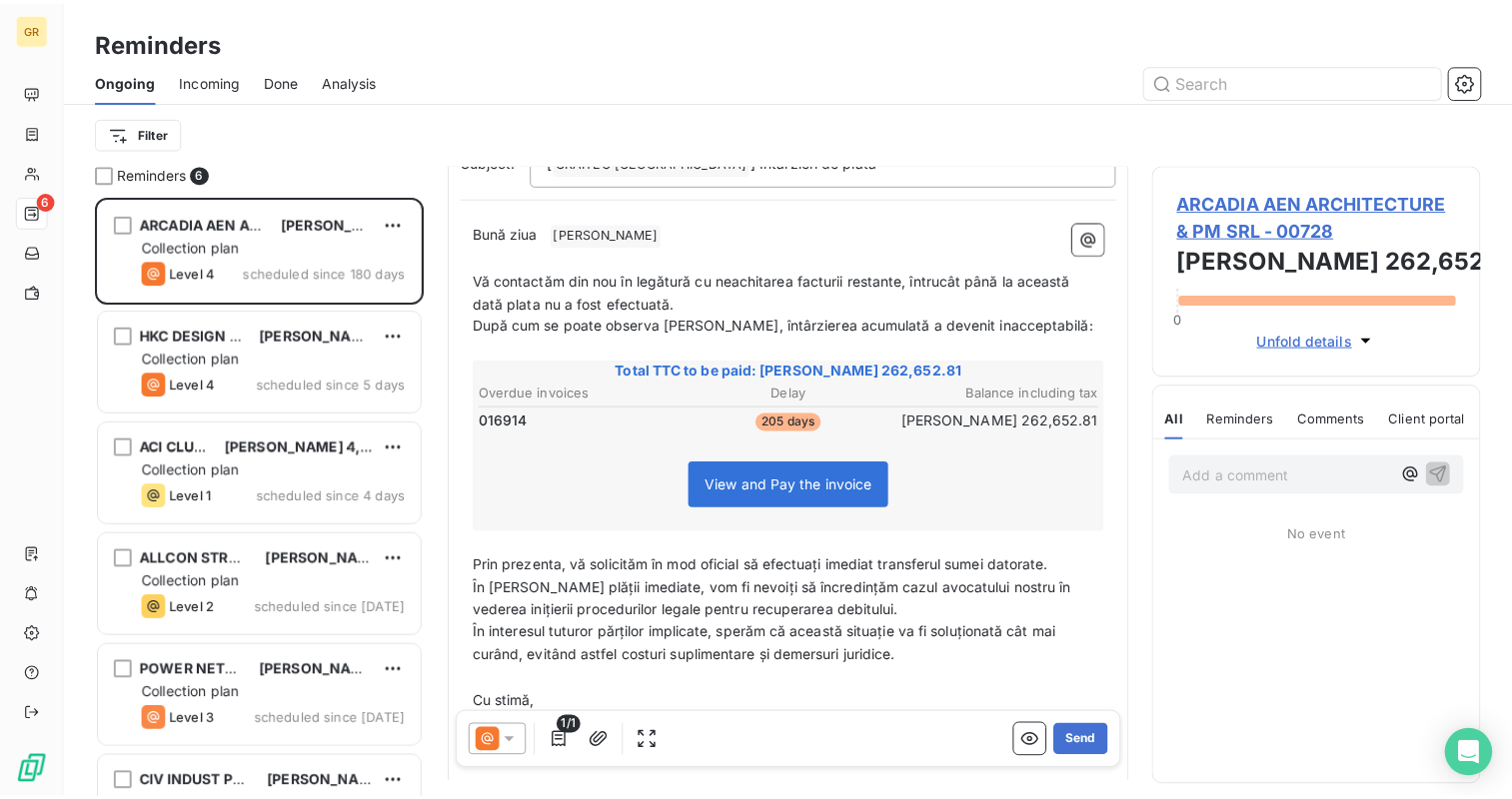 scroll, scrollTop: 273, scrollLeft: 0, axis: vertical 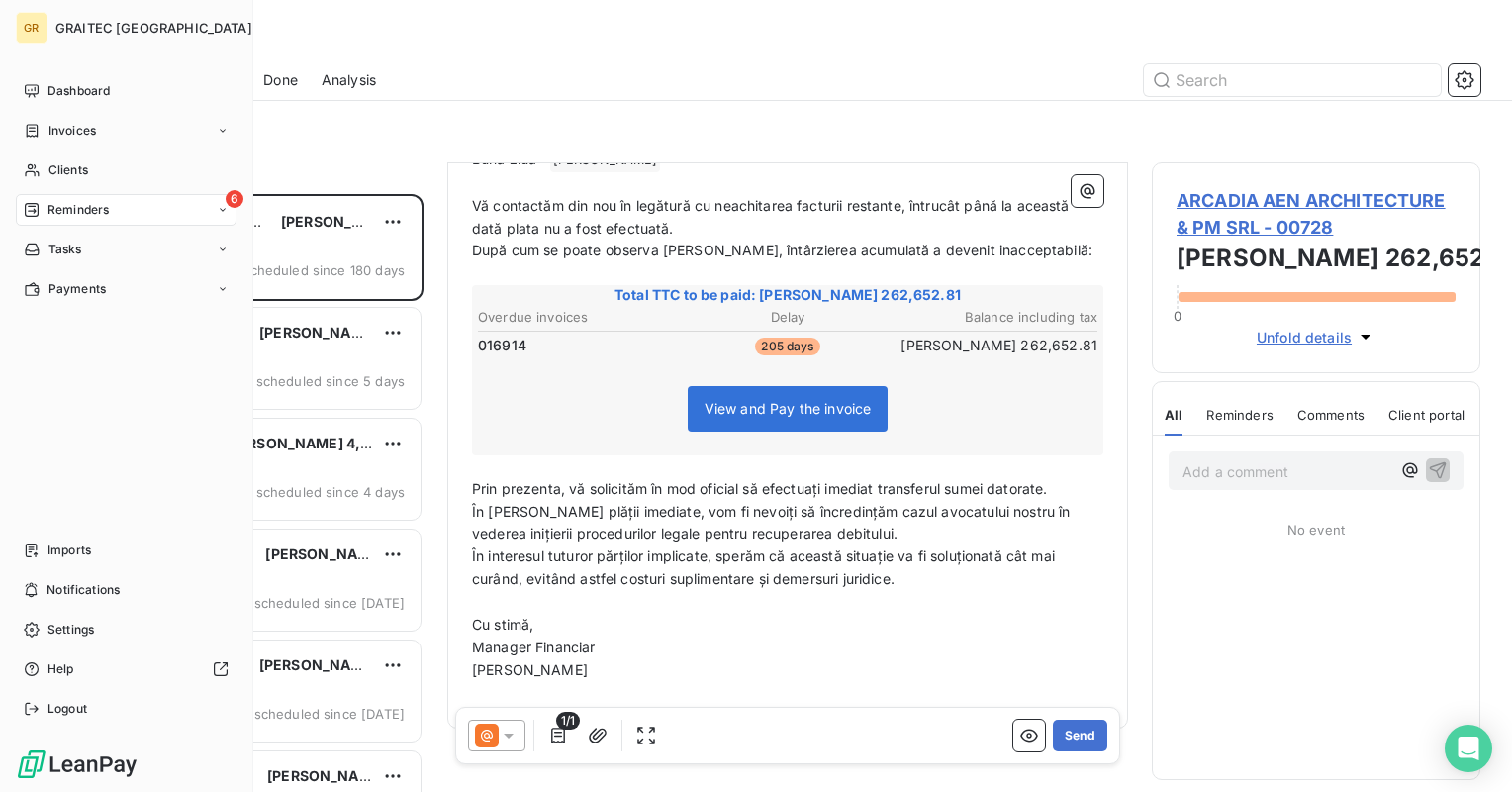 click on "Reminders" at bounding box center (66, 210) 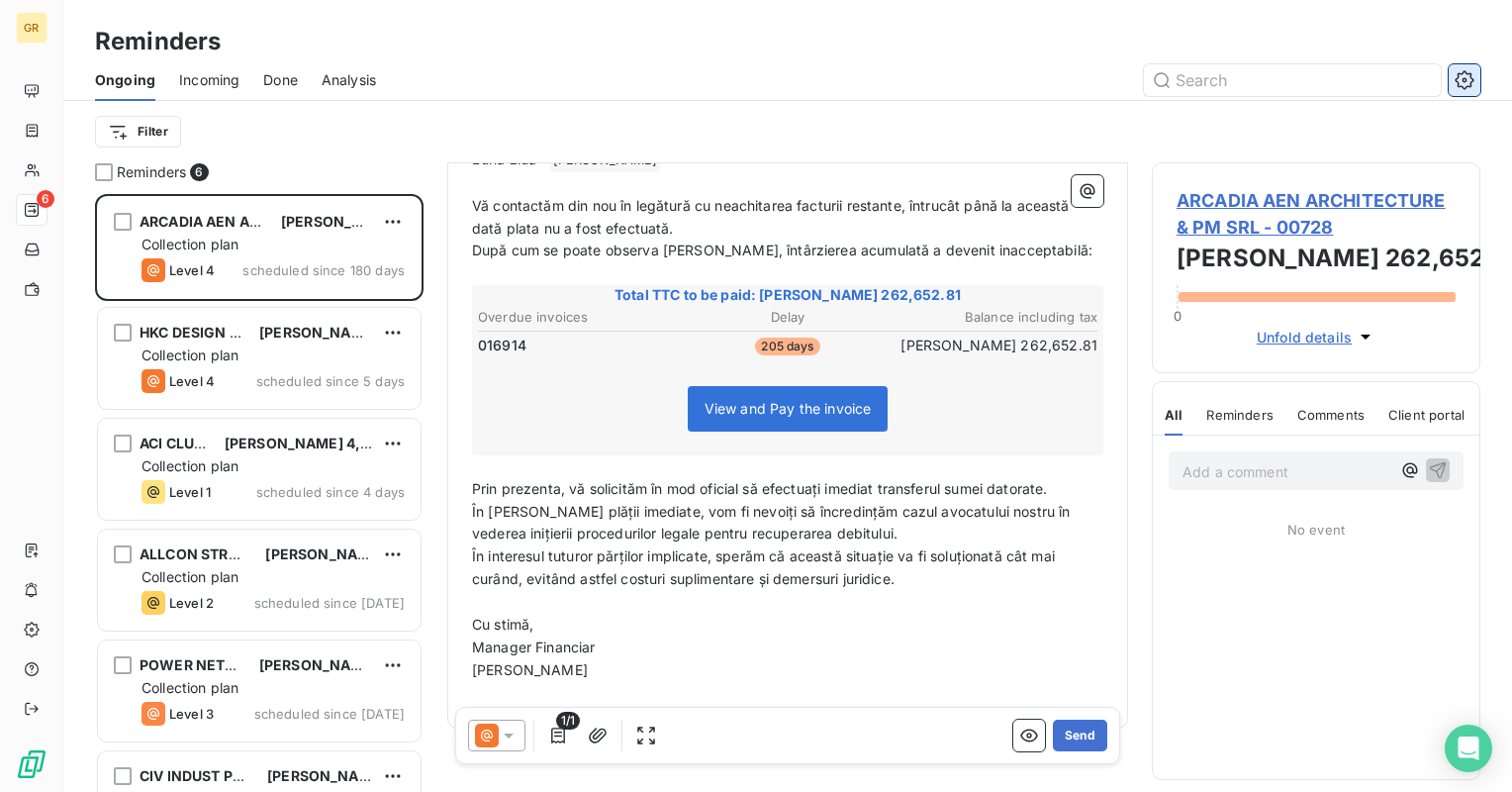 click 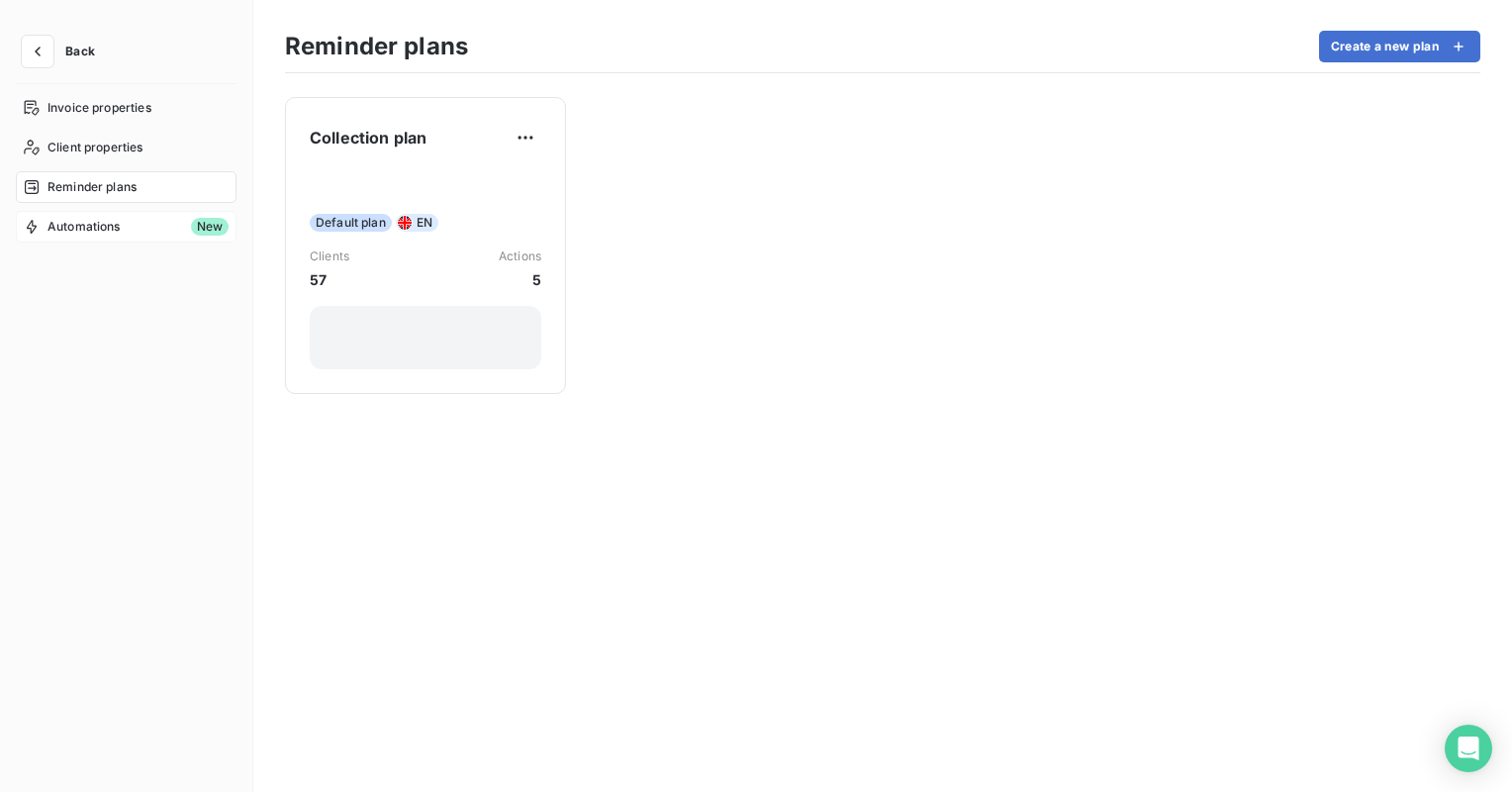click on "Automations" at bounding box center (84, 227) 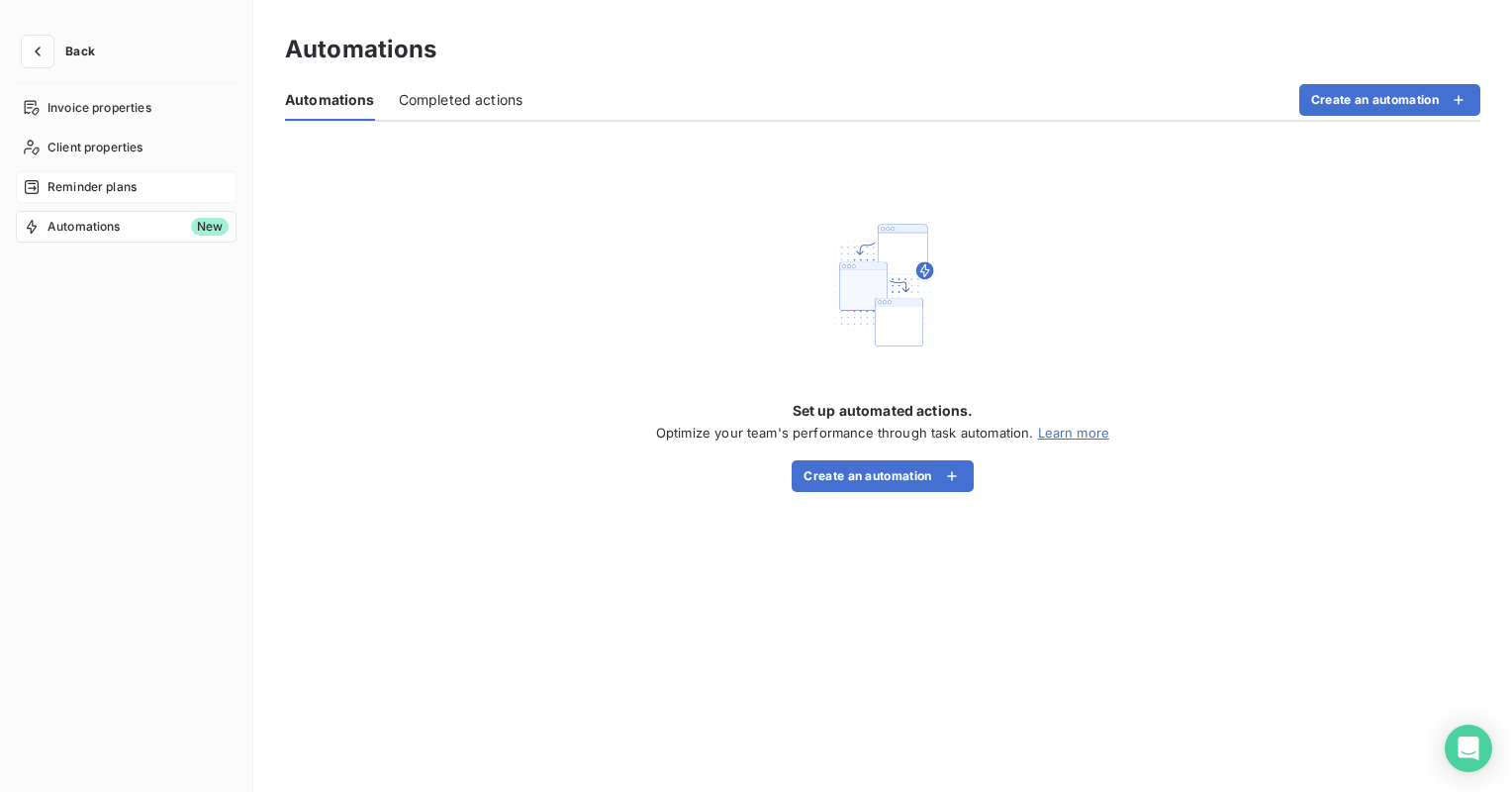 click on "Reminder plans" at bounding box center [92, 187] 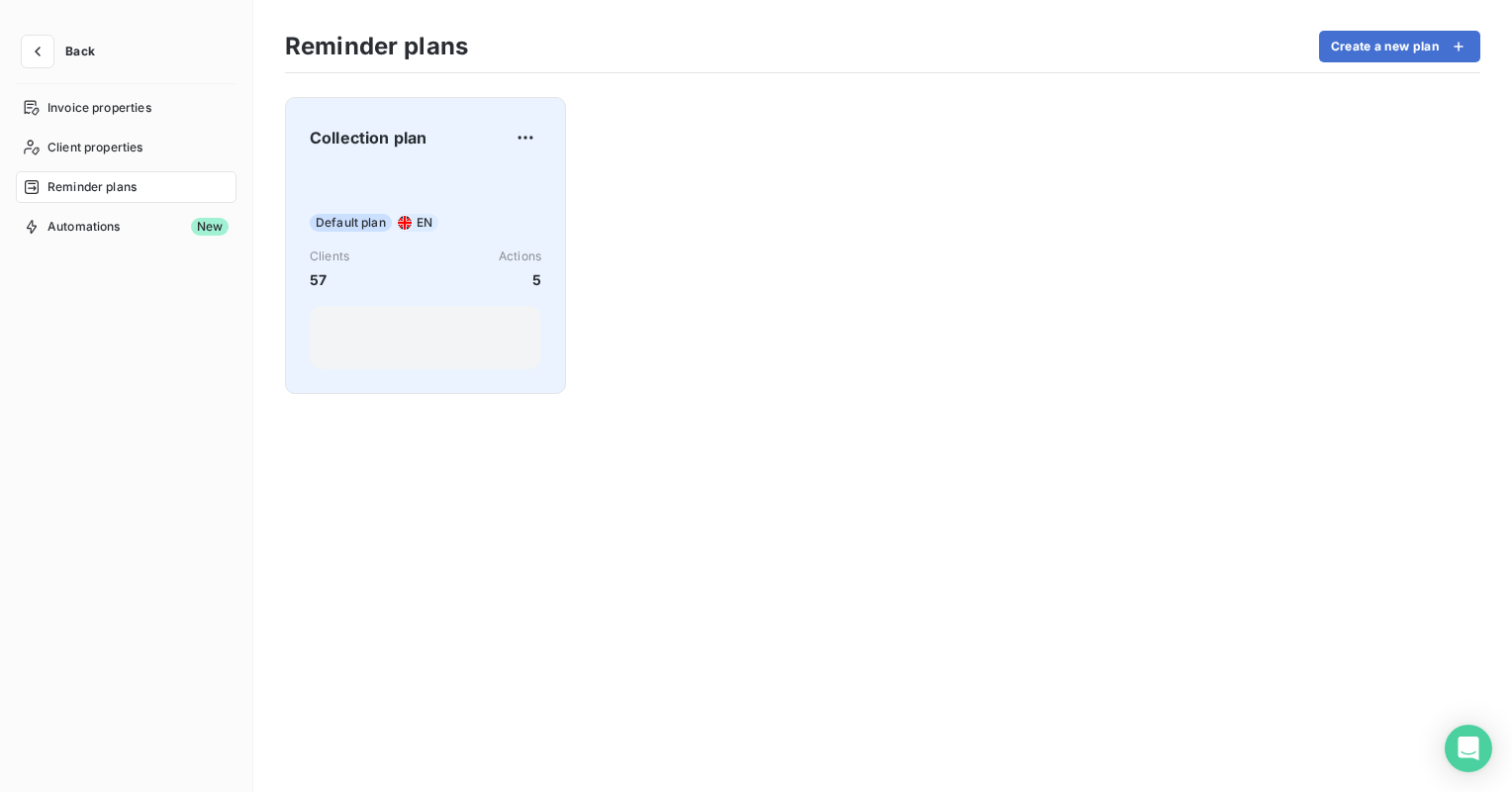 click on "Default plan" at bounding box center [350, 223] 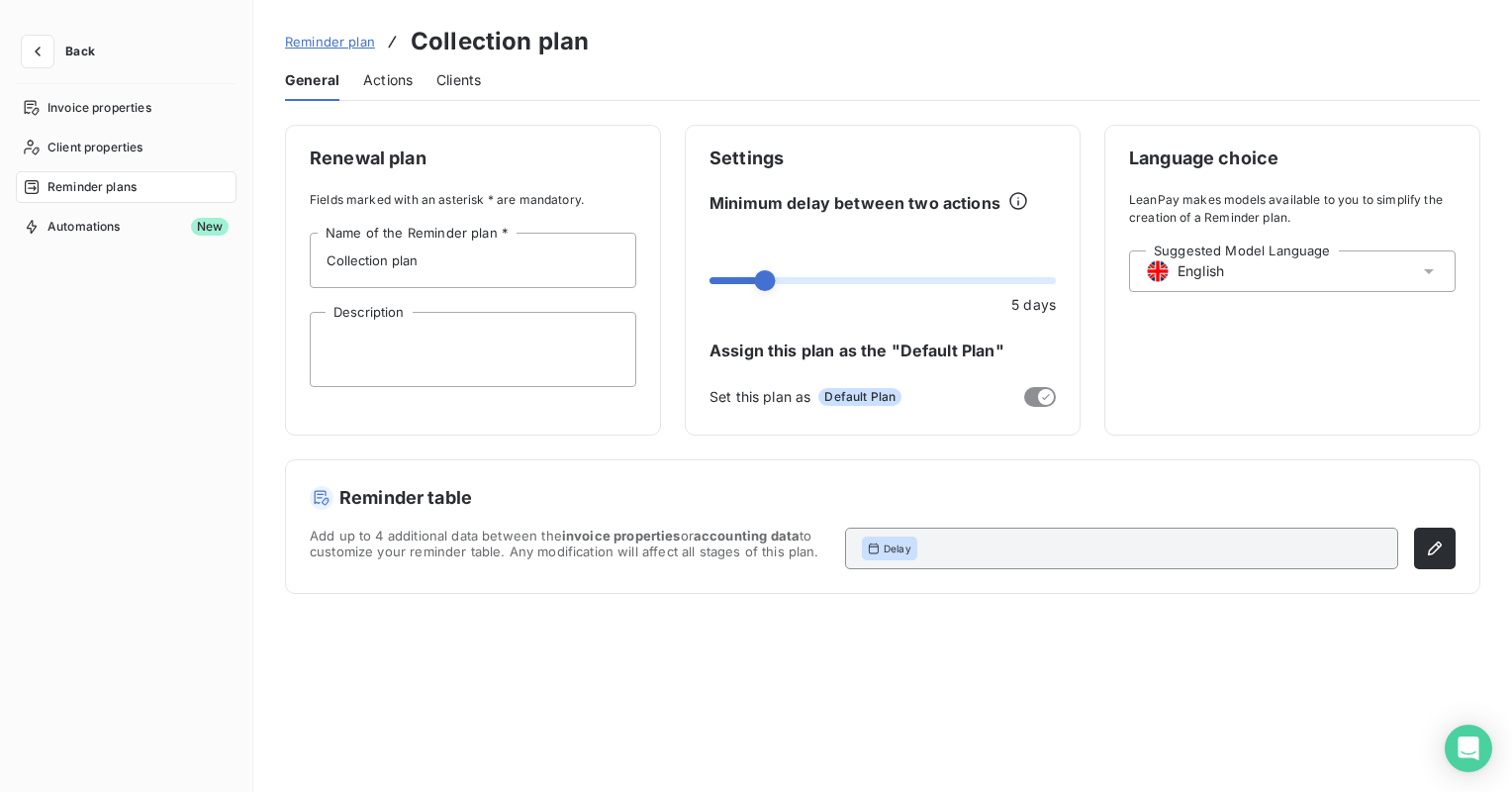click on "Actions" at bounding box center (388, 80) 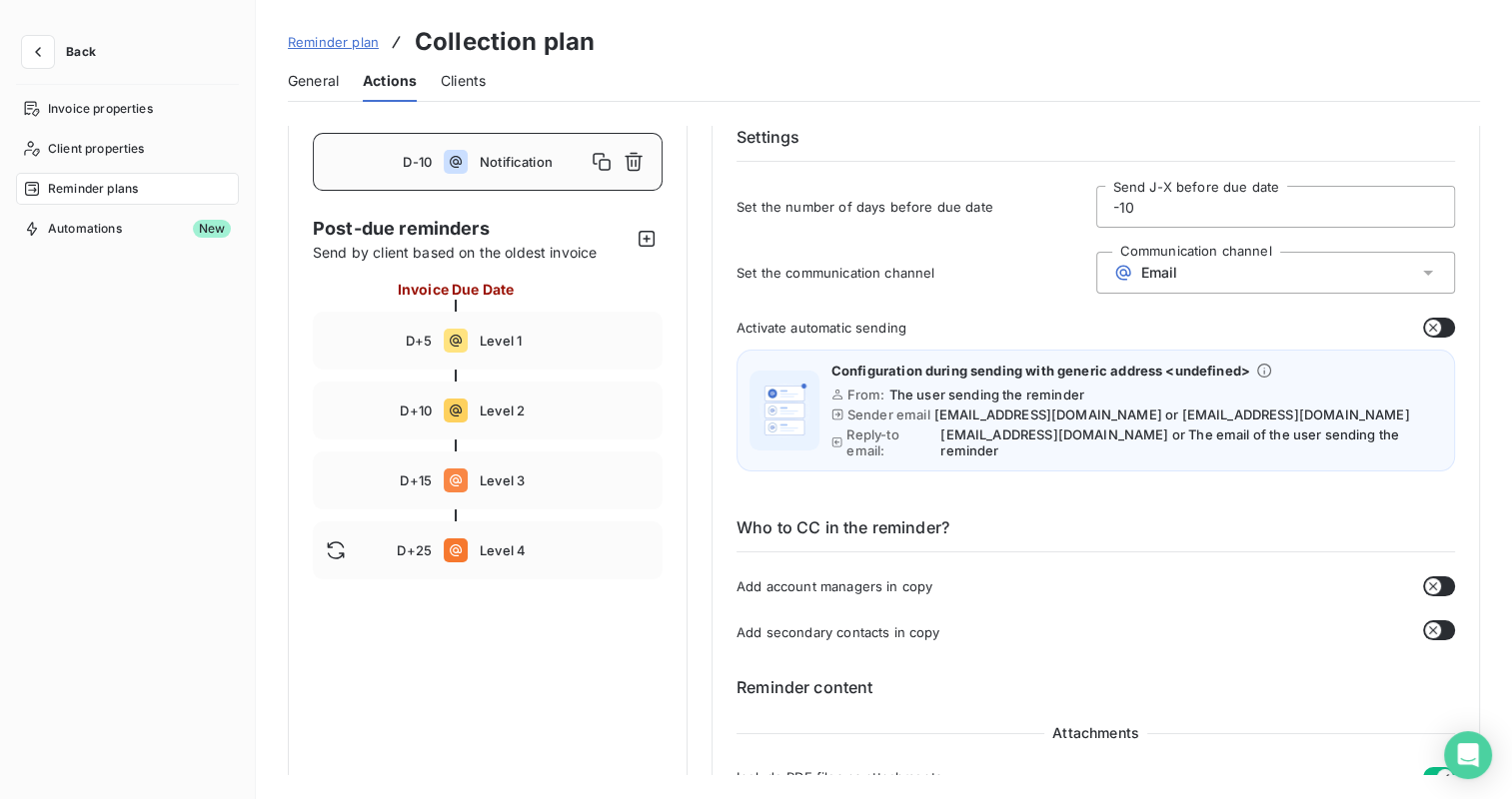 scroll, scrollTop: 0, scrollLeft: 0, axis: both 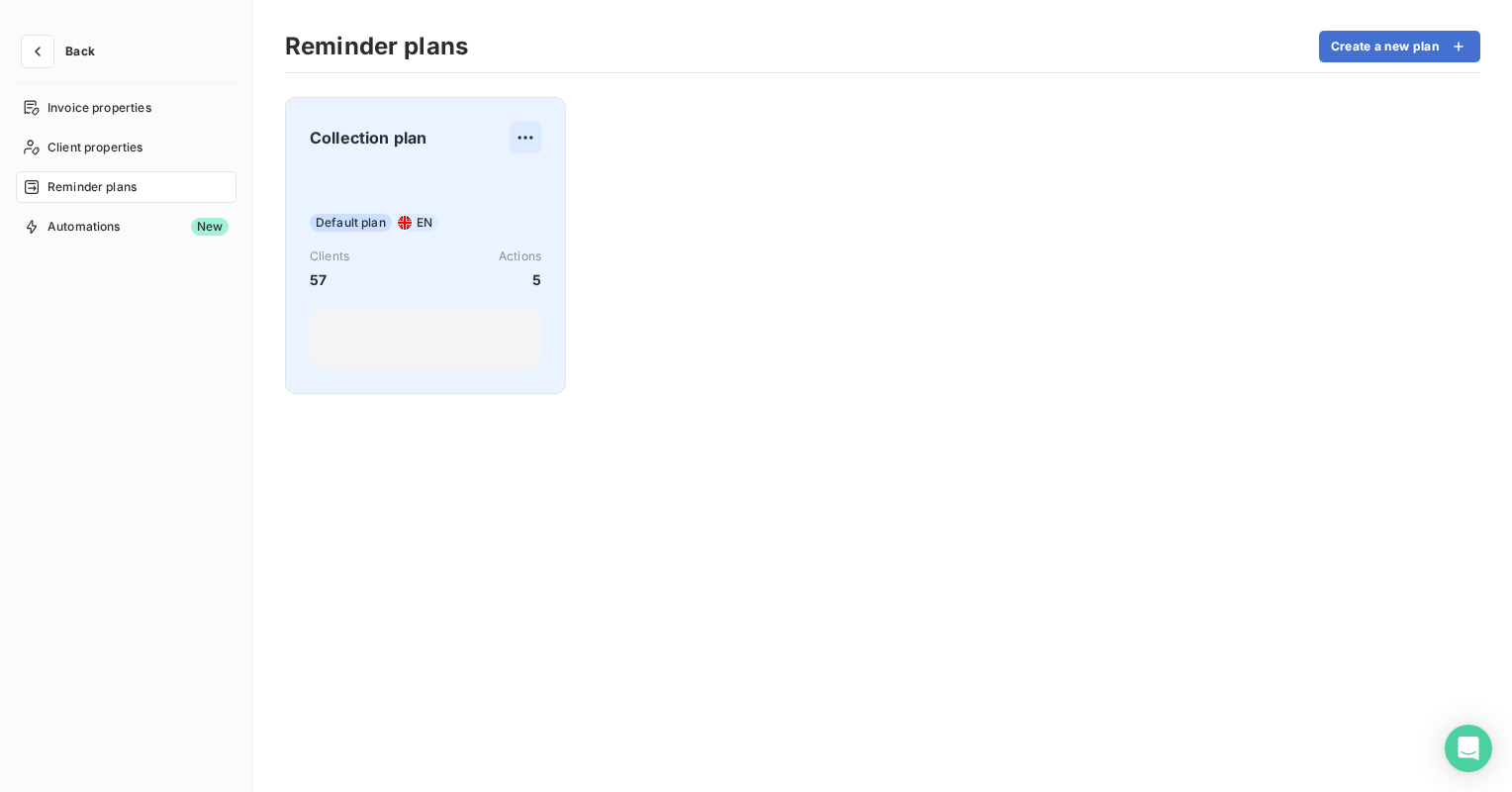 click on "Back Invoice properties Client properties Reminder plans Automations New Reminder plans Create a new plan Collection plan Default plan EN Clients 57 Actions 5" at bounding box center (756, 396) 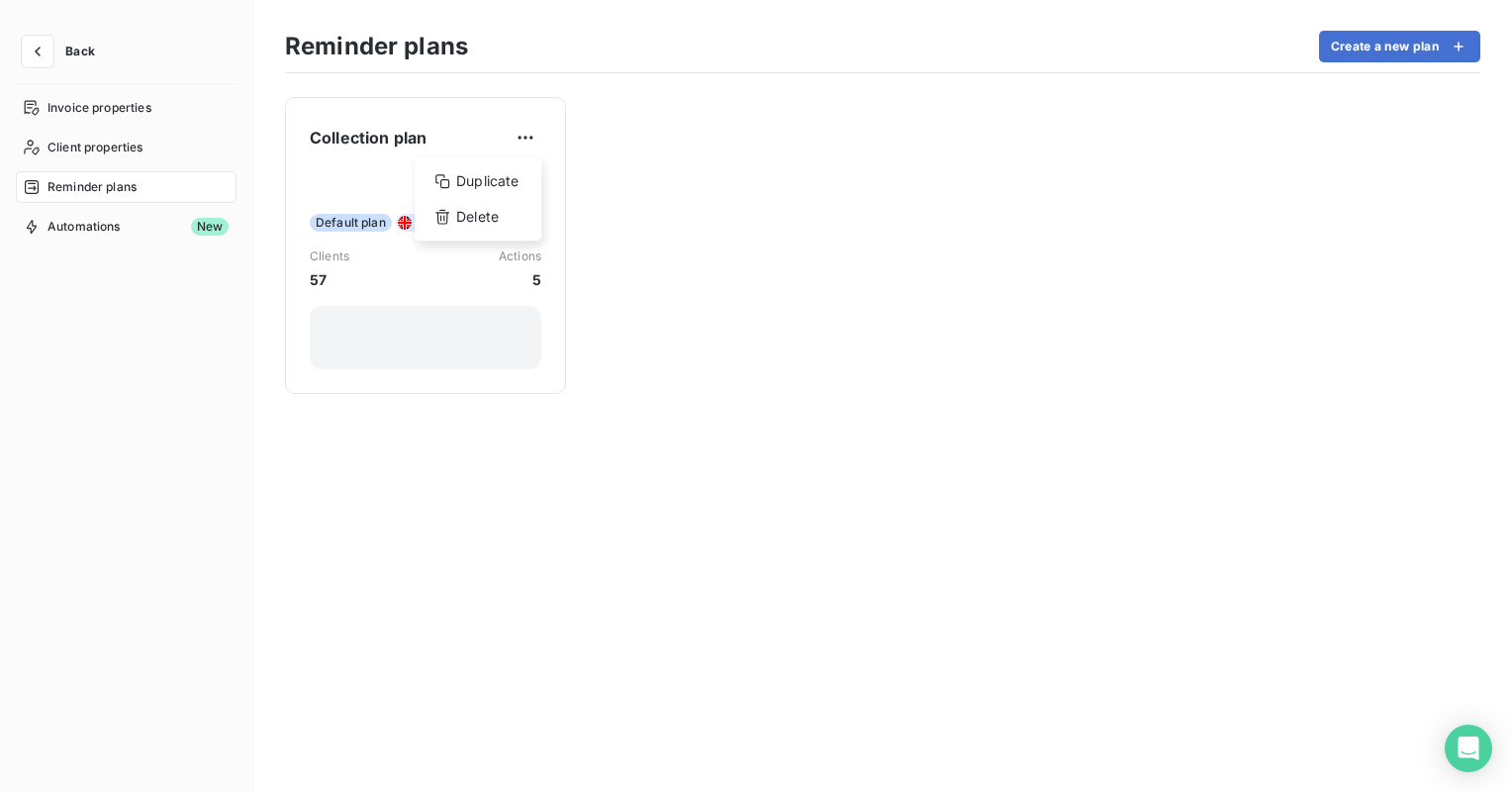 click on "Back Invoice properties Client properties Reminder plans Automations New Reminder plans Create a new plan Collection plan Duplicate Delete Default plan EN Clients 57 Actions 5" at bounding box center (756, 396) 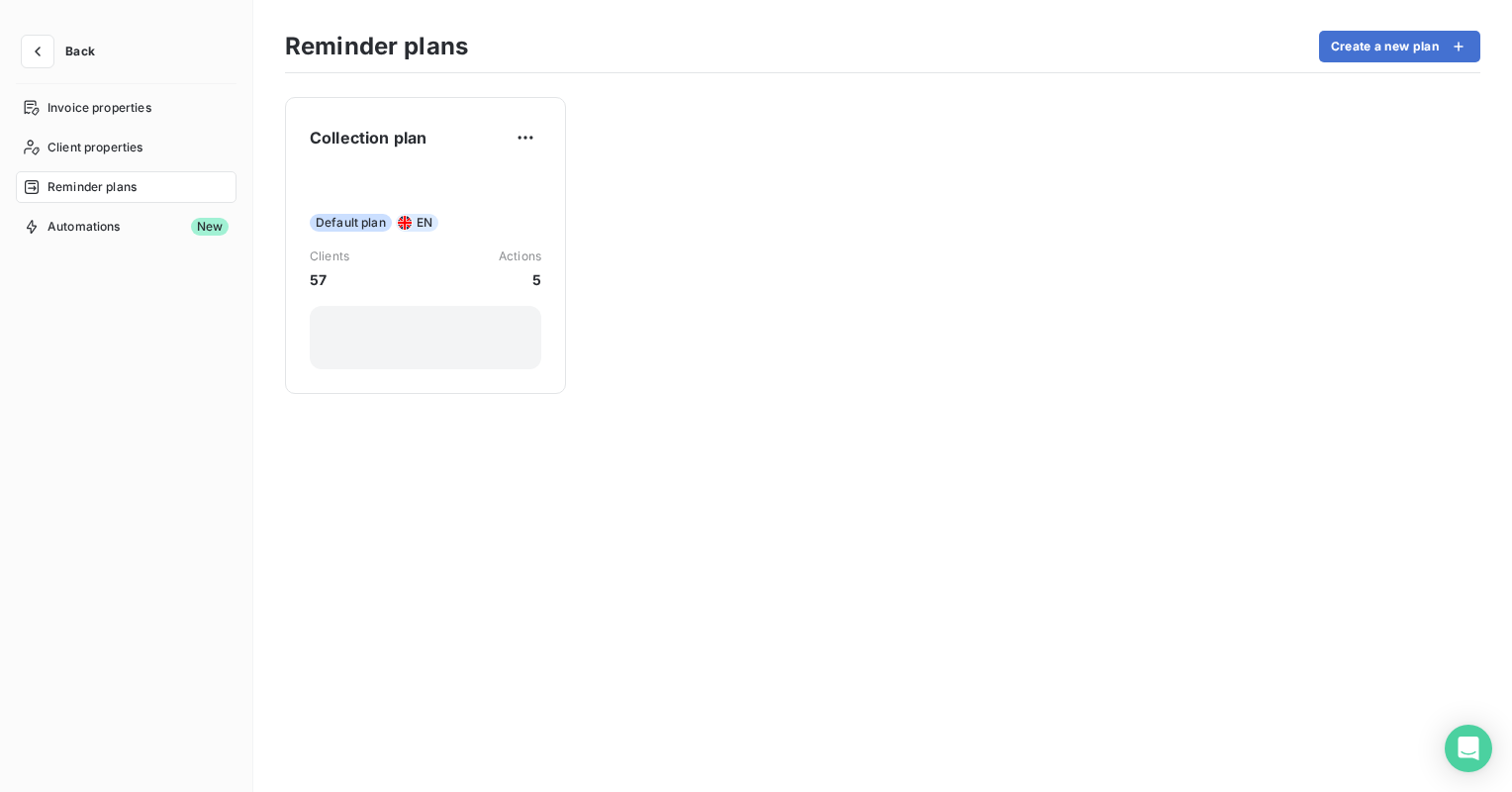 click on "Collection plan" at bounding box center (368, 138) 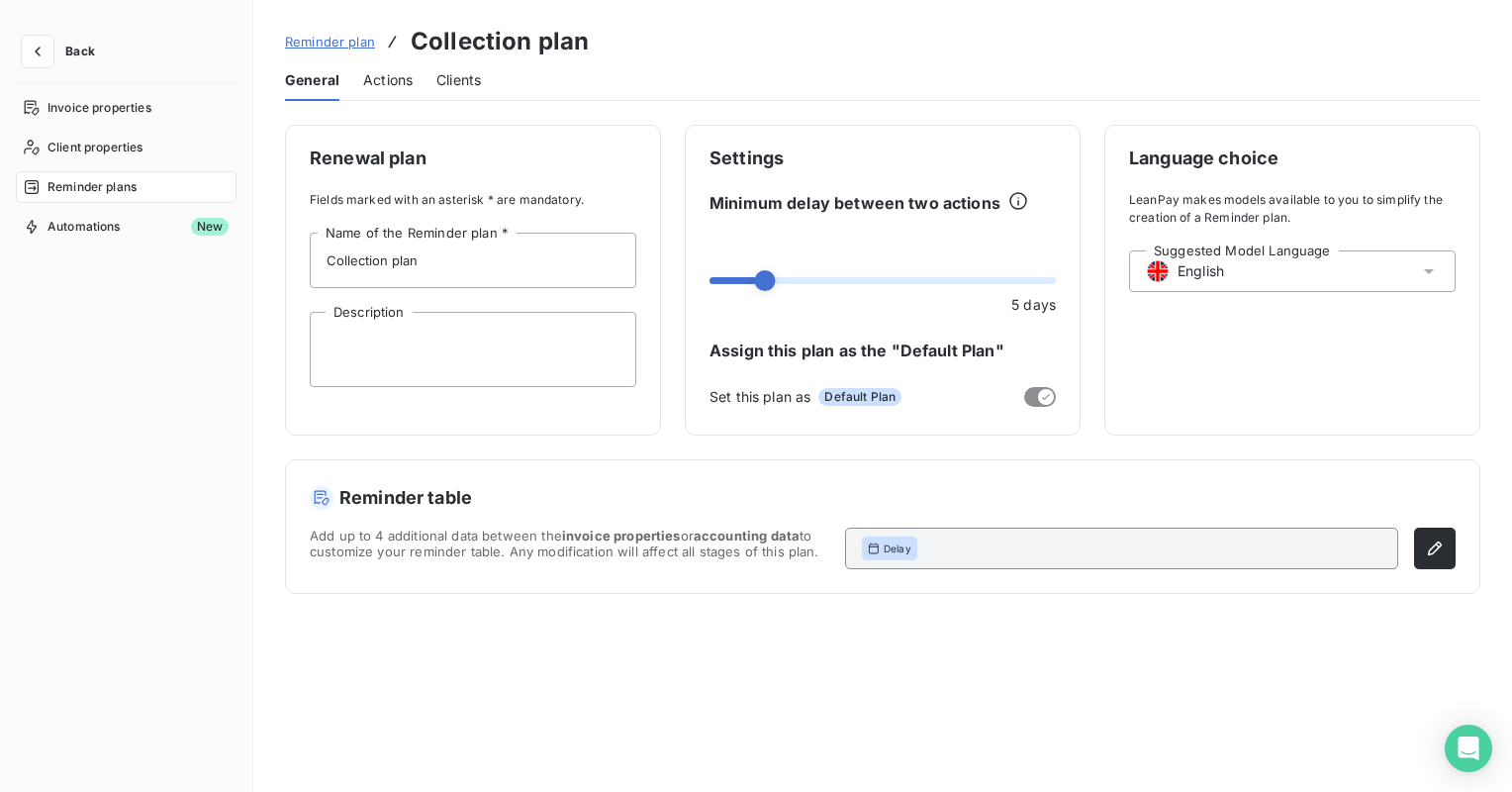 click on "Actions" at bounding box center [388, 80] 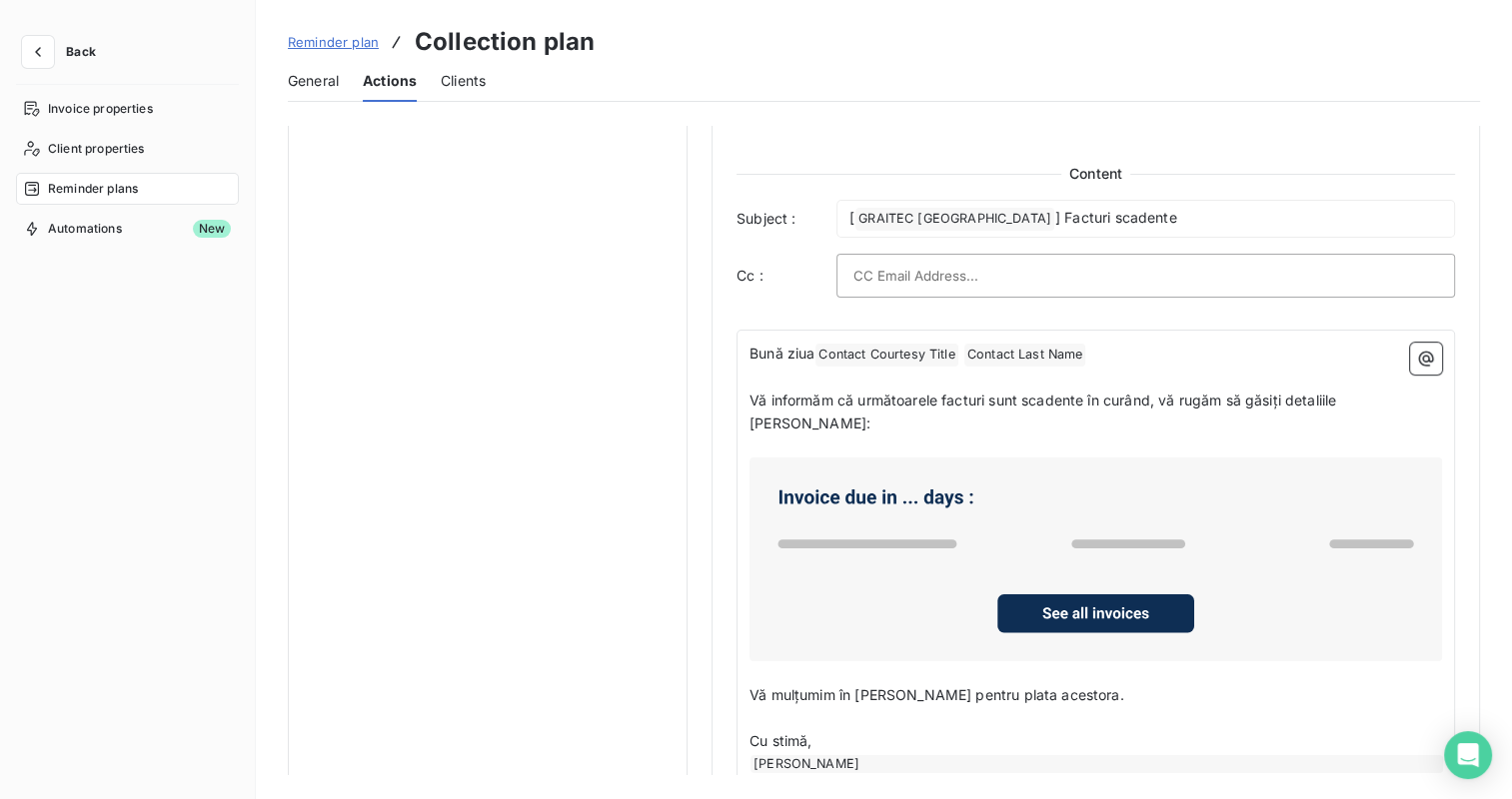 scroll, scrollTop: 965, scrollLeft: 0, axis: vertical 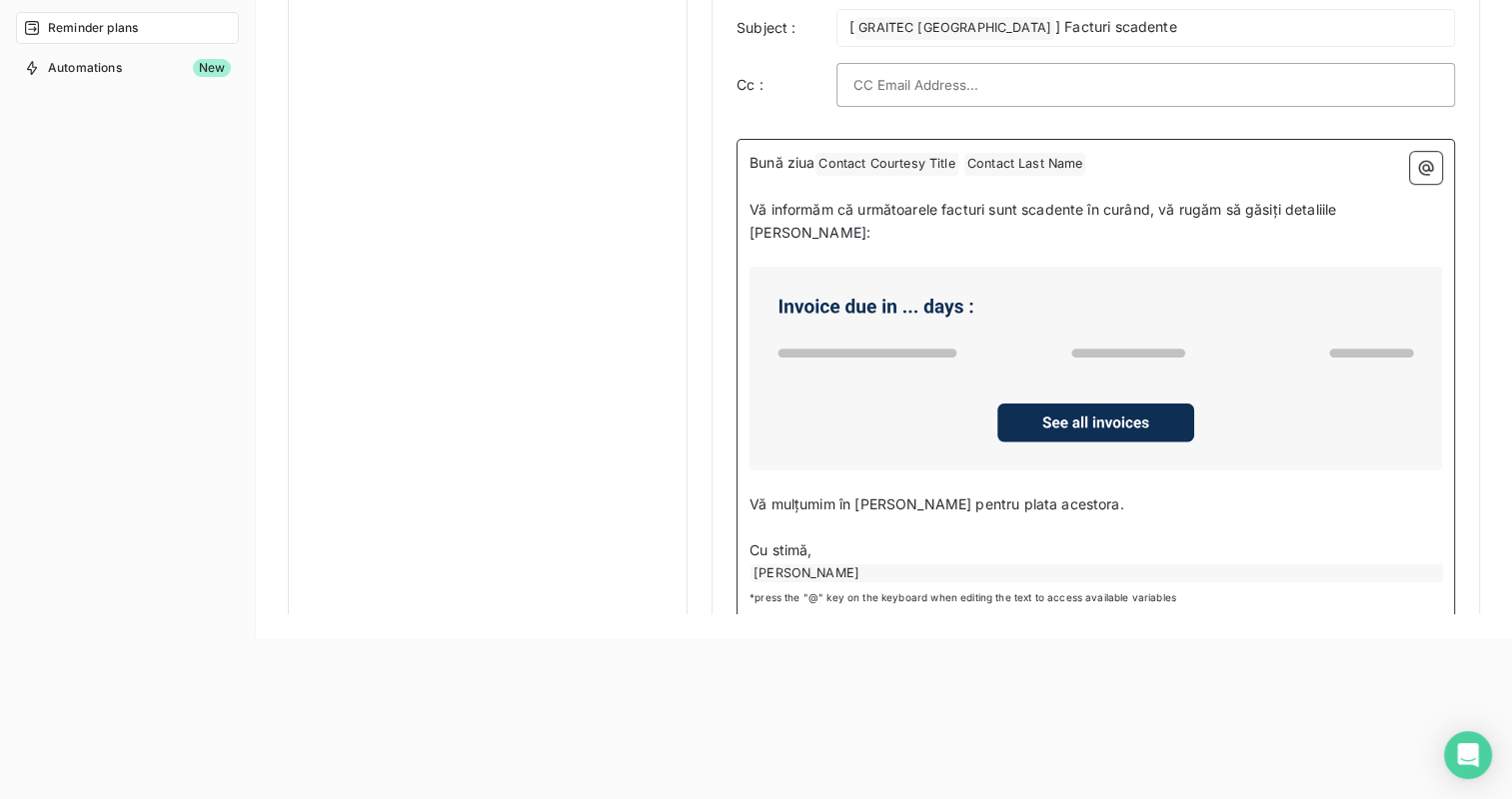 click on "Vă informăm că următoarele facturi sunt scadente în curând, vă rugăm să găsiți detaliile [PERSON_NAME]:" at bounding box center (1044, 221) 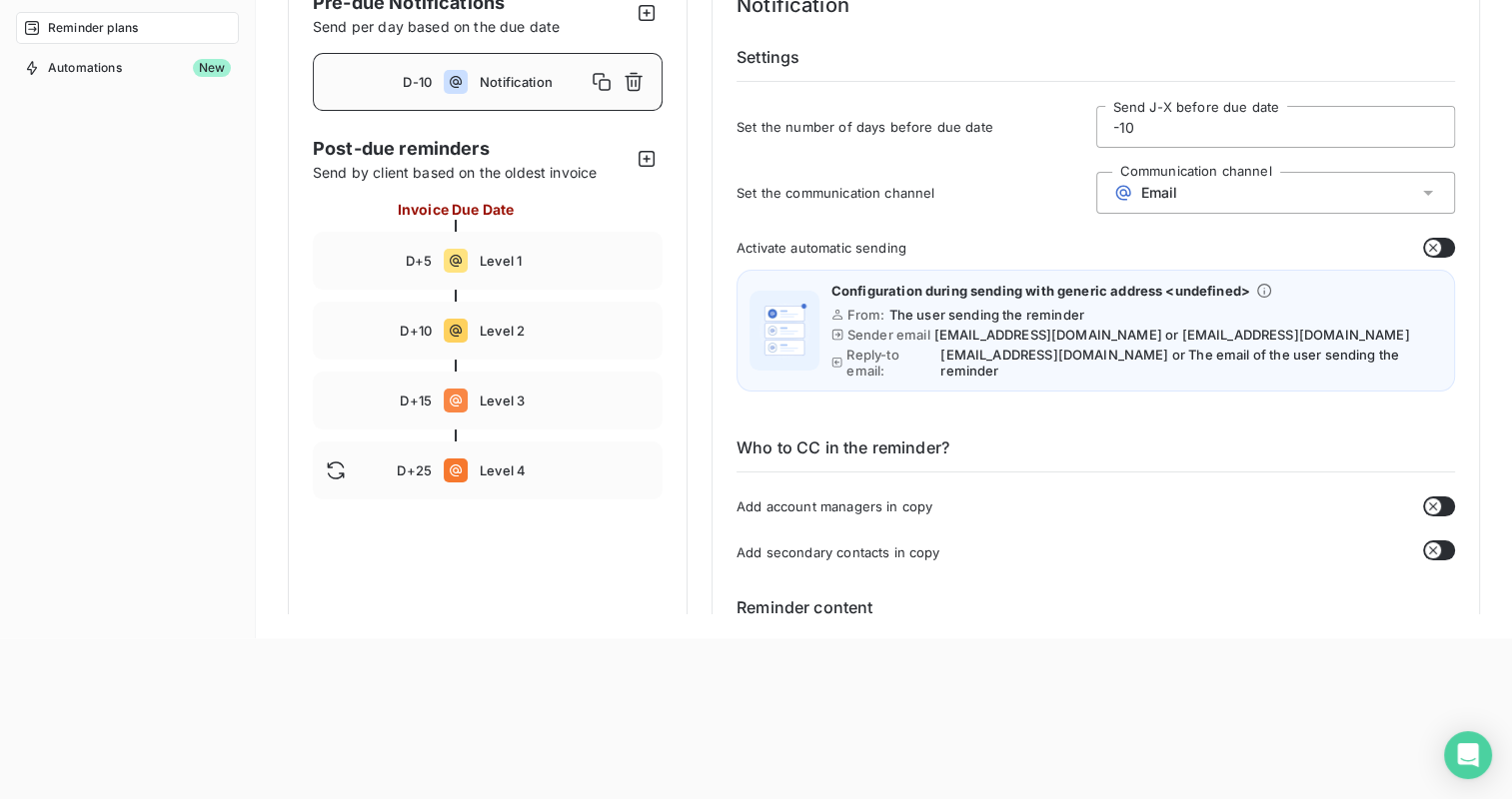 scroll, scrollTop: 0, scrollLeft: 0, axis: both 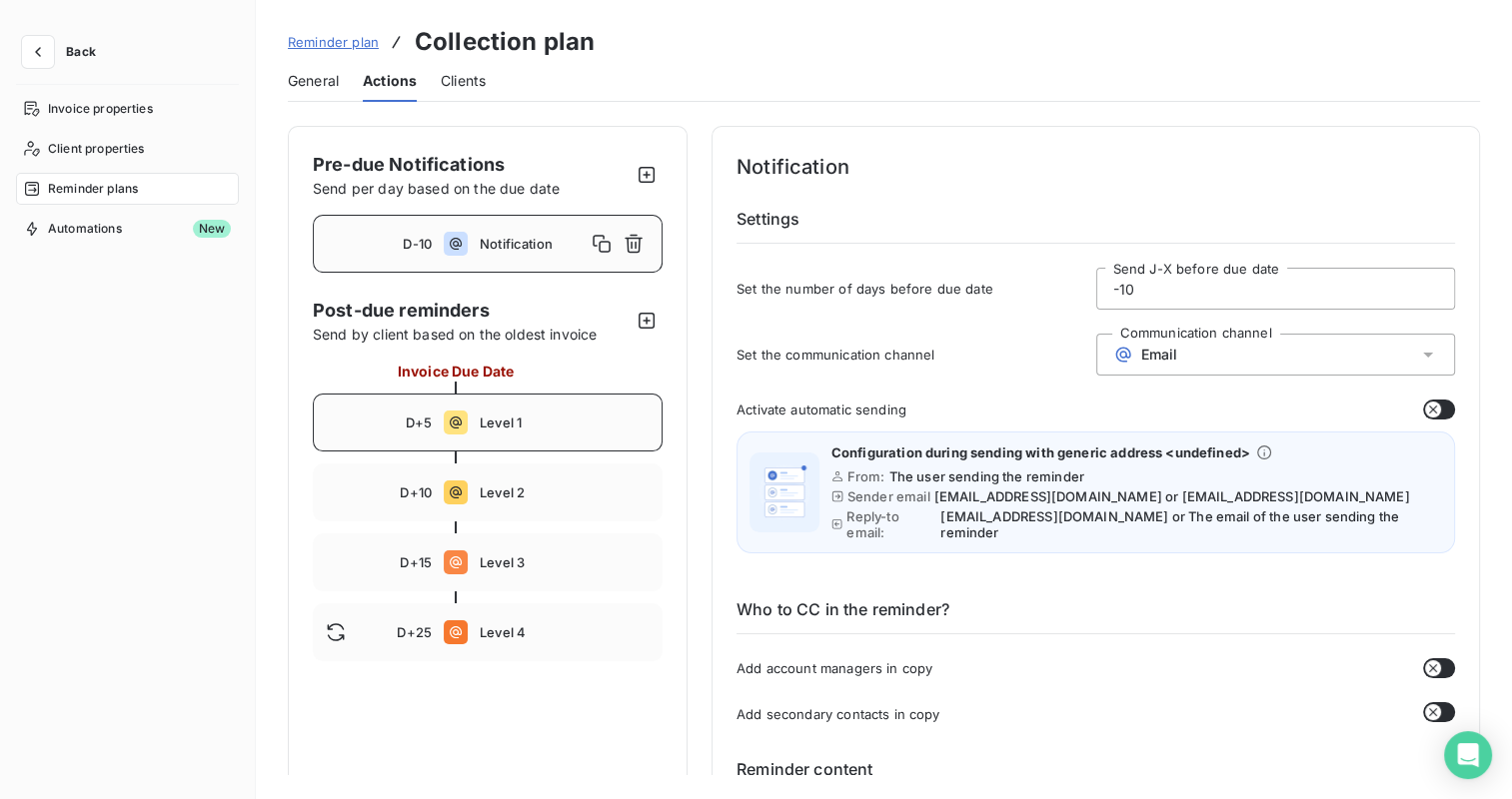 click on "Level 1" at bounding box center [565, 422] 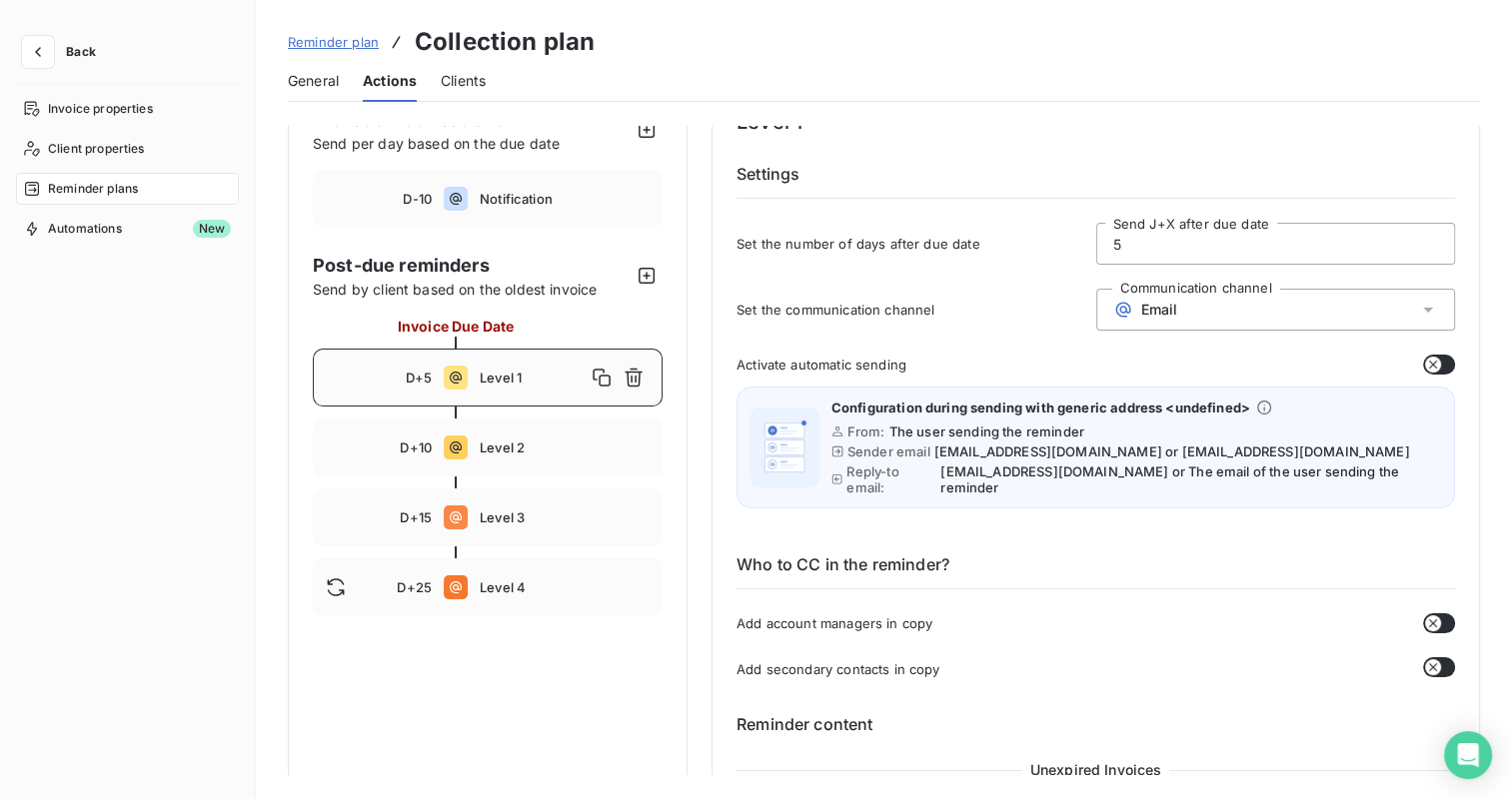 scroll, scrollTop: 0, scrollLeft: 0, axis: both 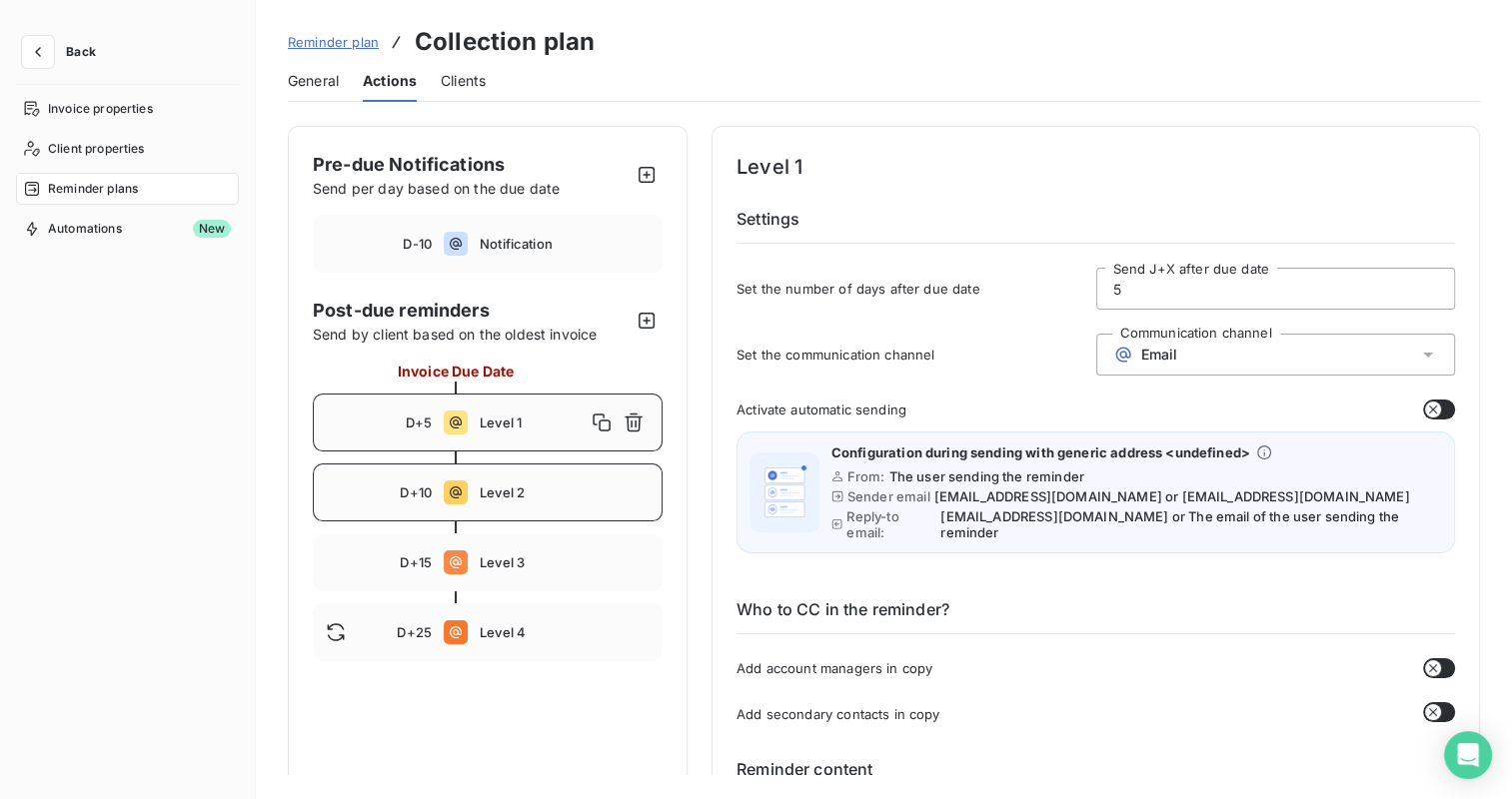 click on "Level 2" at bounding box center (565, 492) 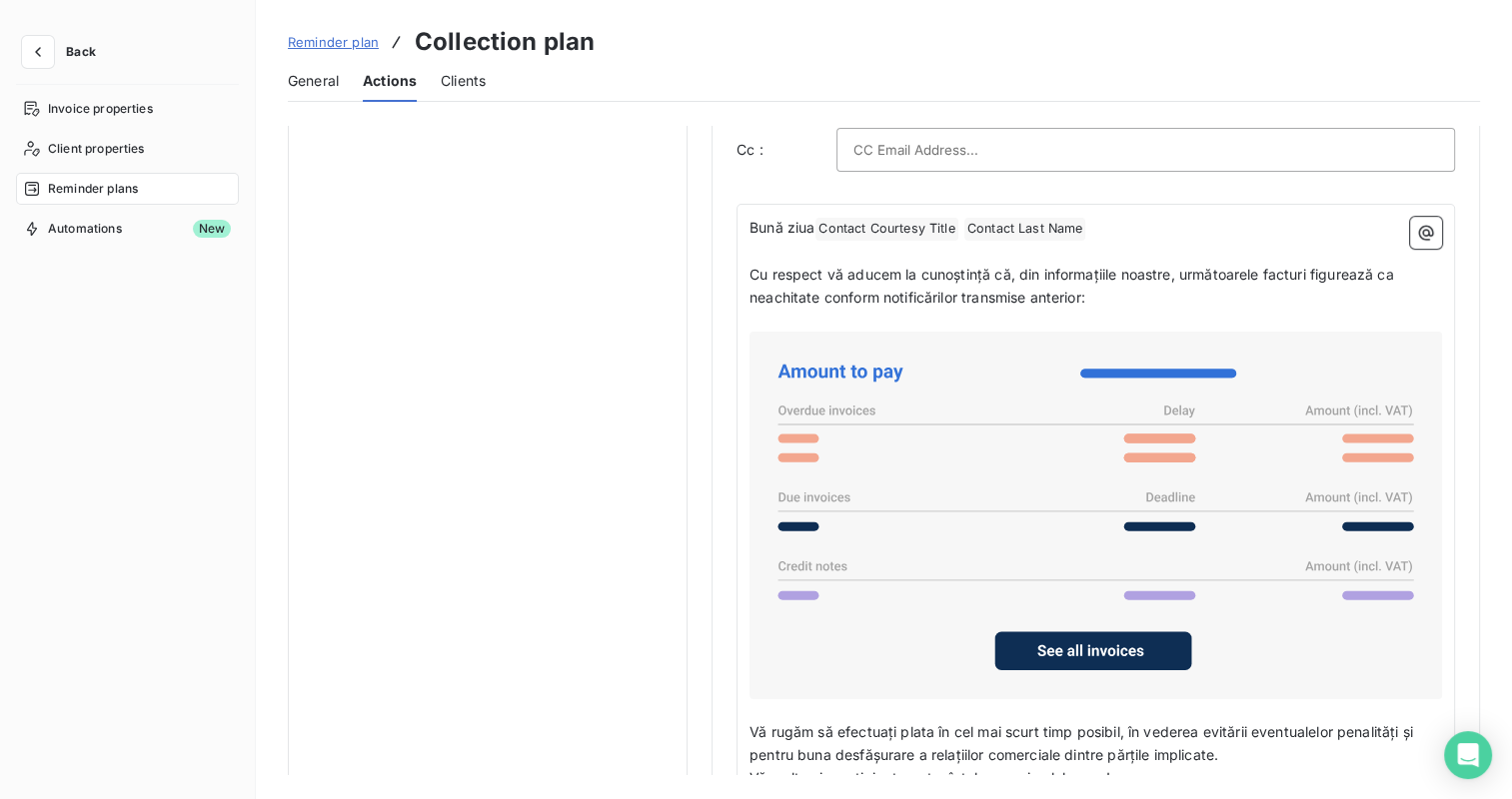 scroll, scrollTop: 1480, scrollLeft: 0, axis: vertical 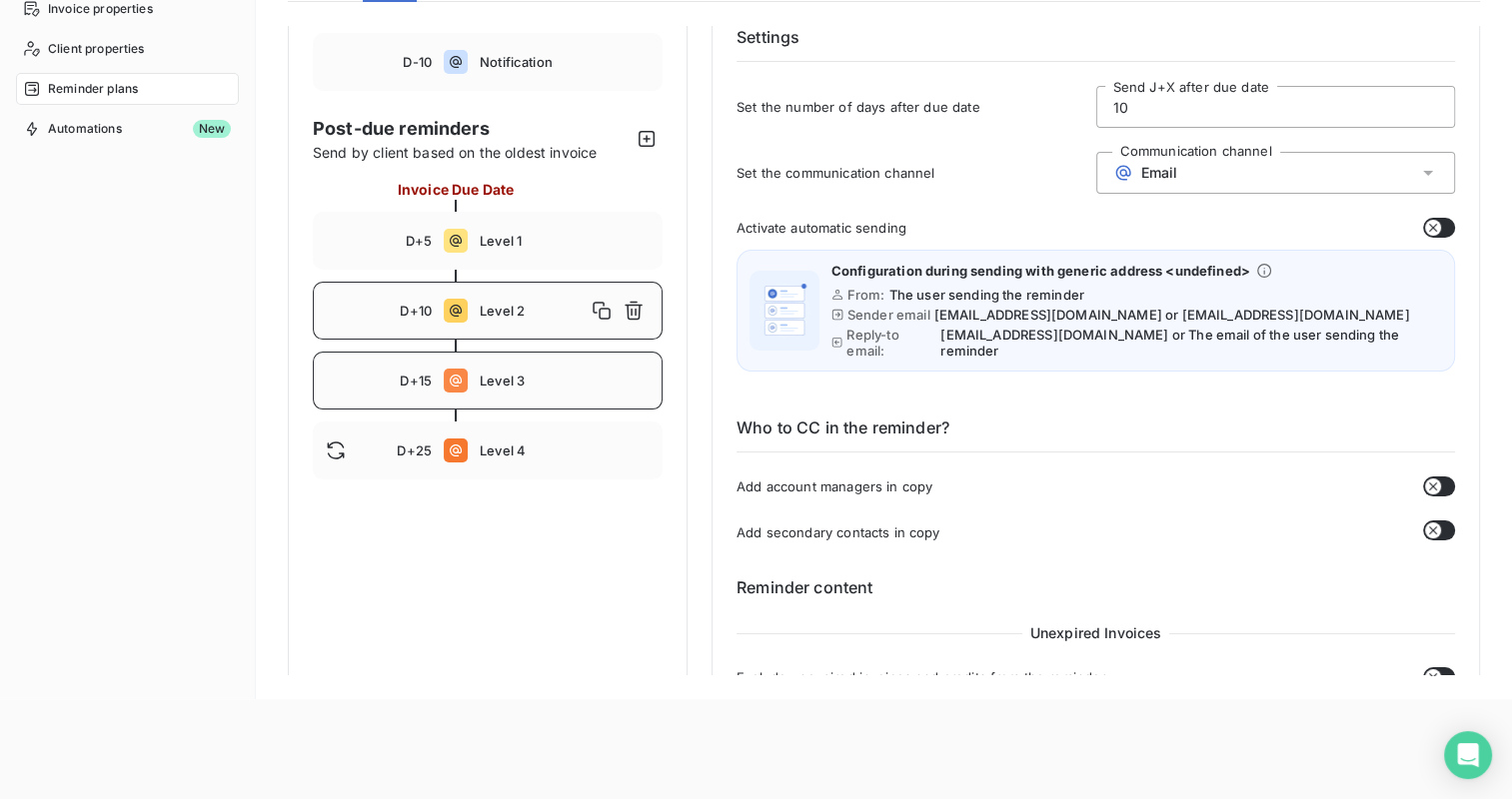 click on "Level 3" at bounding box center (565, 381) 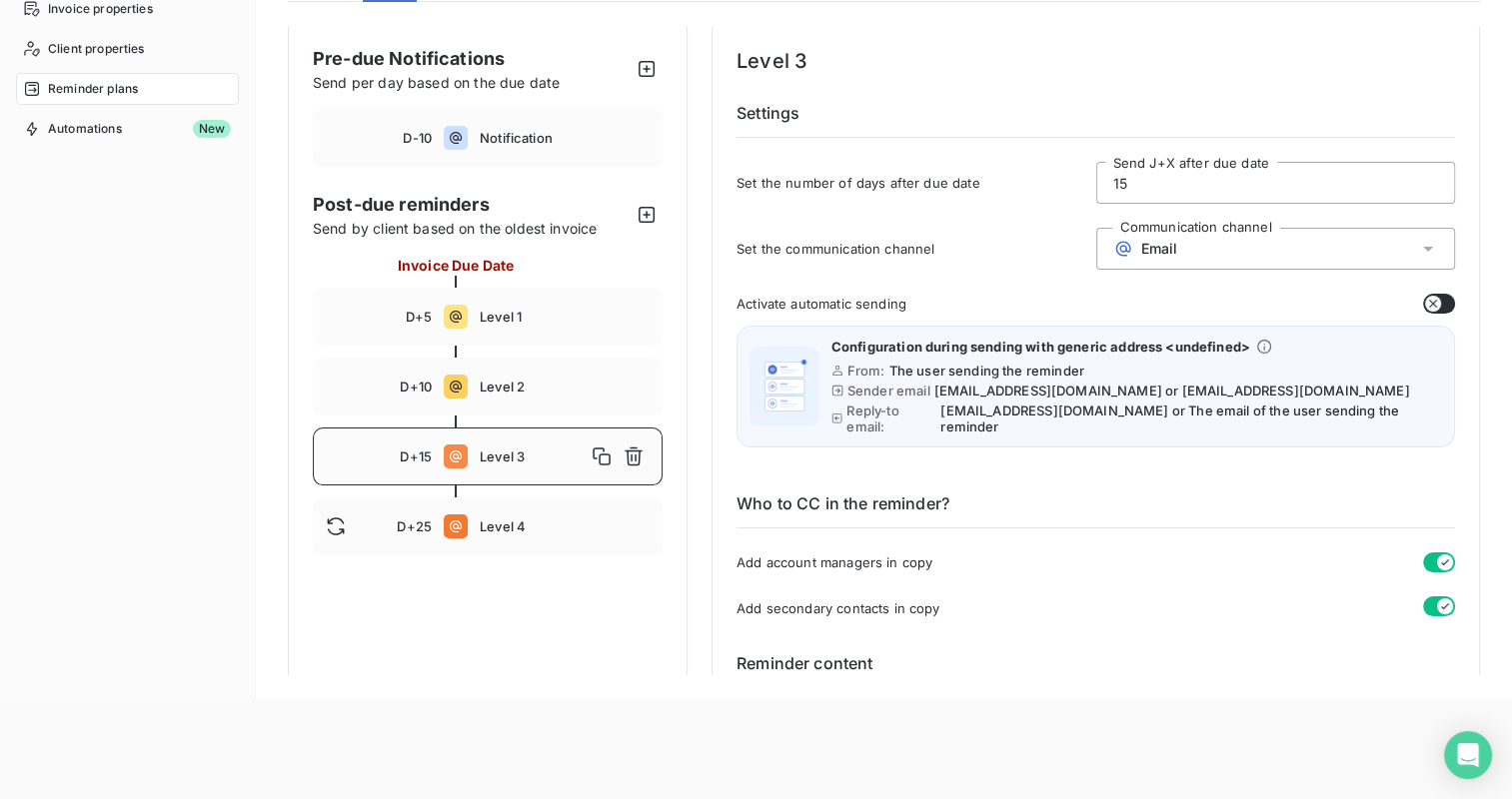scroll, scrollTop: 0, scrollLeft: 0, axis: both 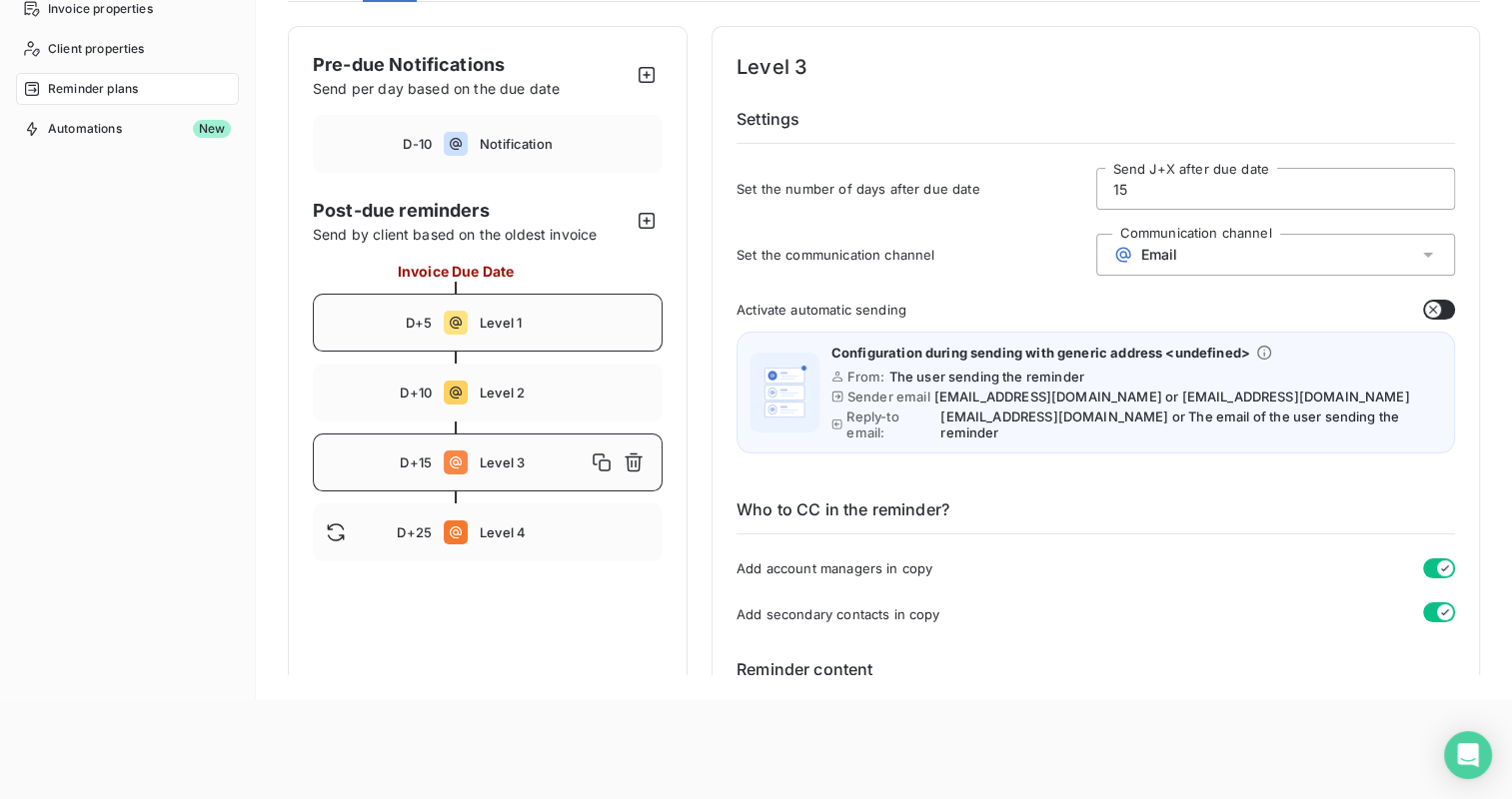 click on "D+5 Level 1" at bounding box center [488, 323] 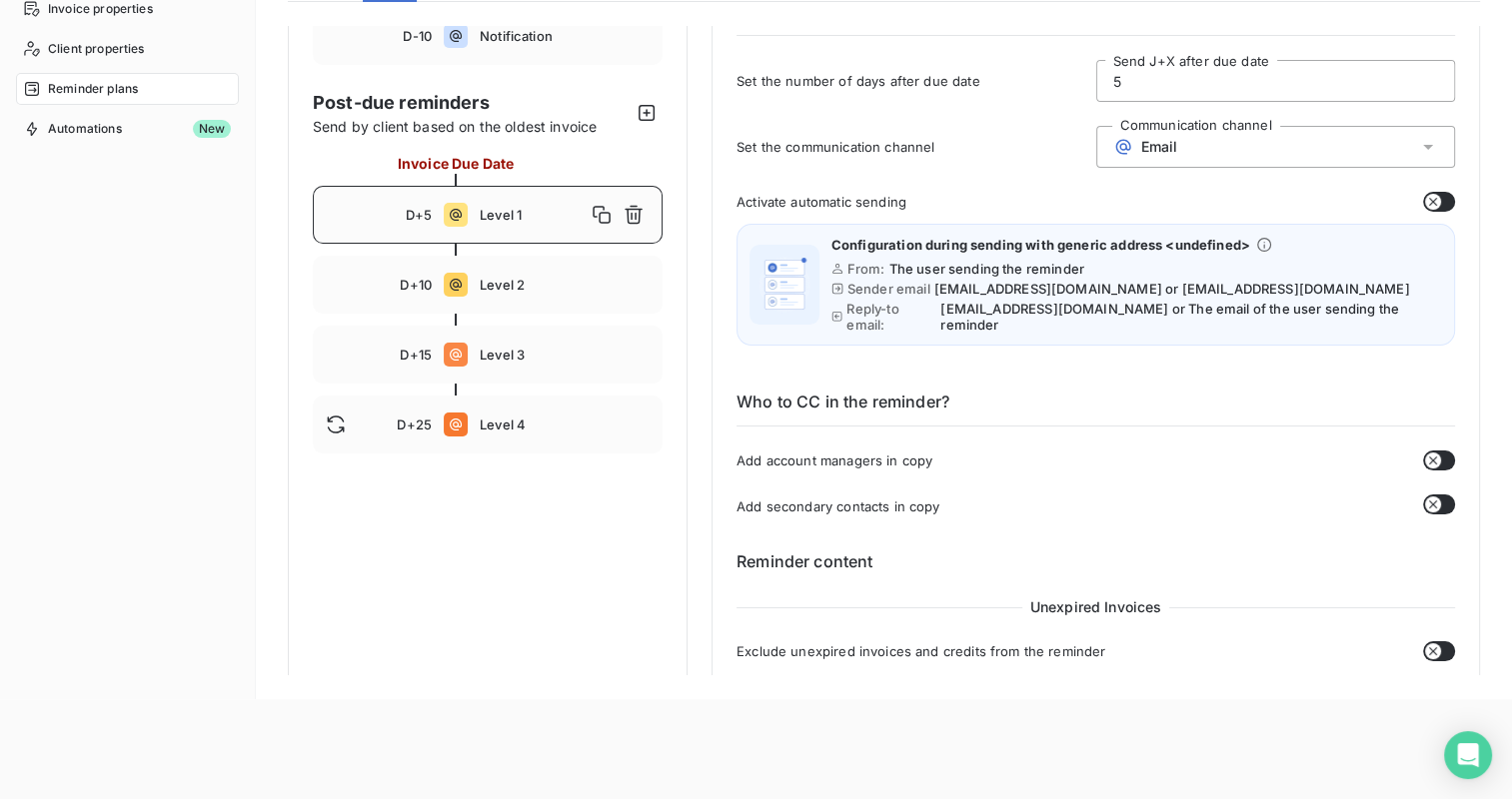 scroll, scrollTop: 0, scrollLeft: 0, axis: both 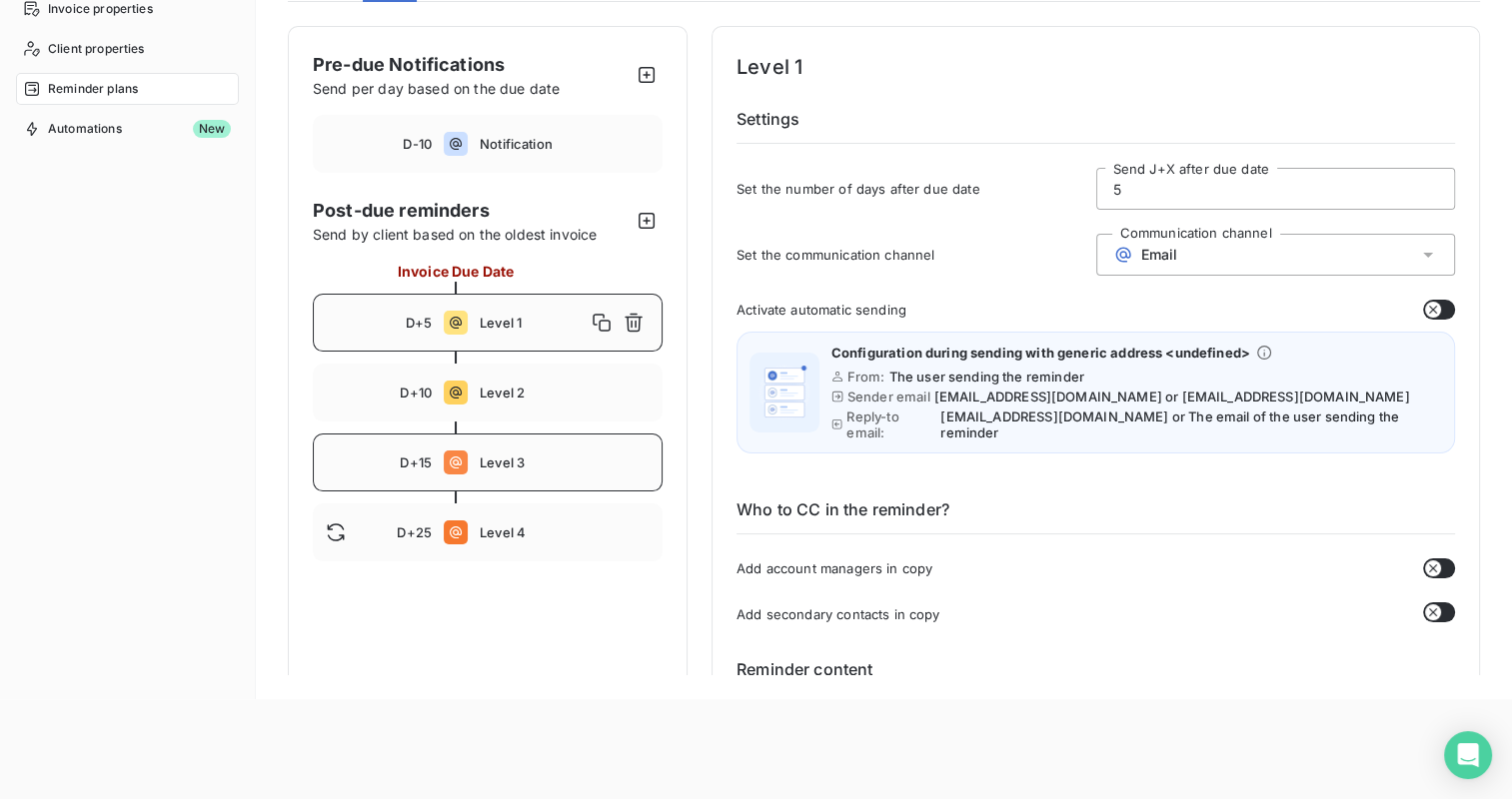 click on "D+15 Level 3" at bounding box center (488, 462) 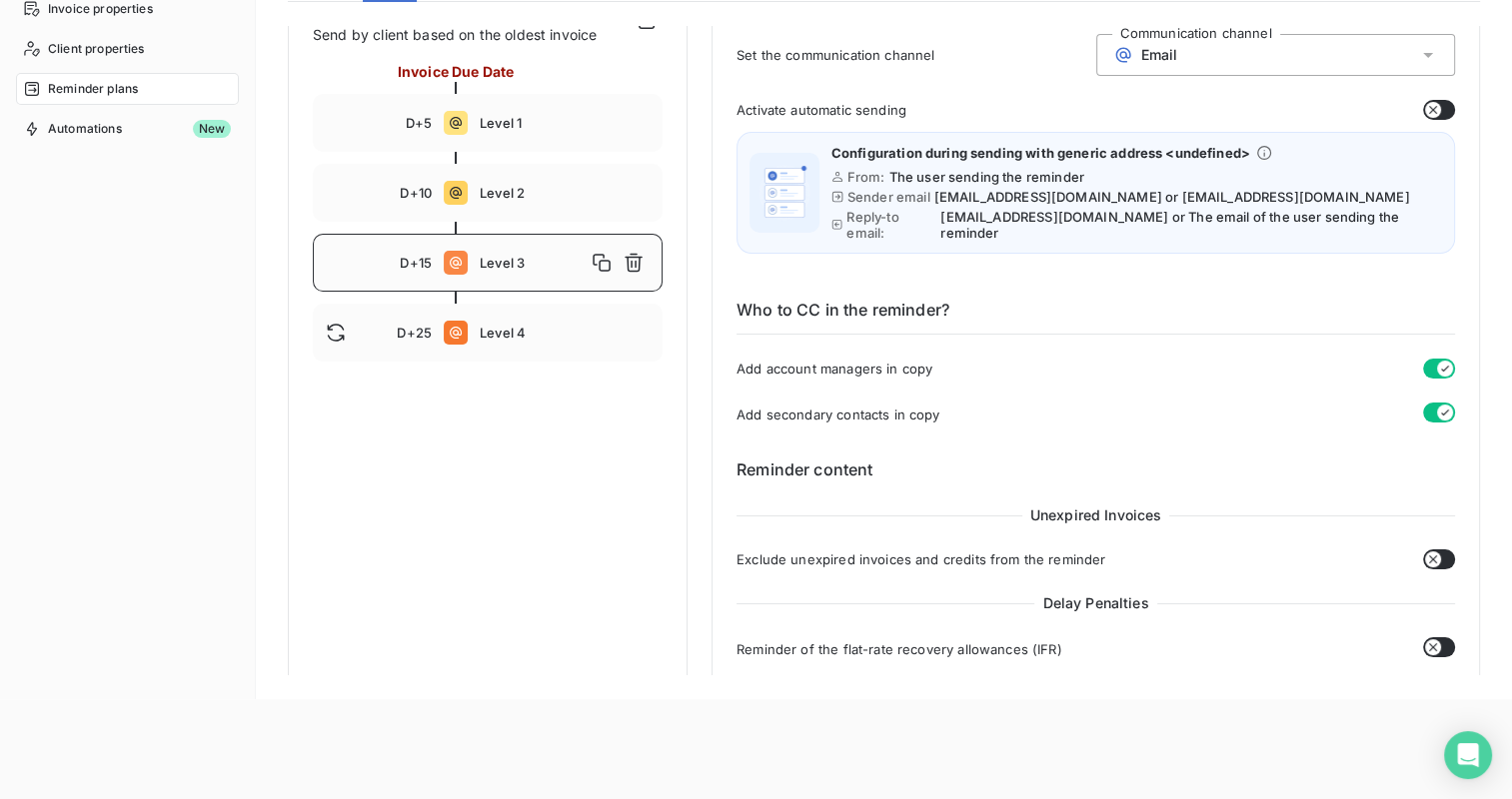 scroll, scrollTop: 0, scrollLeft: 0, axis: both 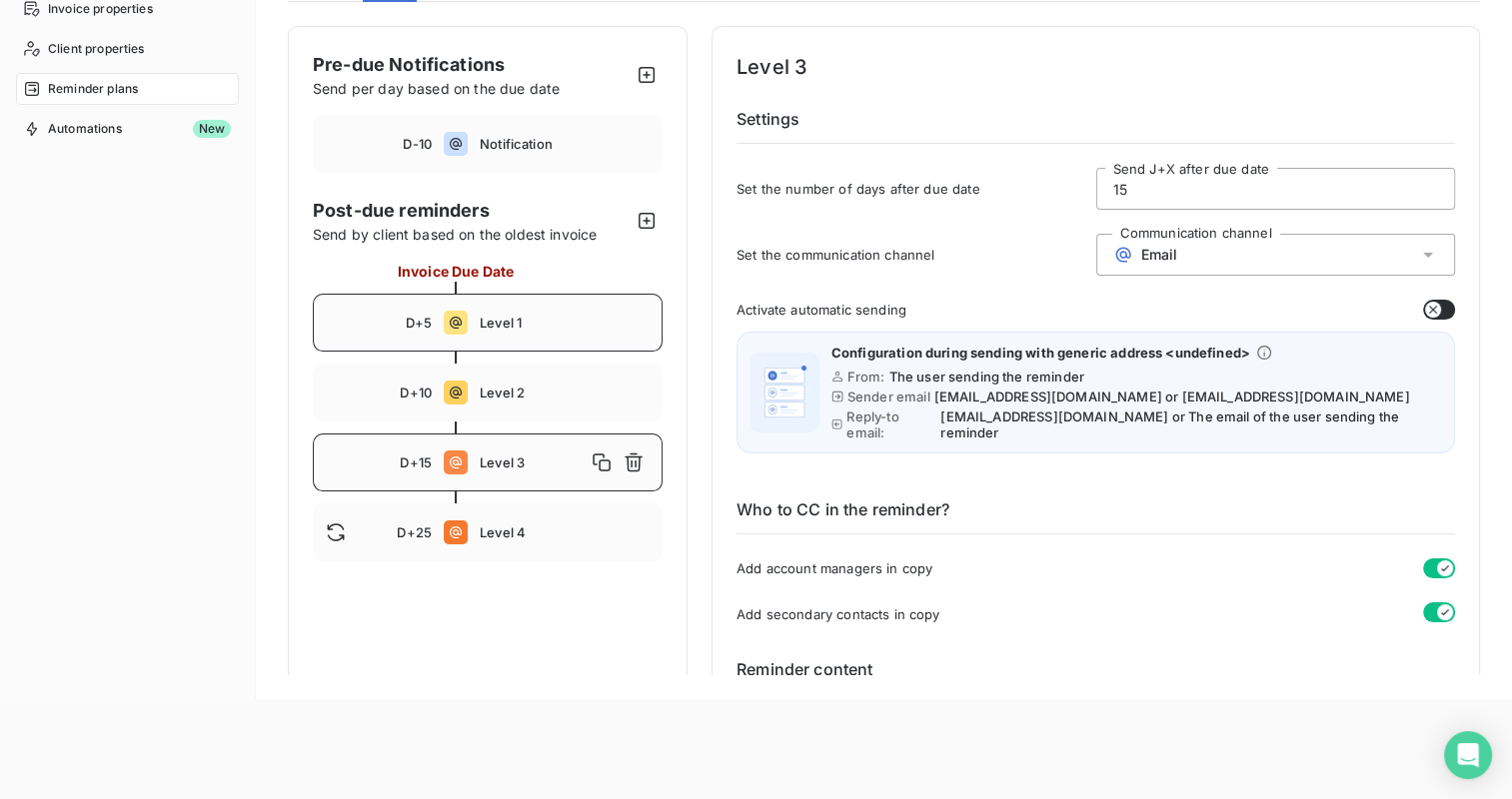 click on "Level 1" at bounding box center [565, 323] 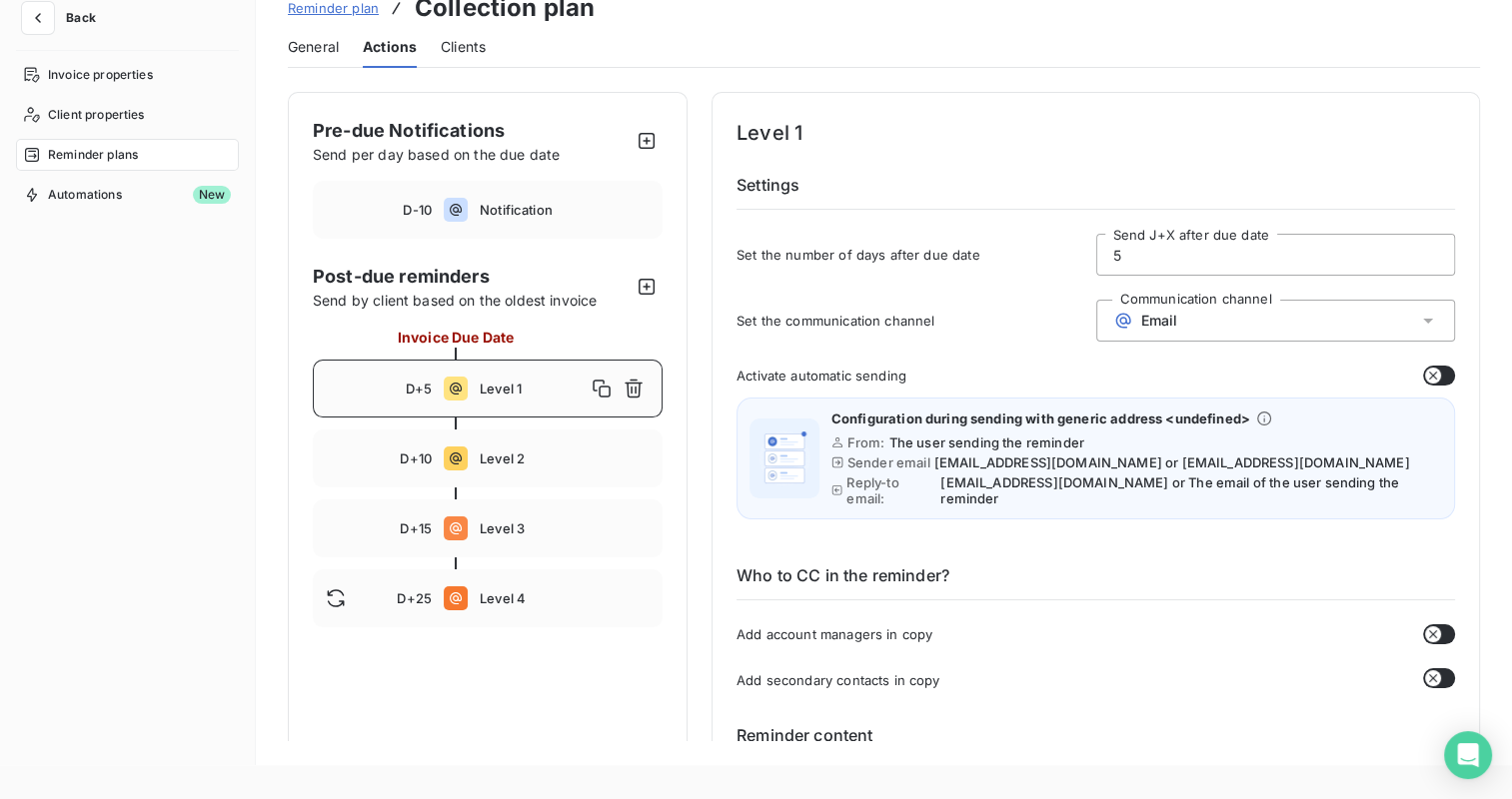scroll, scrollTop: 0, scrollLeft: 0, axis: both 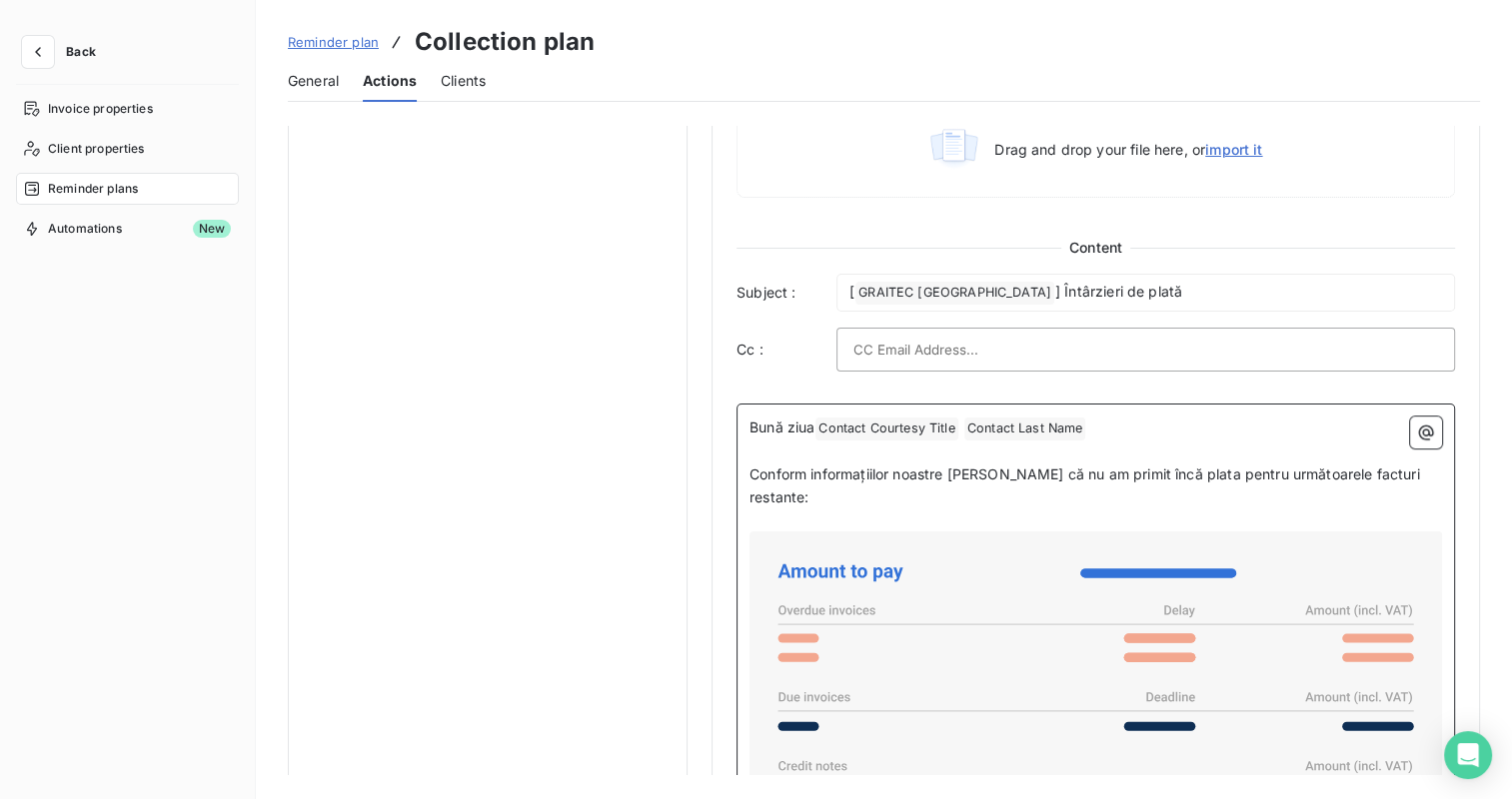 click on "Contact Last Name ﻿" at bounding box center [1025, 428] 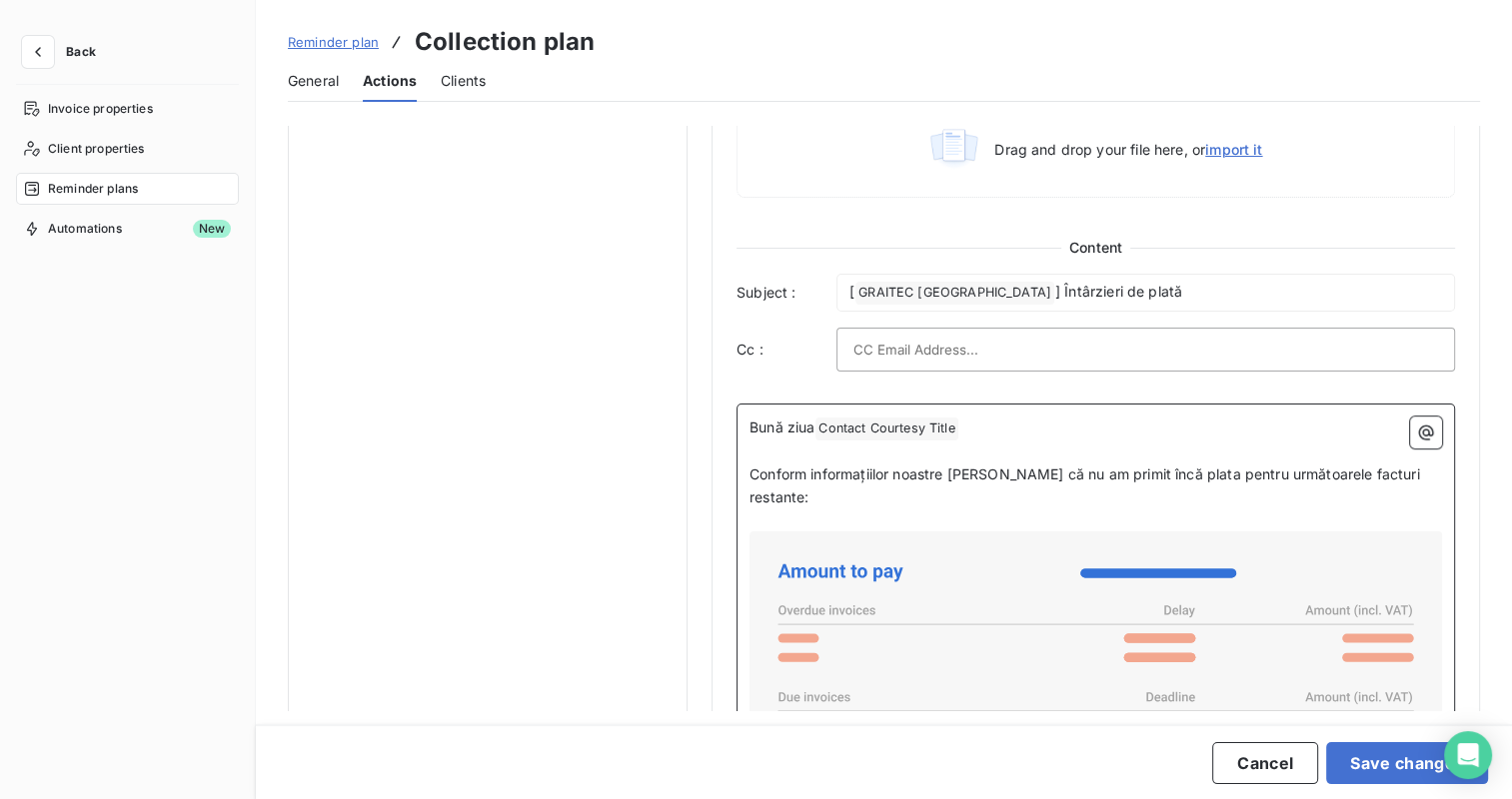 click on "Contact Courtesy Title ﻿" at bounding box center [886, 428] 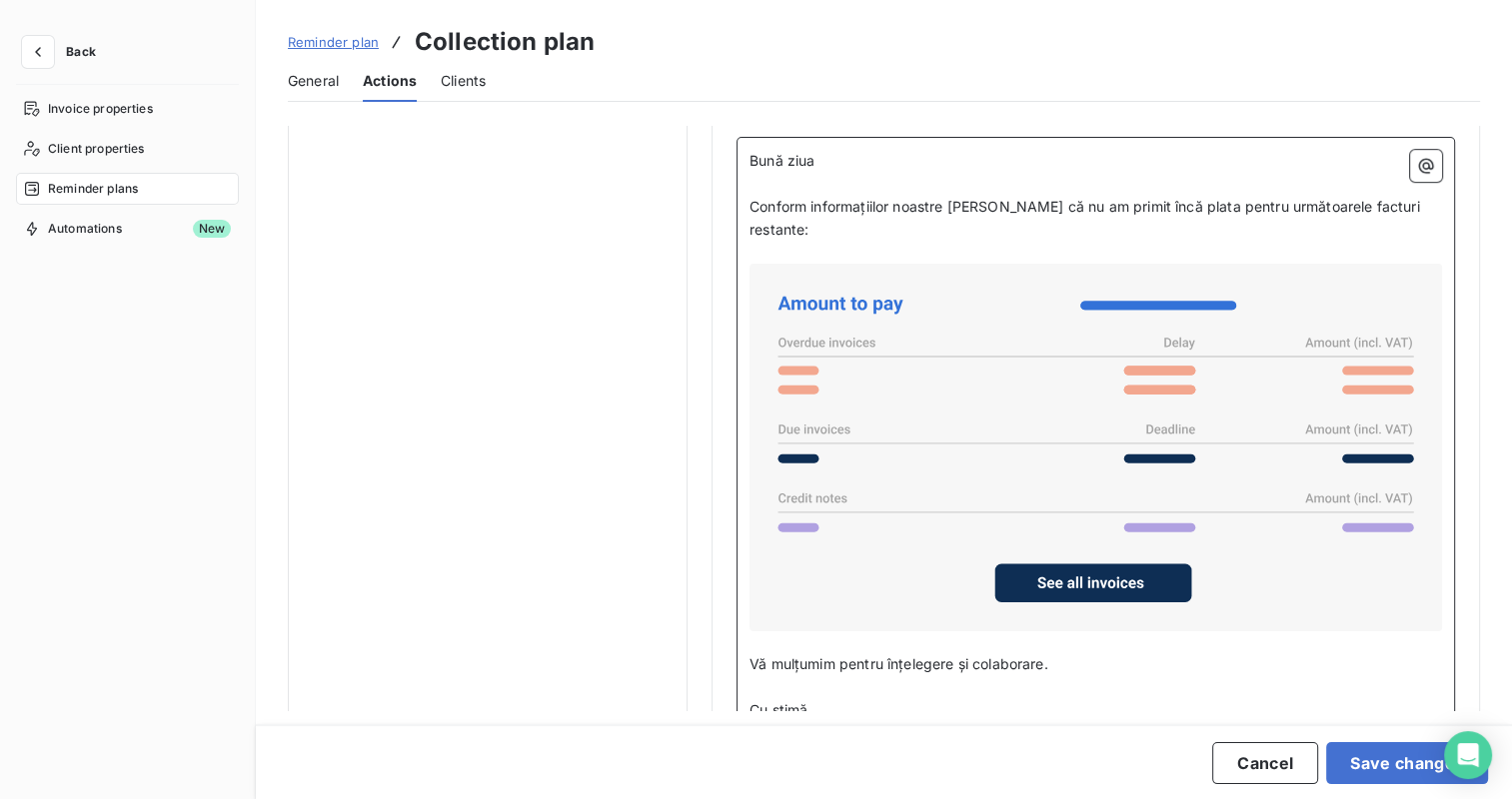 scroll, scrollTop: 1452, scrollLeft: 0, axis: vertical 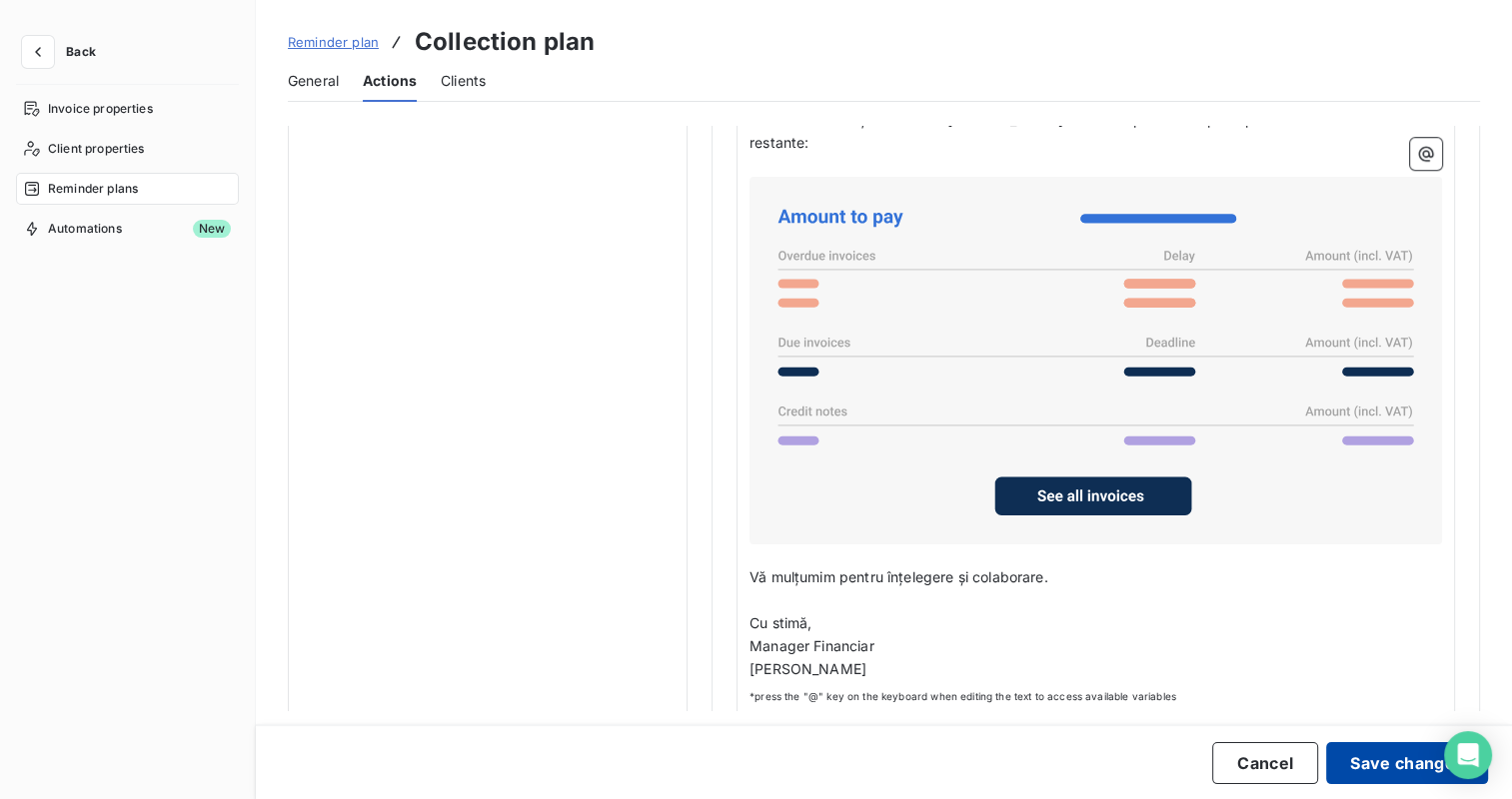 click on "Save changes" at bounding box center (1407, 763) 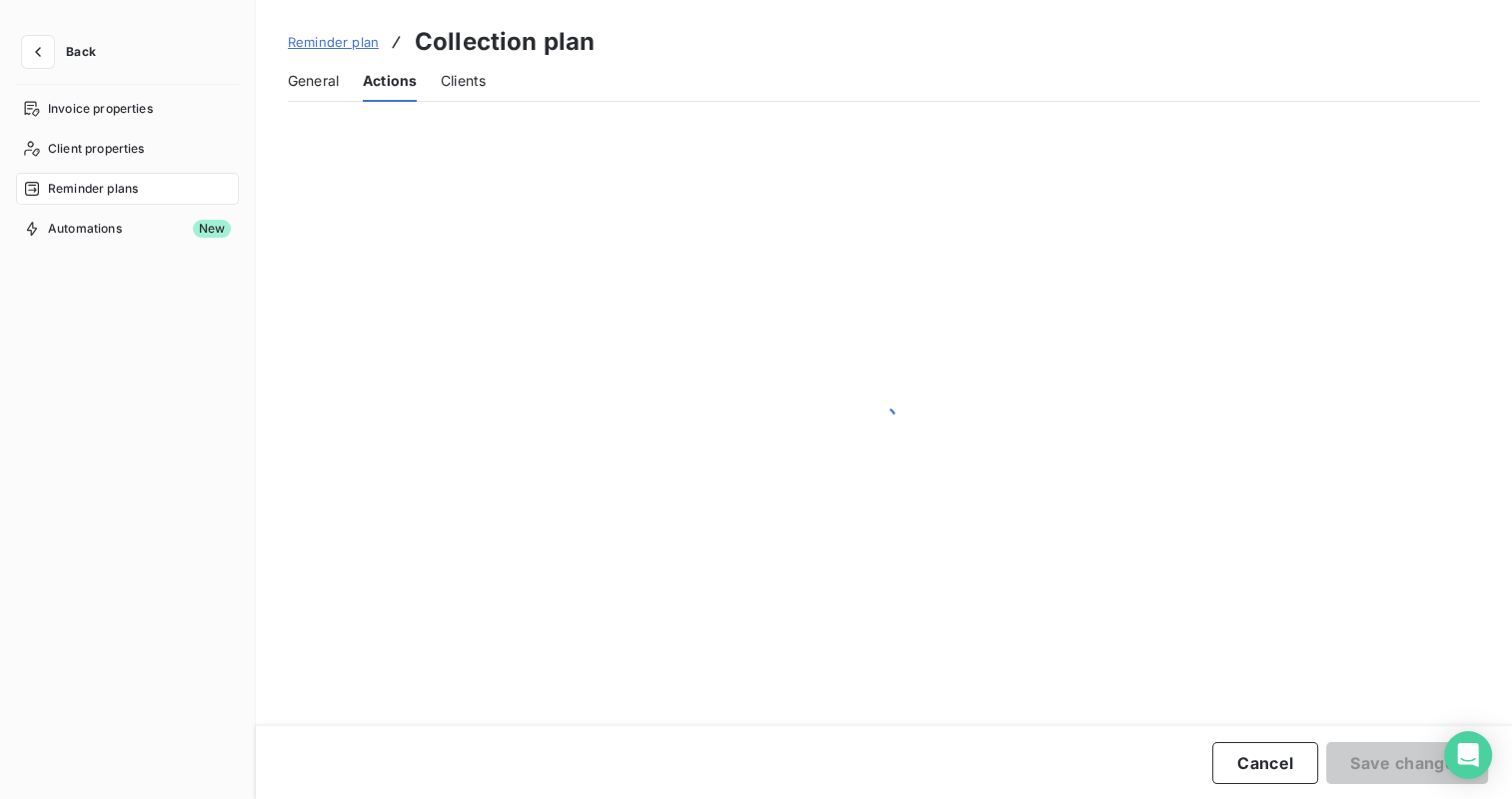 scroll, scrollTop: 0, scrollLeft: 0, axis: both 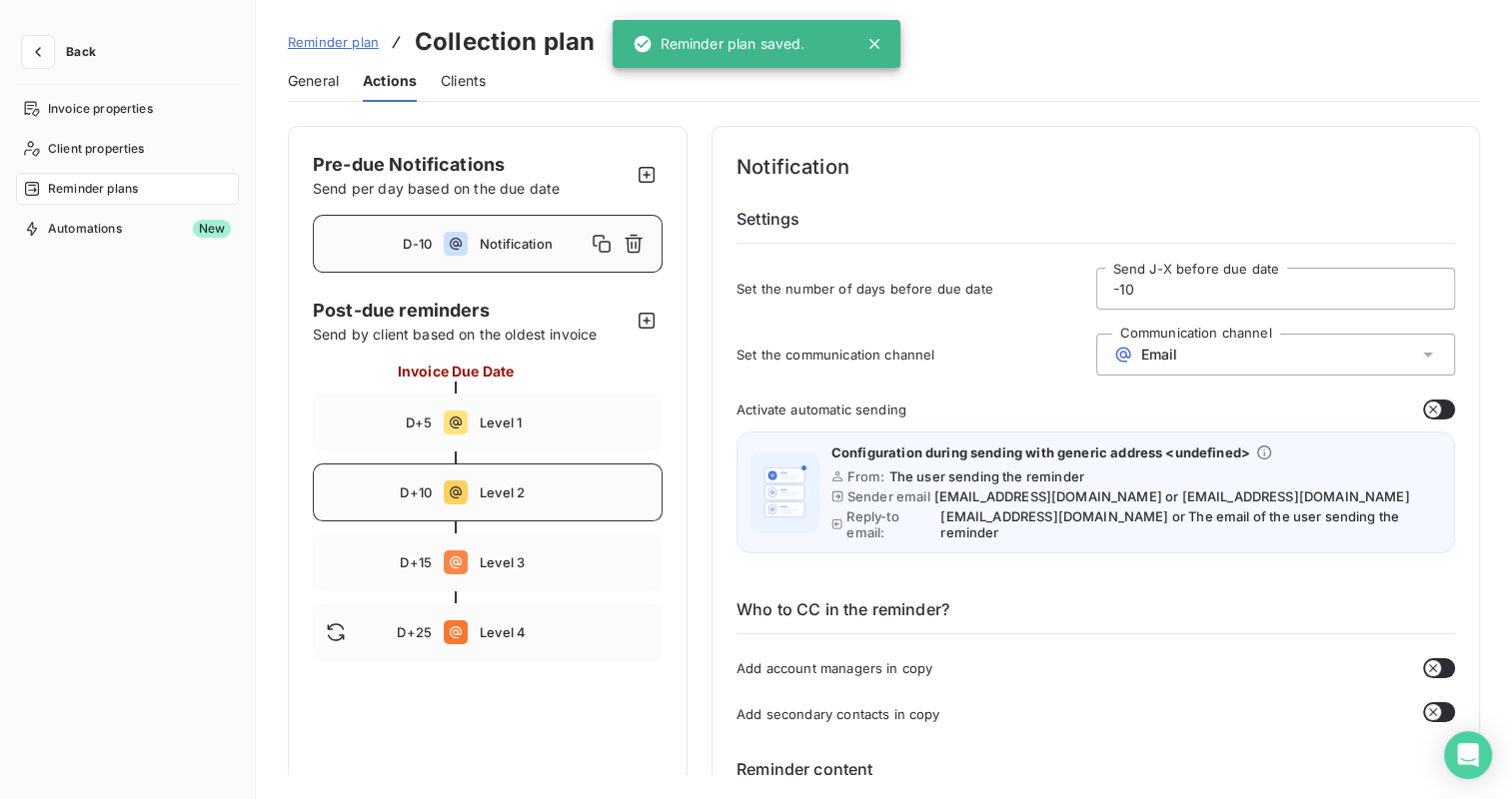 click on "Level 2" at bounding box center [565, 492] 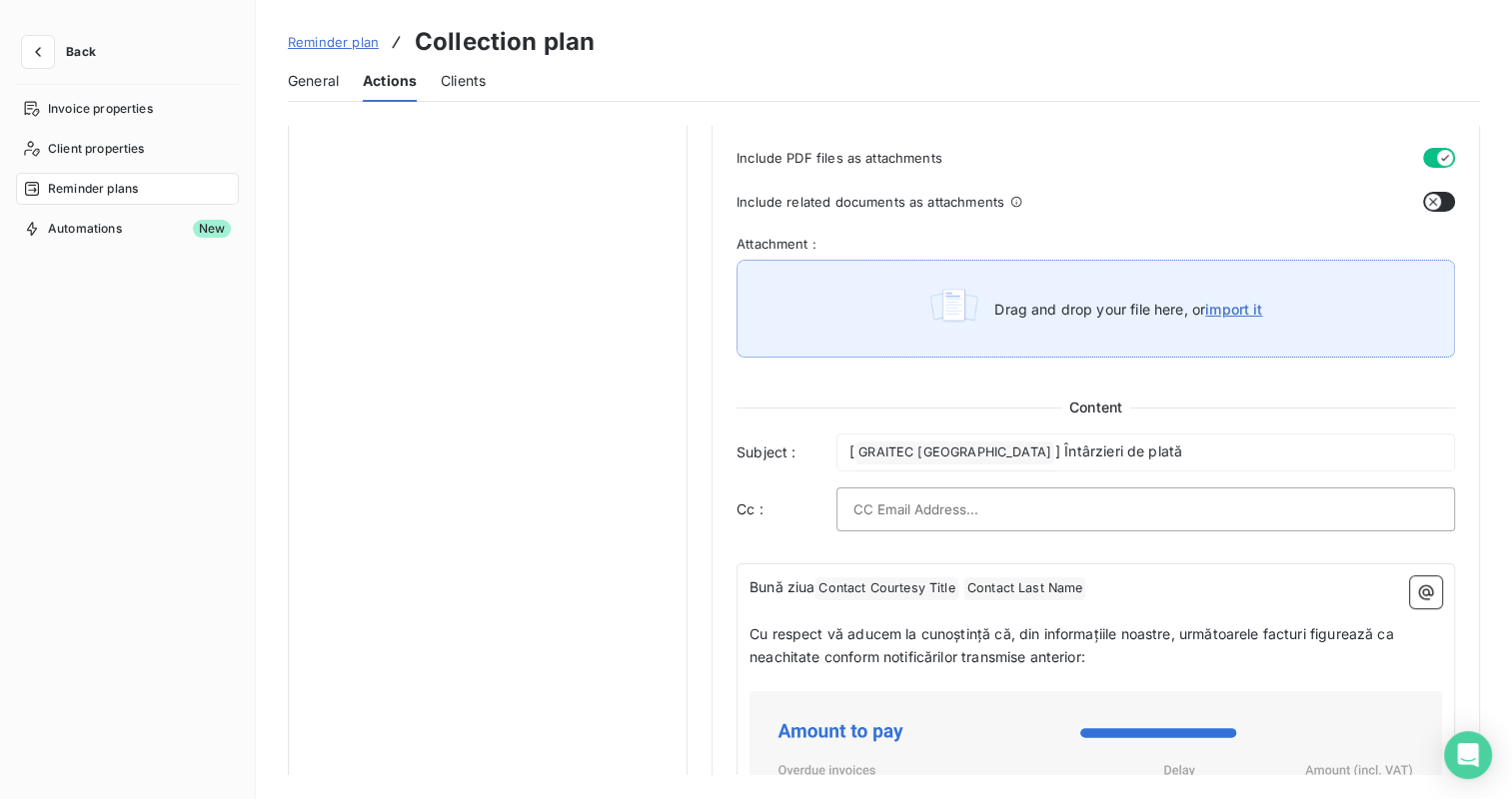 scroll, scrollTop: 1099, scrollLeft: 0, axis: vertical 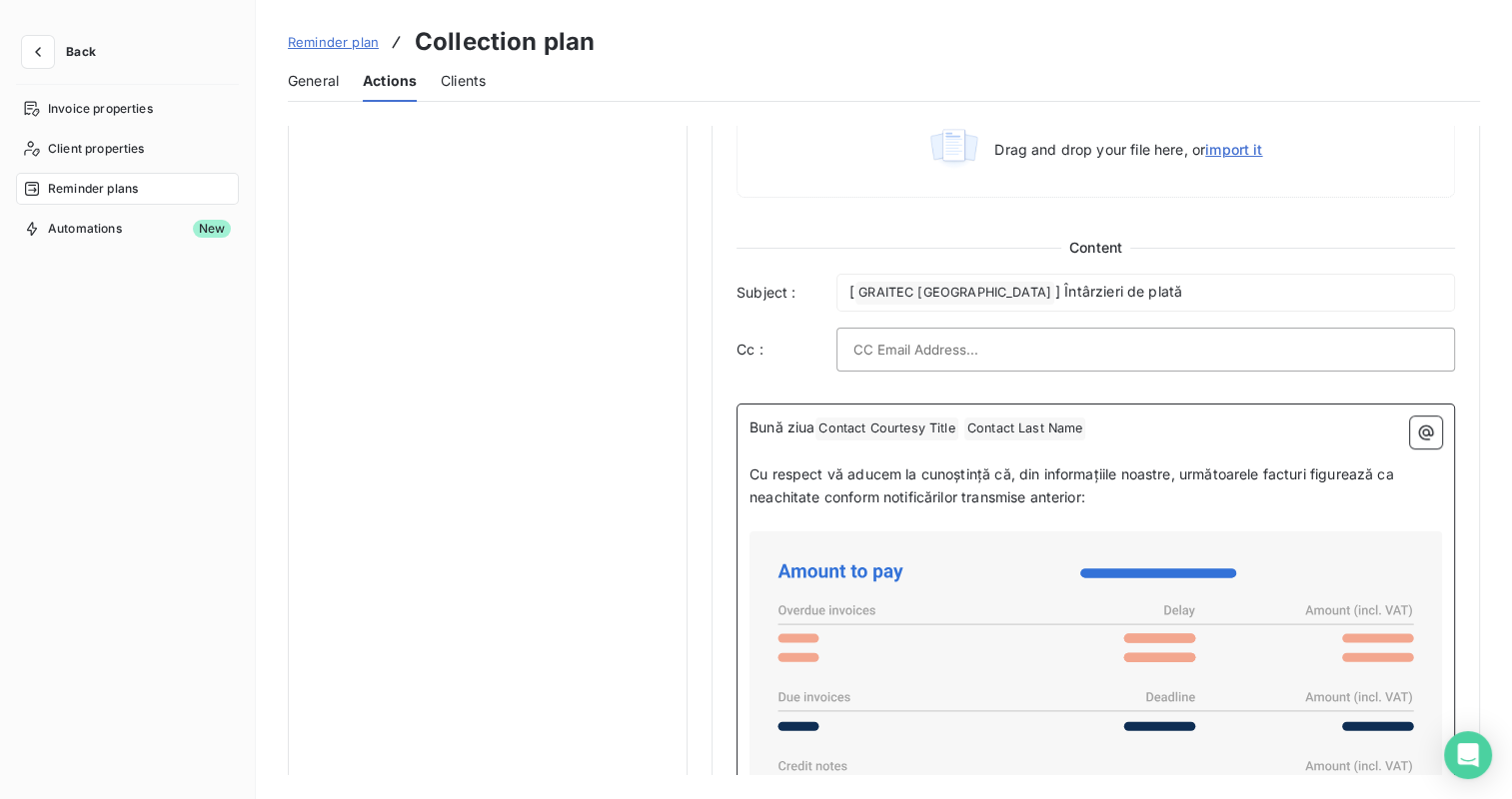click on "Contact Last Name ﻿" at bounding box center [1025, 428] 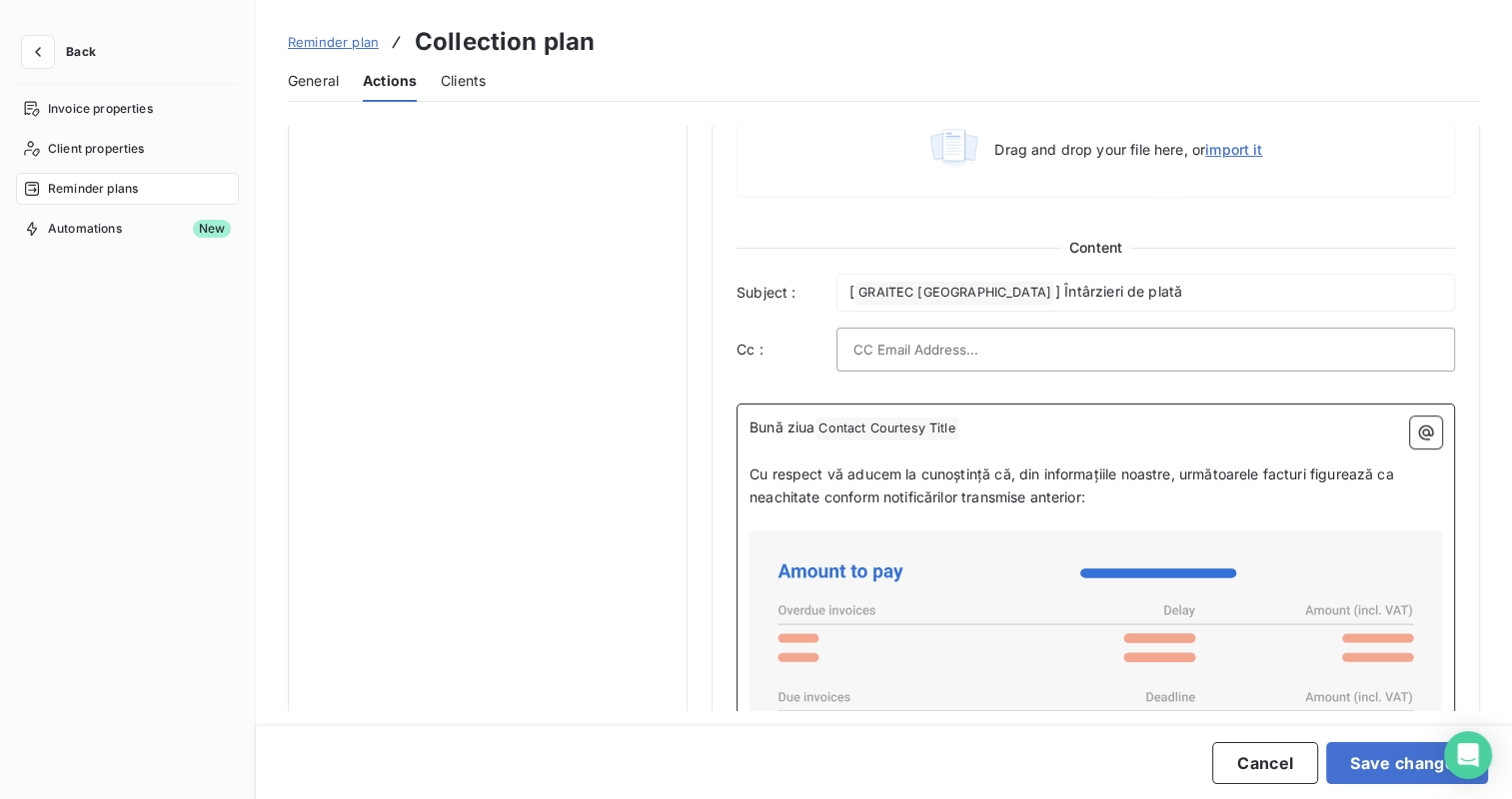 click on "Contact Courtesy Title ﻿" at bounding box center (886, 428) 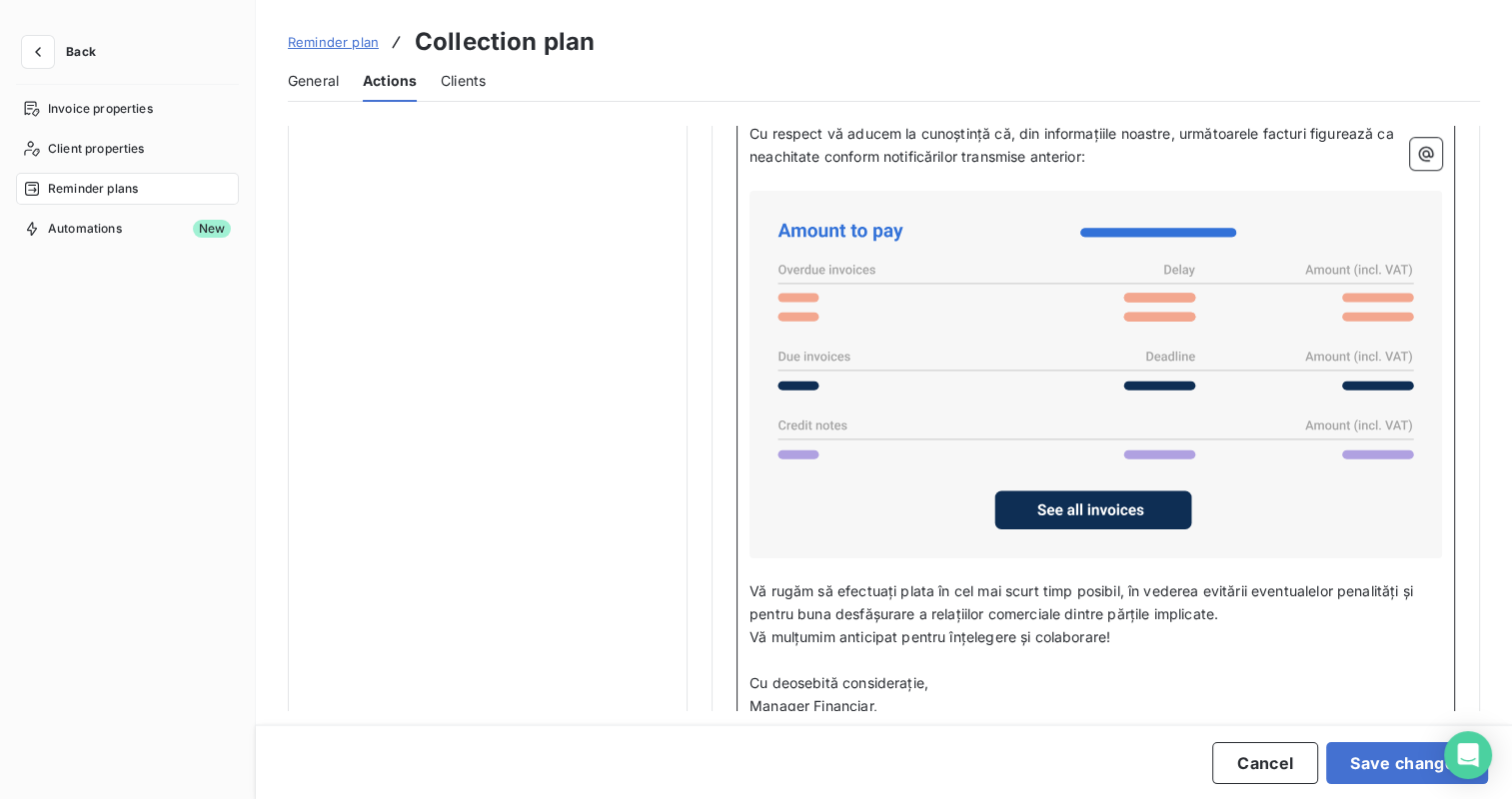 scroll, scrollTop: 1543, scrollLeft: 0, axis: vertical 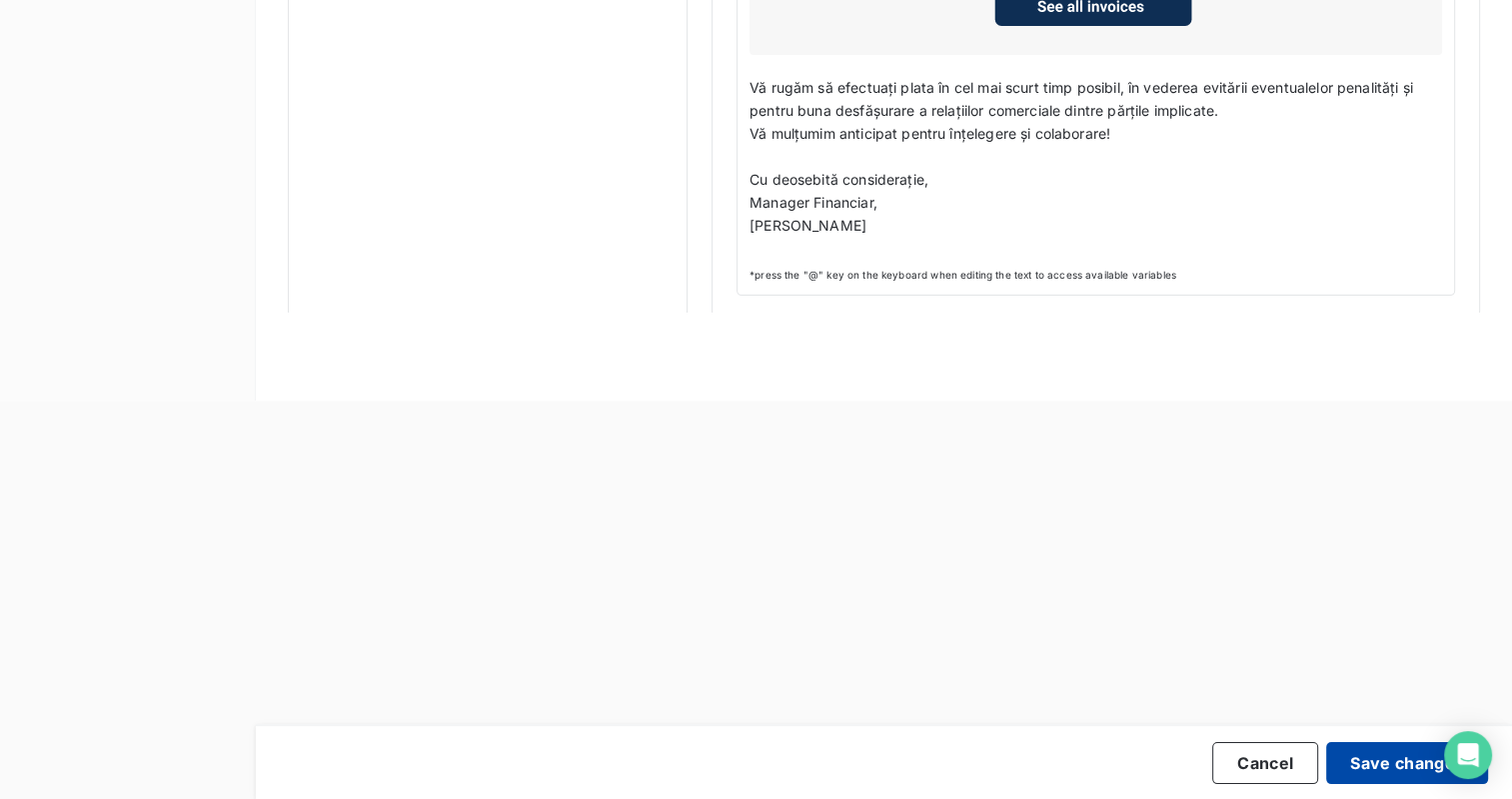 click on "Save changes" at bounding box center [1407, 763] 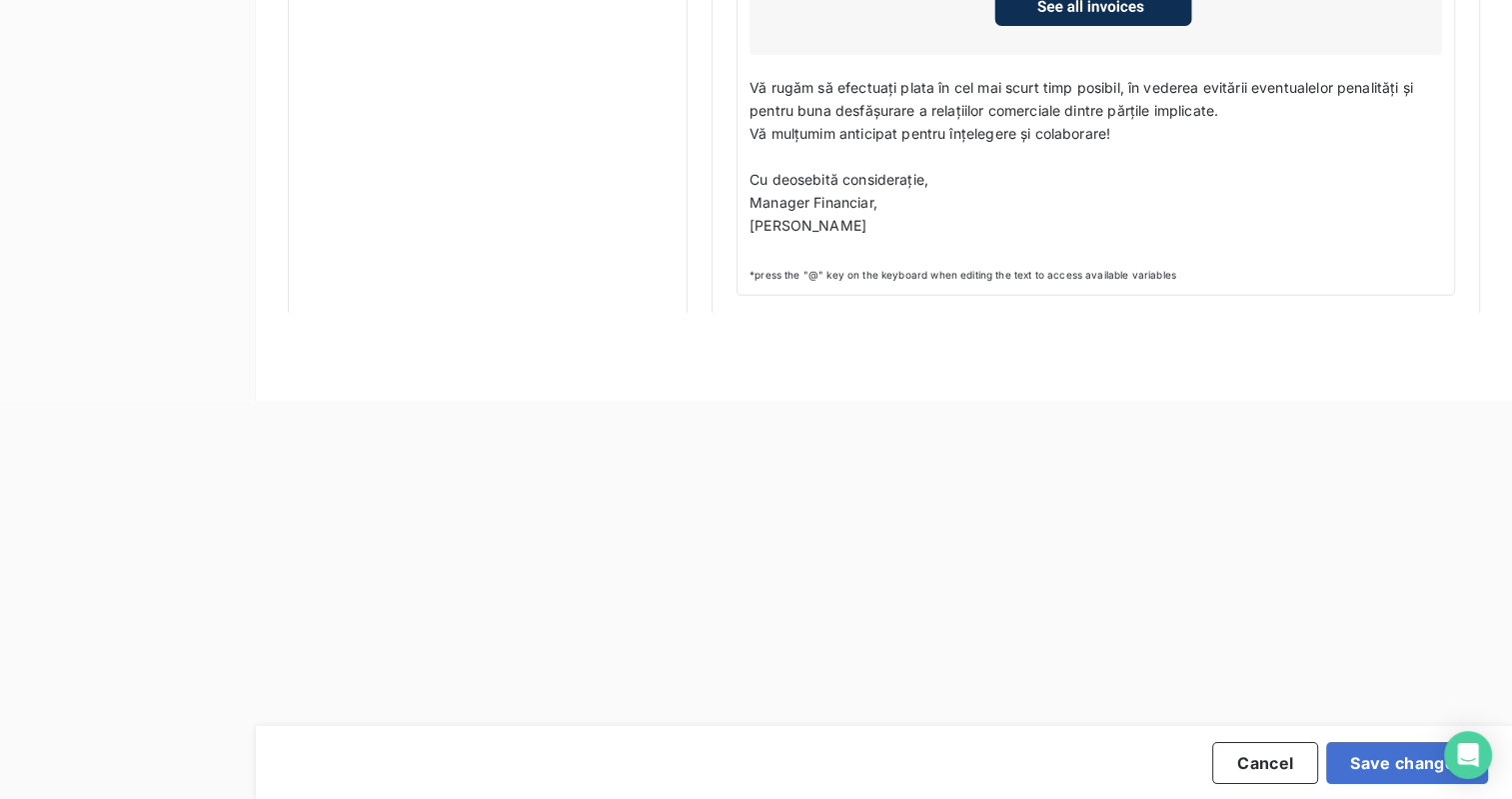scroll, scrollTop: 0, scrollLeft: 0, axis: both 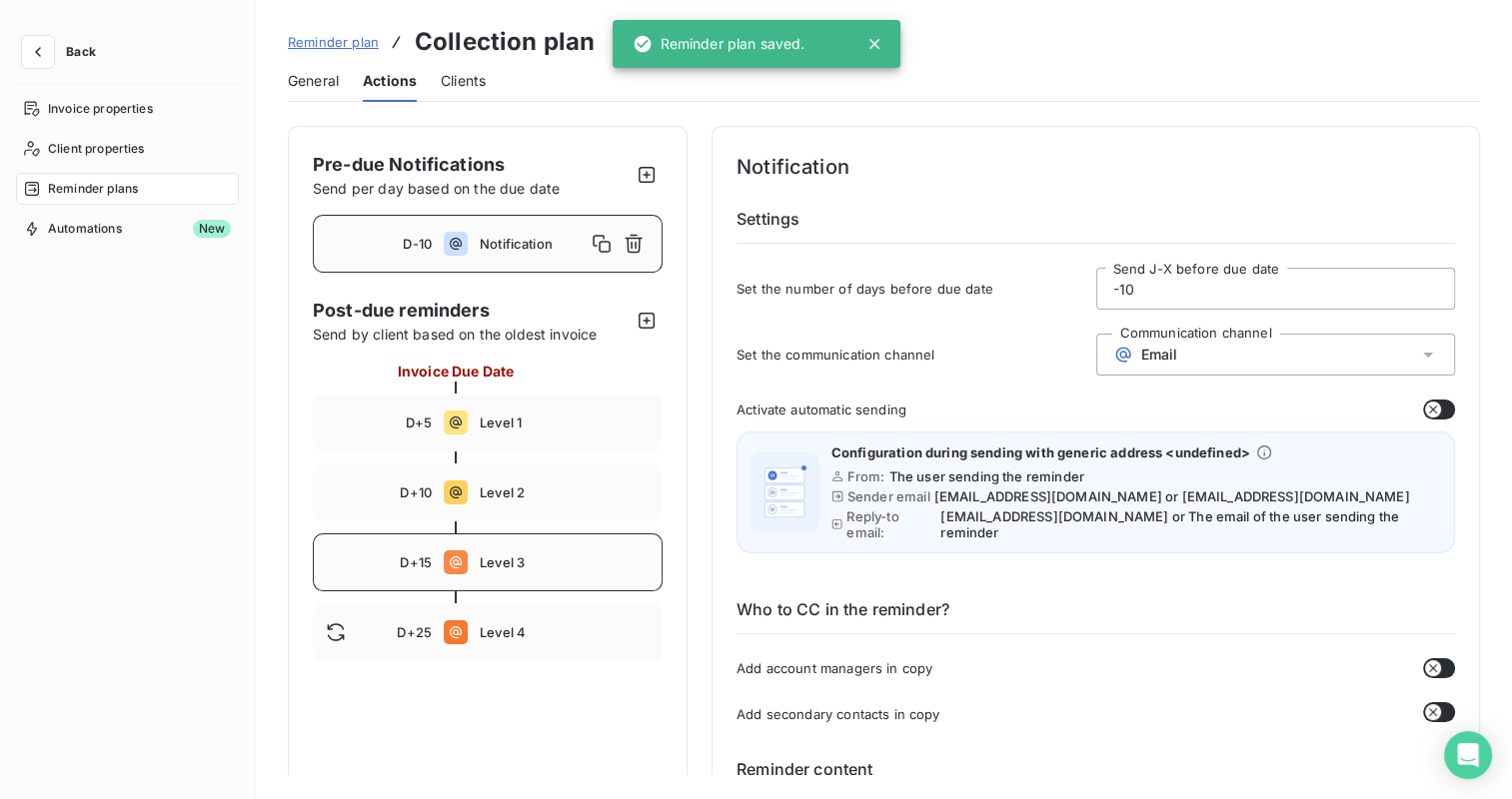 click on "Level 3" at bounding box center (565, 562) 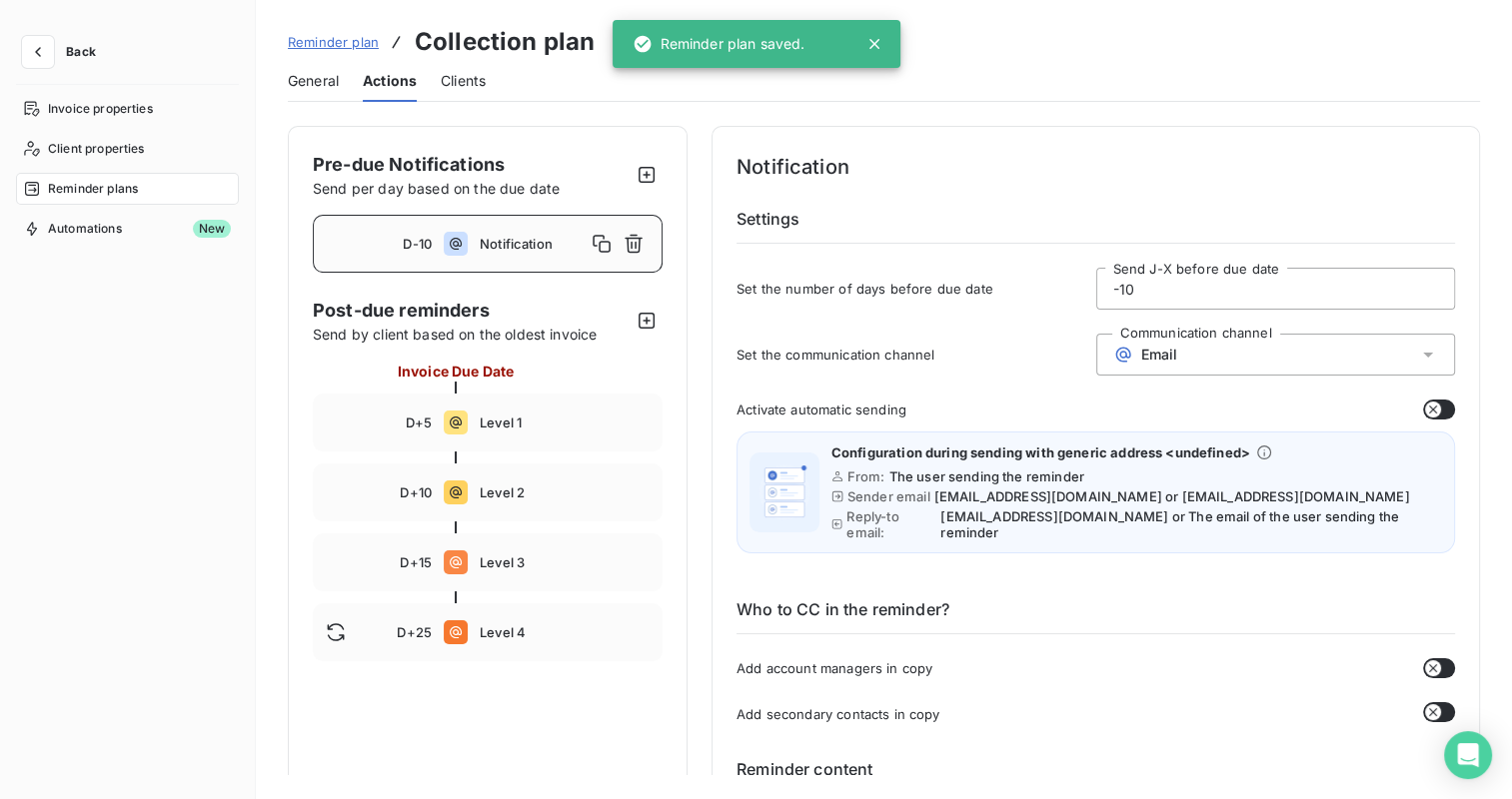 type on "15" 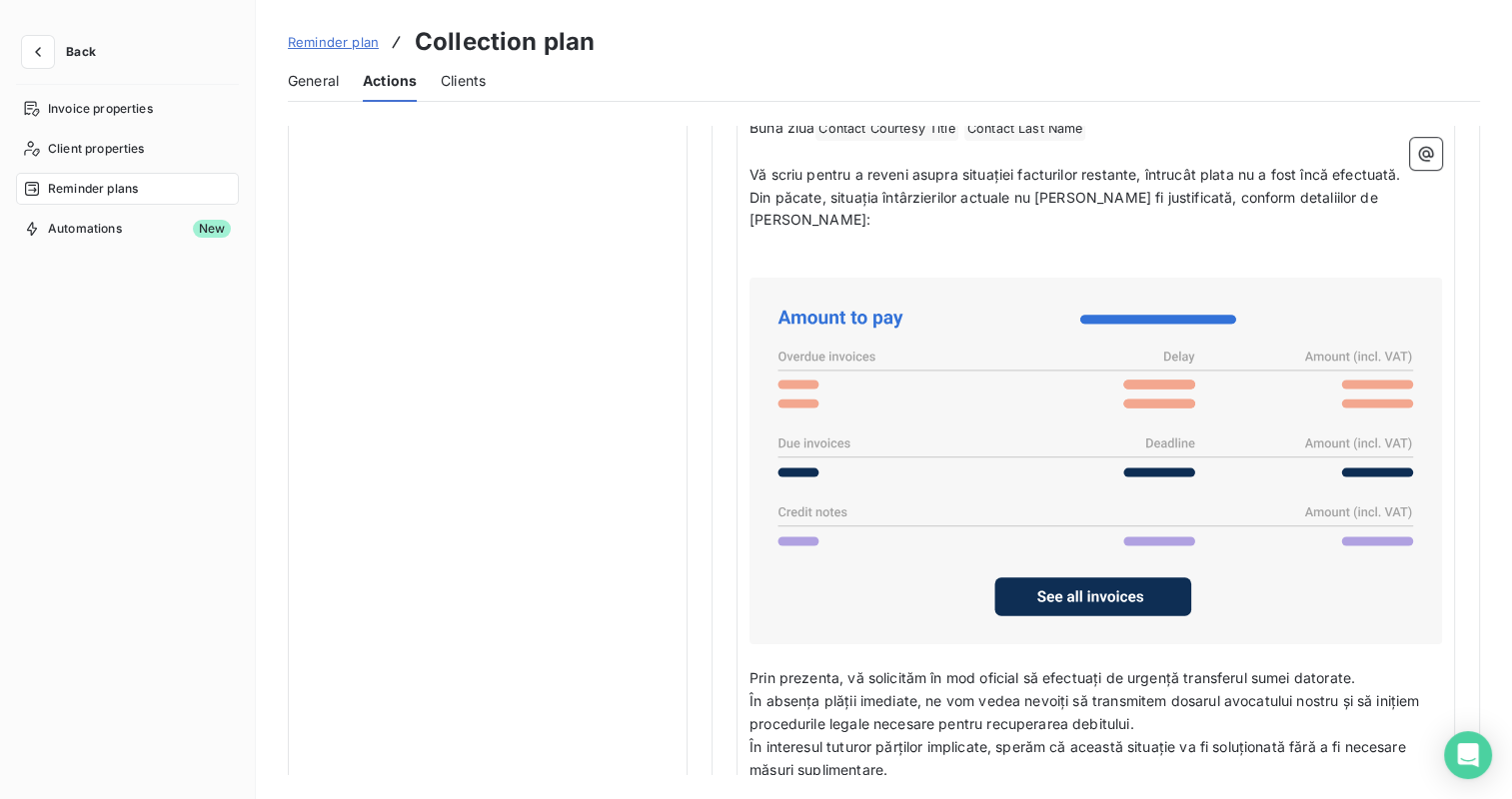scroll, scrollTop: 1198, scrollLeft: 0, axis: vertical 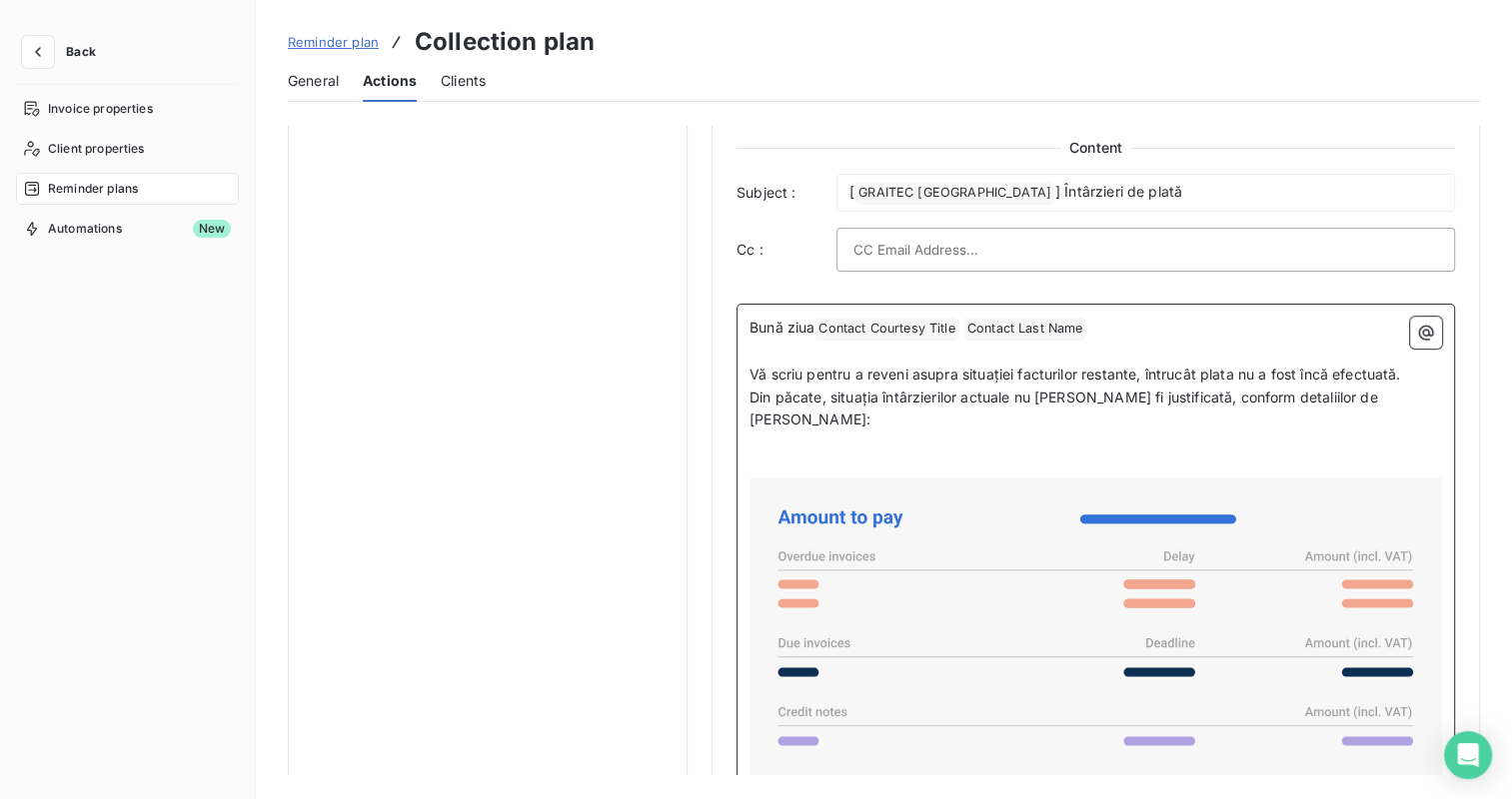 click on "Contact Courtesy Title ﻿" at bounding box center [886, 329] 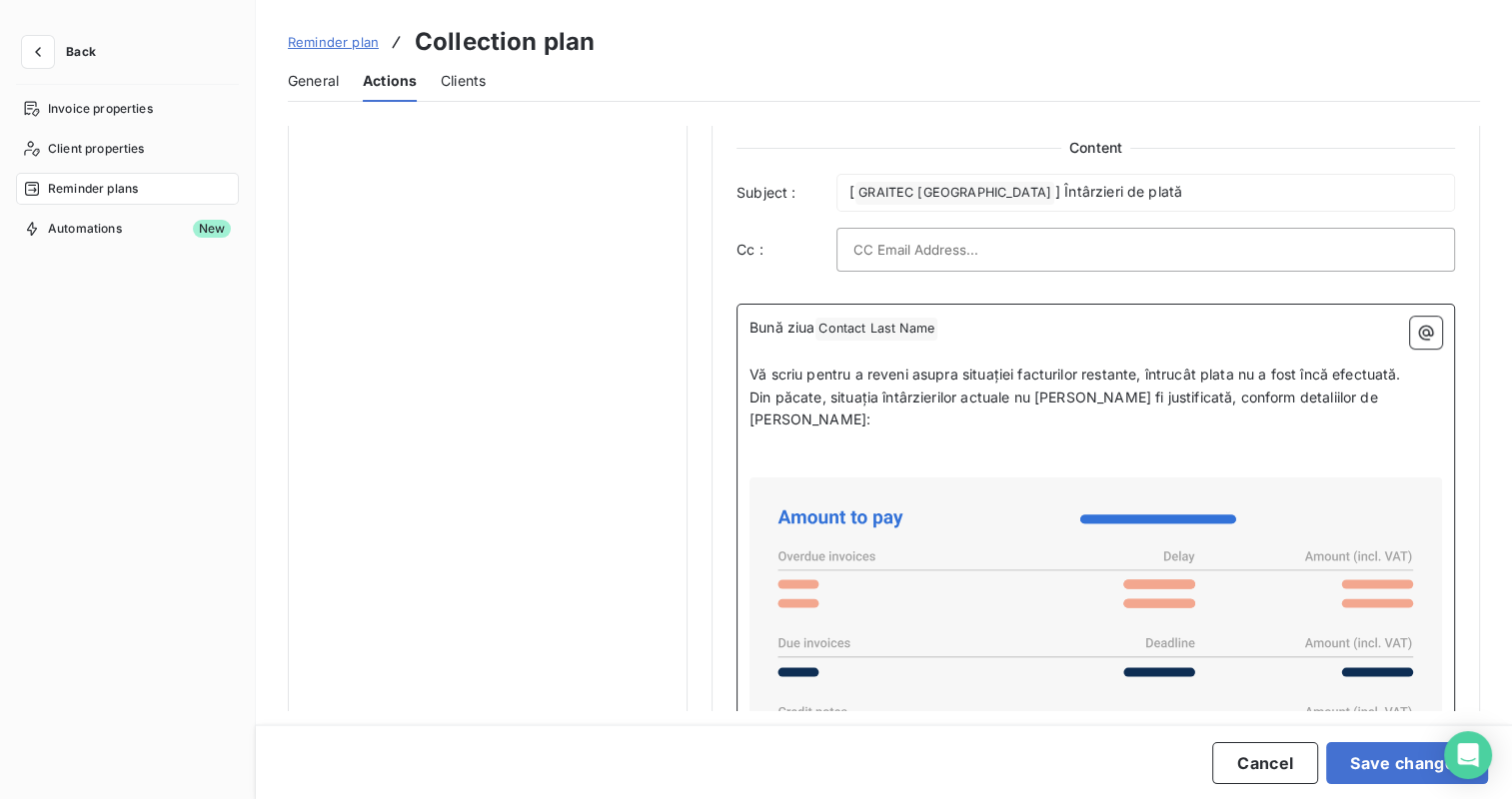click on "Contact Last Name ﻿" at bounding box center (876, 329) 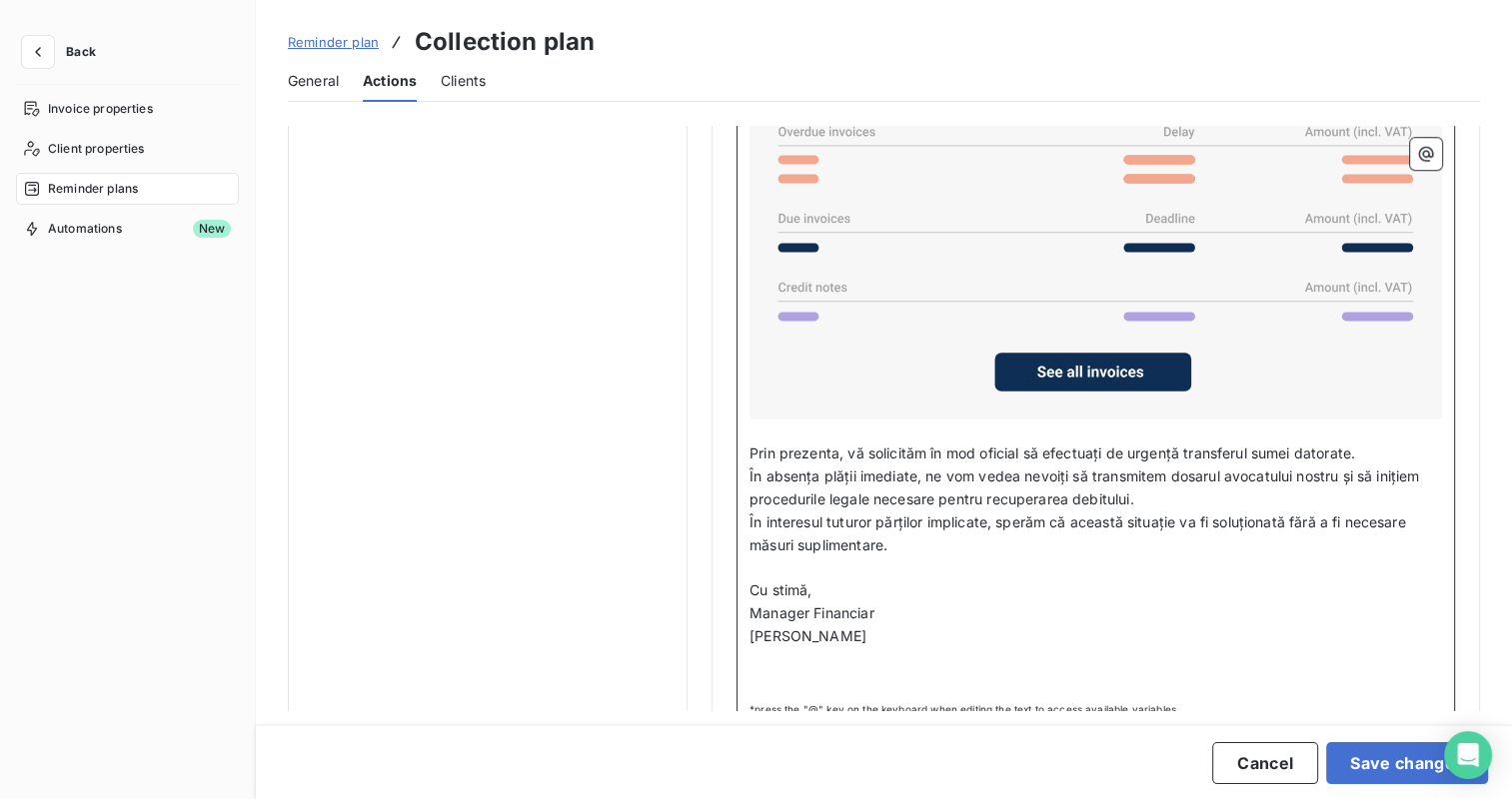 scroll, scrollTop: 1634, scrollLeft: 0, axis: vertical 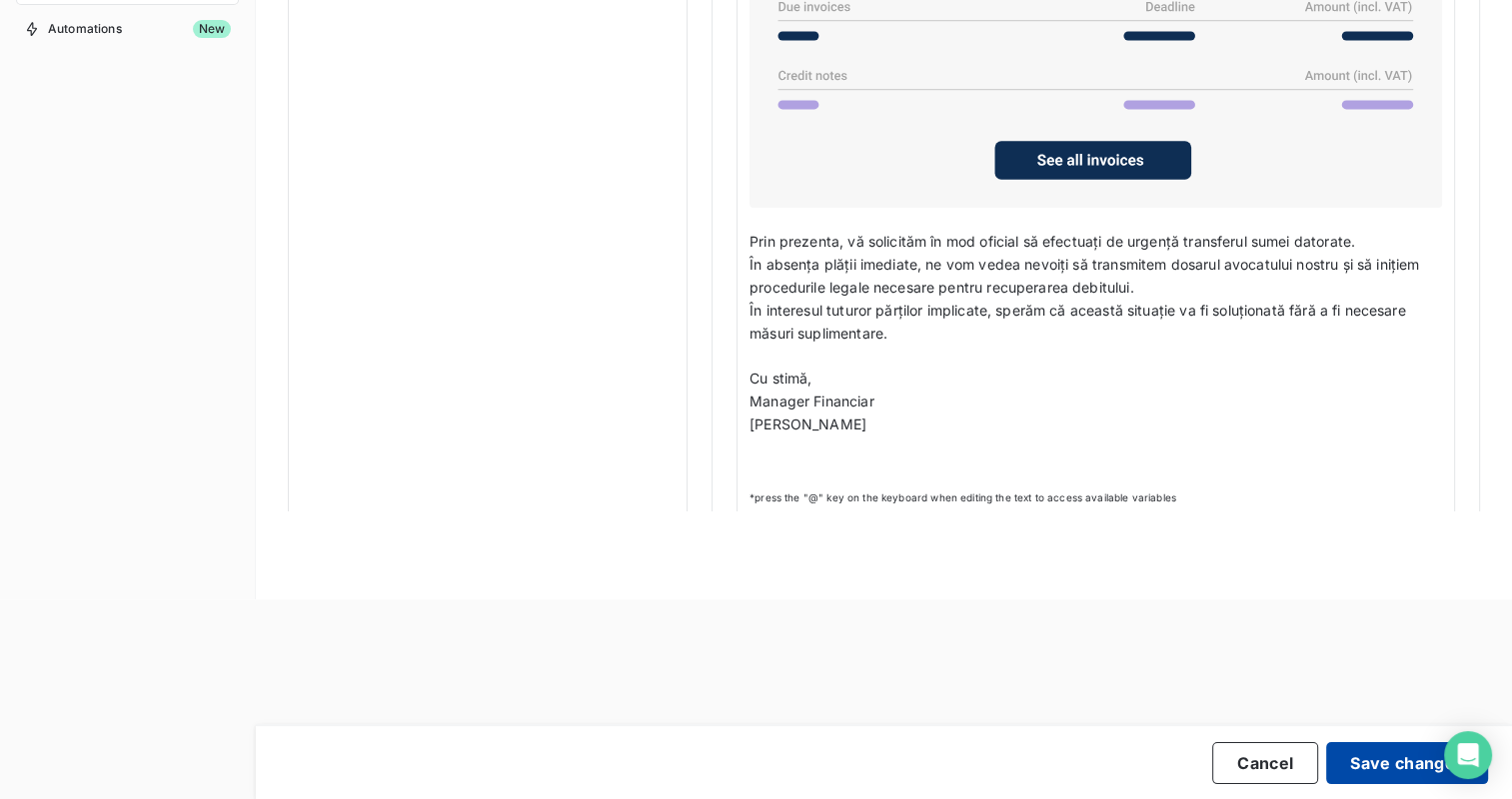click on "Save changes" at bounding box center [1407, 763] 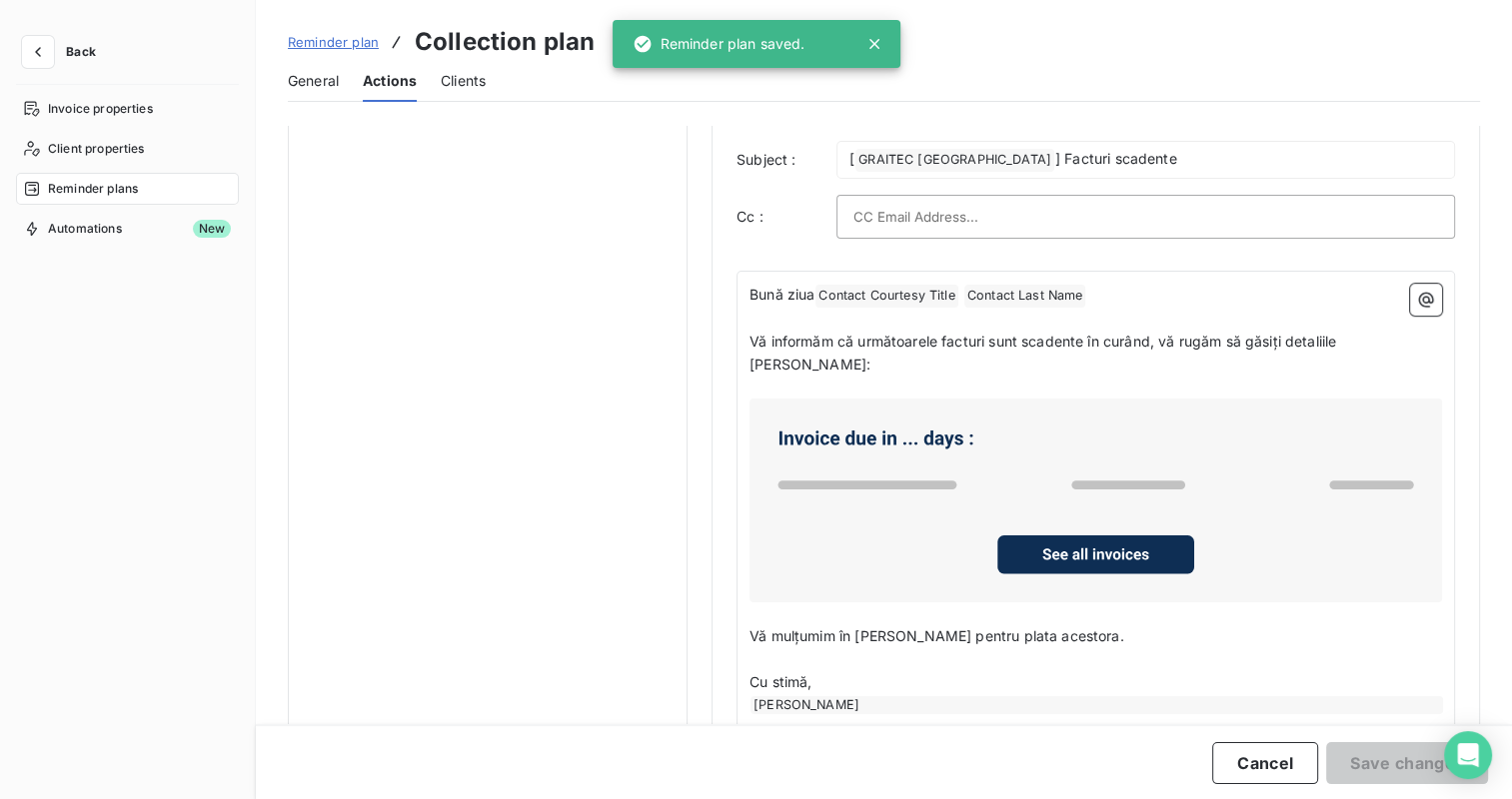 scroll, scrollTop: 0, scrollLeft: 0, axis: both 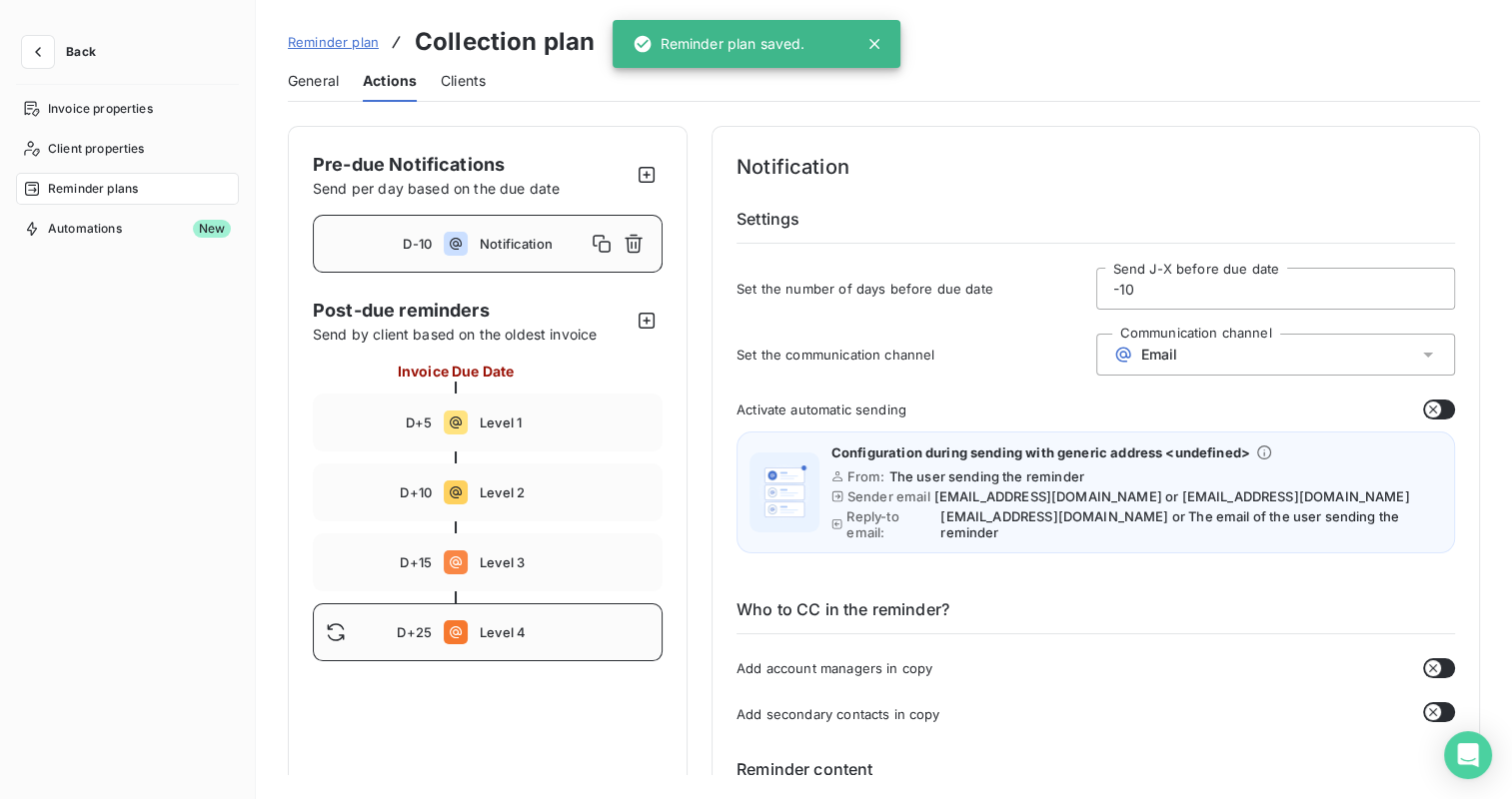 click on "D+25 Level 4" at bounding box center [488, 632] 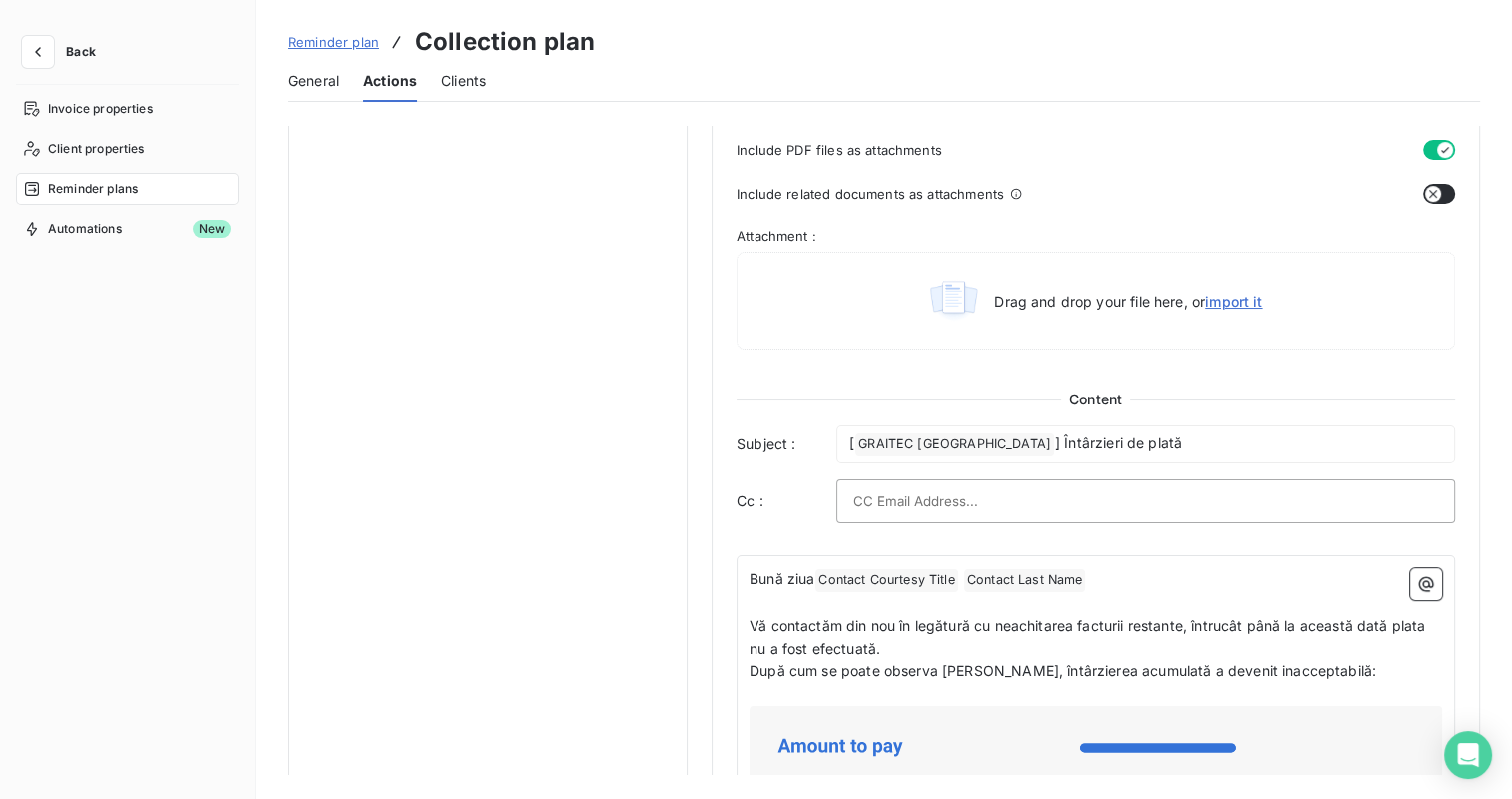scroll, scrollTop: 1099, scrollLeft: 0, axis: vertical 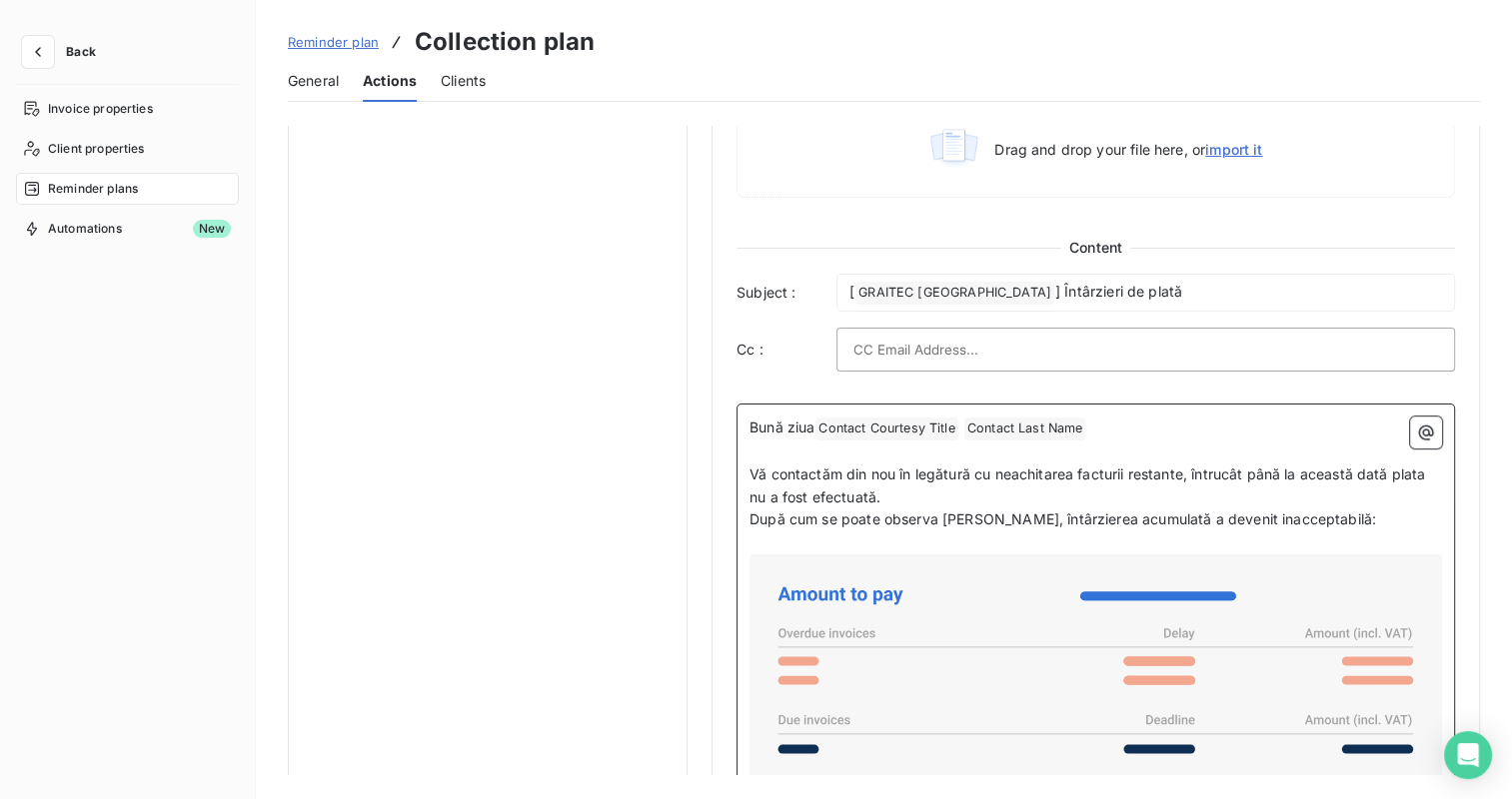 click on "Contact Last Name ﻿" at bounding box center (1025, 428) 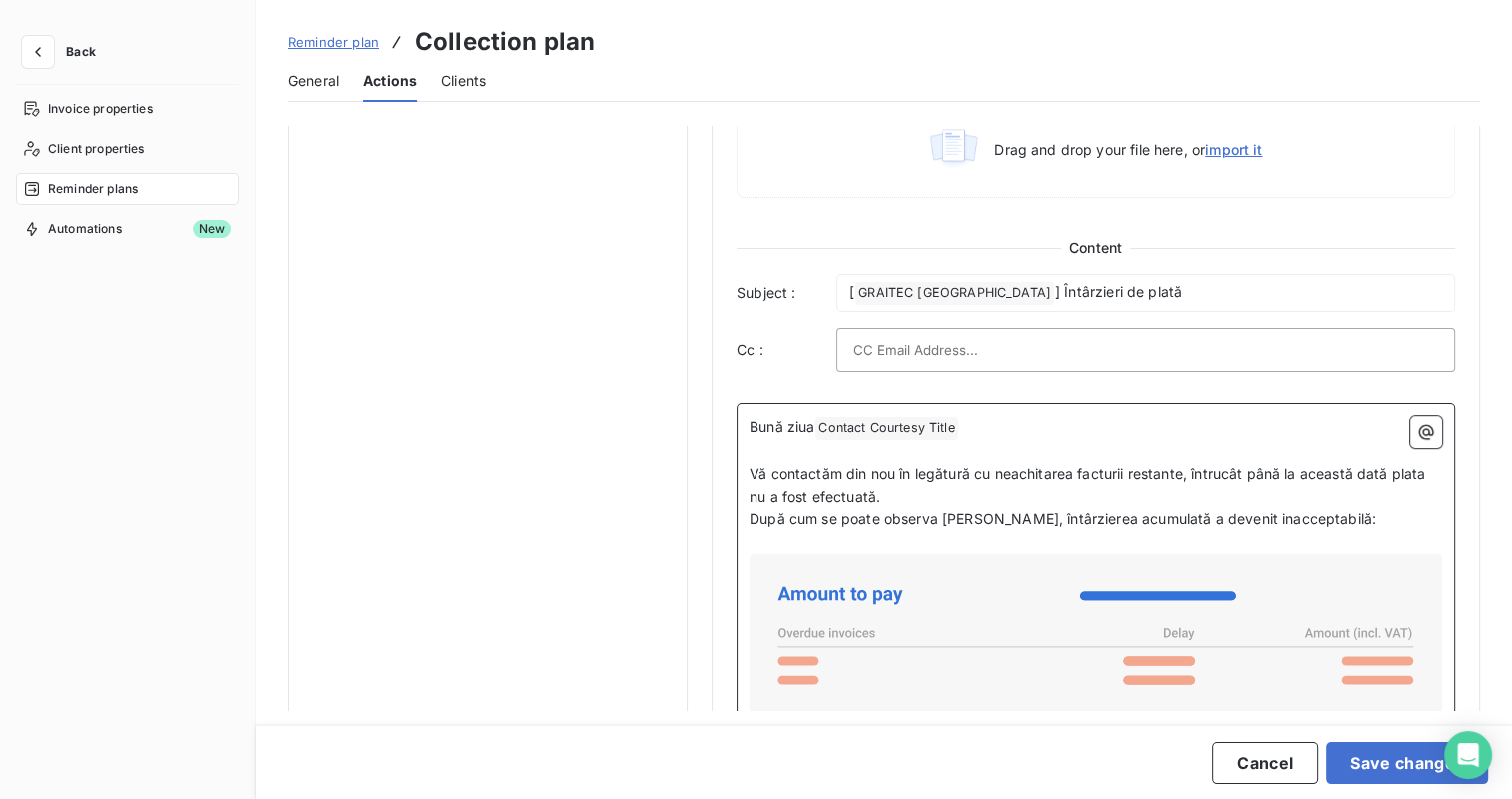 click on "Contact Courtesy Title ﻿" at bounding box center (886, 428) 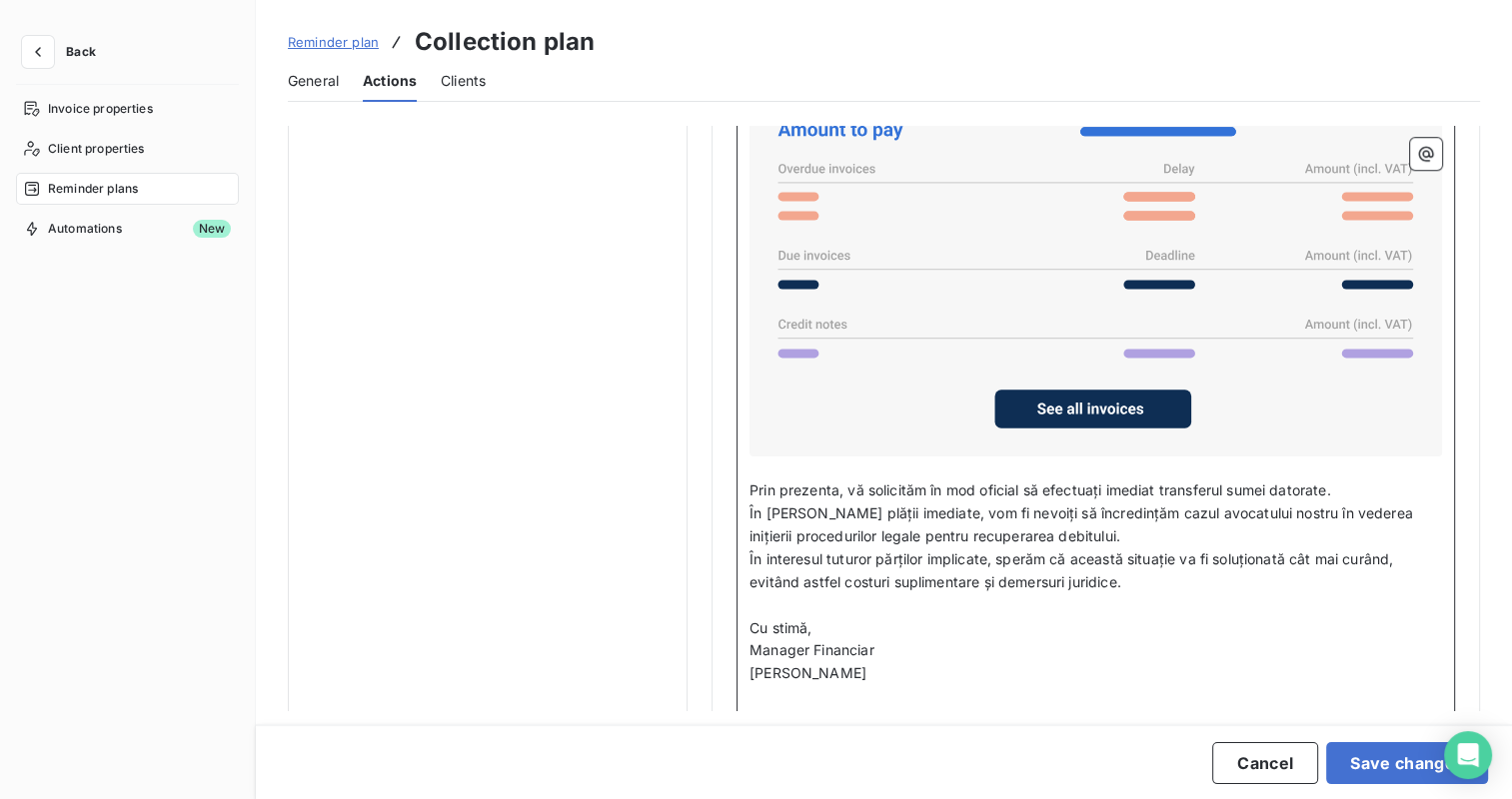 scroll, scrollTop: 1612, scrollLeft: 0, axis: vertical 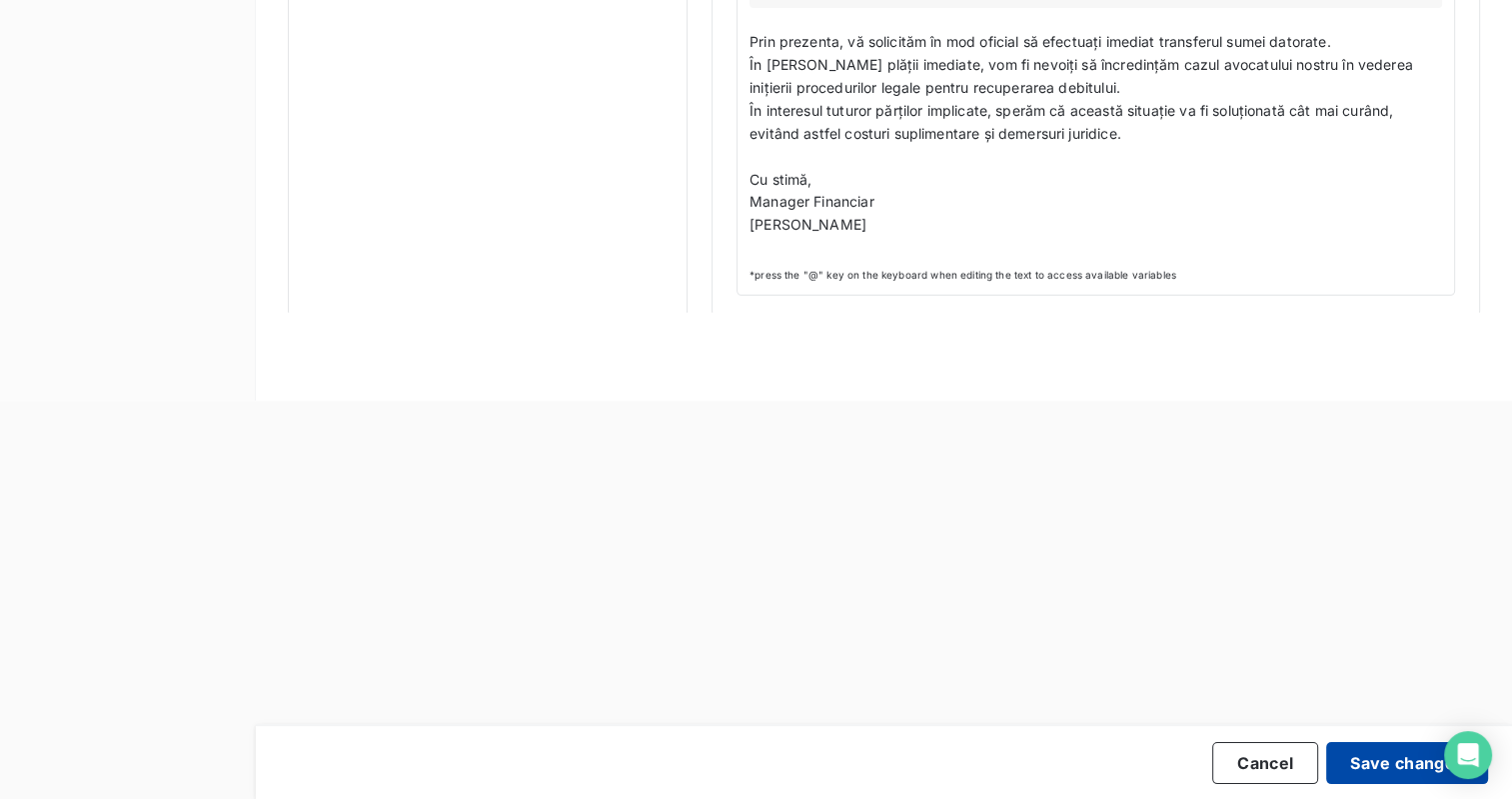 click on "Save changes" at bounding box center (1407, 763) 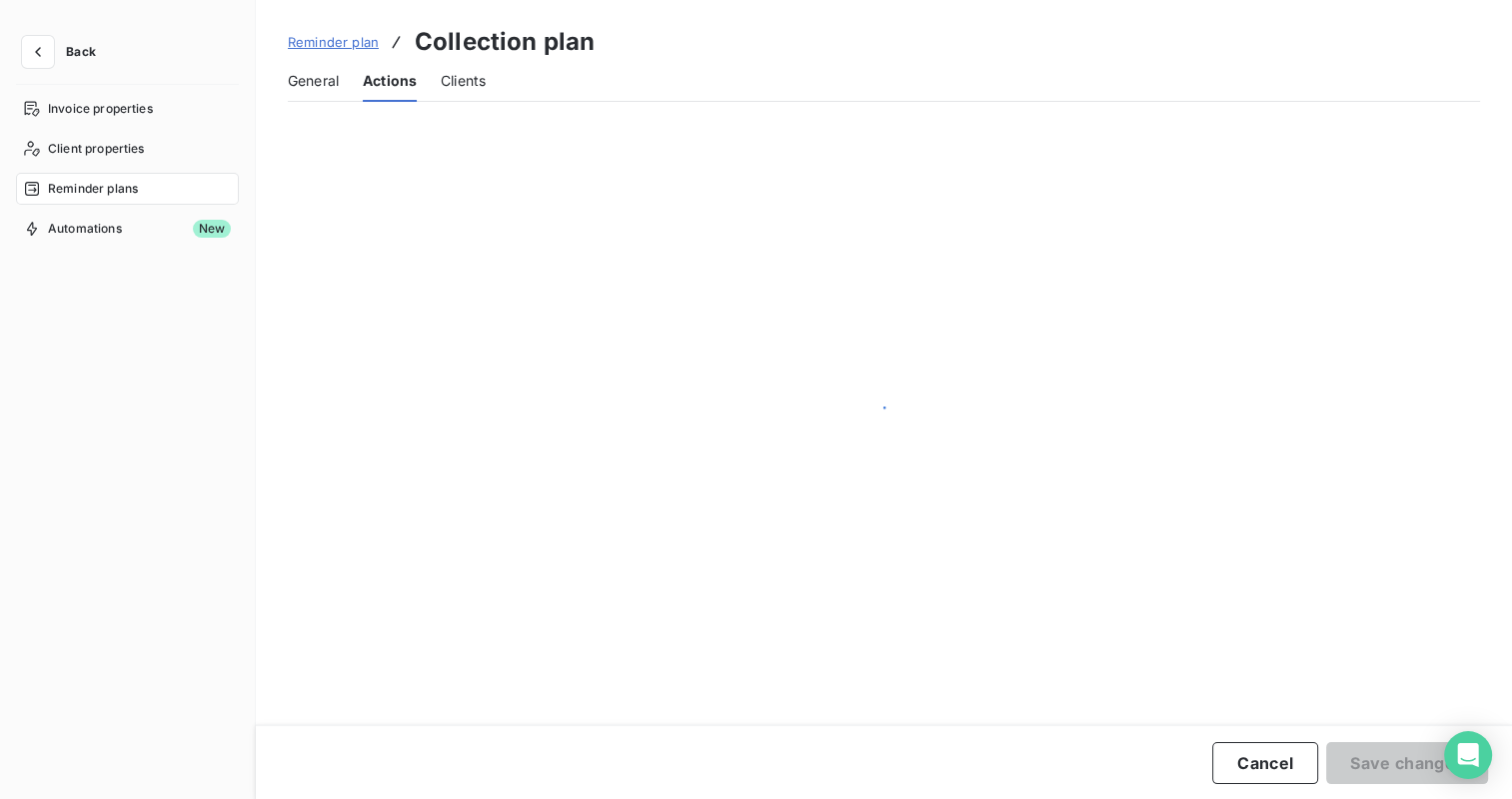 scroll, scrollTop: 0, scrollLeft: 0, axis: both 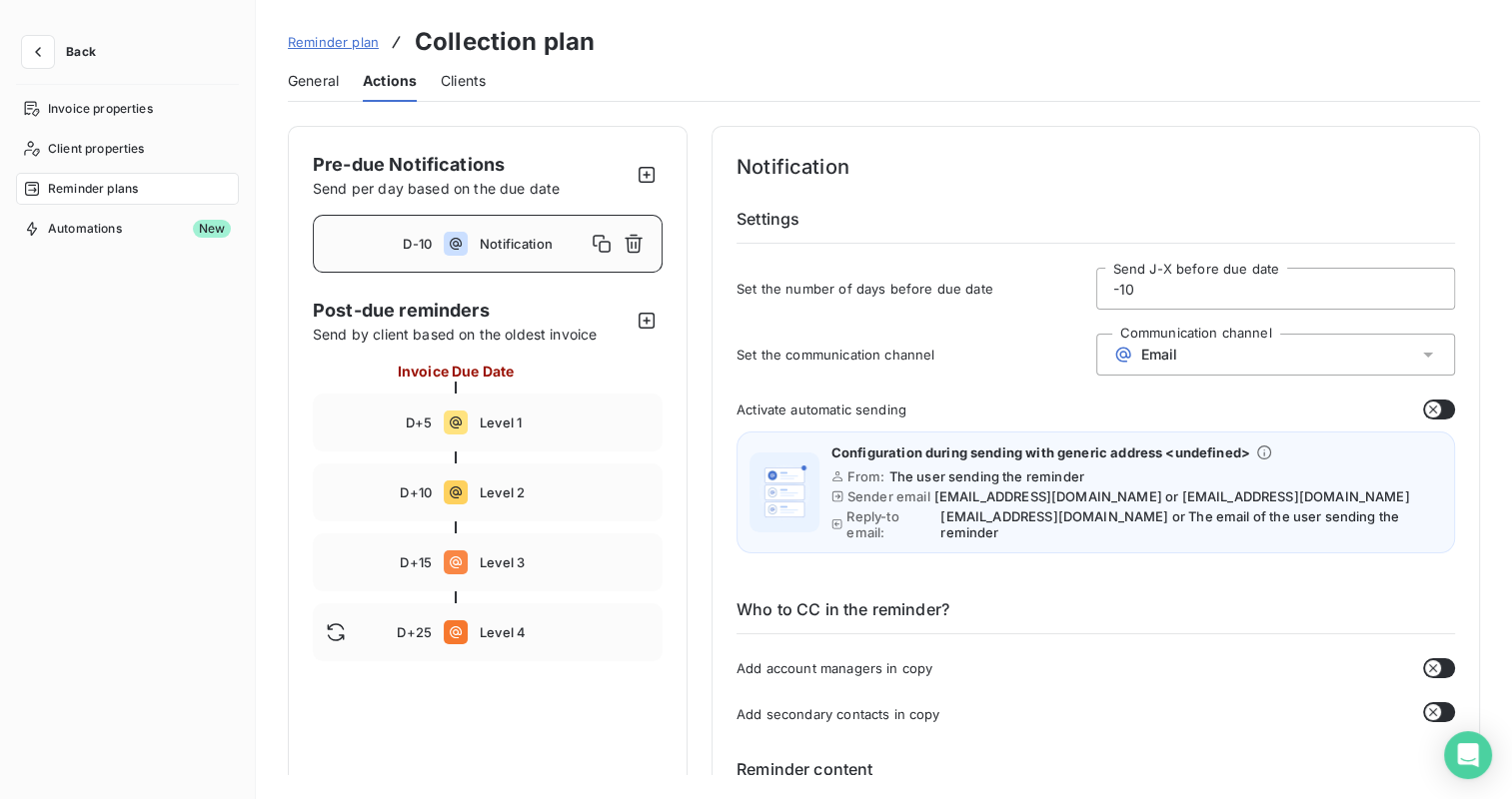 click on "Notification" at bounding box center [565, 244] 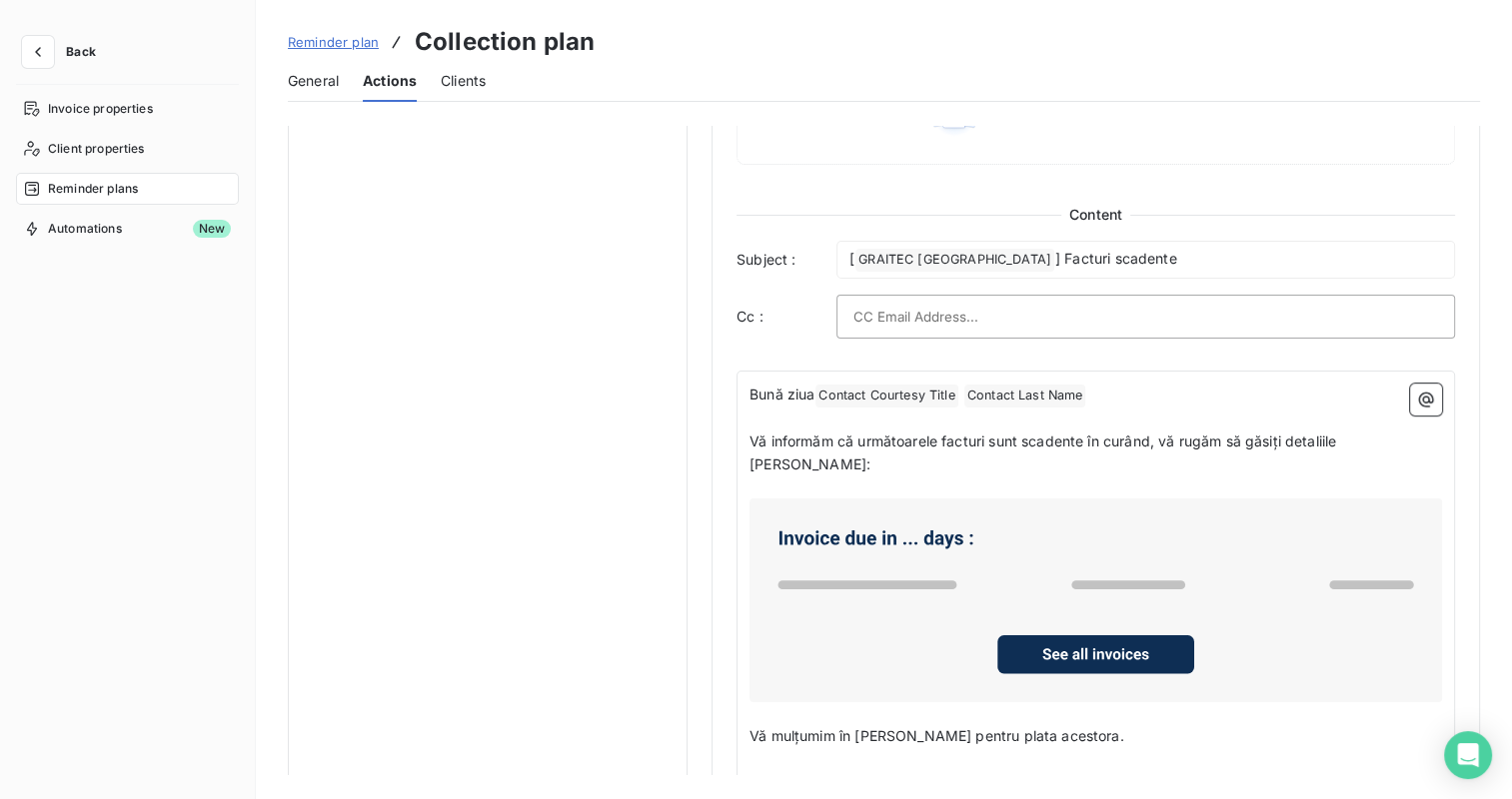 scroll, scrollTop: 899, scrollLeft: 0, axis: vertical 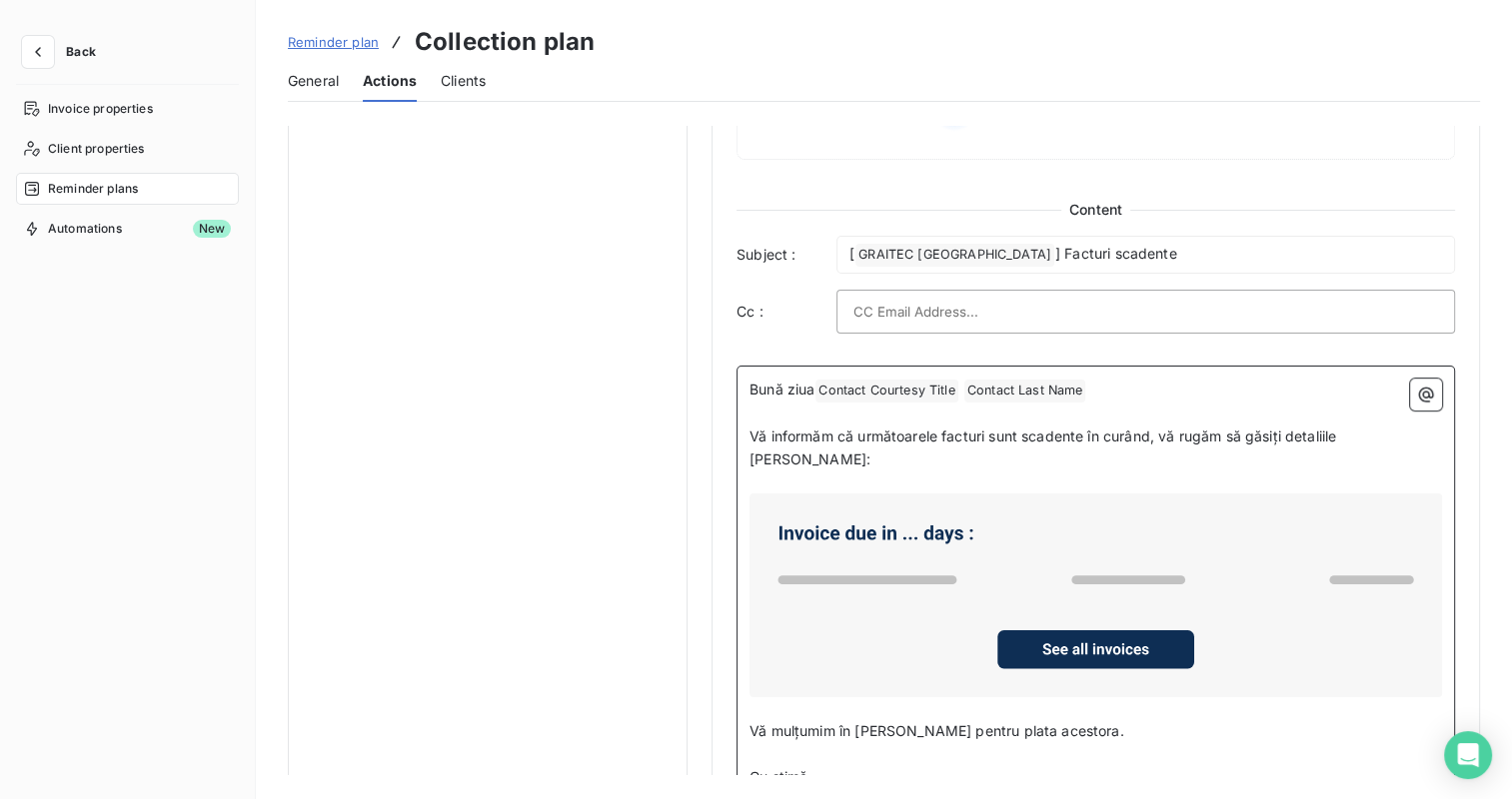 click on "Contact Courtesy Title ﻿" at bounding box center (886, 391) 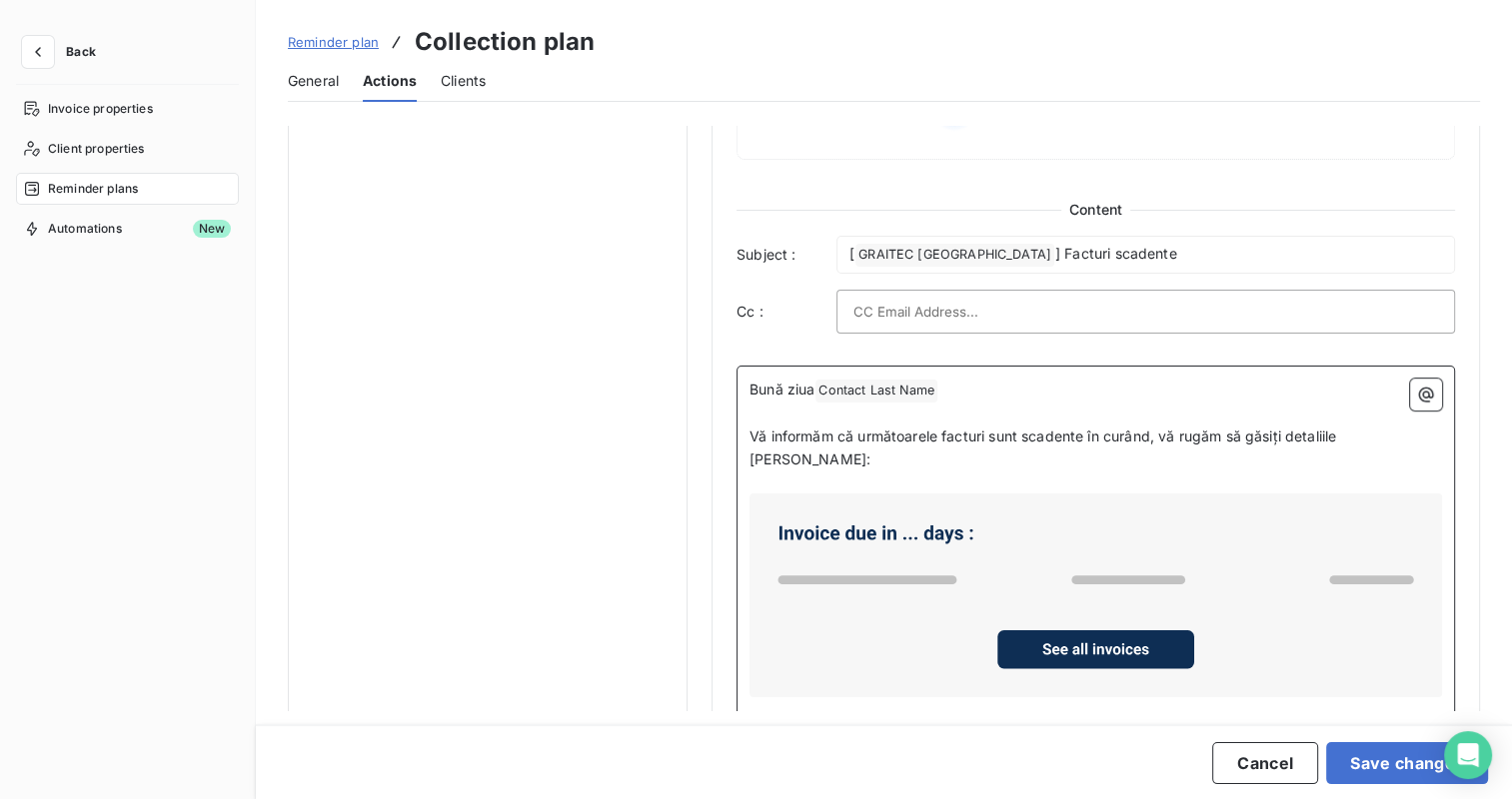click on "Contact Last Name ﻿" at bounding box center [876, 391] 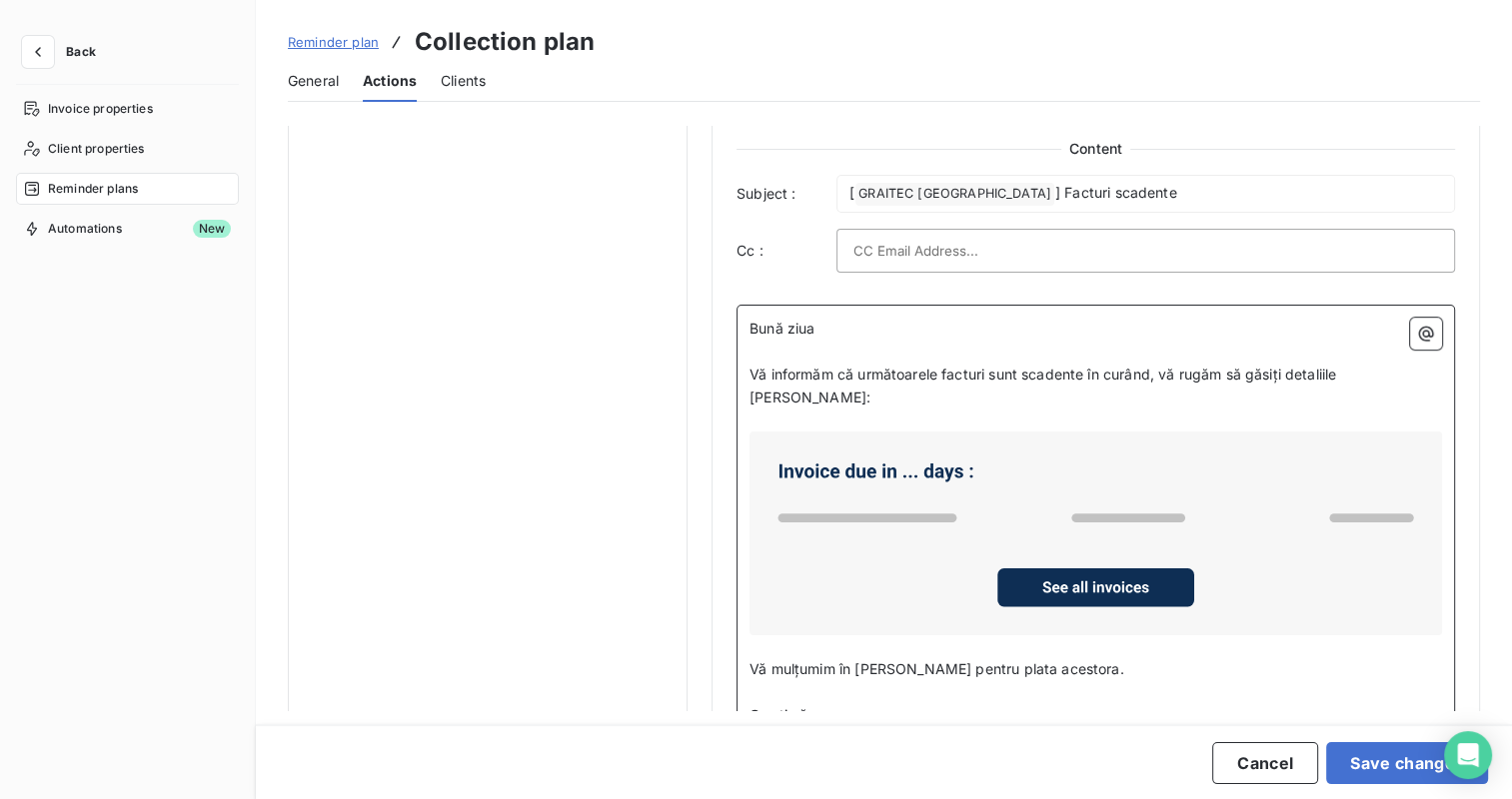 scroll, scrollTop: 1028, scrollLeft: 0, axis: vertical 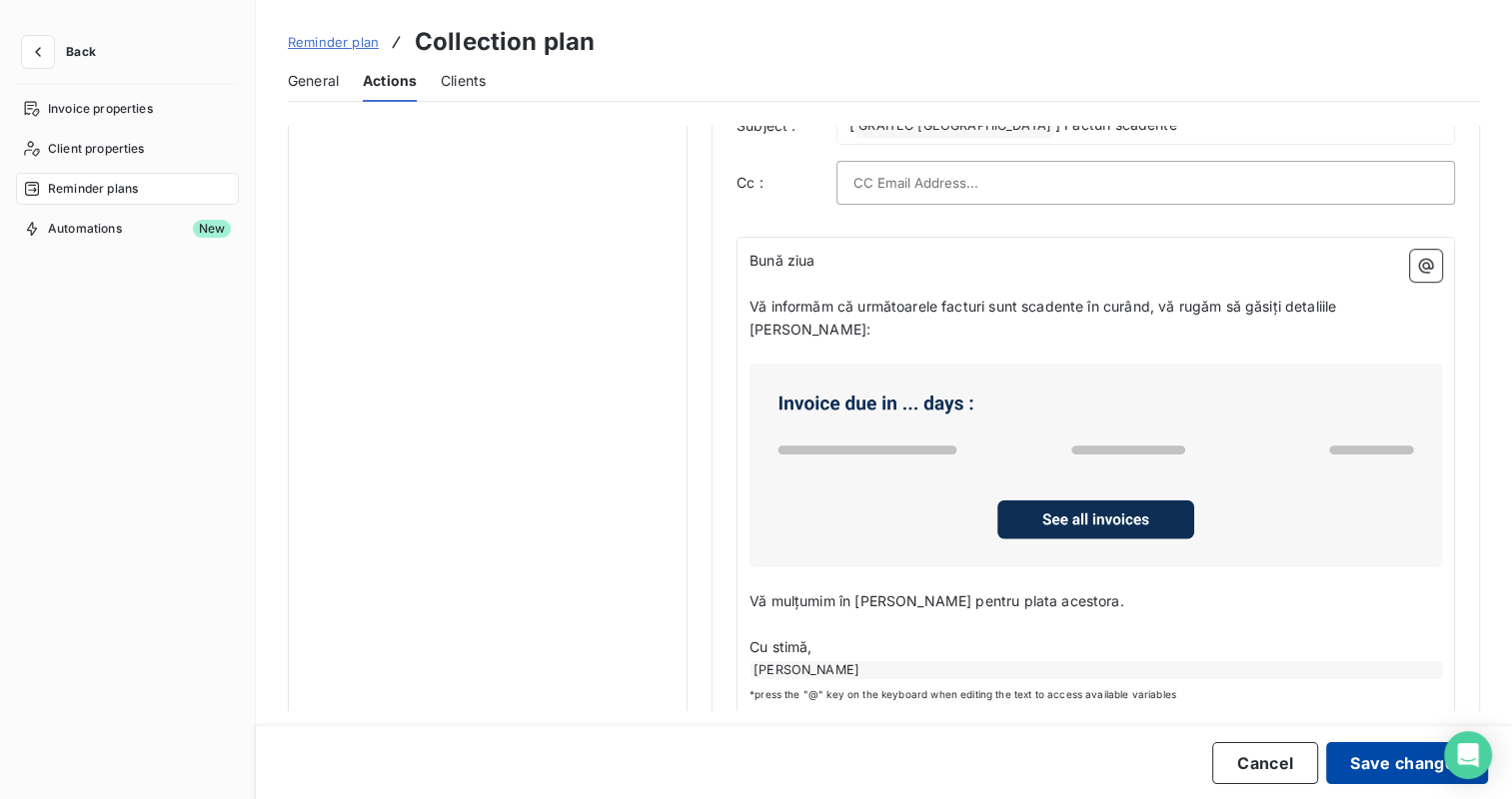 click on "Save changes" at bounding box center [1407, 763] 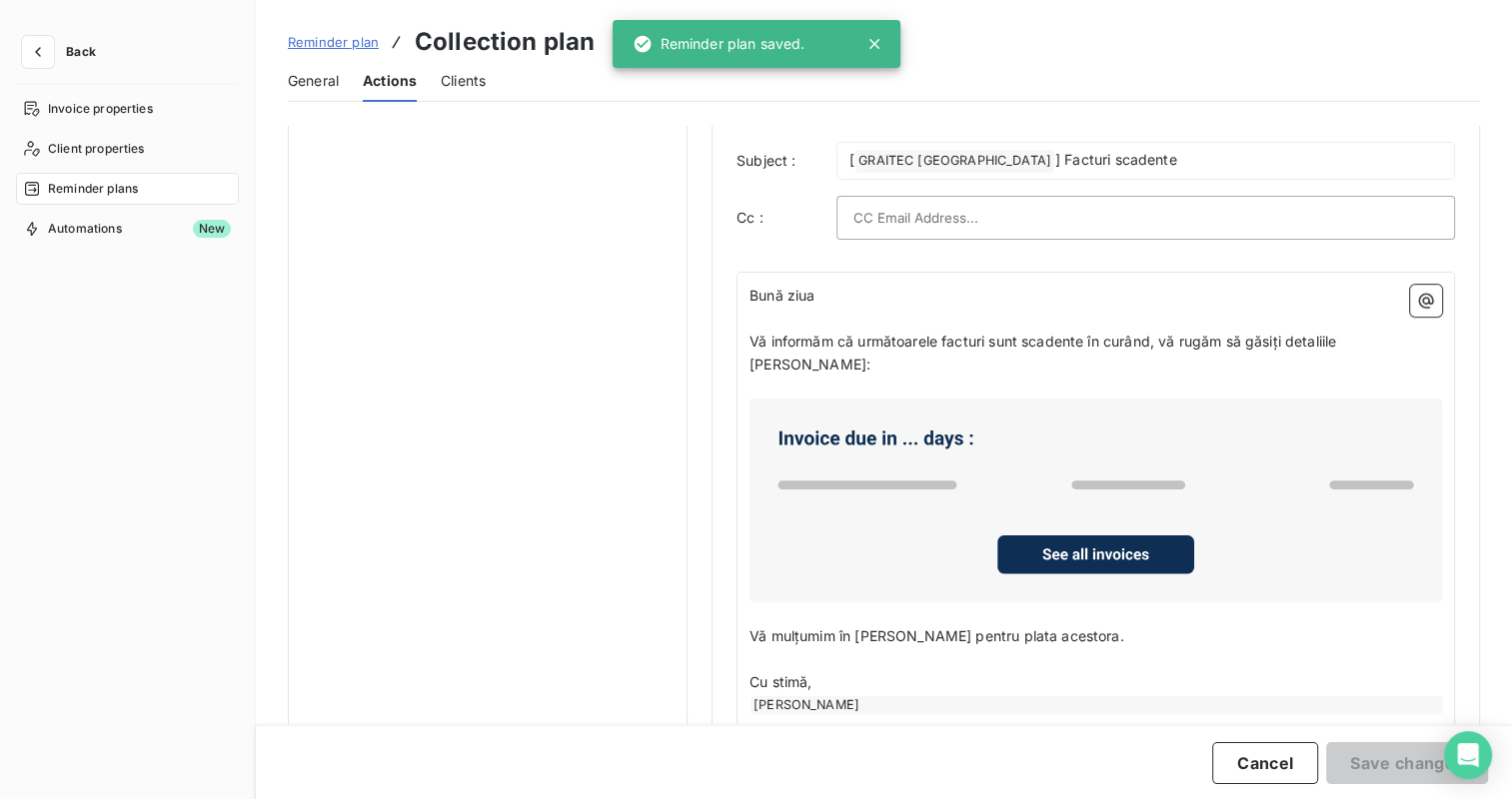 scroll, scrollTop: 0, scrollLeft: 0, axis: both 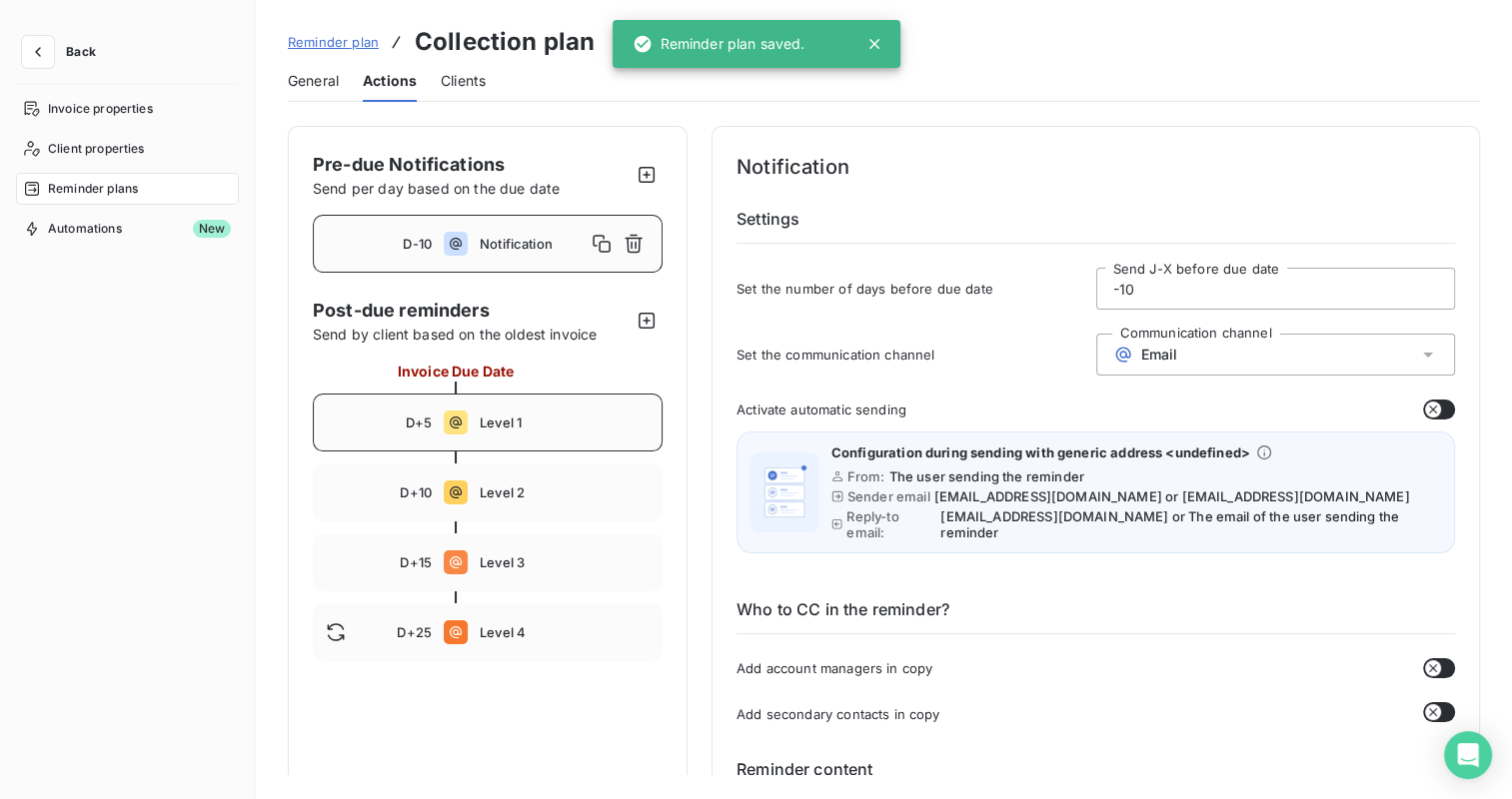 click on "Level 1" at bounding box center [565, 422] 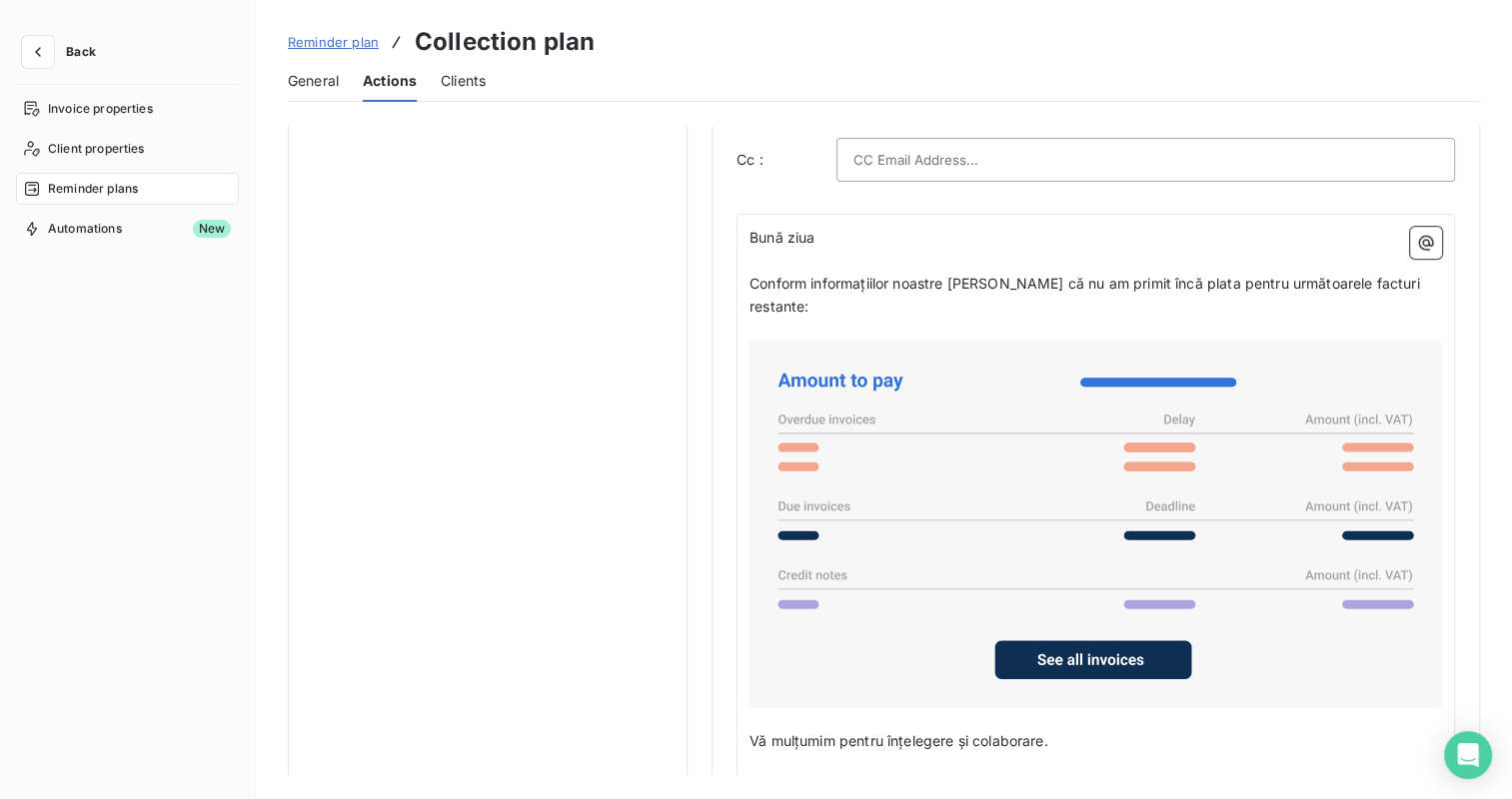 scroll, scrollTop: 1388, scrollLeft: 0, axis: vertical 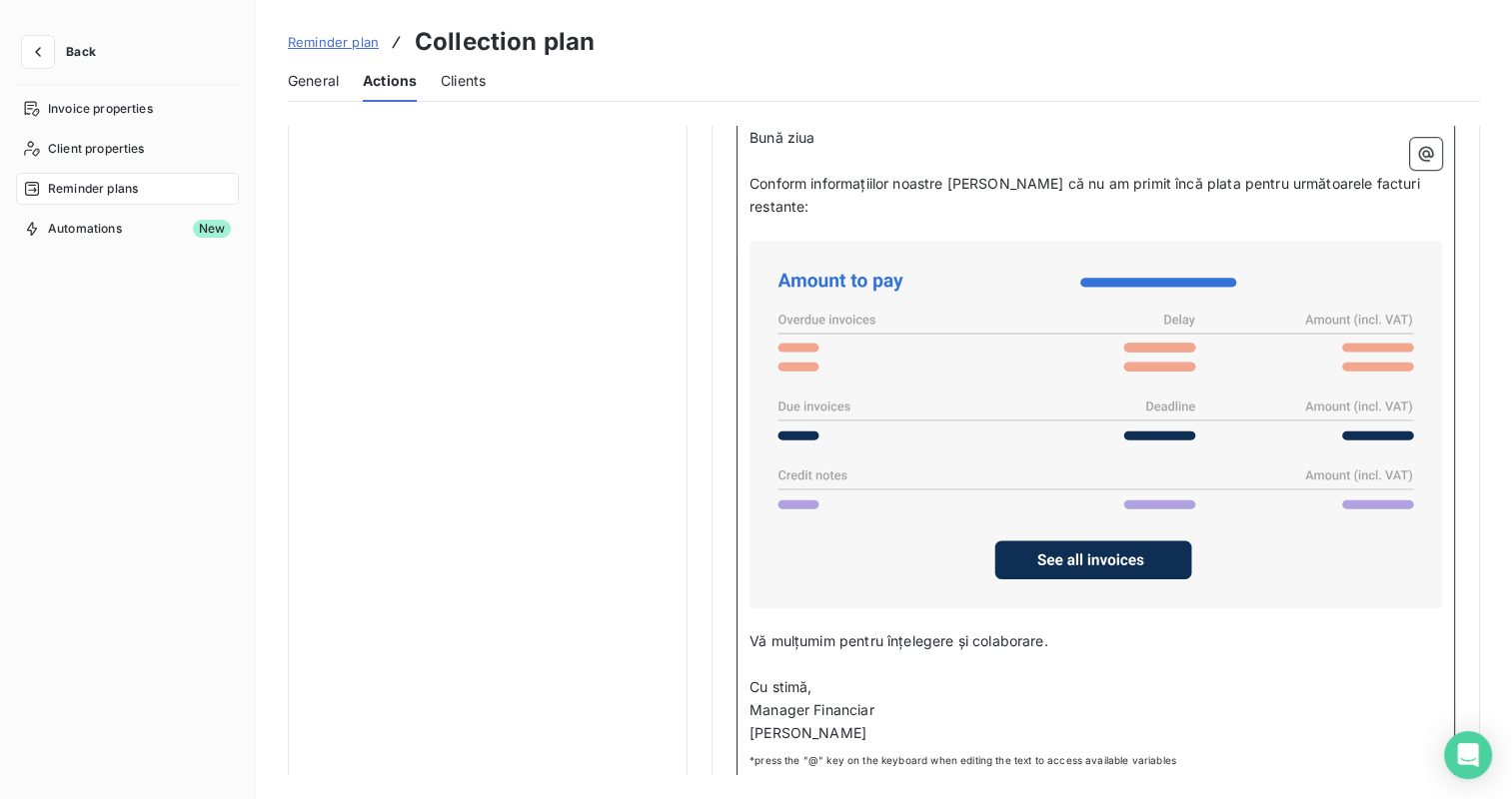 click on "Manager Financiar" at bounding box center (811, 709) 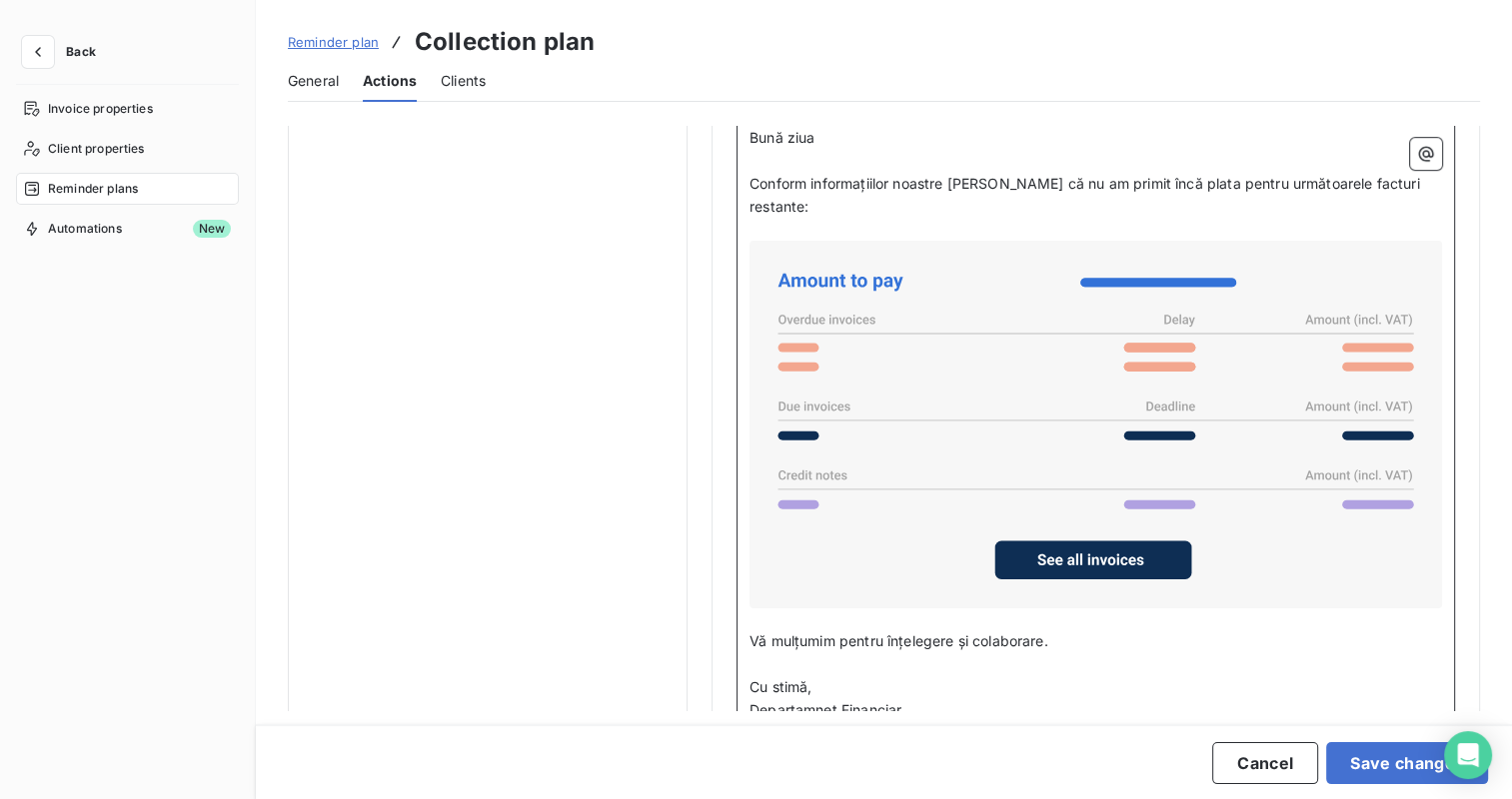 click on "Departamnet Financiar" at bounding box center [825, 709] 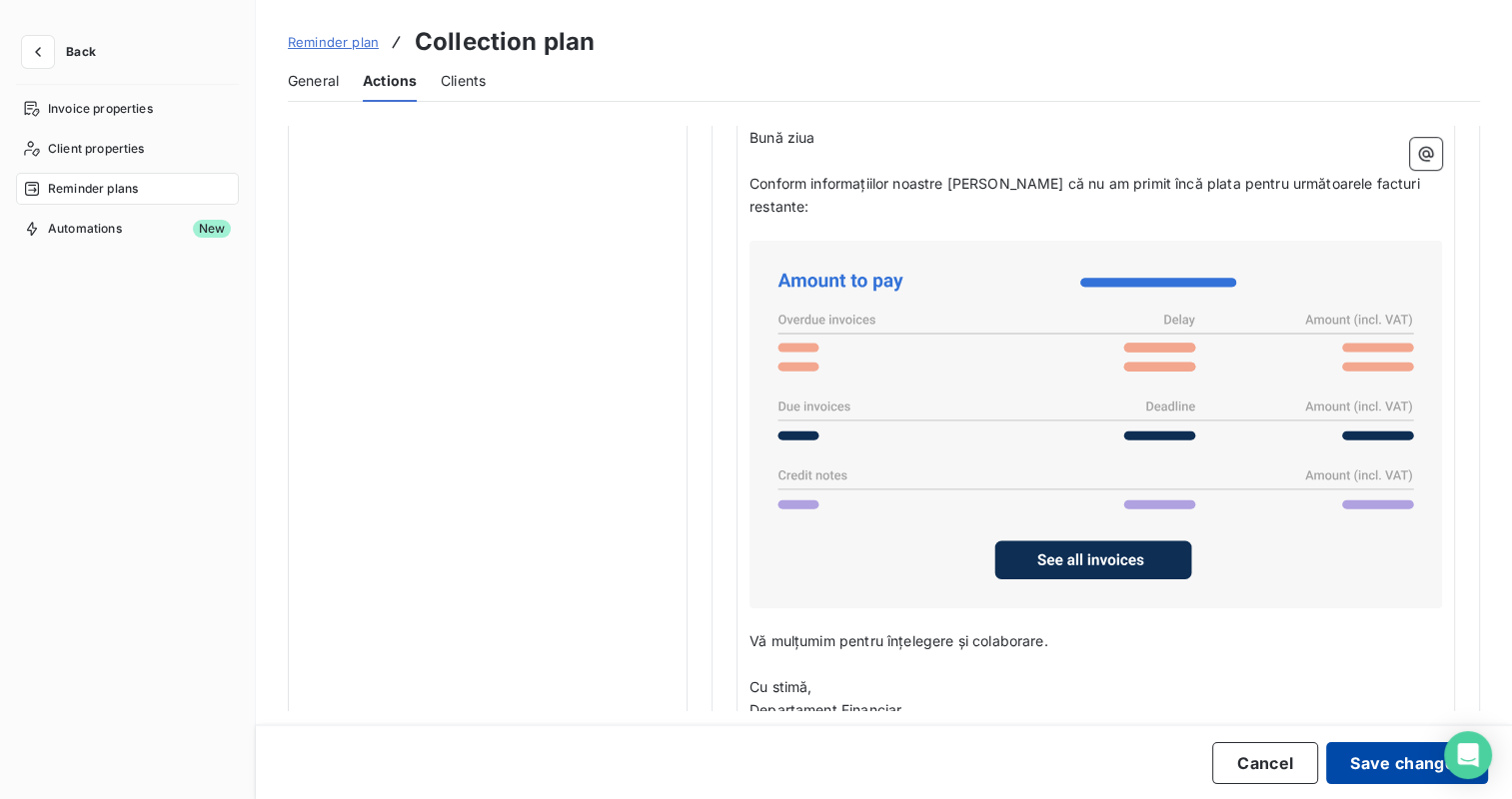 click on "Save changes" at bounding box center [1407, 763] 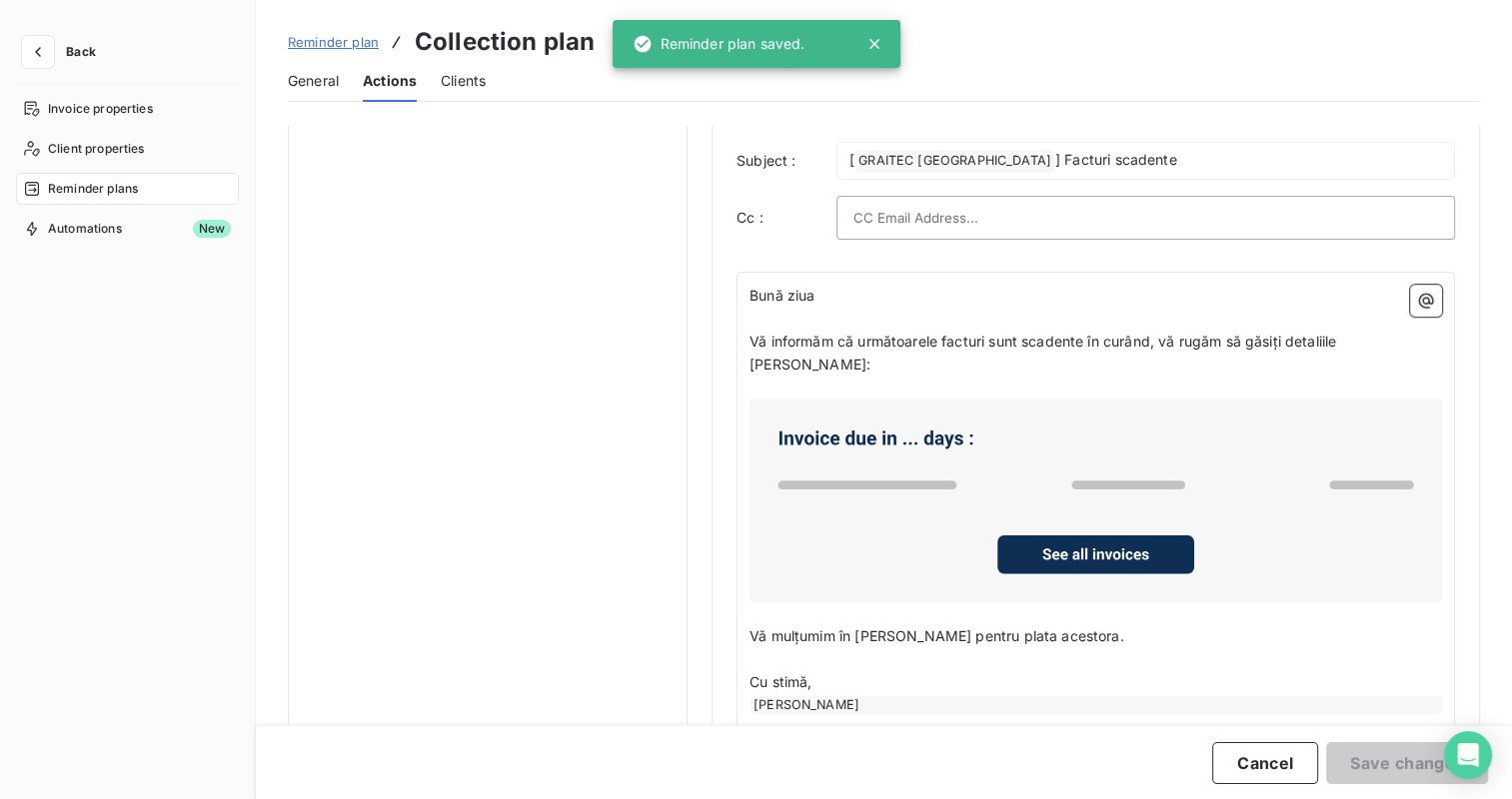 scroll, scrollTop: 0, scrollLeft: 0, axis: both 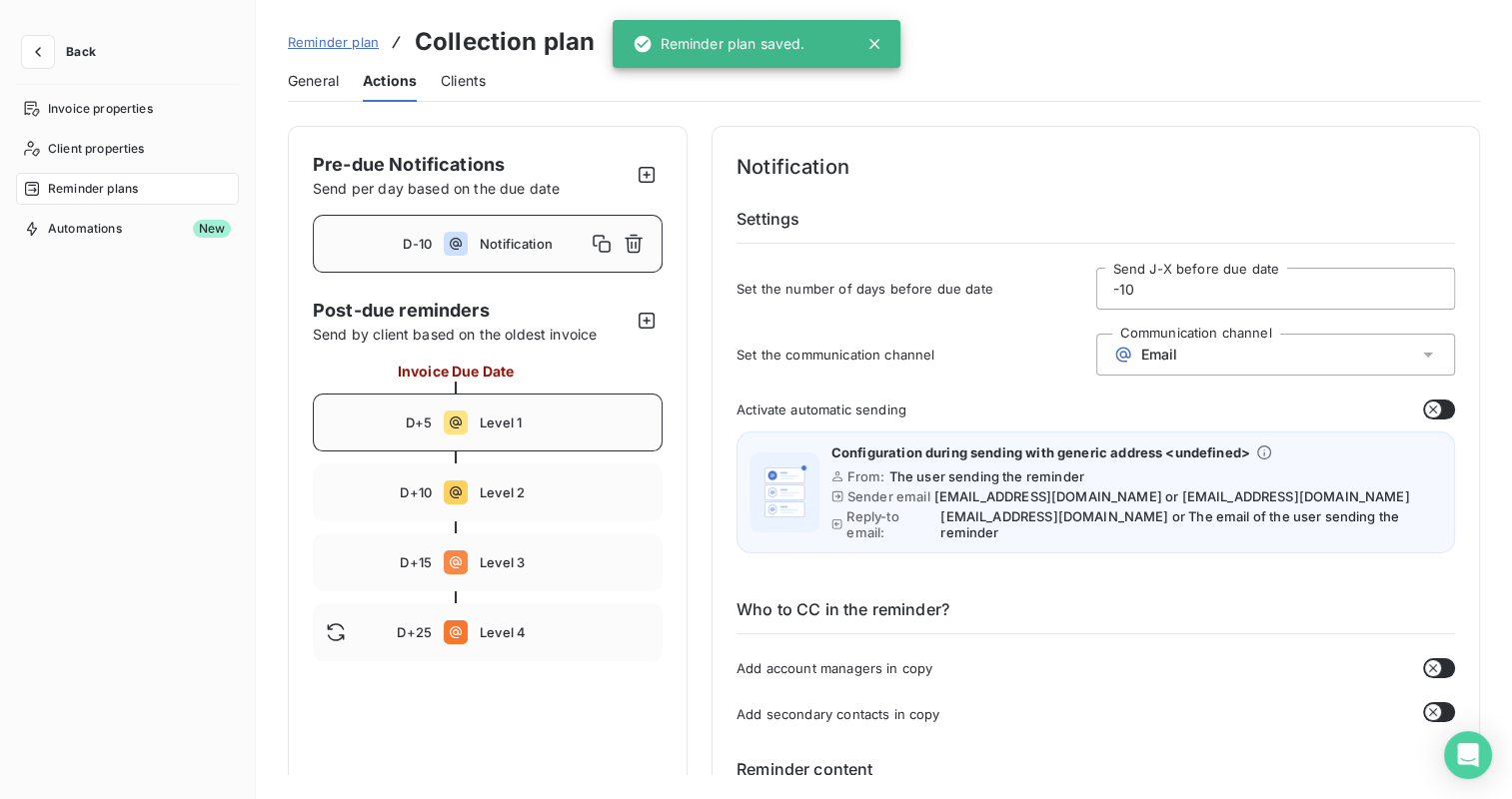 click on "Level 1" at bounding box center [565, 422] 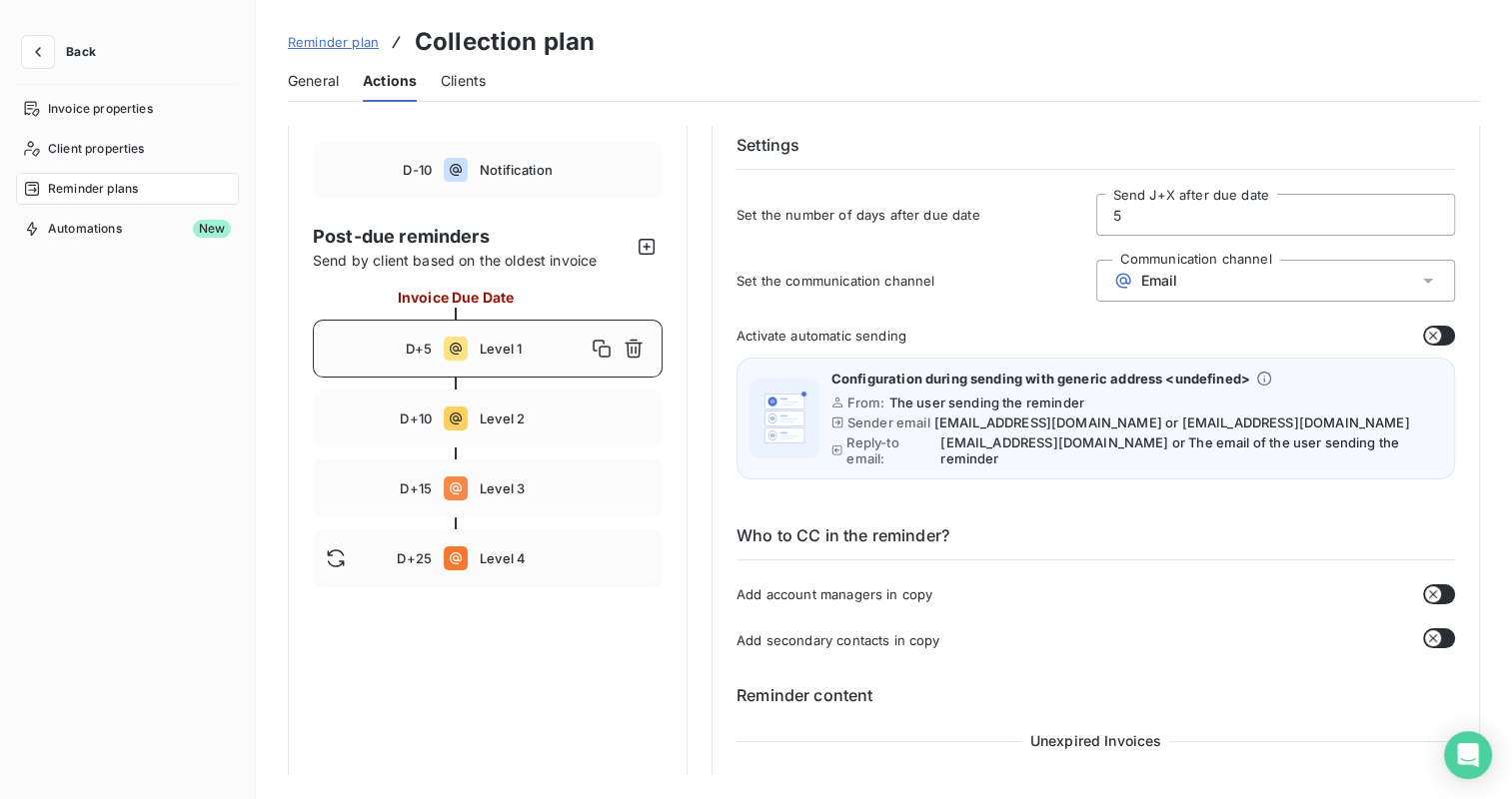 scroll, scrollTop: 0, scrollLeft: 0, axis: both 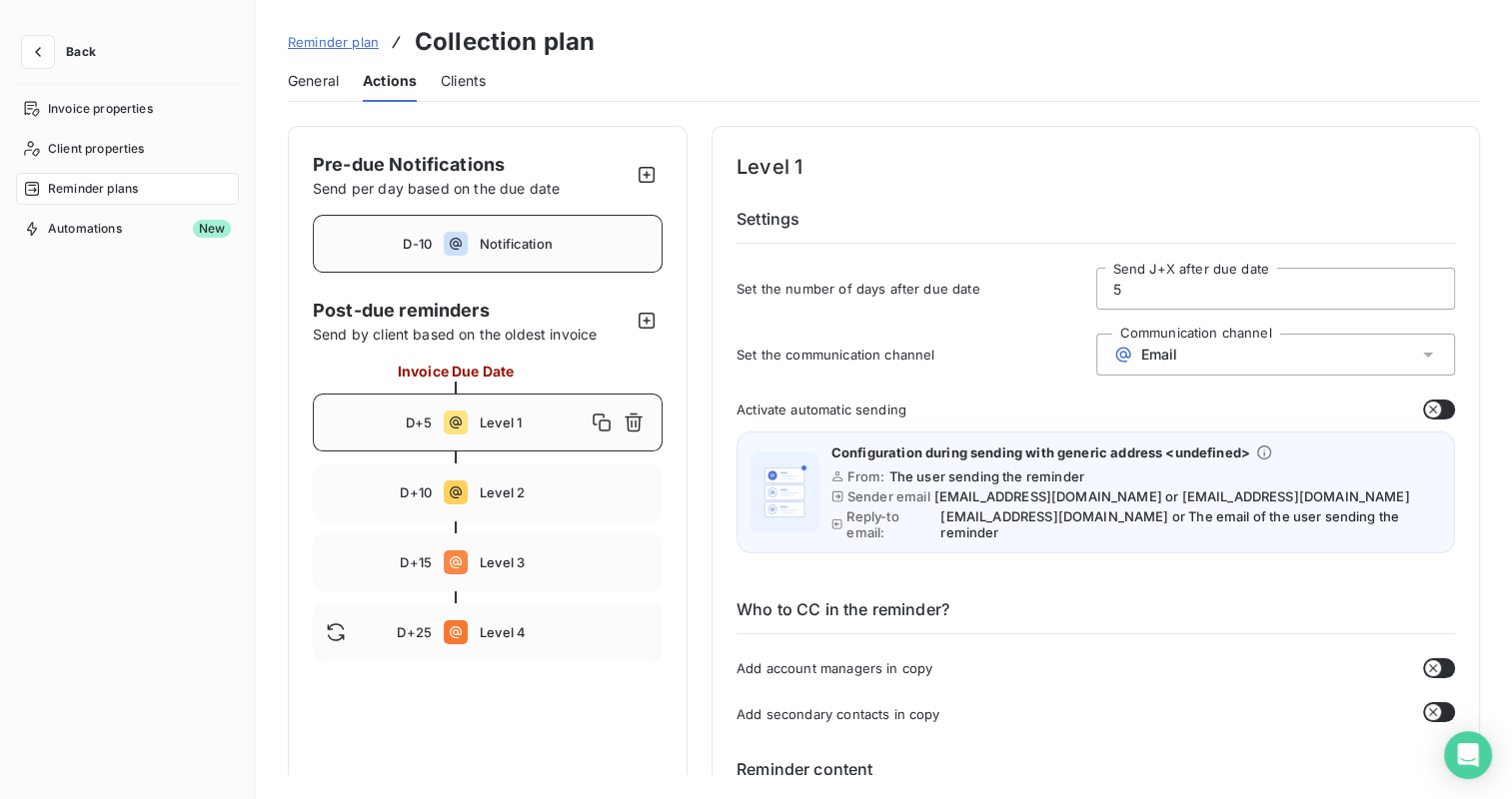 click on "D-10 Notification" at bounding box center (488, 244) 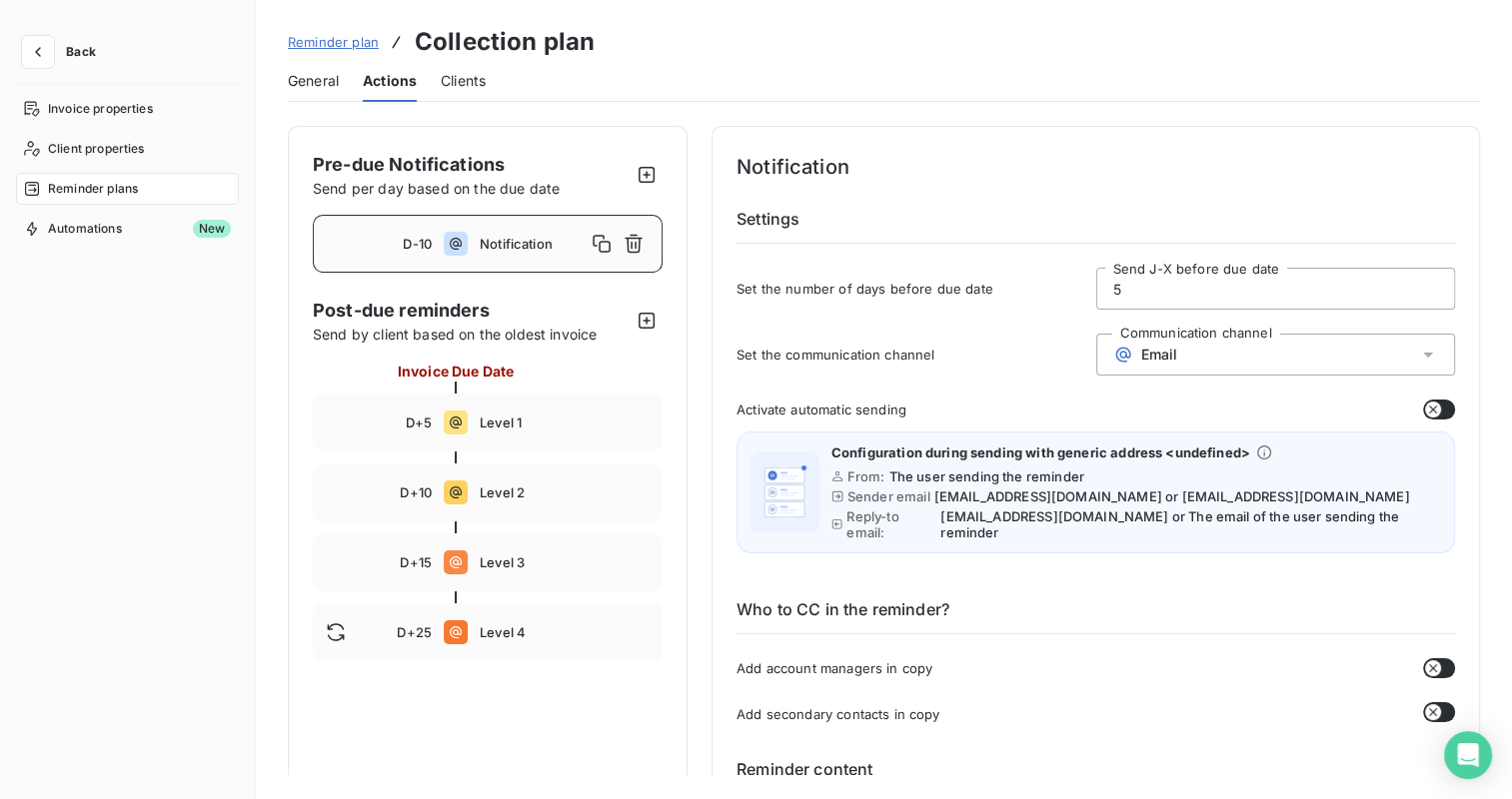 type on "-10" 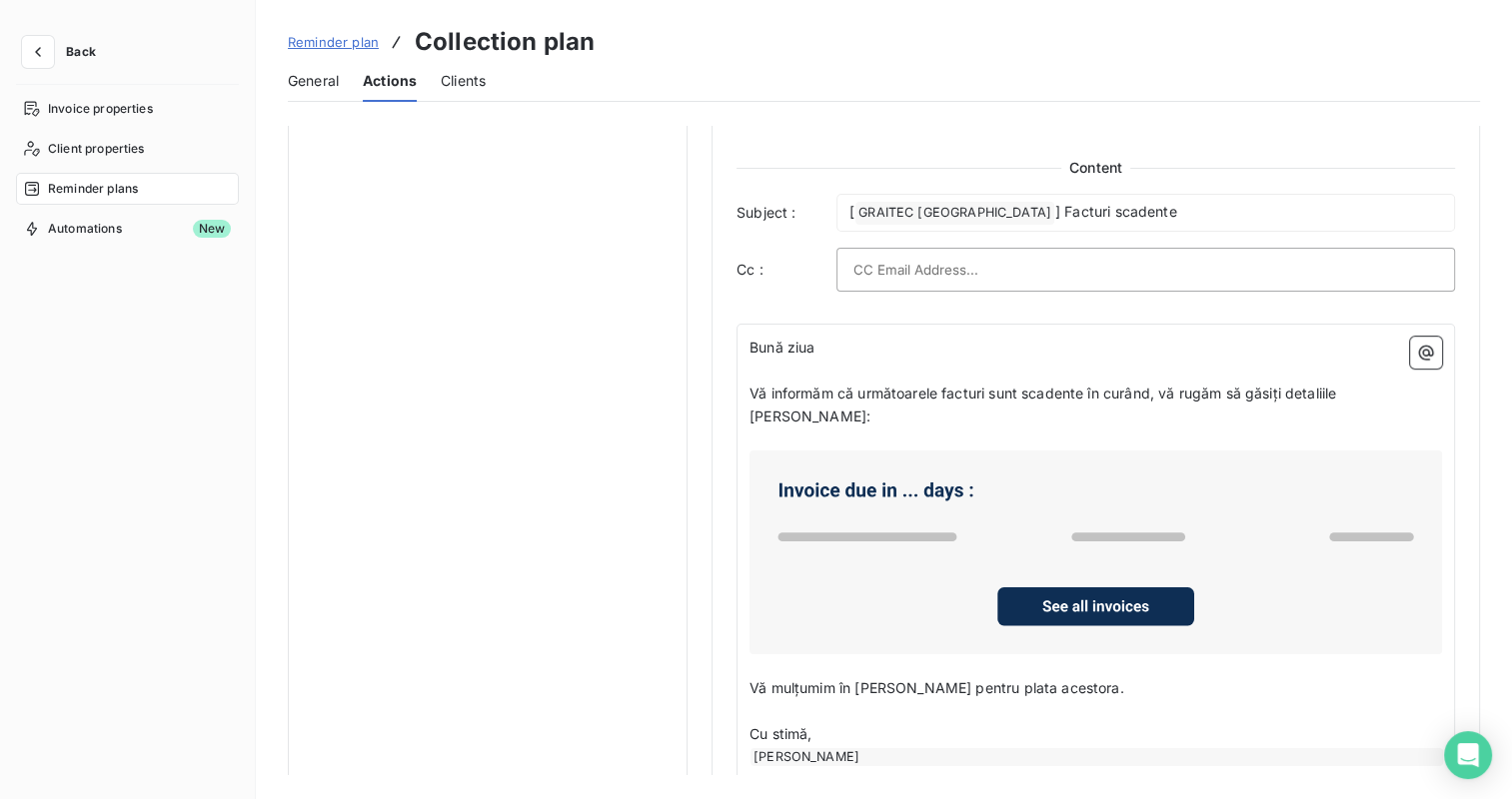 scroll, scrollTop: 964, scrollLeft: 0, axis: vertical 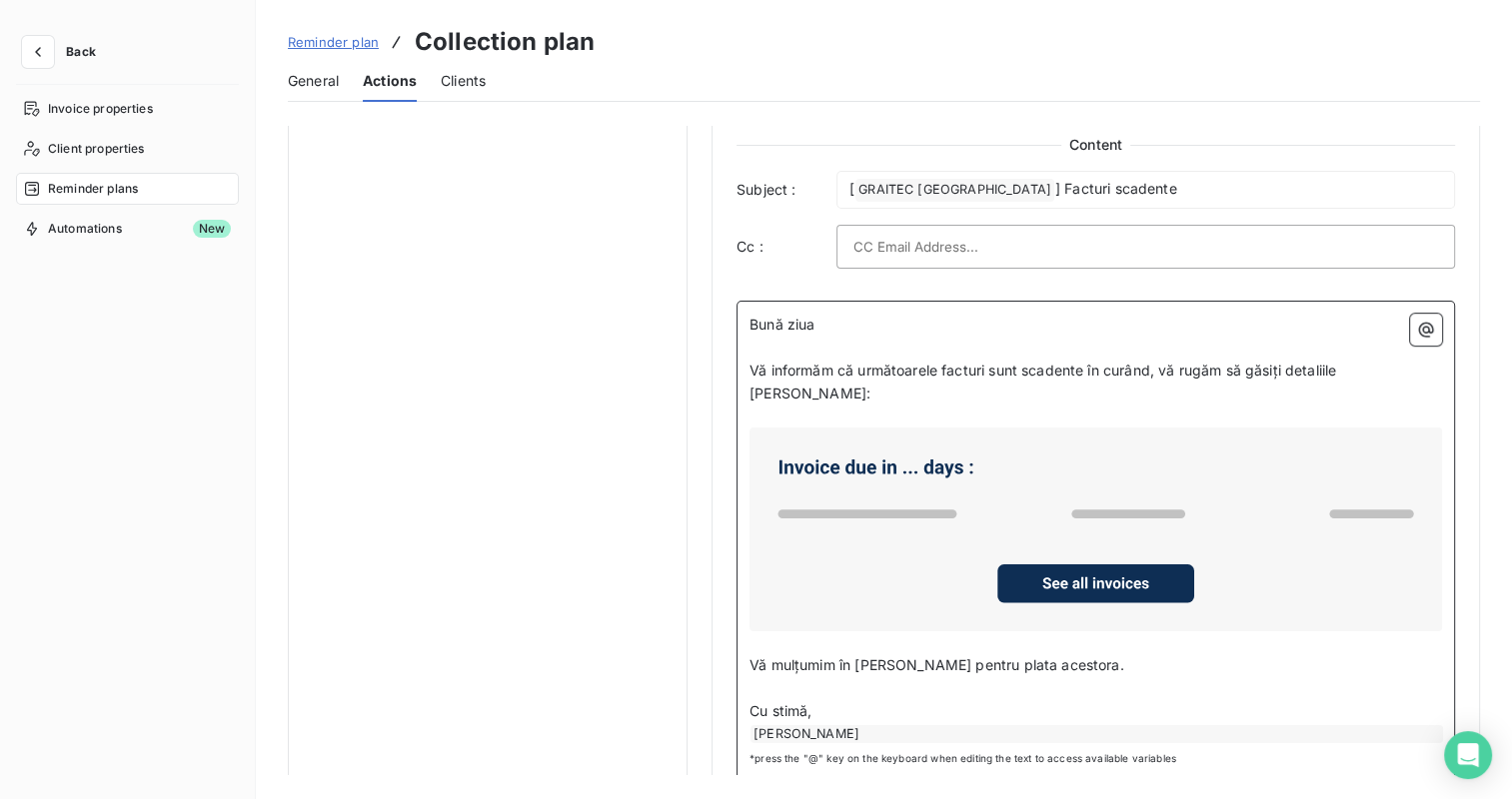 click on "[PERSON_NAME]" at bounding box center (1096, 734) 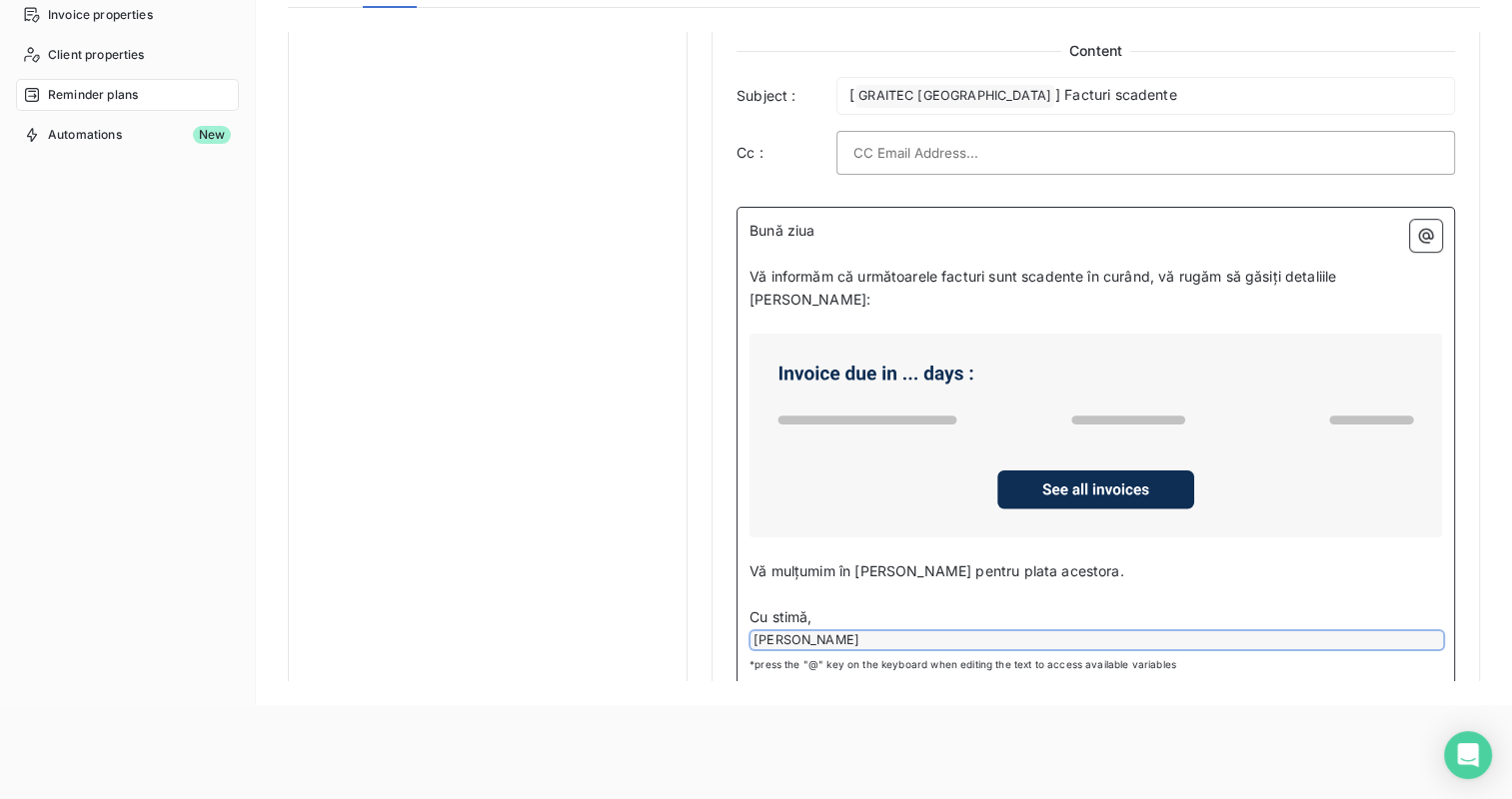 scroll, scrollTop: 161, scrollLeft: 0, axis: vertical 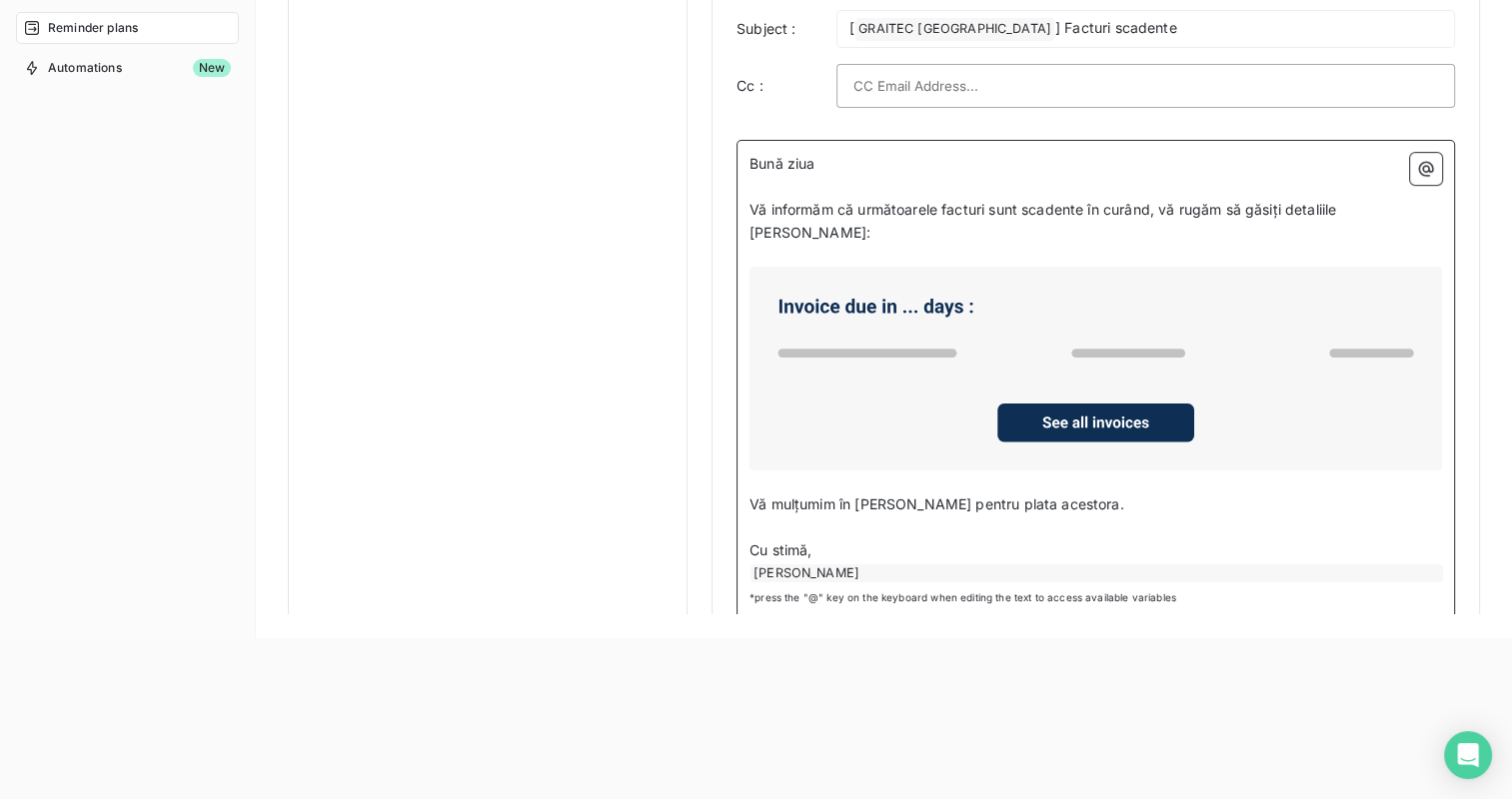 click on "[PERSON_NAME]" at bounding box center (1096, 573) 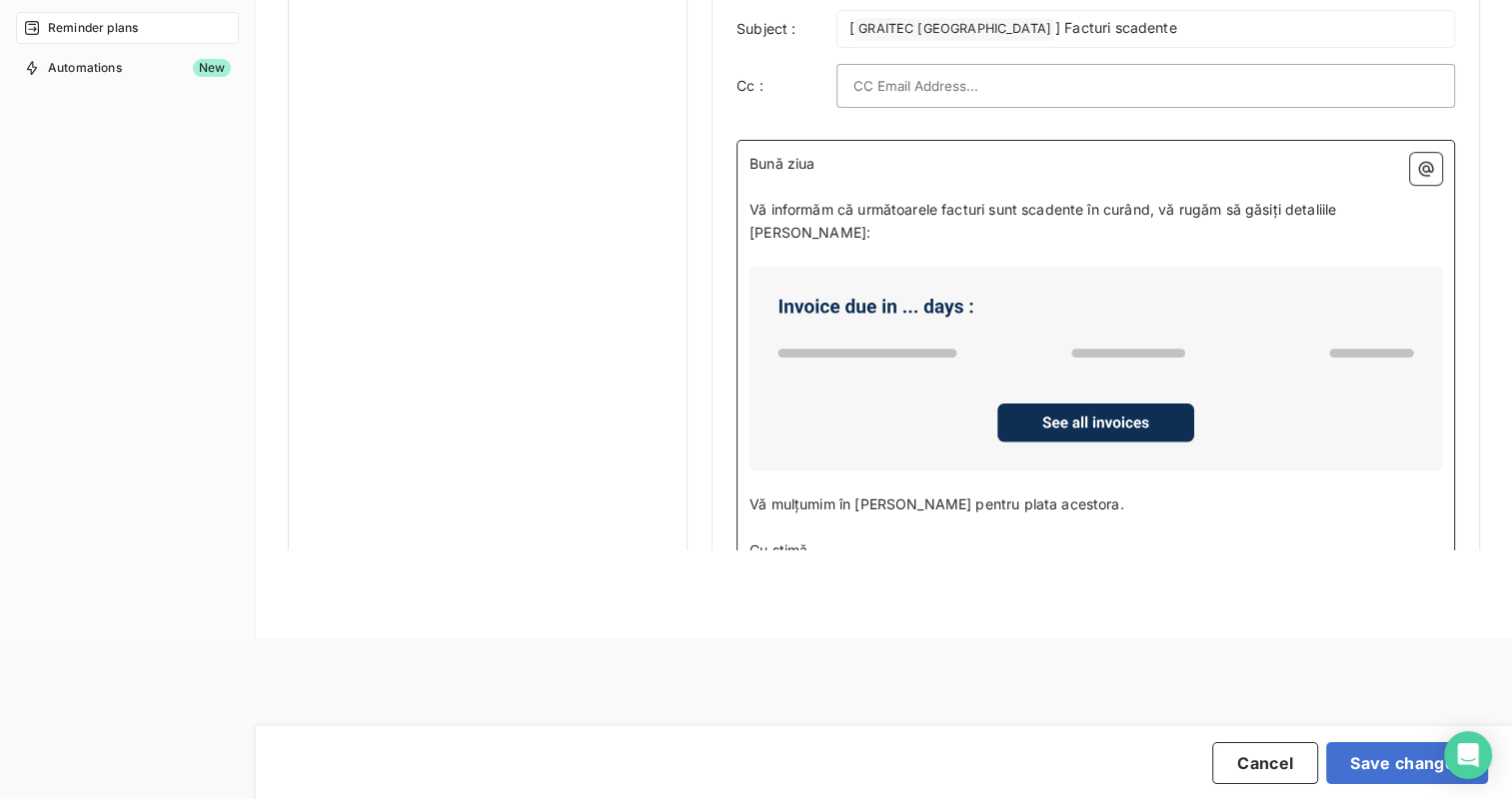 scroll, scrollTop: 964, scrollLeft: 0, axis: vertical 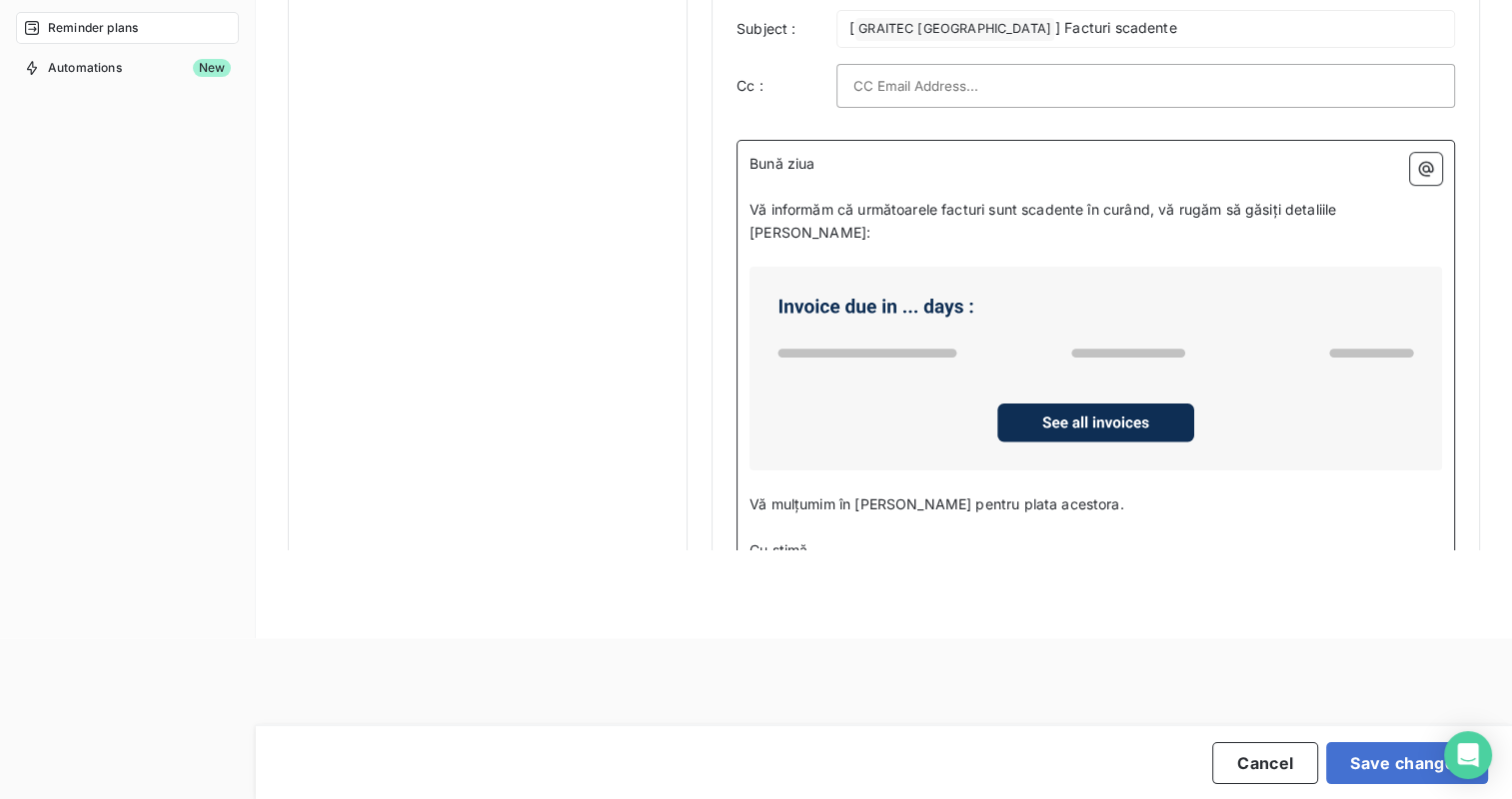click on "Departament financiar" at bounding box center (1095, 573) 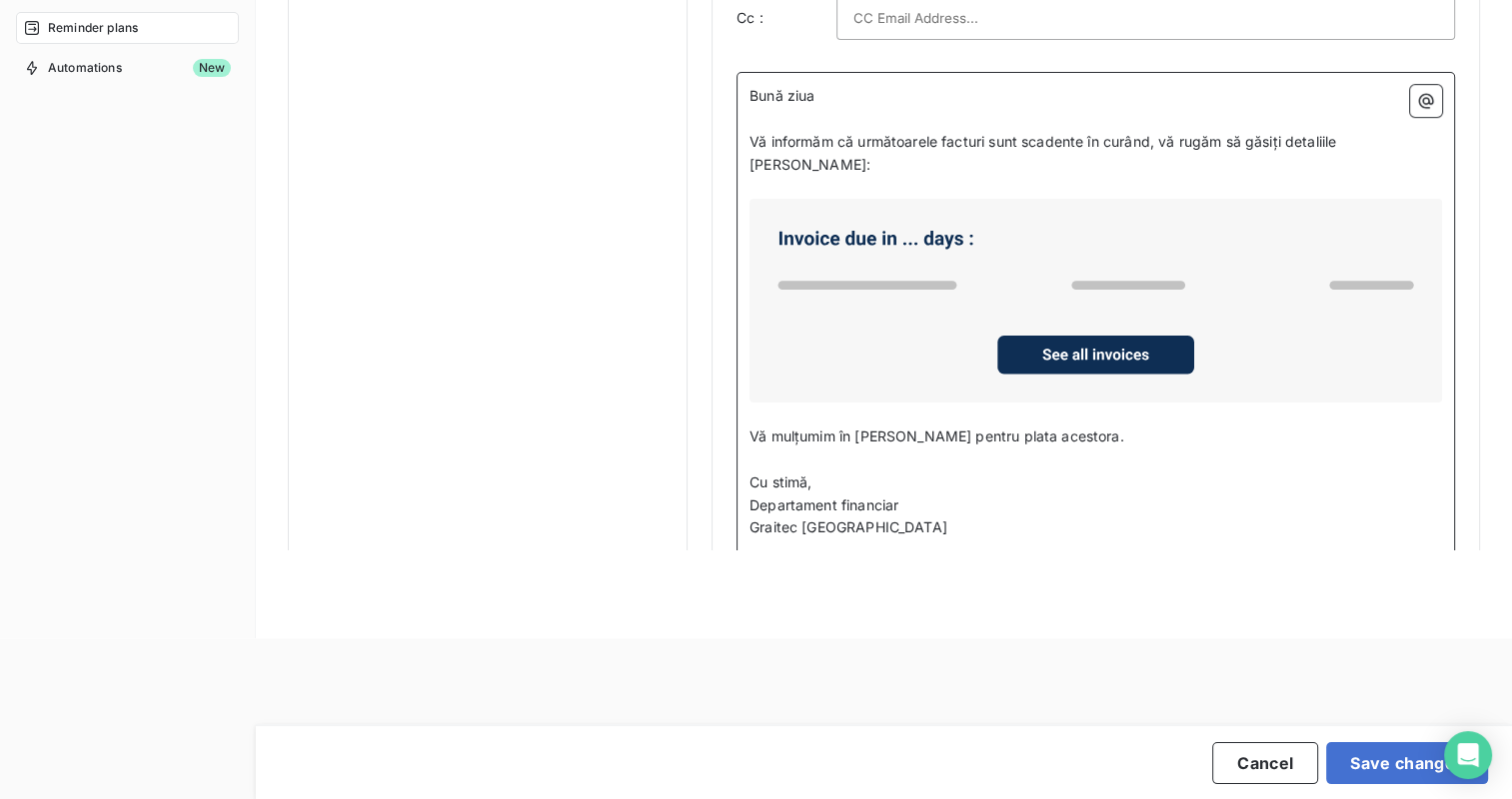 scroll, scrollTop: 1053, scrollLeft: 0, axis: vertical 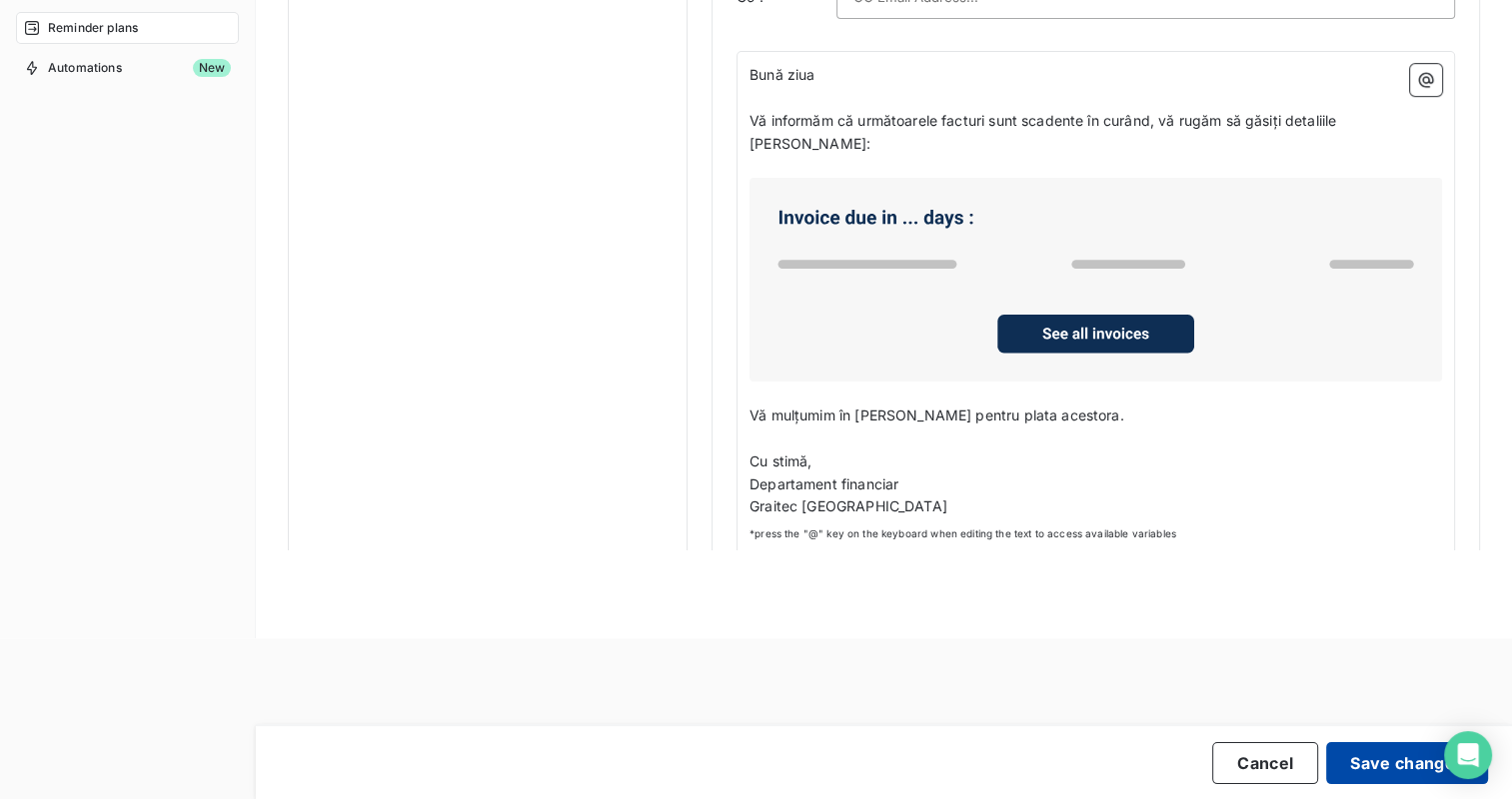 click on "Save changes" at bounding box center (1407, 763) 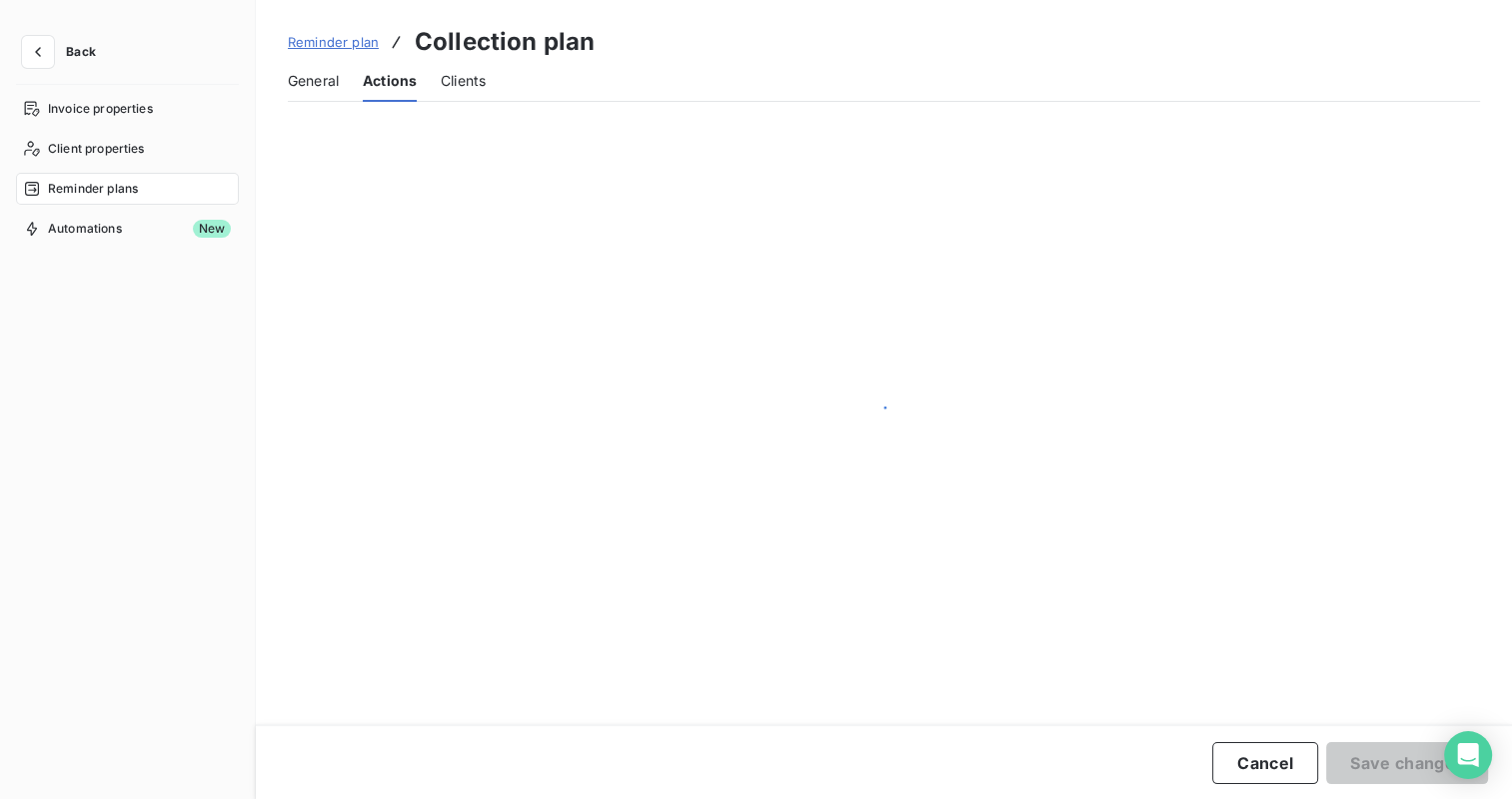 scroll, scrollTop: 0, scrollLeft: 0, axis: both 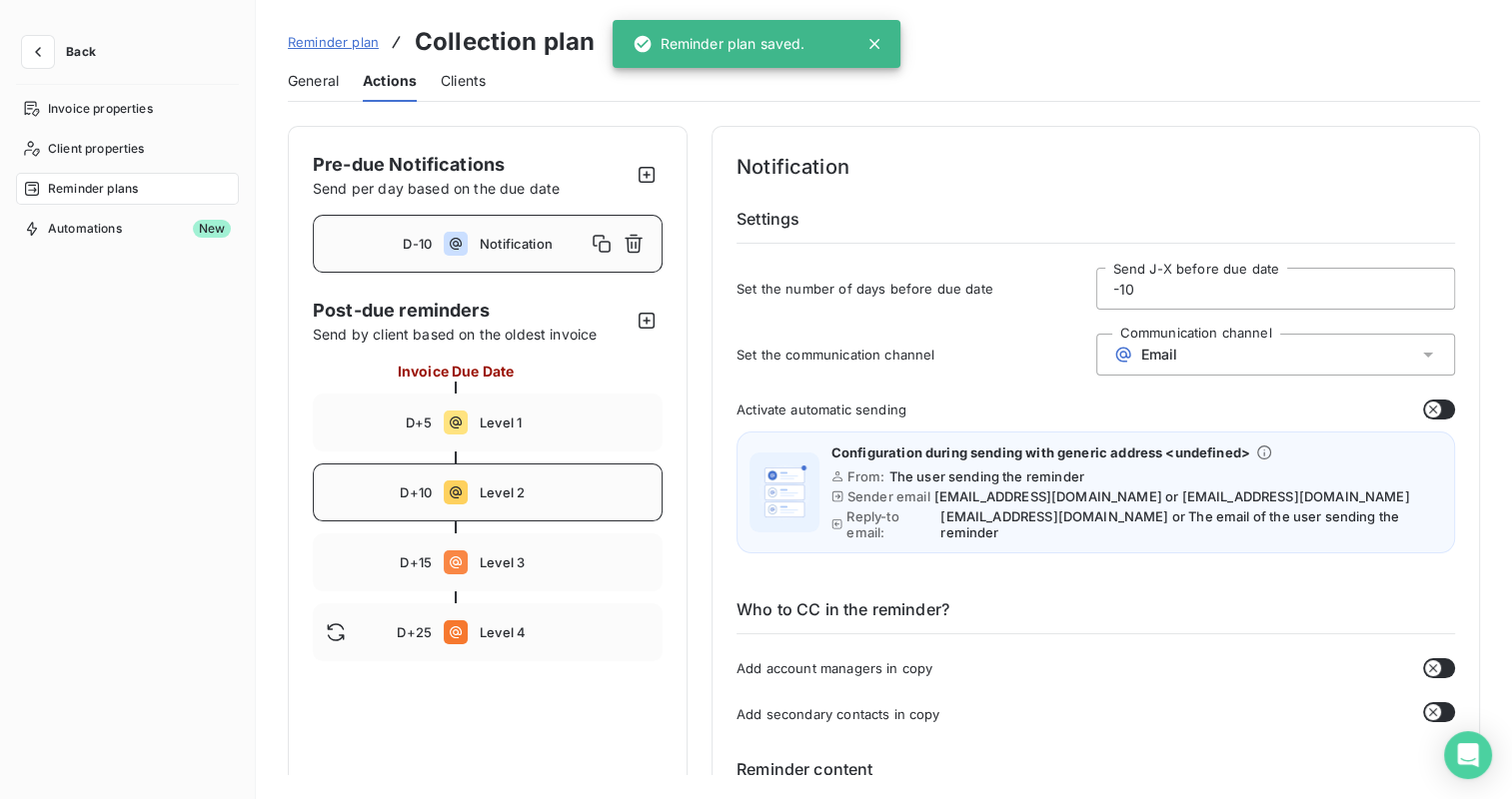 click on "D+10 Level 2" at bounding box center [488, 492] 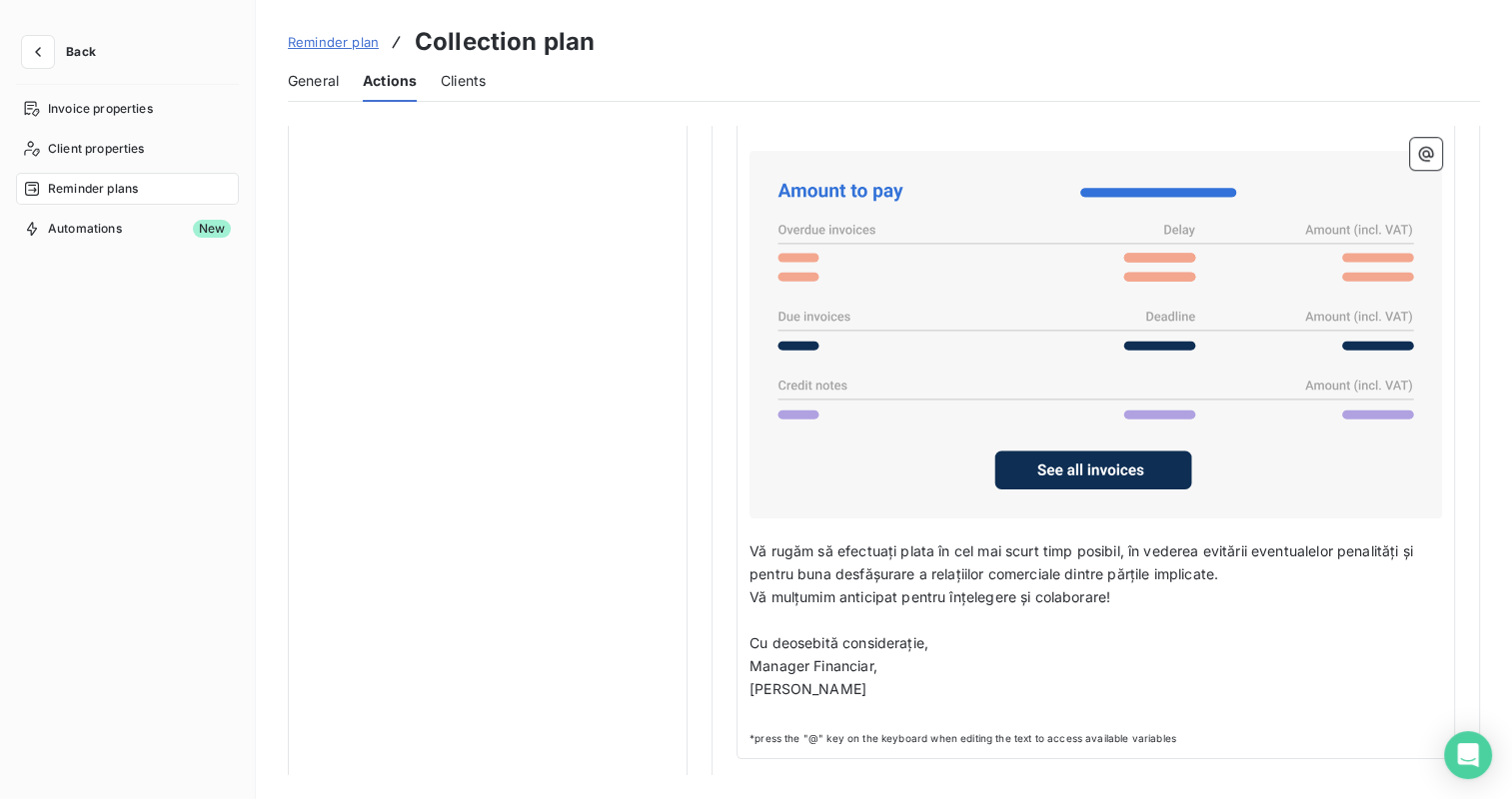 scroll, scrollTop: 1479, scrollLeft: 0, axis: vertical 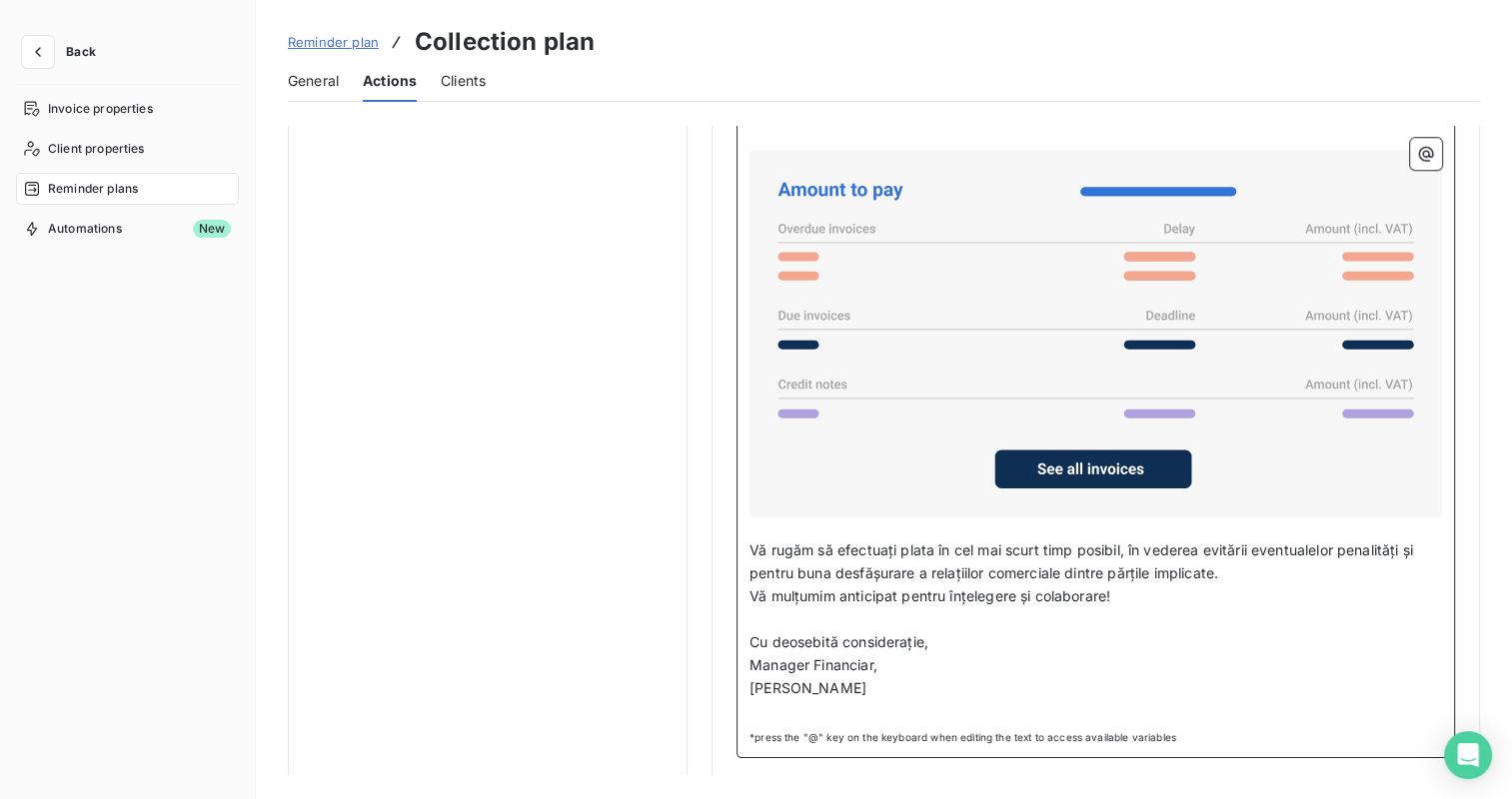 click on "Manager Financiar," at bounding box center (813, 664) 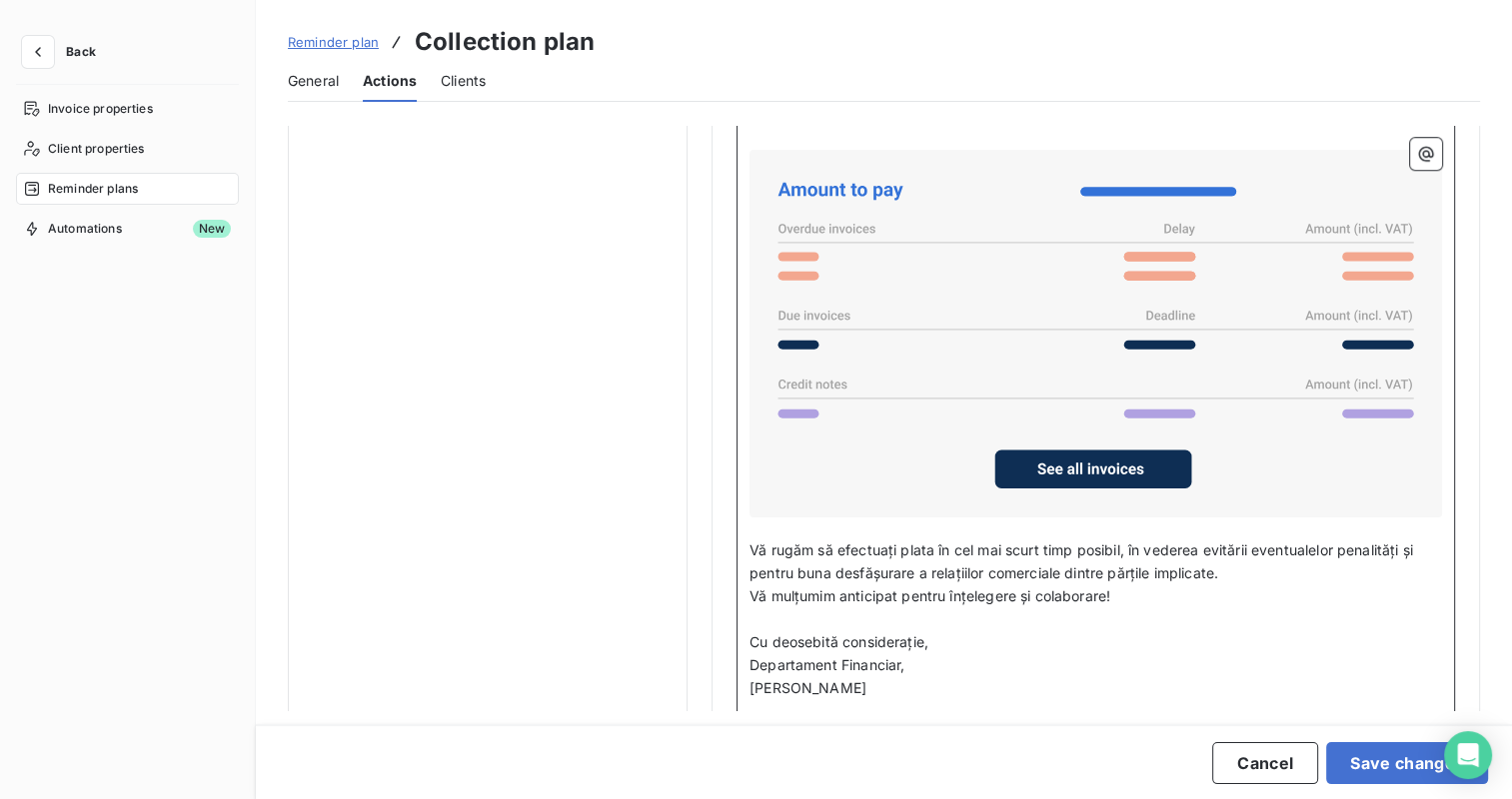 click on "[PERSON_NAME]" at bounding box center (807, 687) 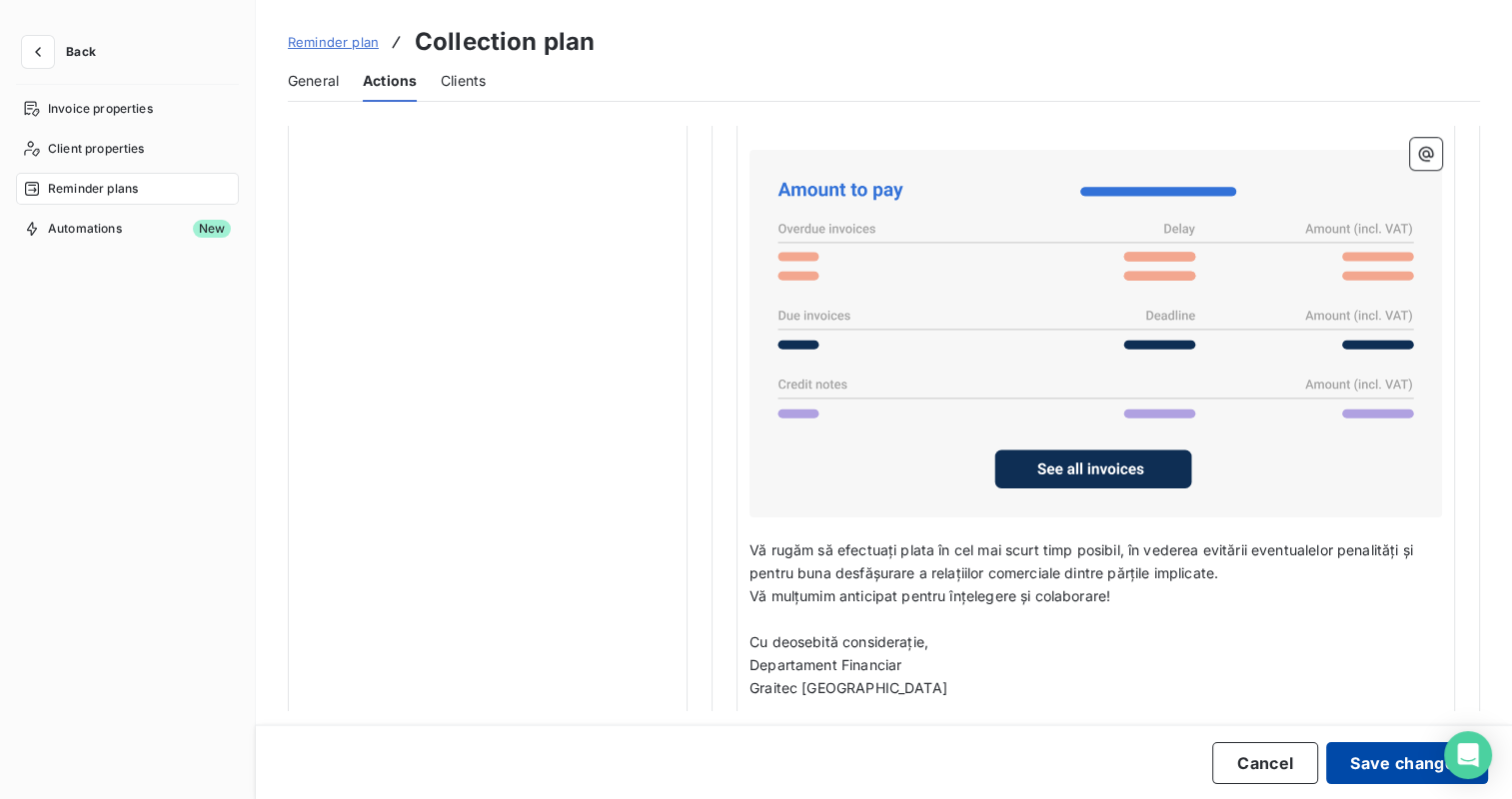 click on "Save changes" at bounding box center [1407, 763] 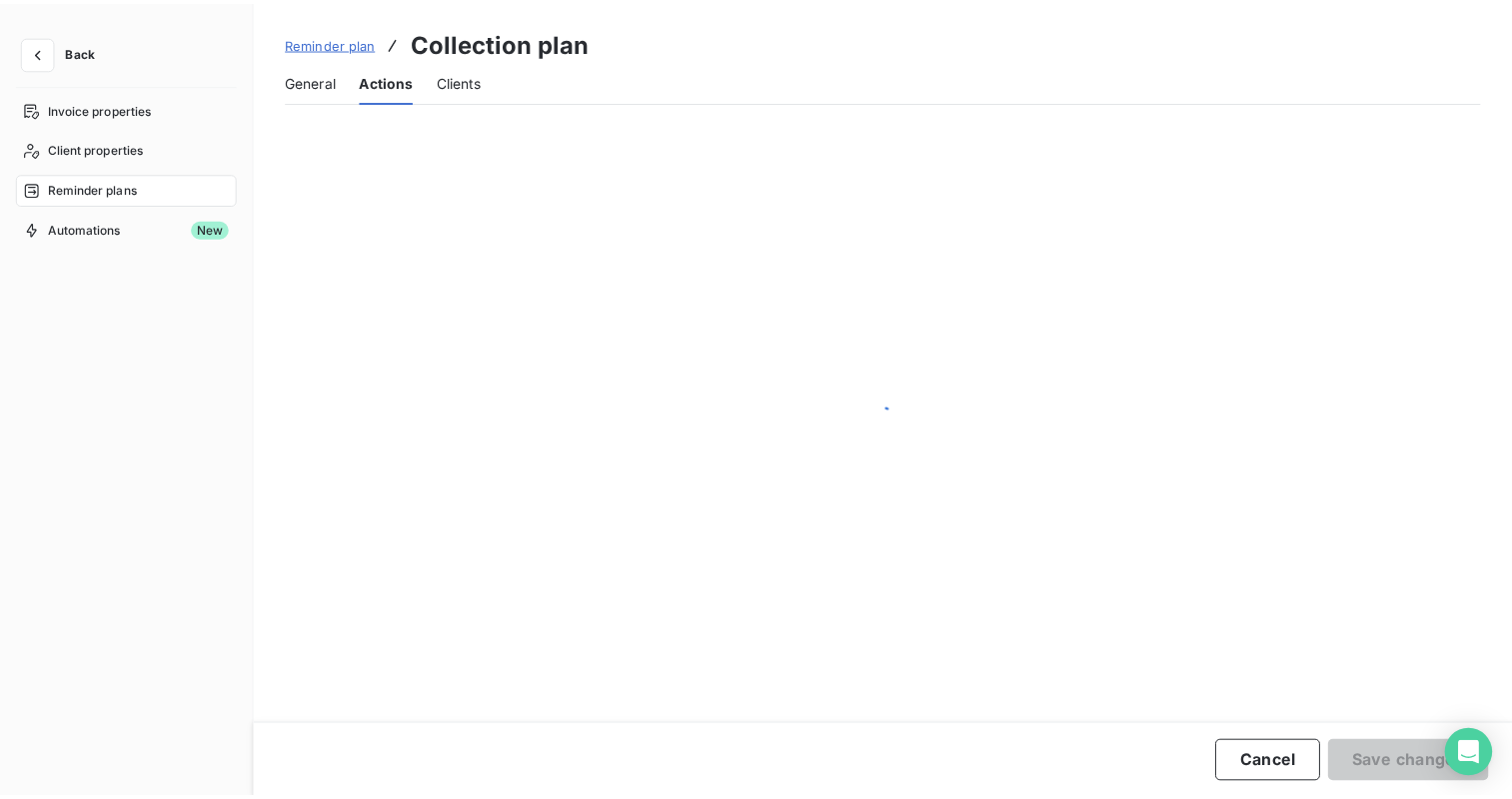 scroll, scrollTop: 0, scrollLeft: 0, axis: both 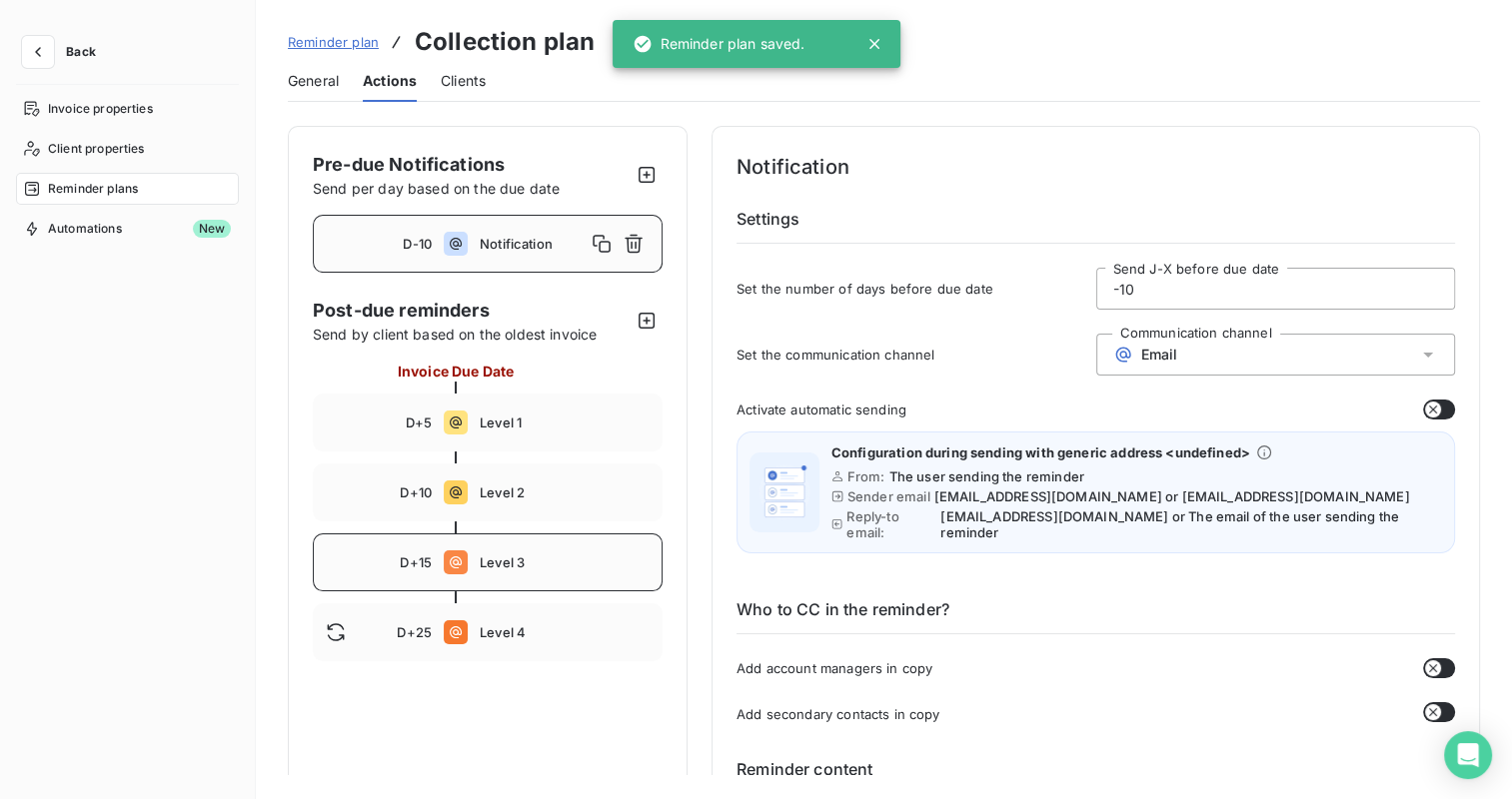 click on "Level 3" at bounding box center (565, 562) 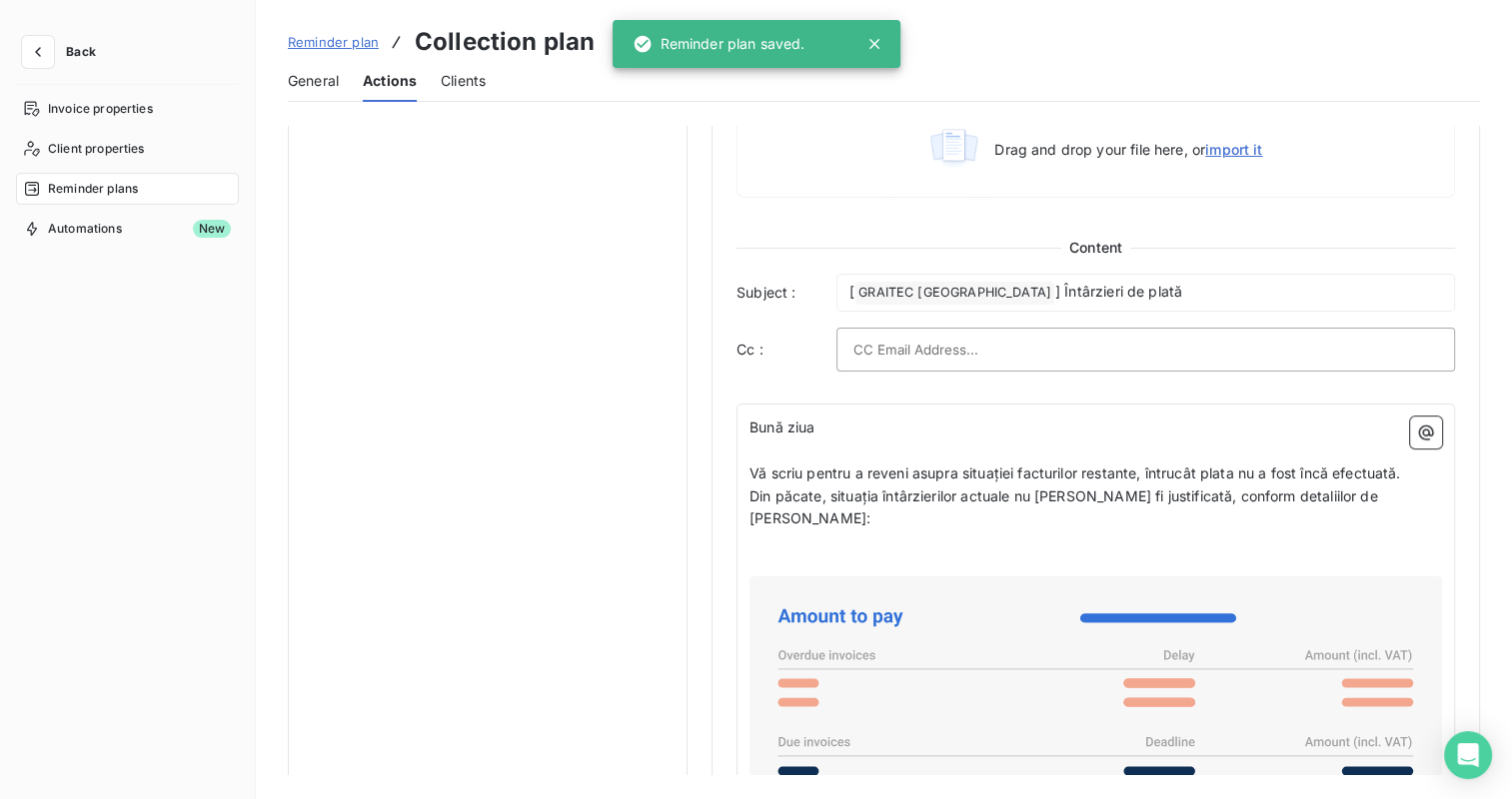 scroll, scrollTop: 1570, scrollLeft: 0, axis: vertical 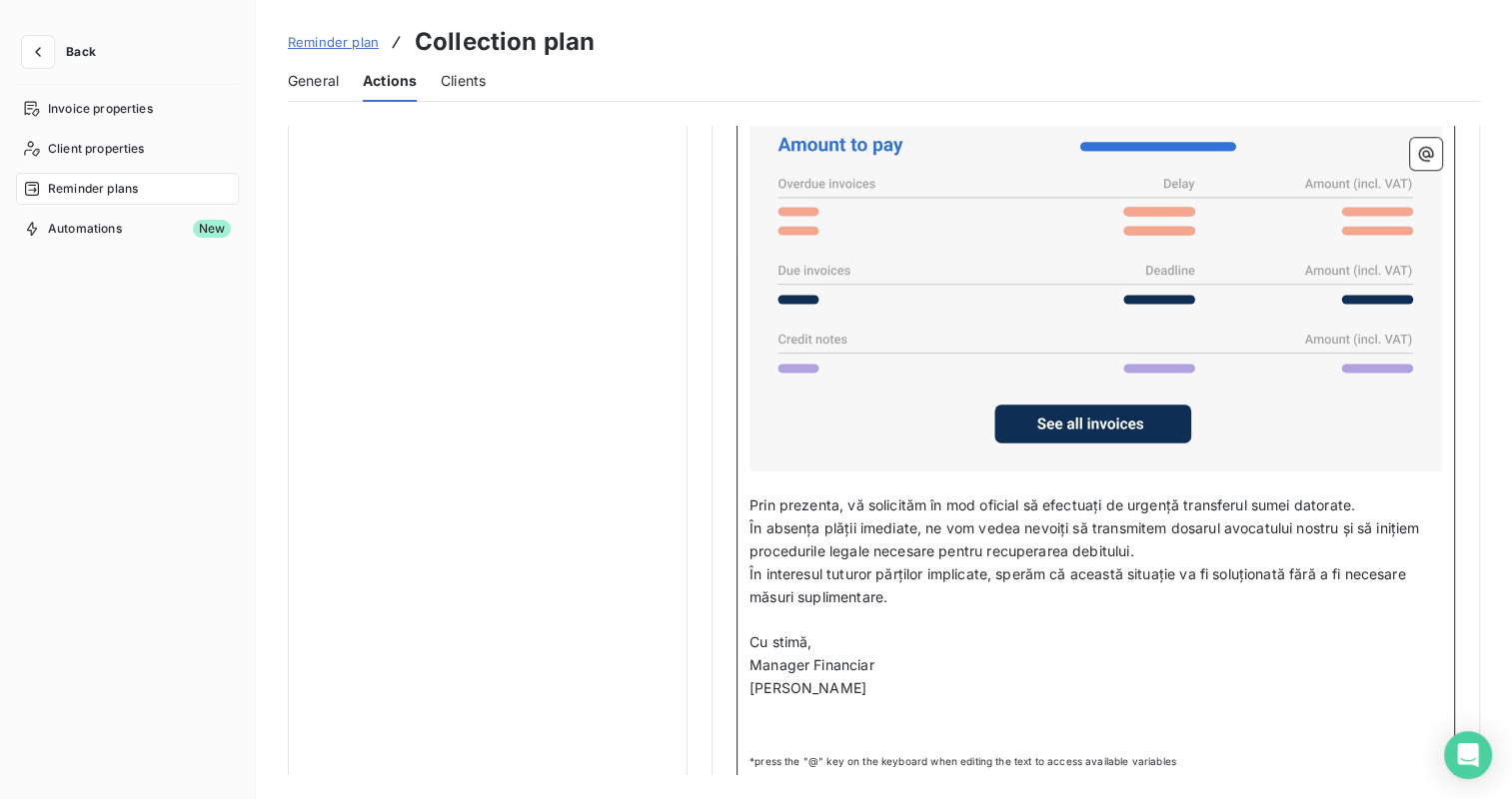 click on "Manager Financiar" at bounding box center [811, 664] 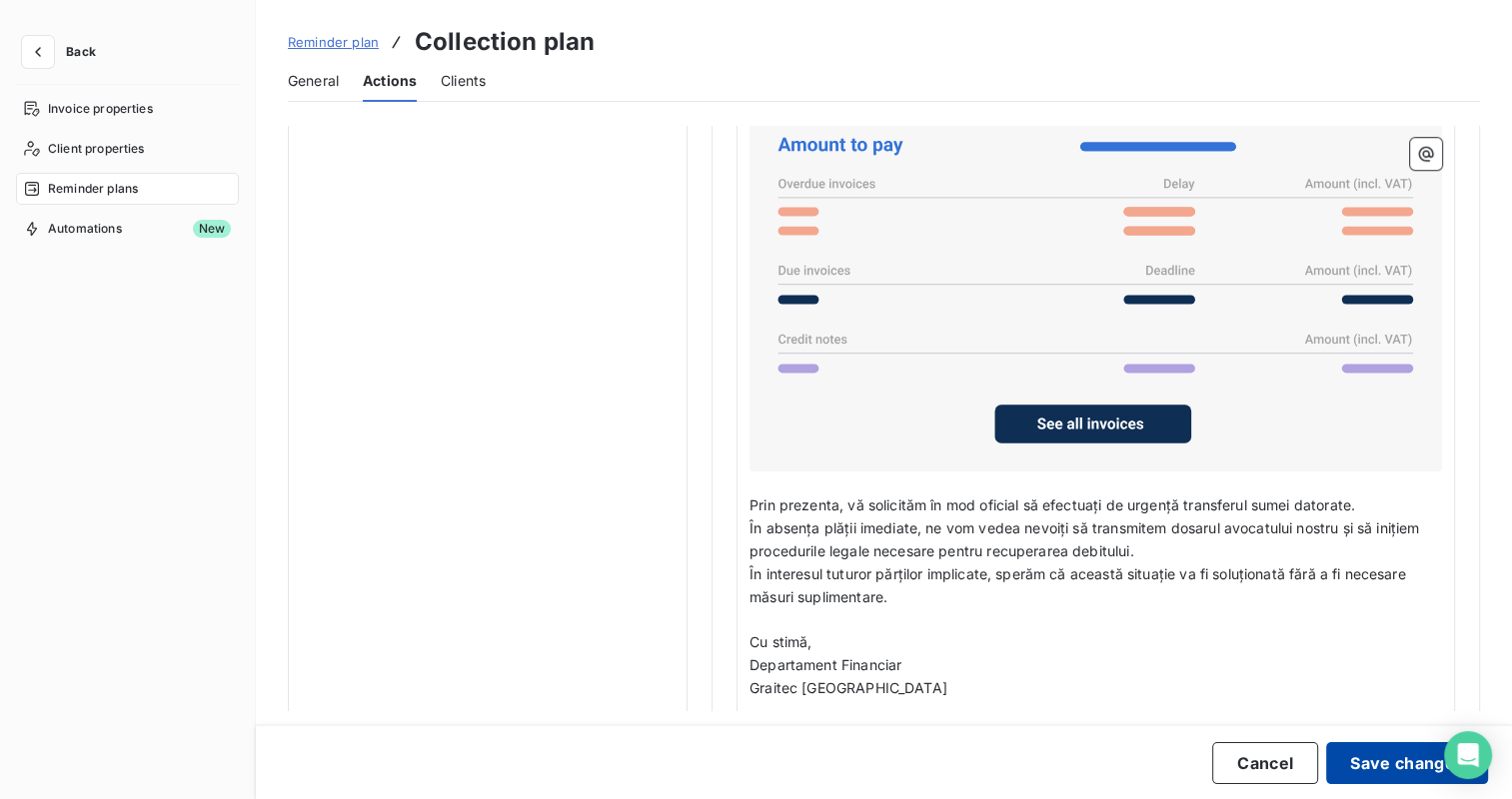 click on "Save changes" at bounding box center (1407, 763) 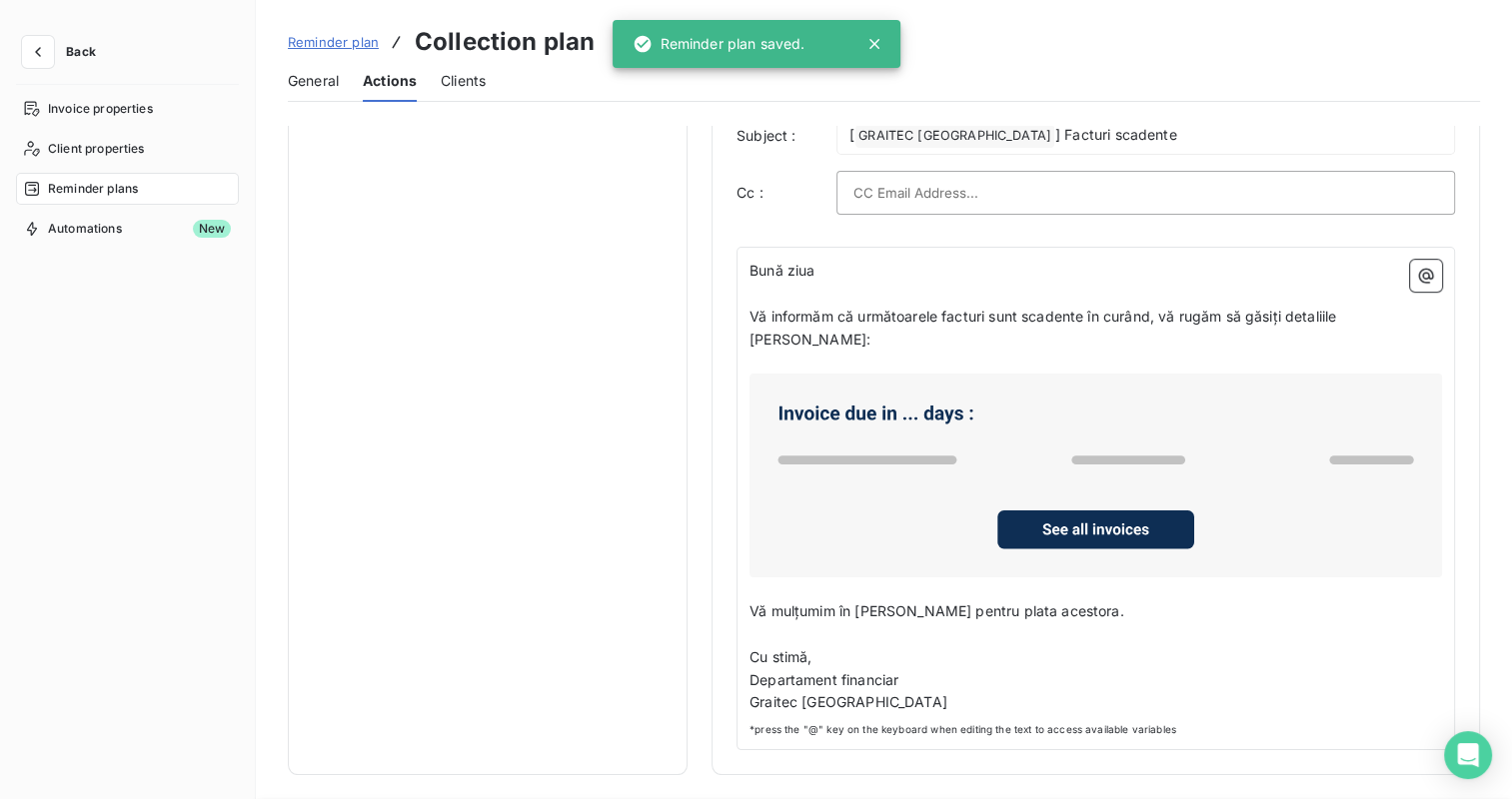 scroll, scrollTop: 0, scrollLeft: 0, axis: both 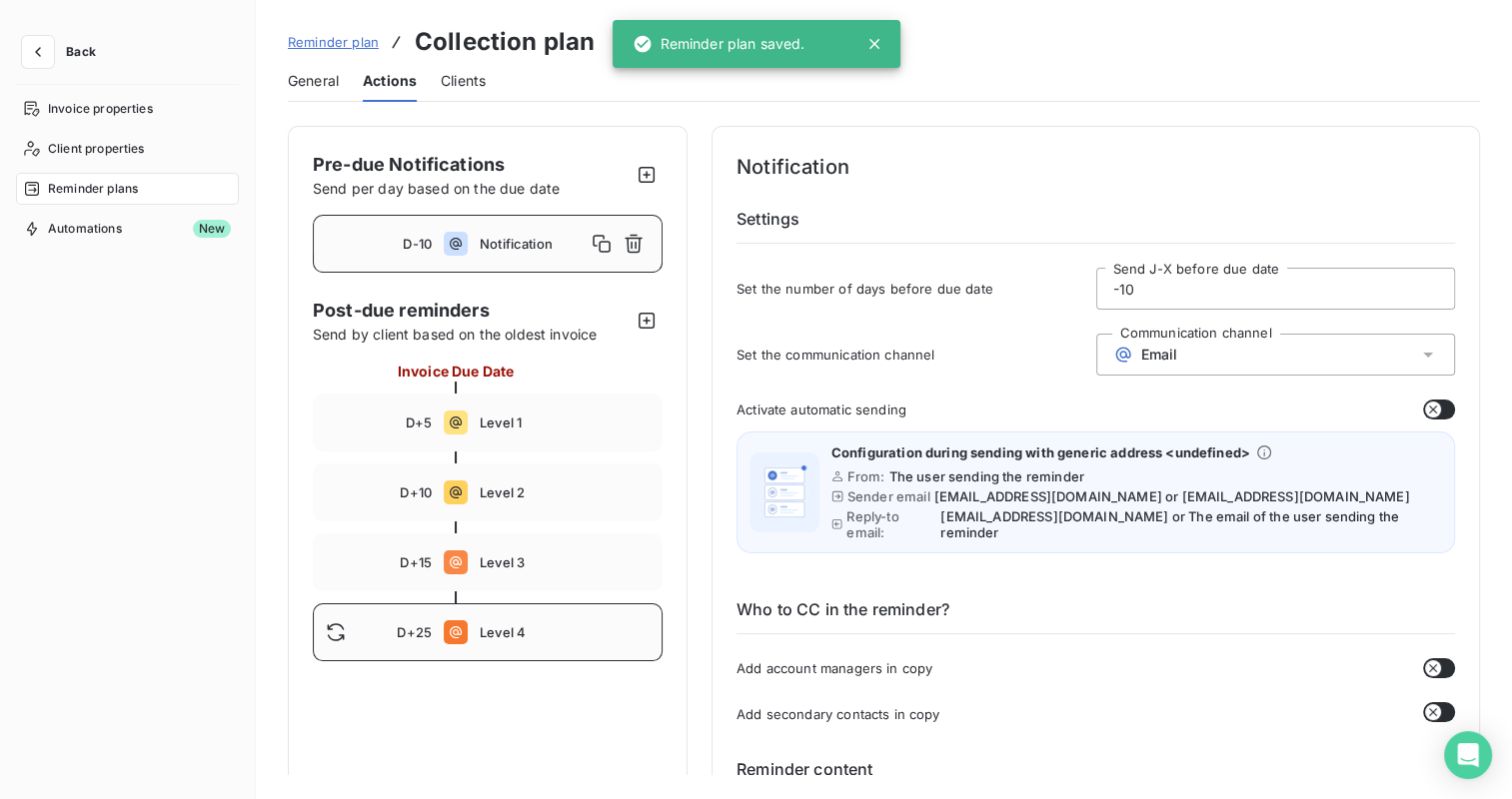 click on "Level 4" at bounding box center [565, 632] 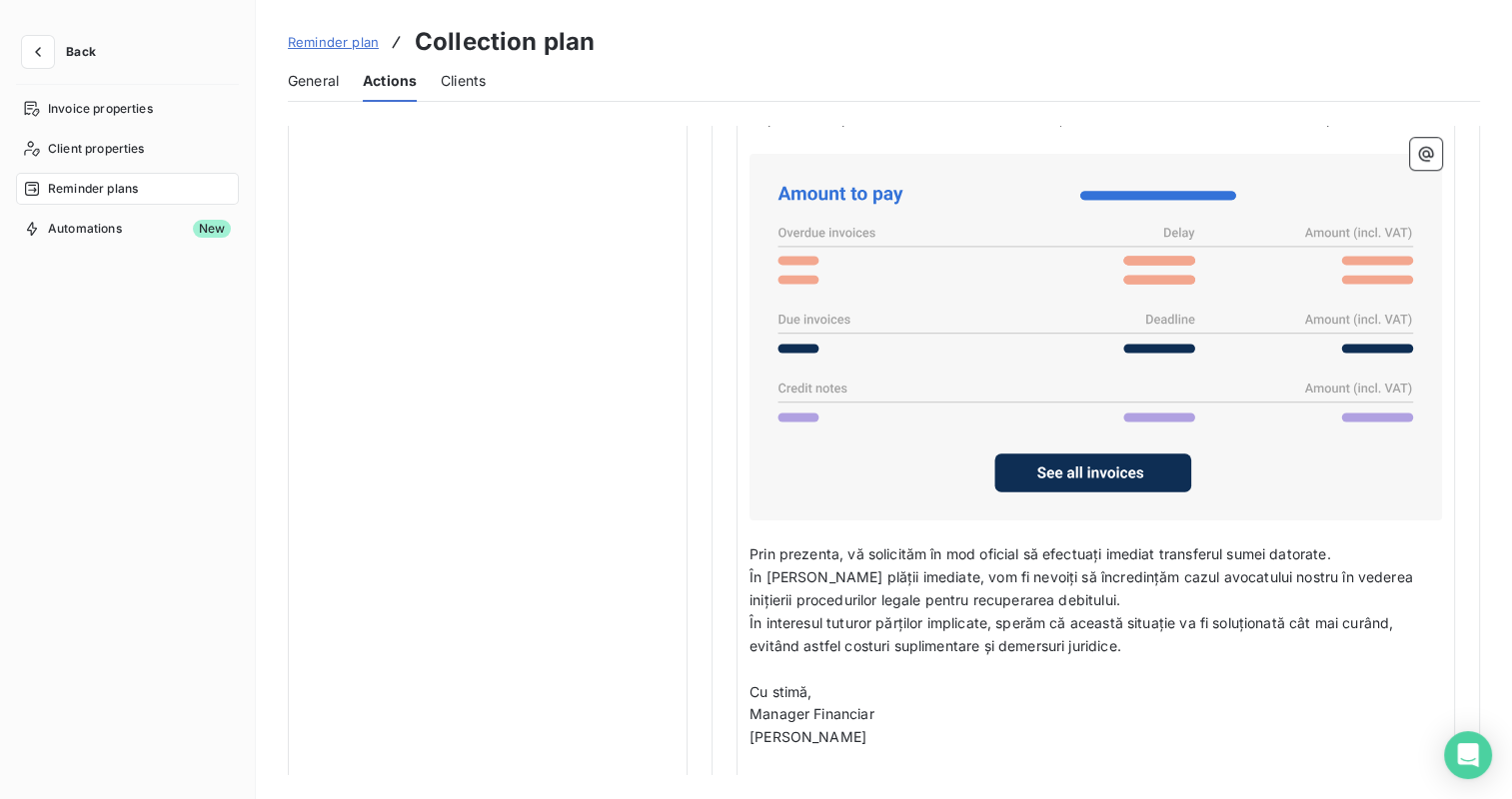 scroll, scrollTop: 1548, scrollLeft: 0, axis: vertical 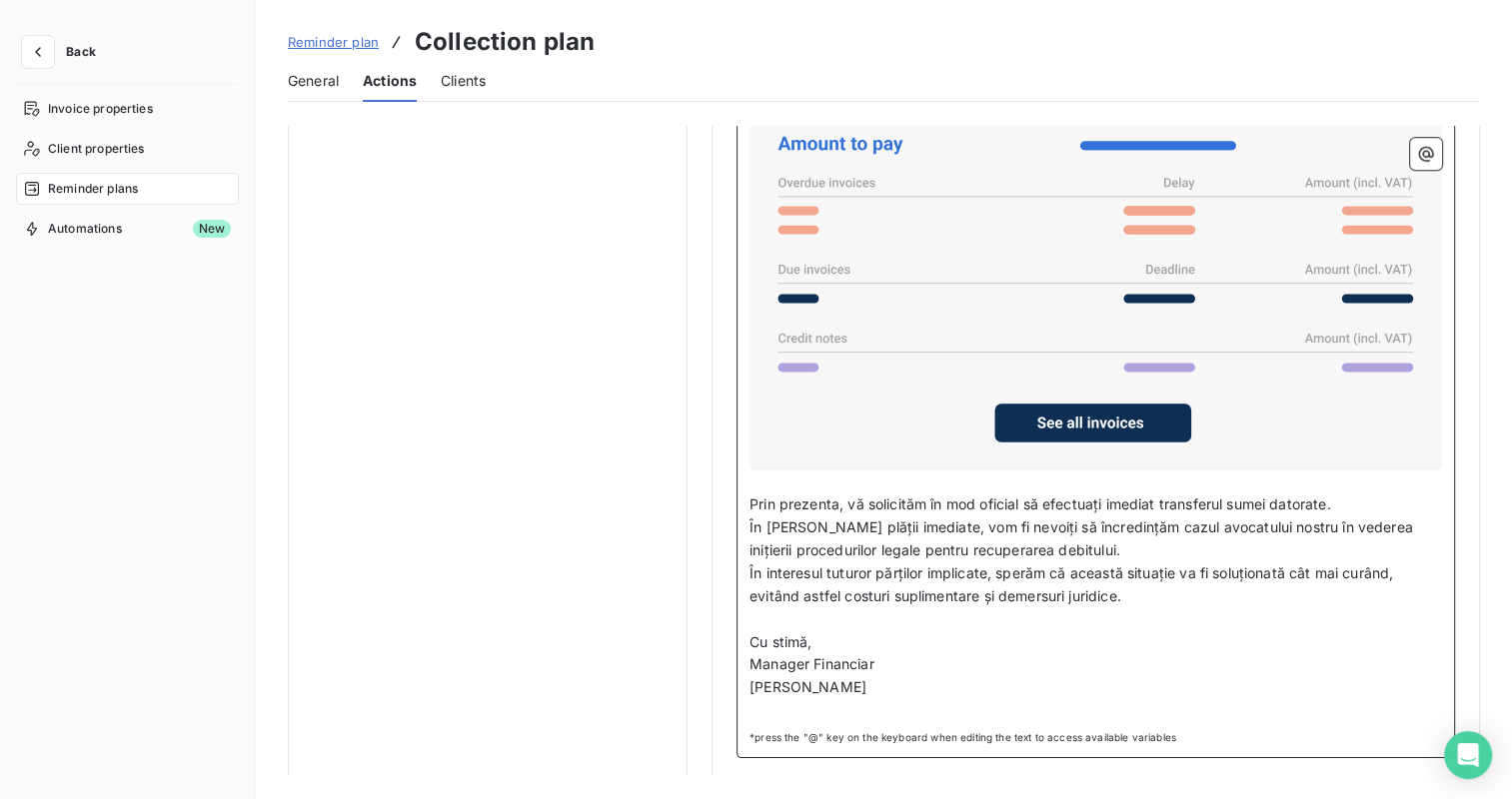 click on "Manager Financiar" at bounding box center (811, 663) 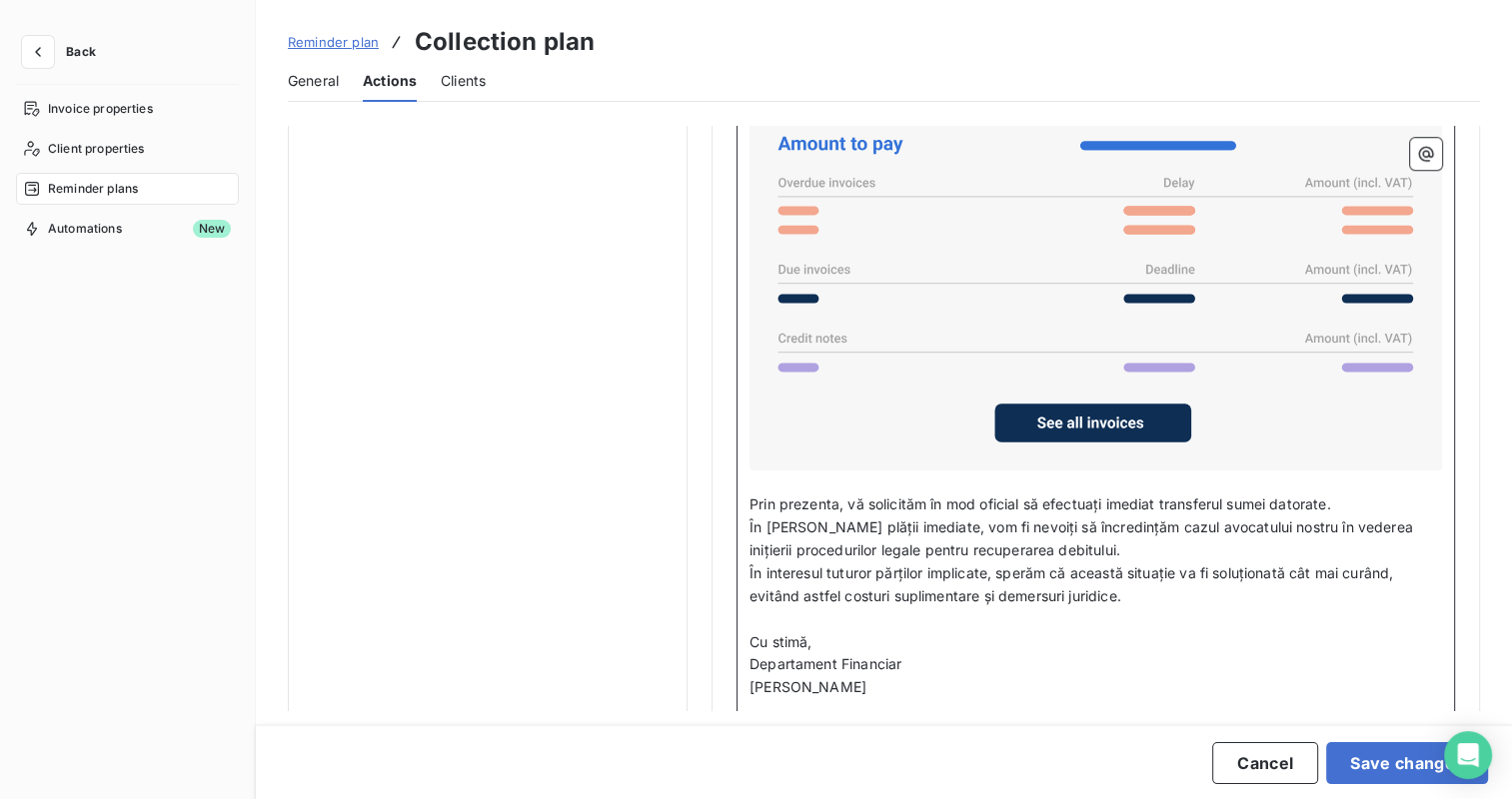 click on "[PERSON_NAME]" at bounding box center [807, 686] 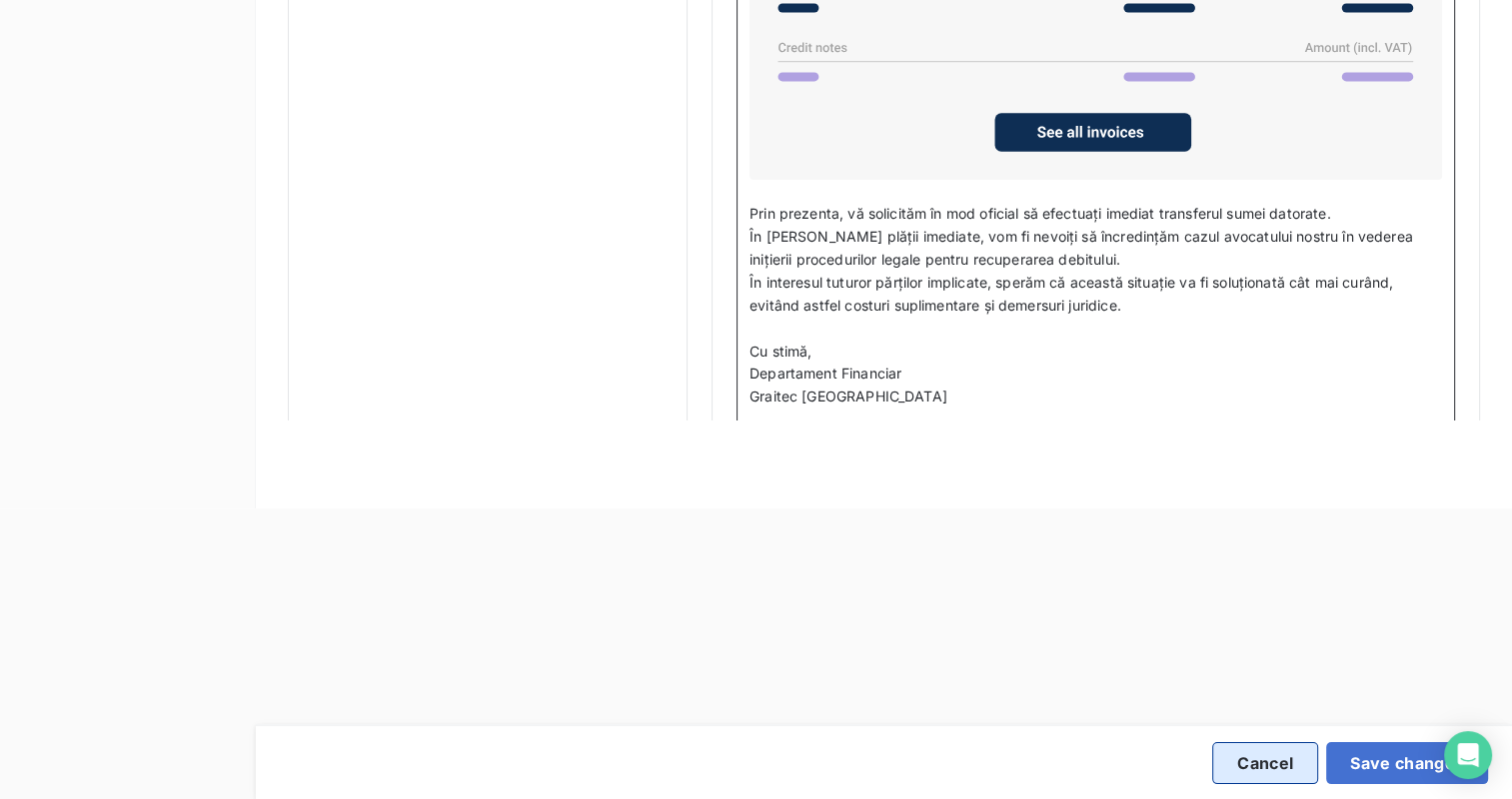 scroll, scrollTop: 300, scrollLeft: 0, axis: vertical 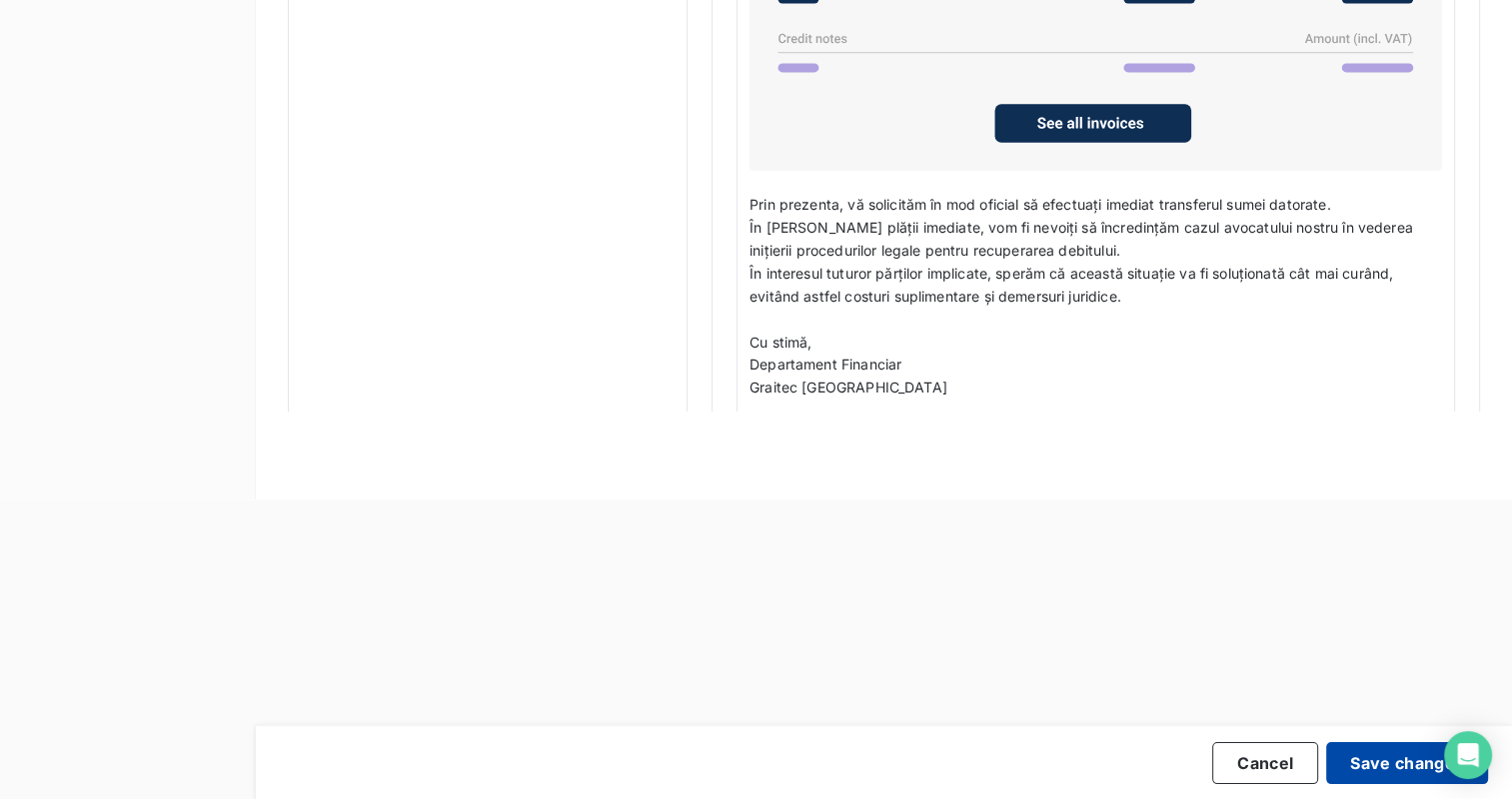 click on "Save changes" at bounding box center (1407, 763) 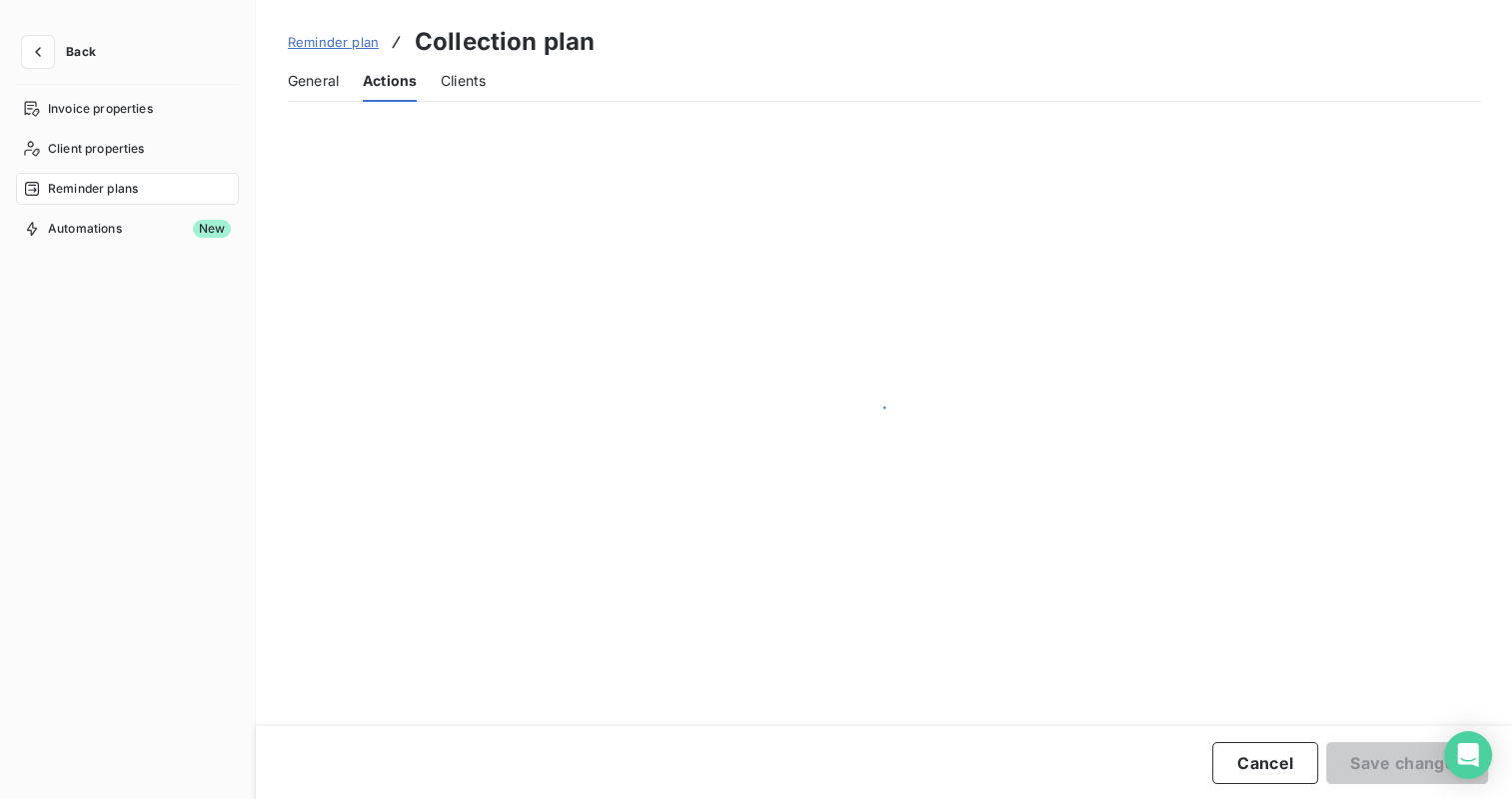 scroll, scrollTop: 0, scrollLeft: 0, axis: both 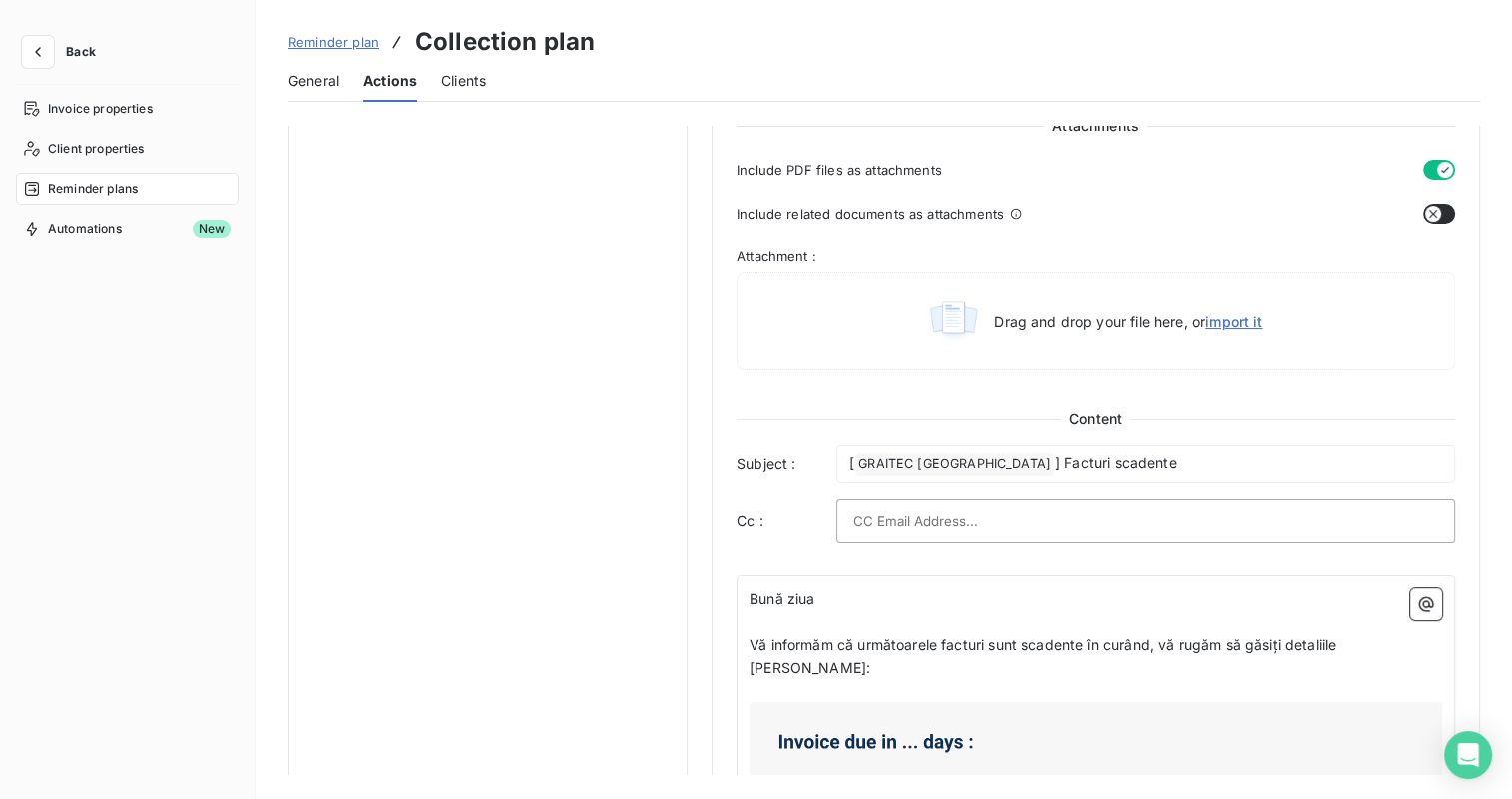 click on "Pre-due Notifications Send per day based on the due date D-10 Notification   Post-due reminders Send by client based on the oldest invoice Invoice Due Date D+5 Level 1   D+10 Level 2   D+15 Level 3   D+25 Level 4" at bounding box center [488, 270] 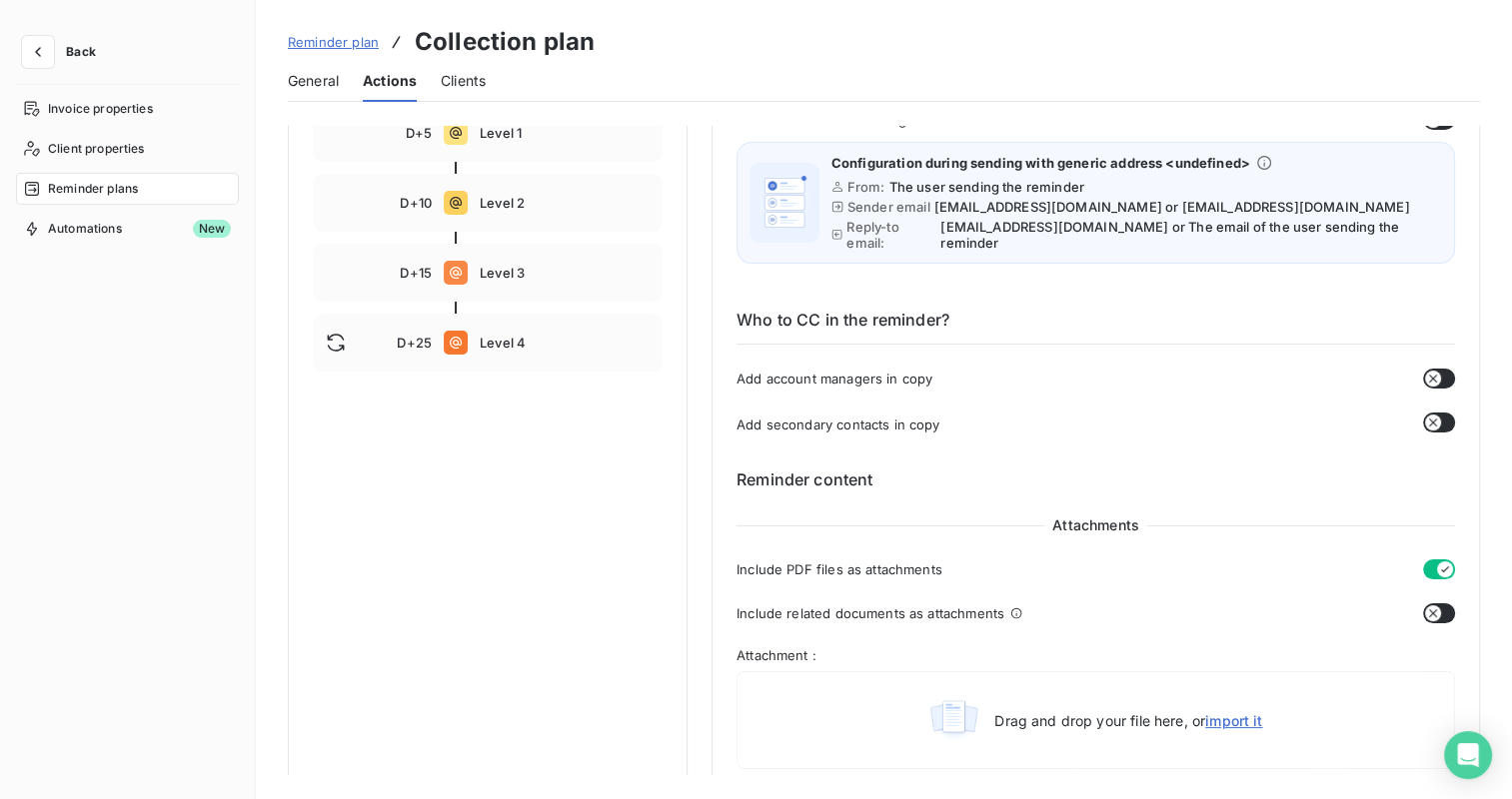 scroll, scrollTop: 0, scrollLeft: 0, axis: both 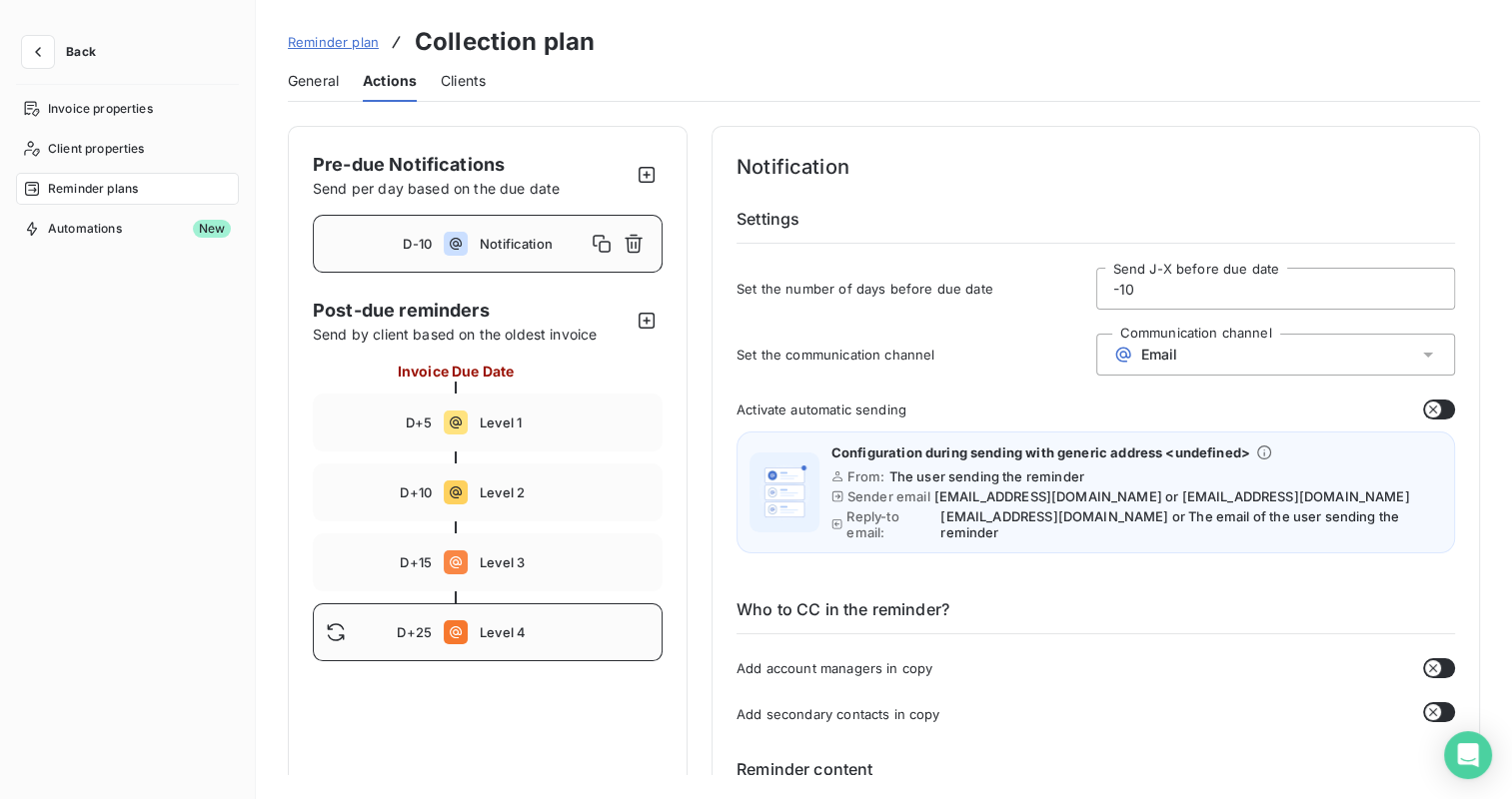 click on "D+25 Level 4" at bounding box center [488, 632] 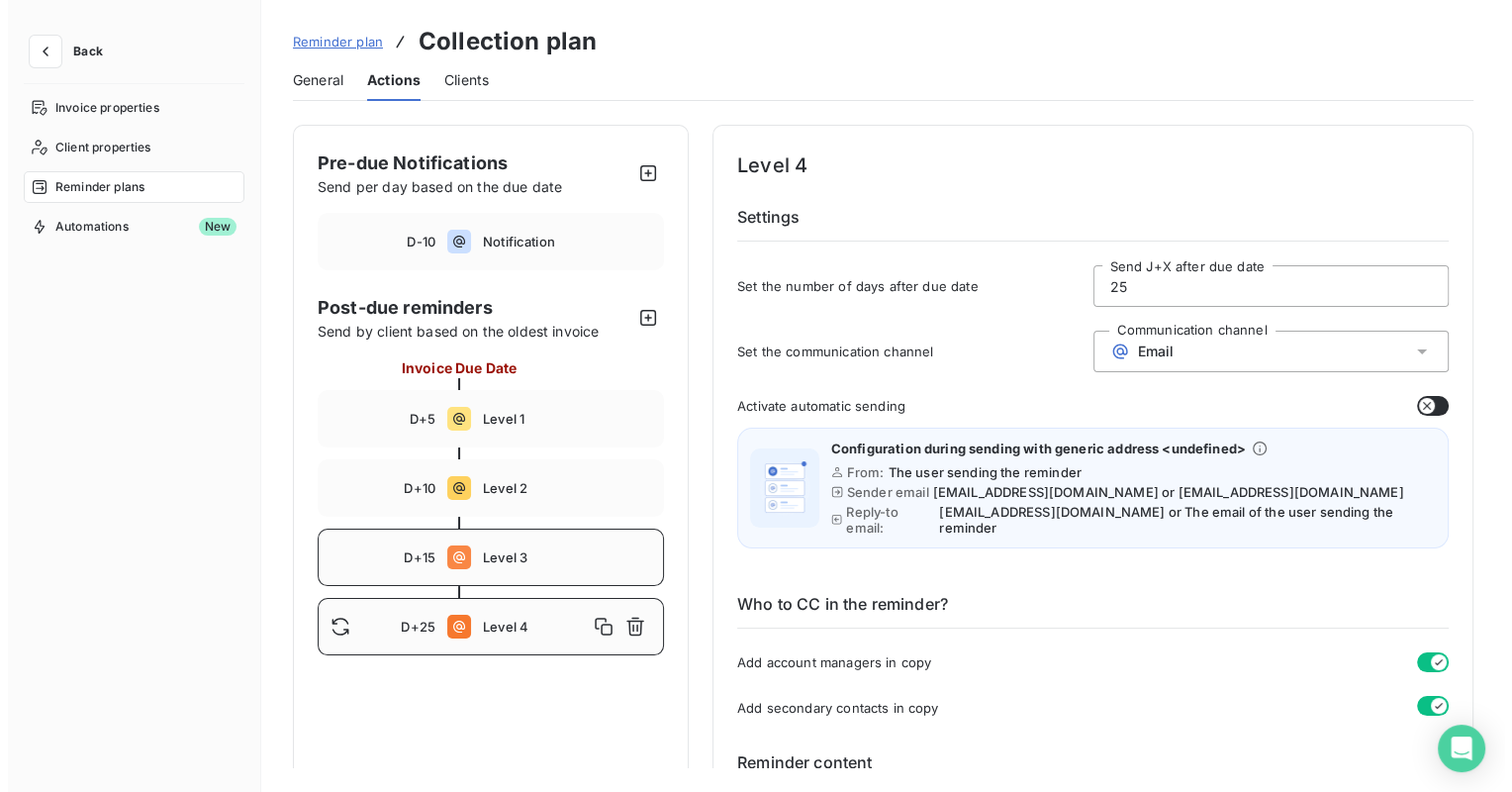 scroll, scrollTop: 0, scrollLeft: 0, axis: both 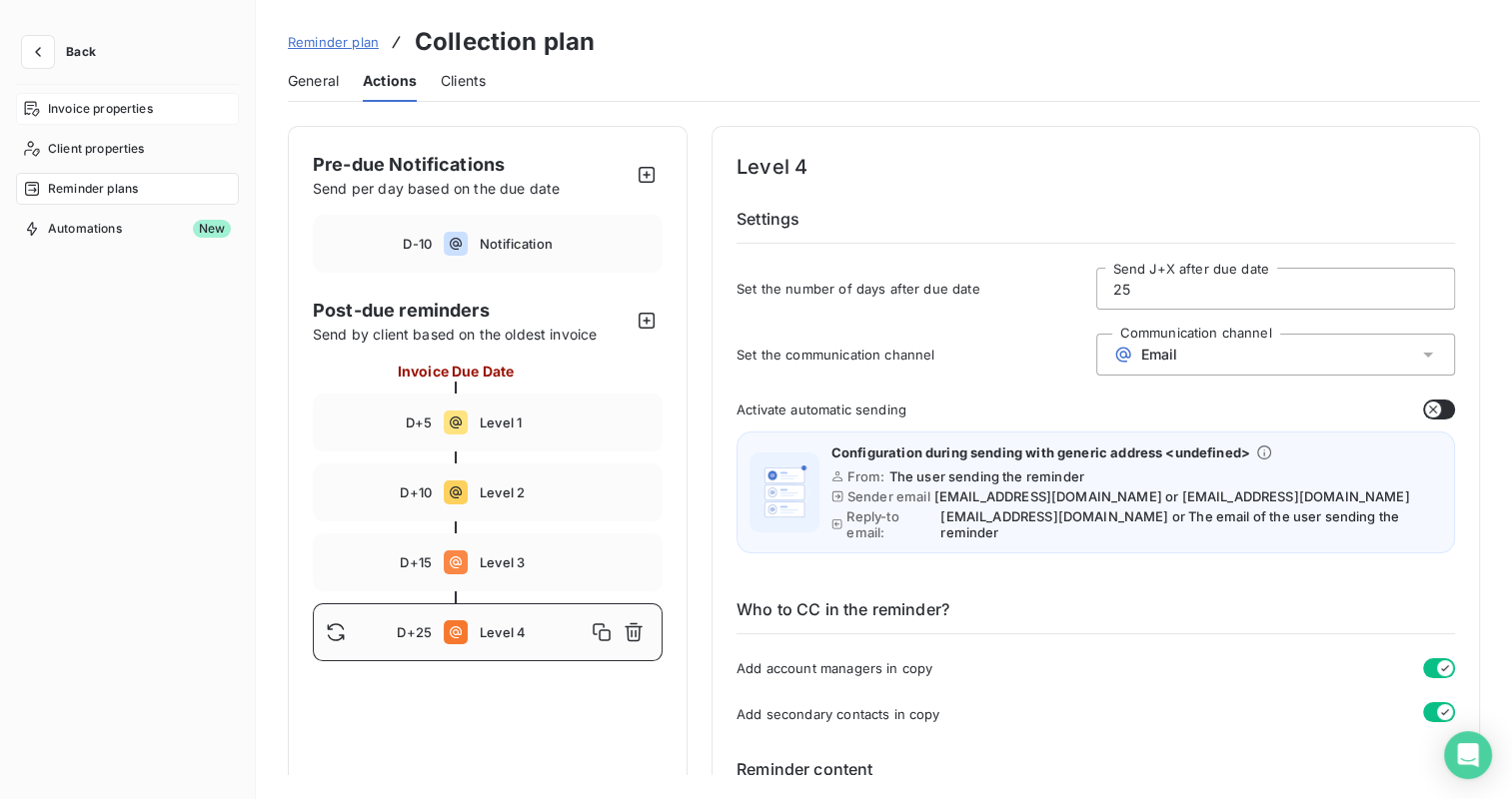click on "Invoice properties" at bounding box center [100, 109] 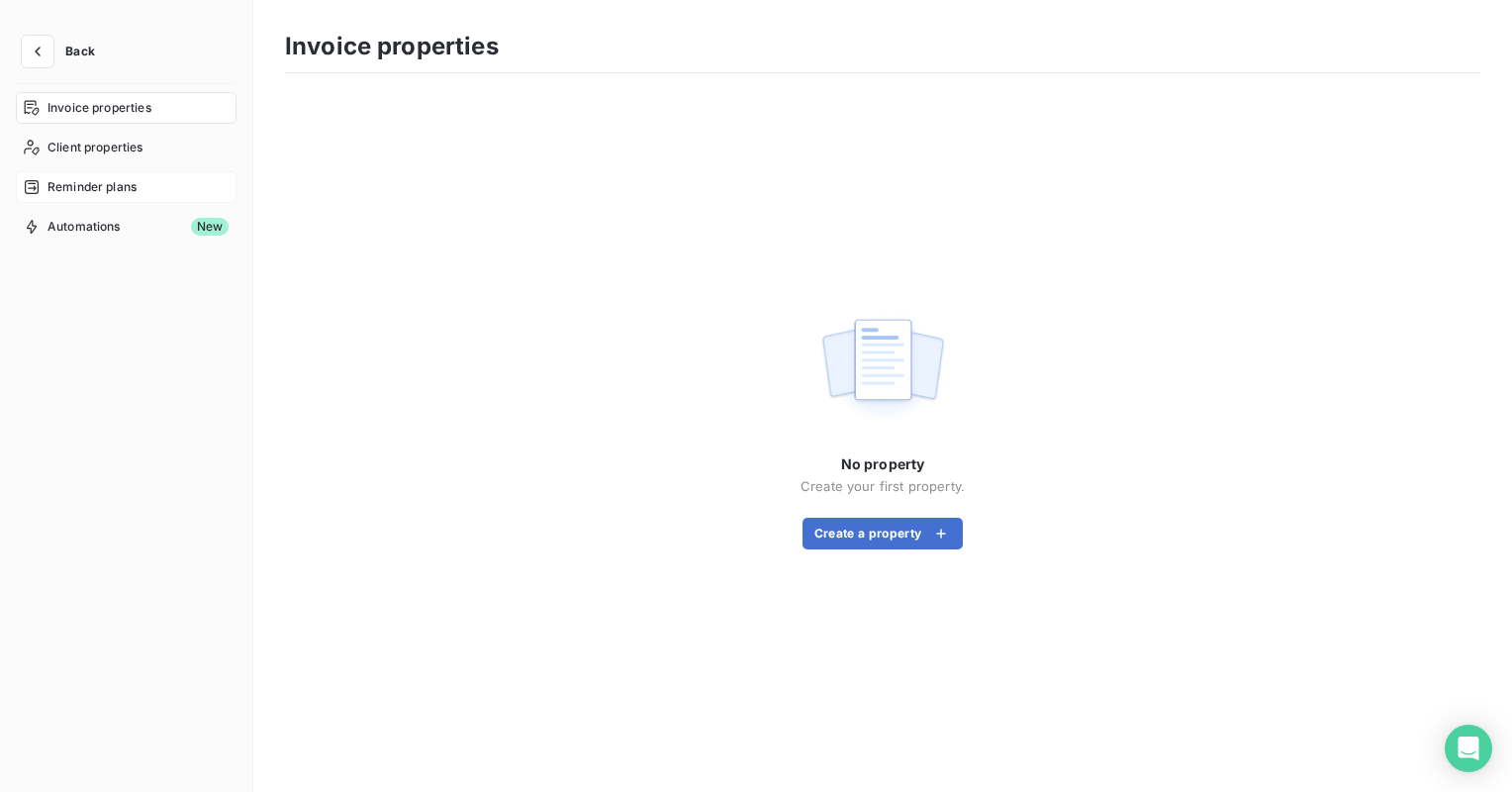 click on "Reminder plans" at bounding box center [92, 187] 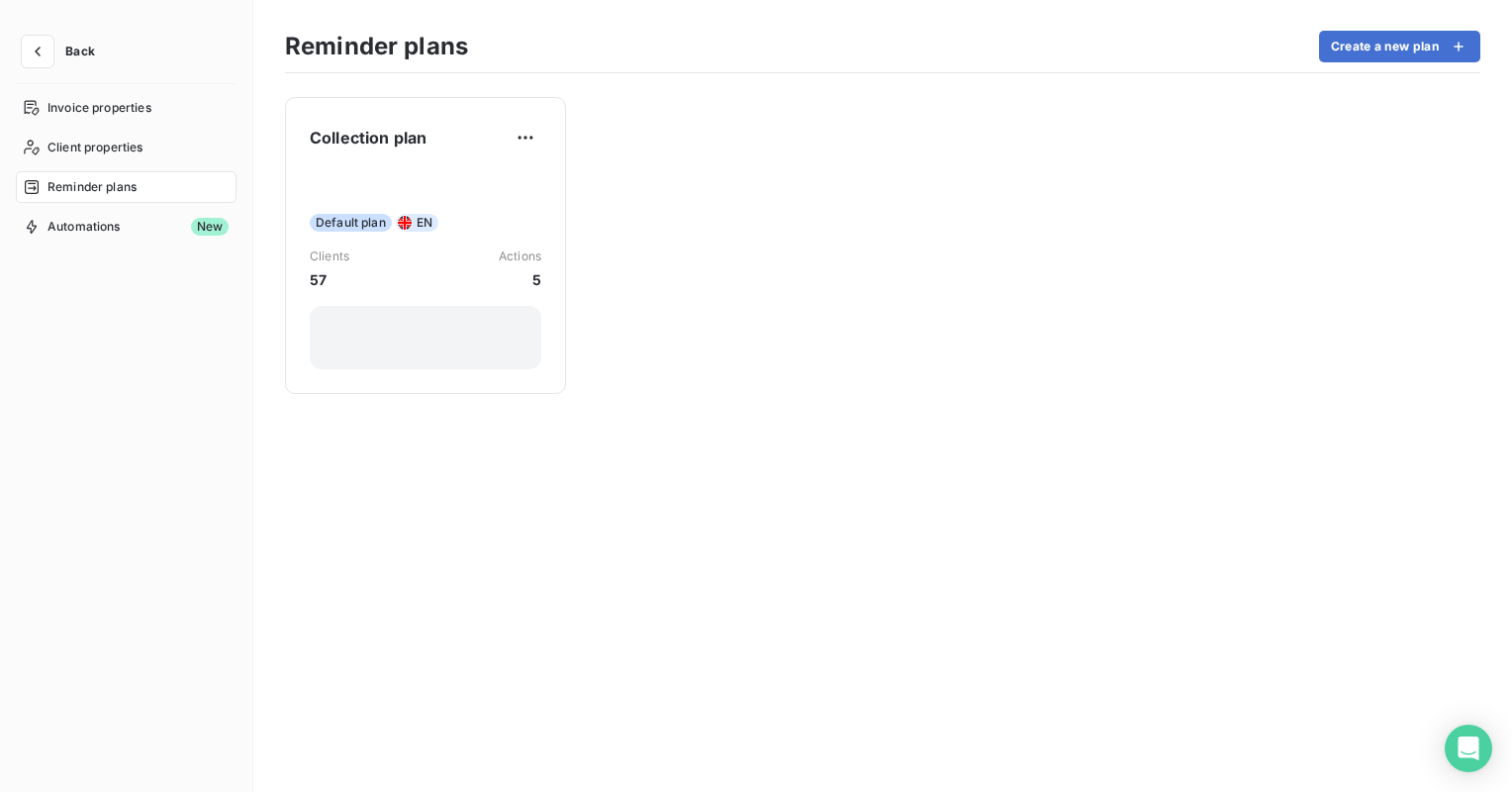 click on "Reminder plans" at bounding box center [92, 187] 